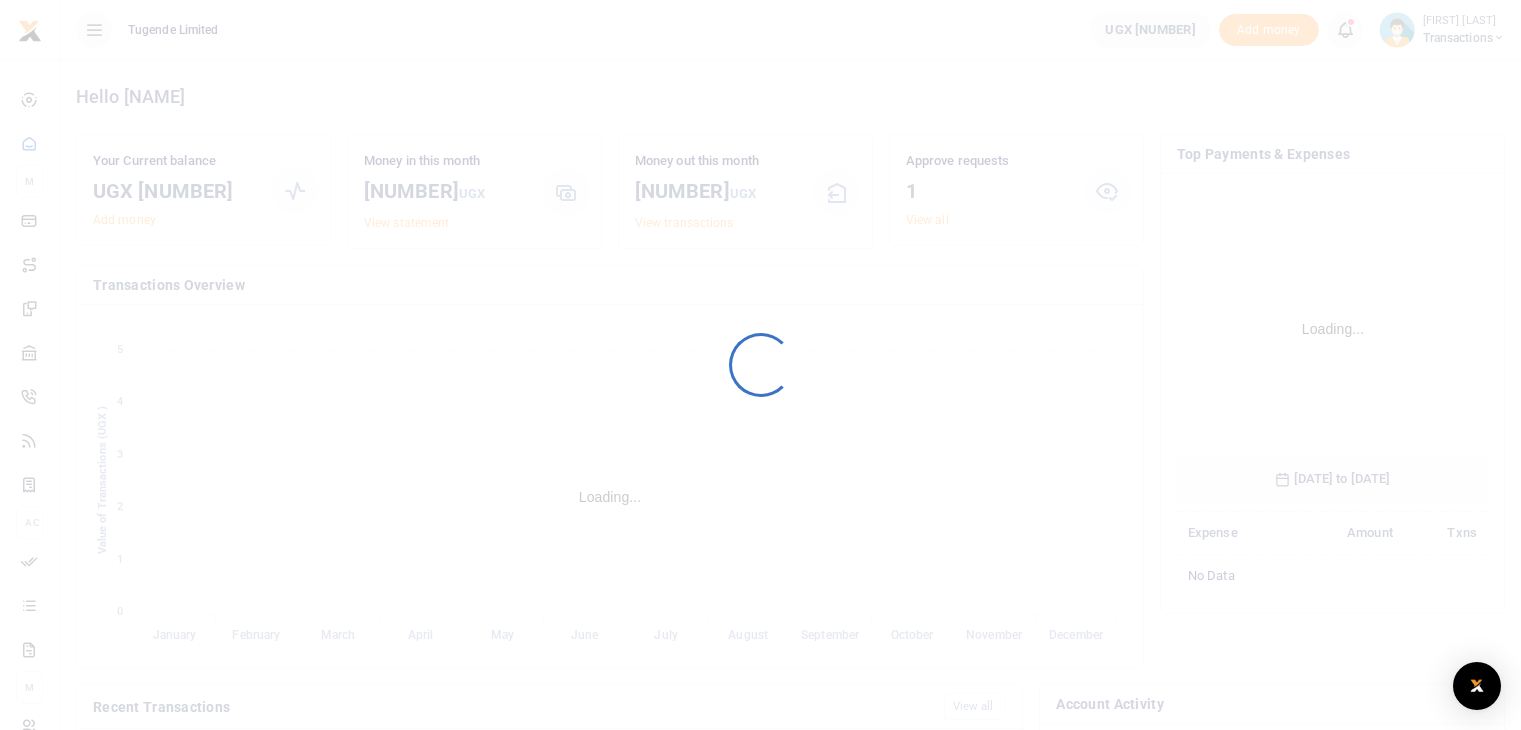 scroll, scrollTop: 0, scrollLeft: 0, axis: both 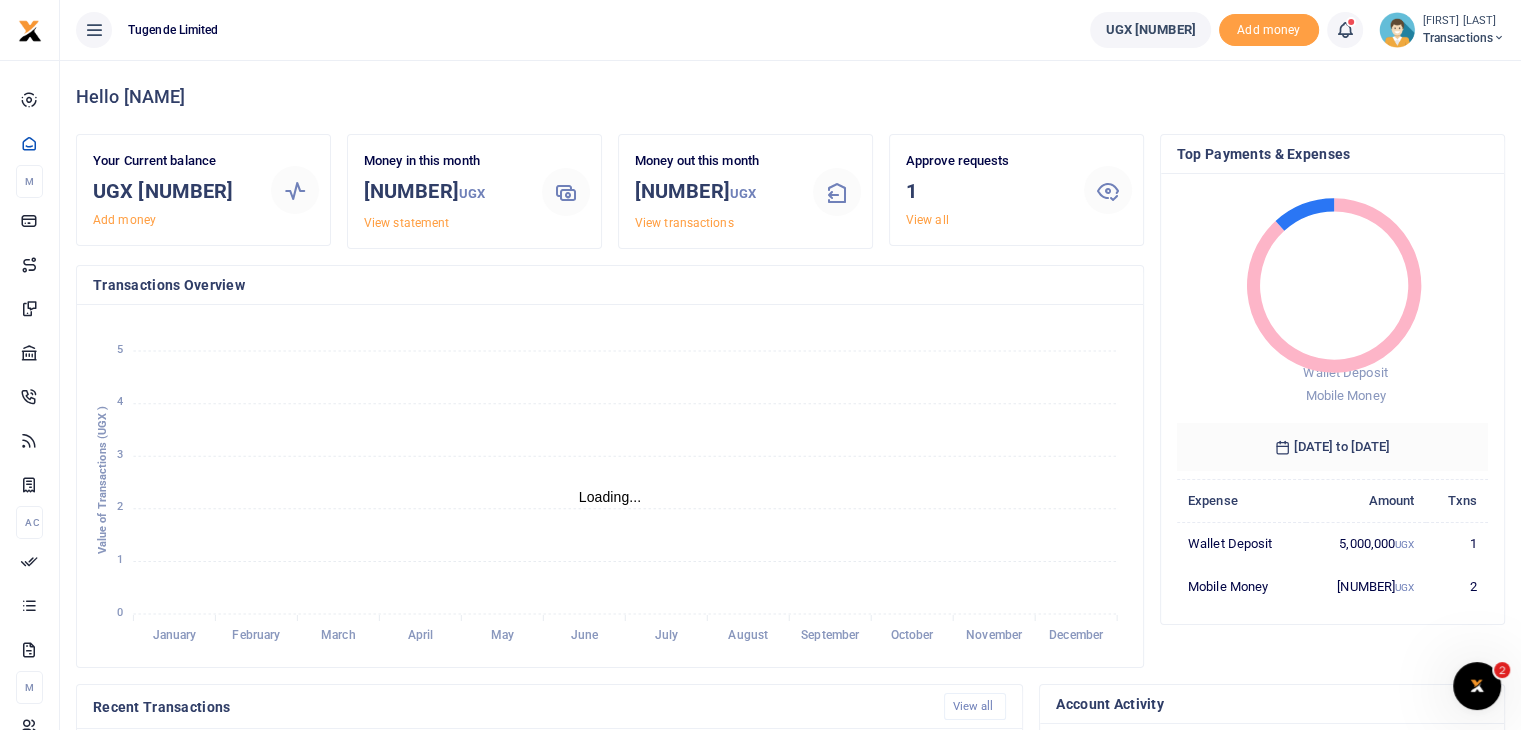 click on "View all" at bounding box center [927, 220] 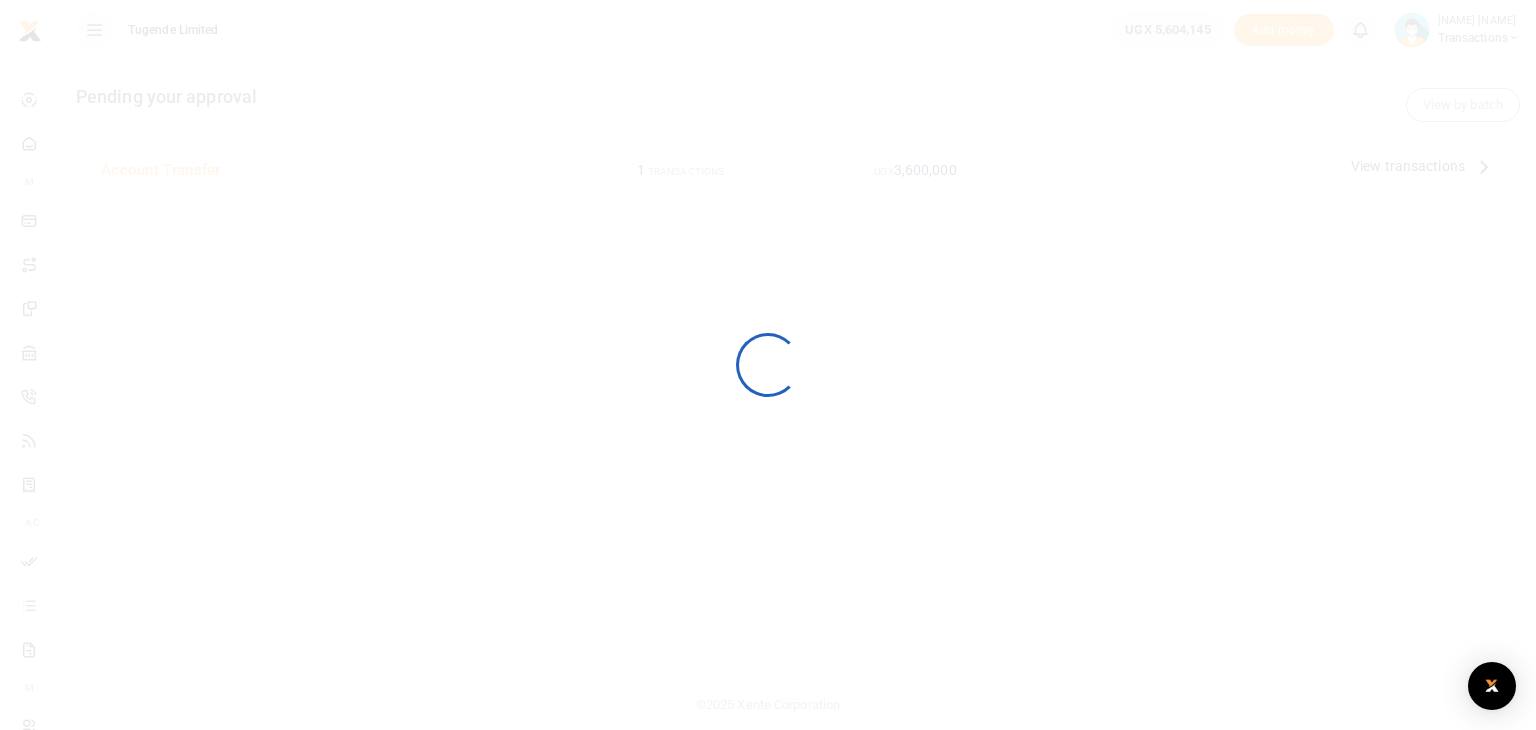 scroll, scrollTop: 0, scrollLeft: 0, axis: both 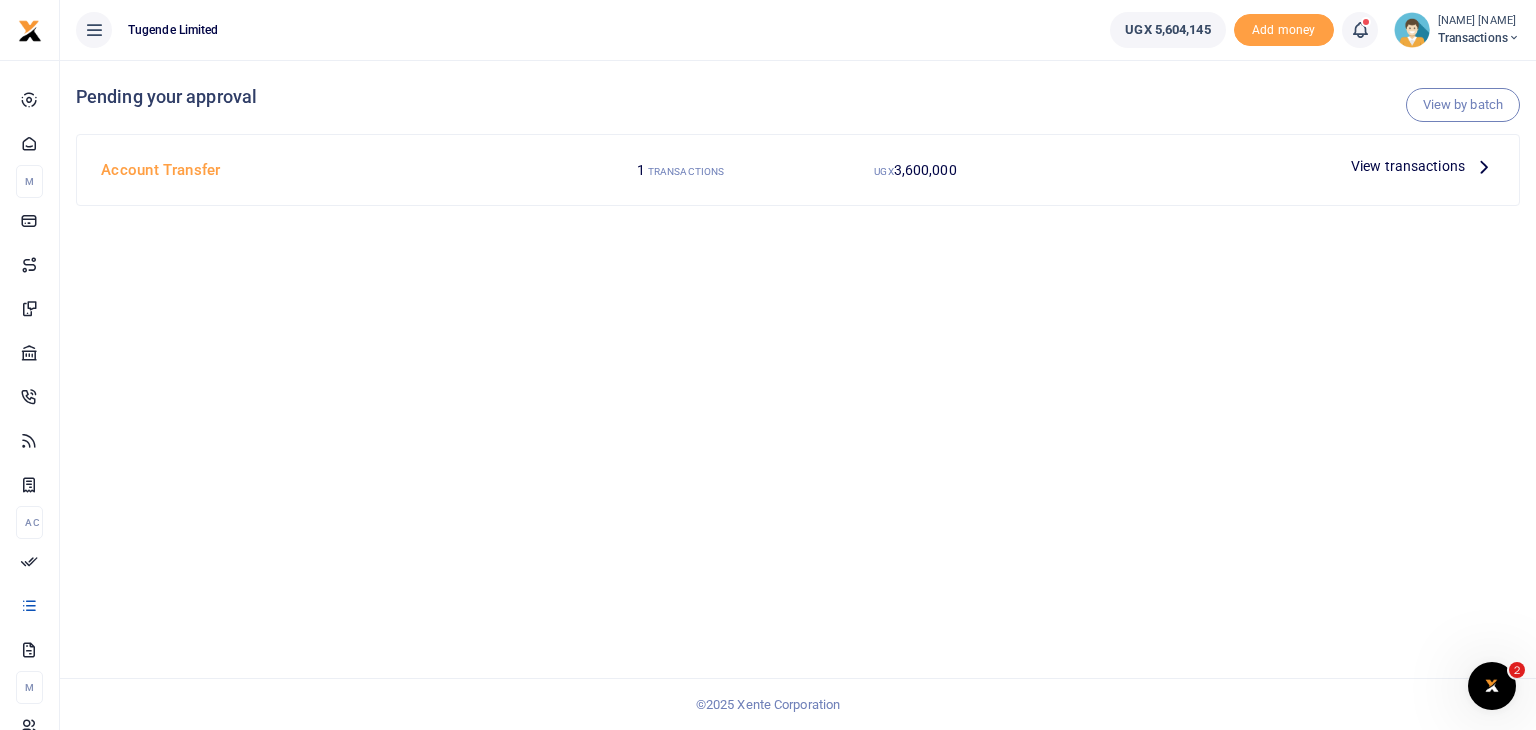 click on "View transactions" at bounding box center [1408, 166] 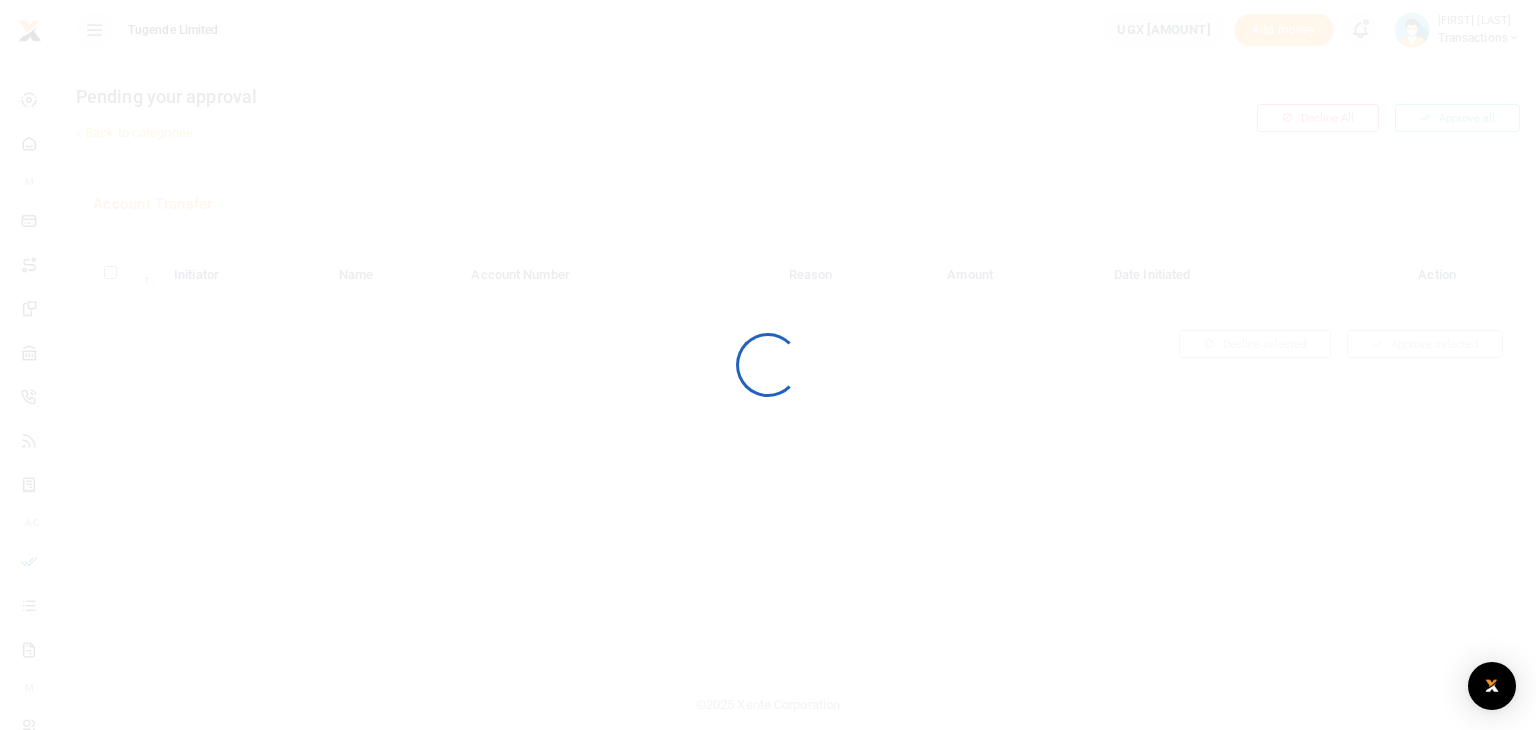 scroll, scrollTop: 0, scrollLeft: 0, axis: both 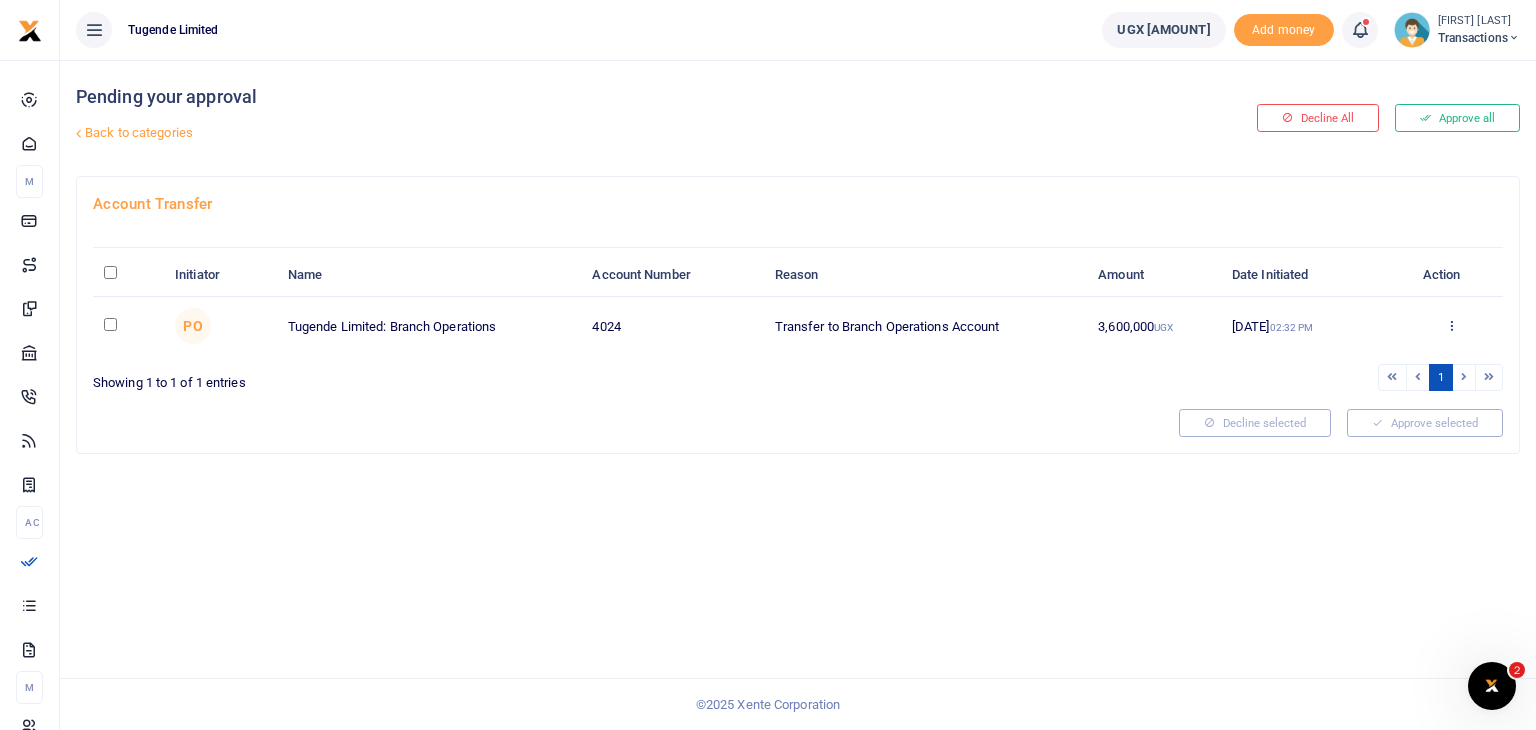 click at bounding box center [1451, 325] 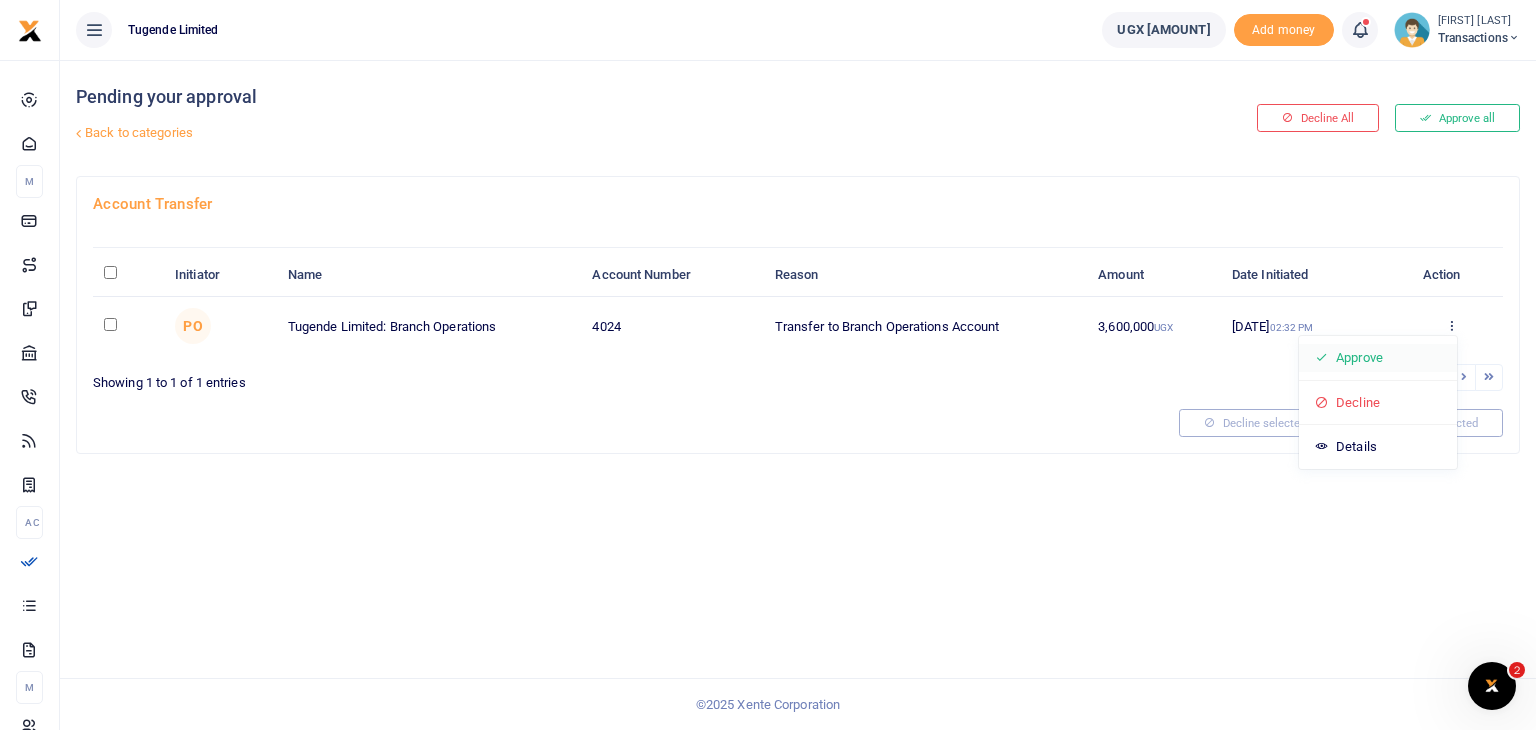 click on "Approve" at bounding box center [1378, 358] 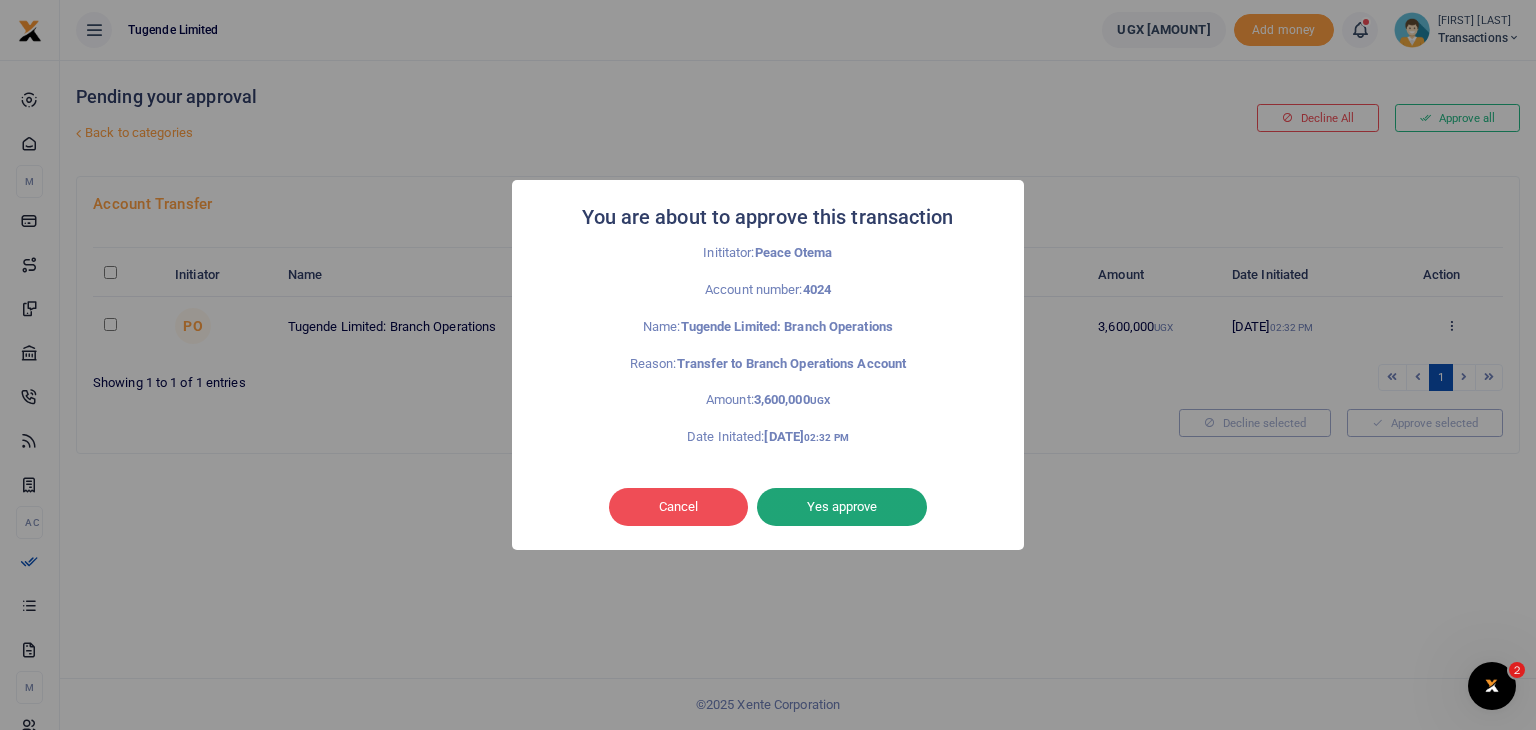 click on "Yes approve" at bounding box center [842, 507] 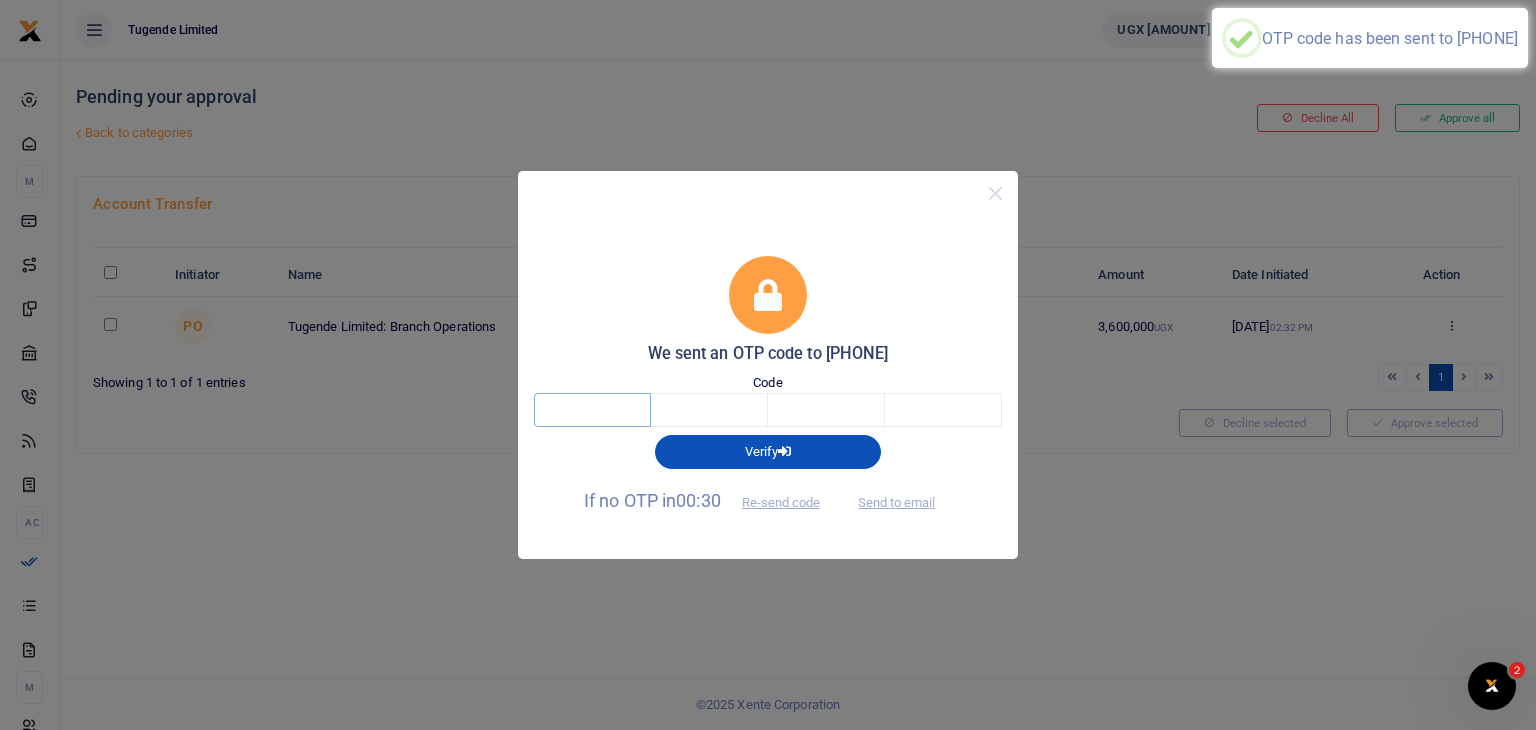 click at bounding box center (592, 410) 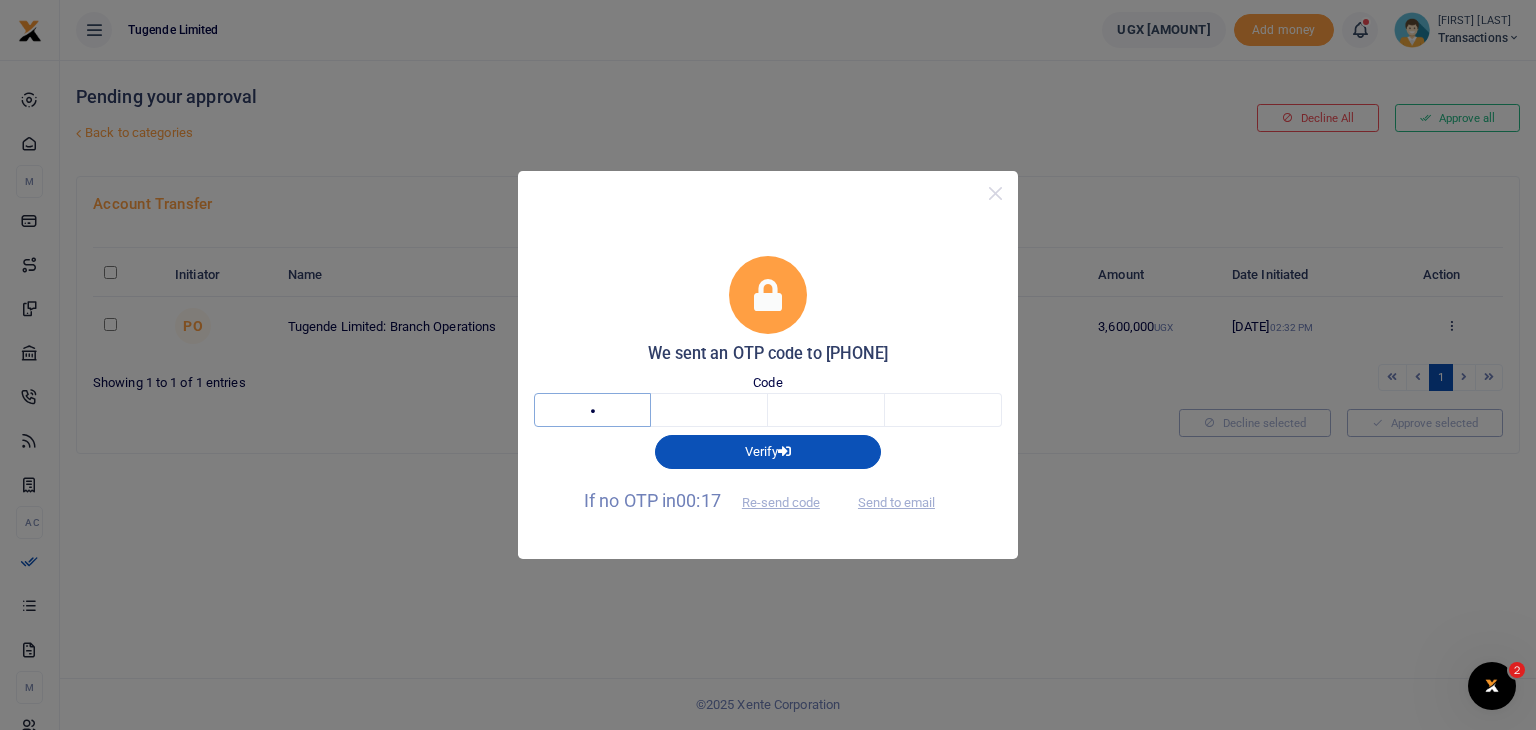 type on "3" 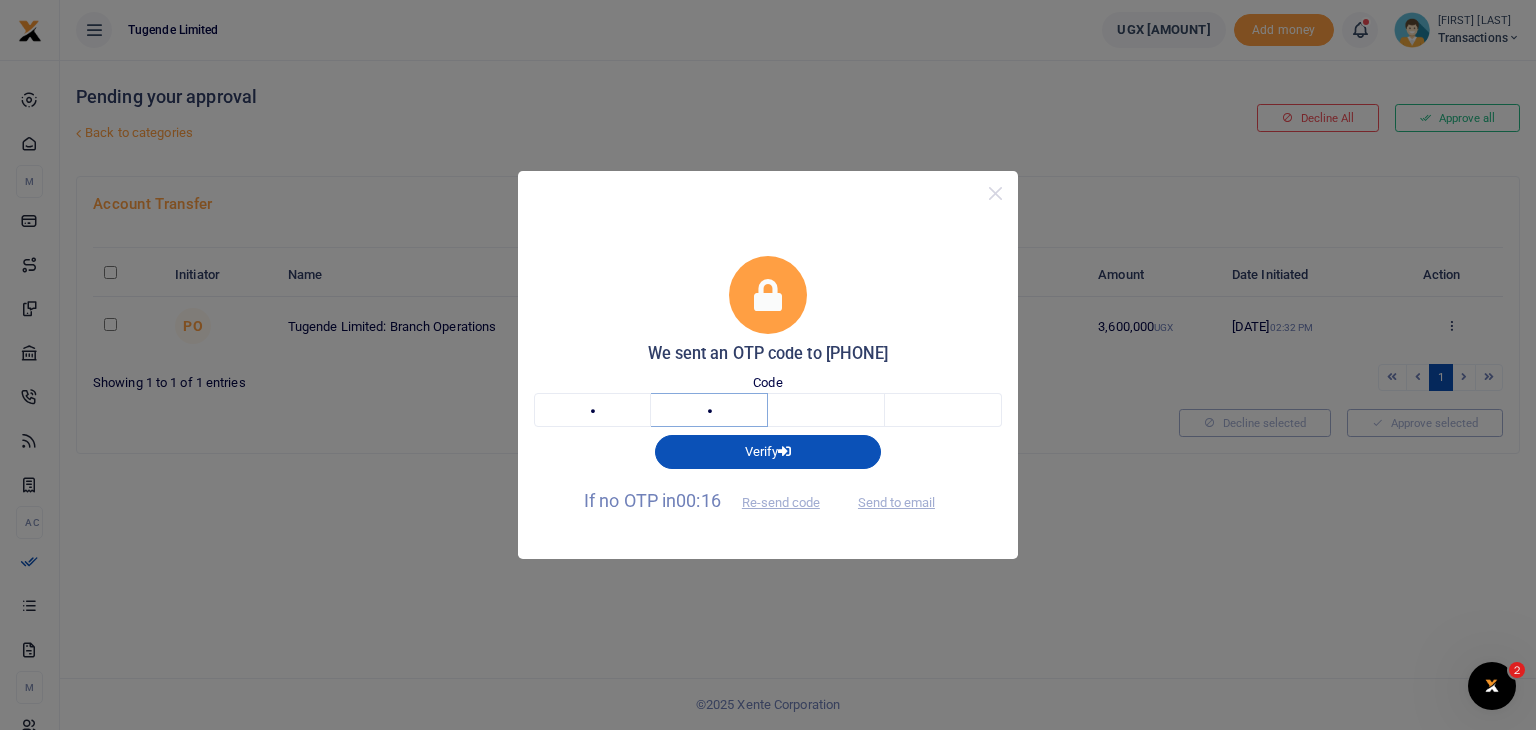 type on "9" 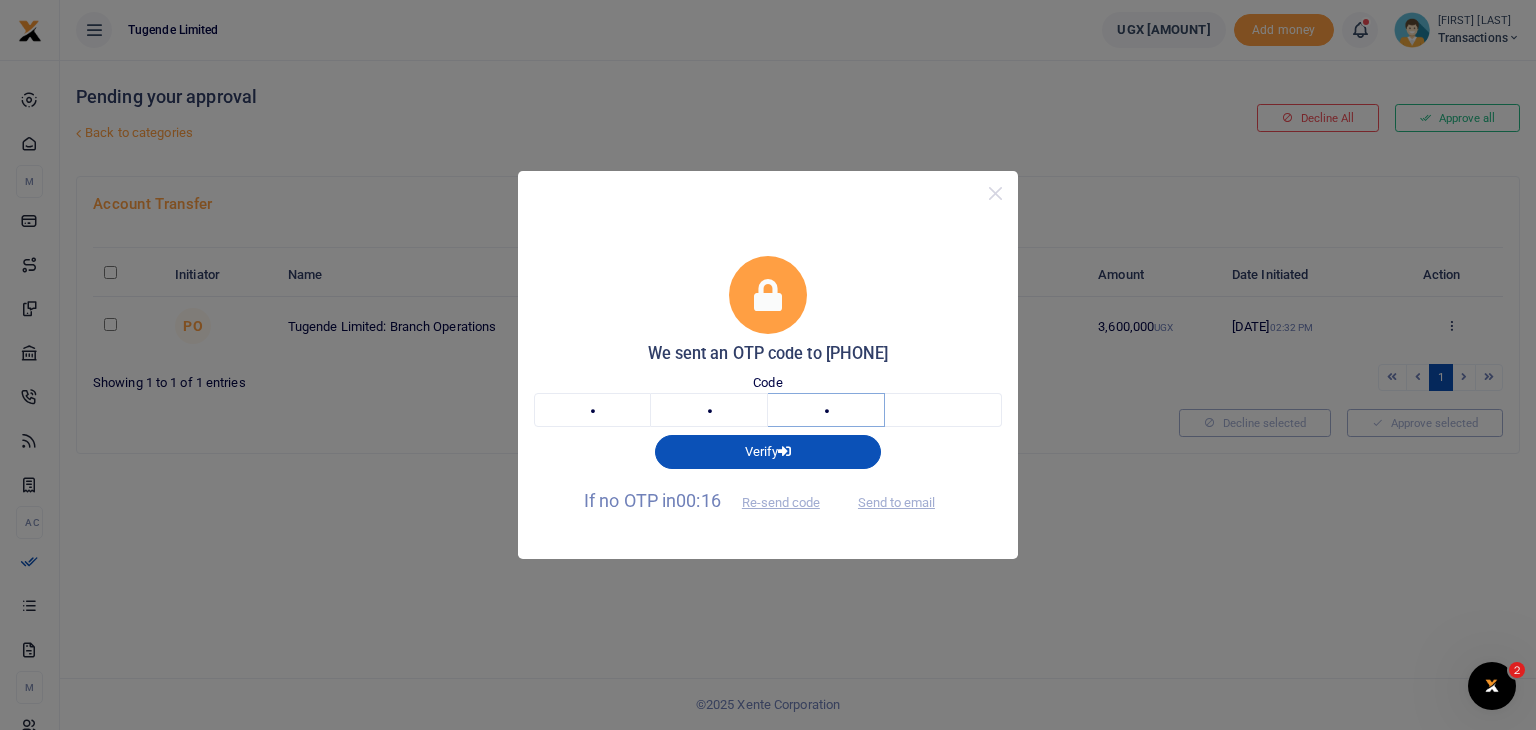 type on "5" 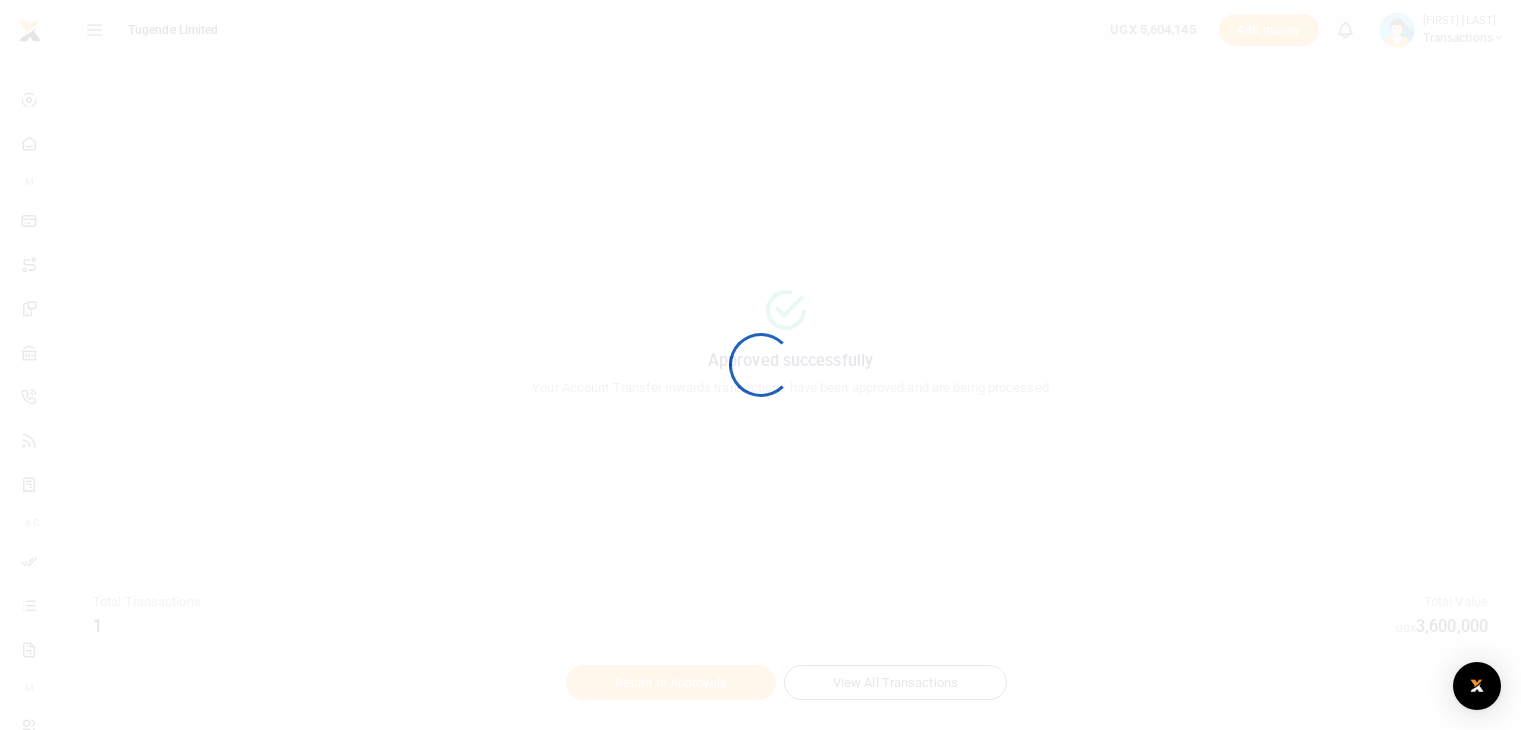 scroll, scrollTop: 0, scrollLeft: 0, axis: both 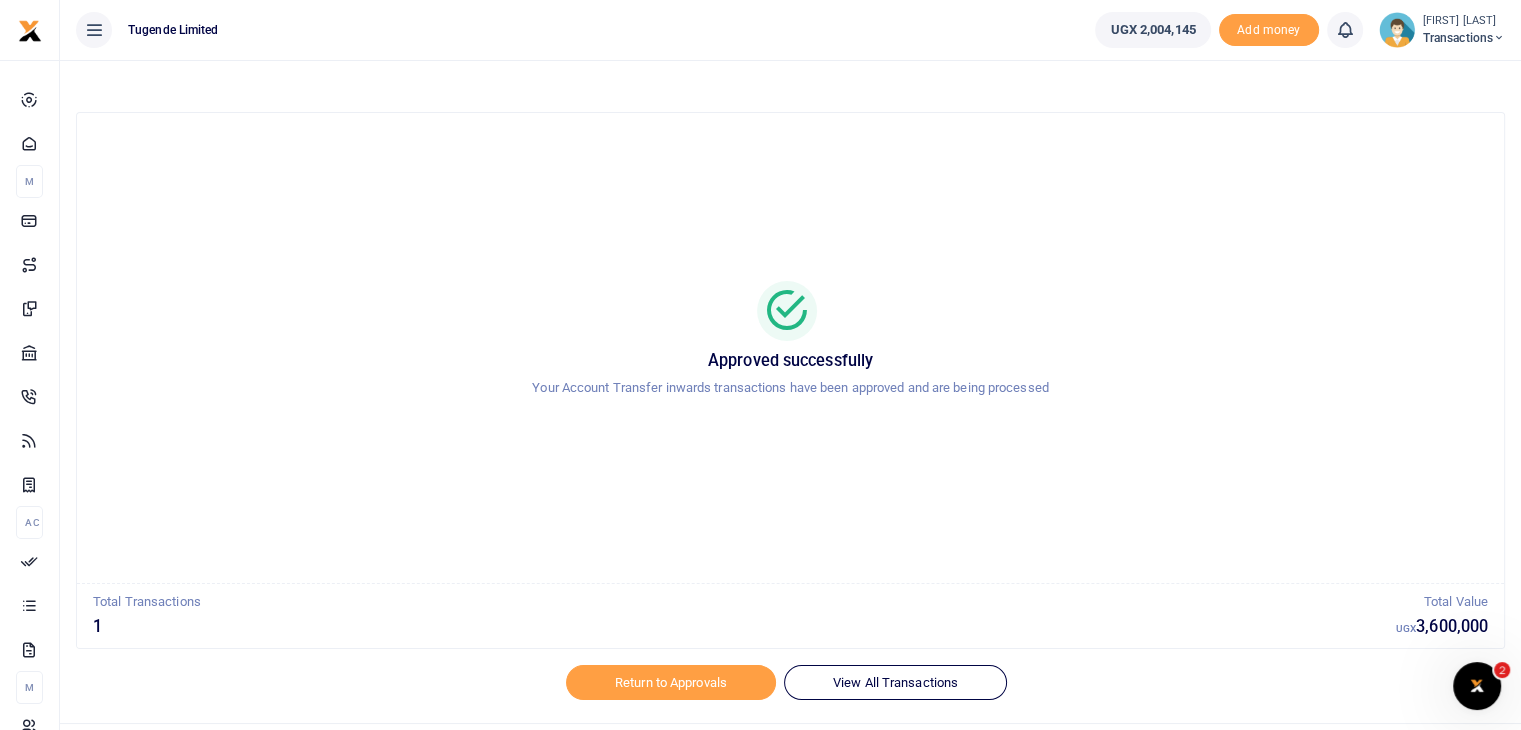 click at bounding box center (760, 365) 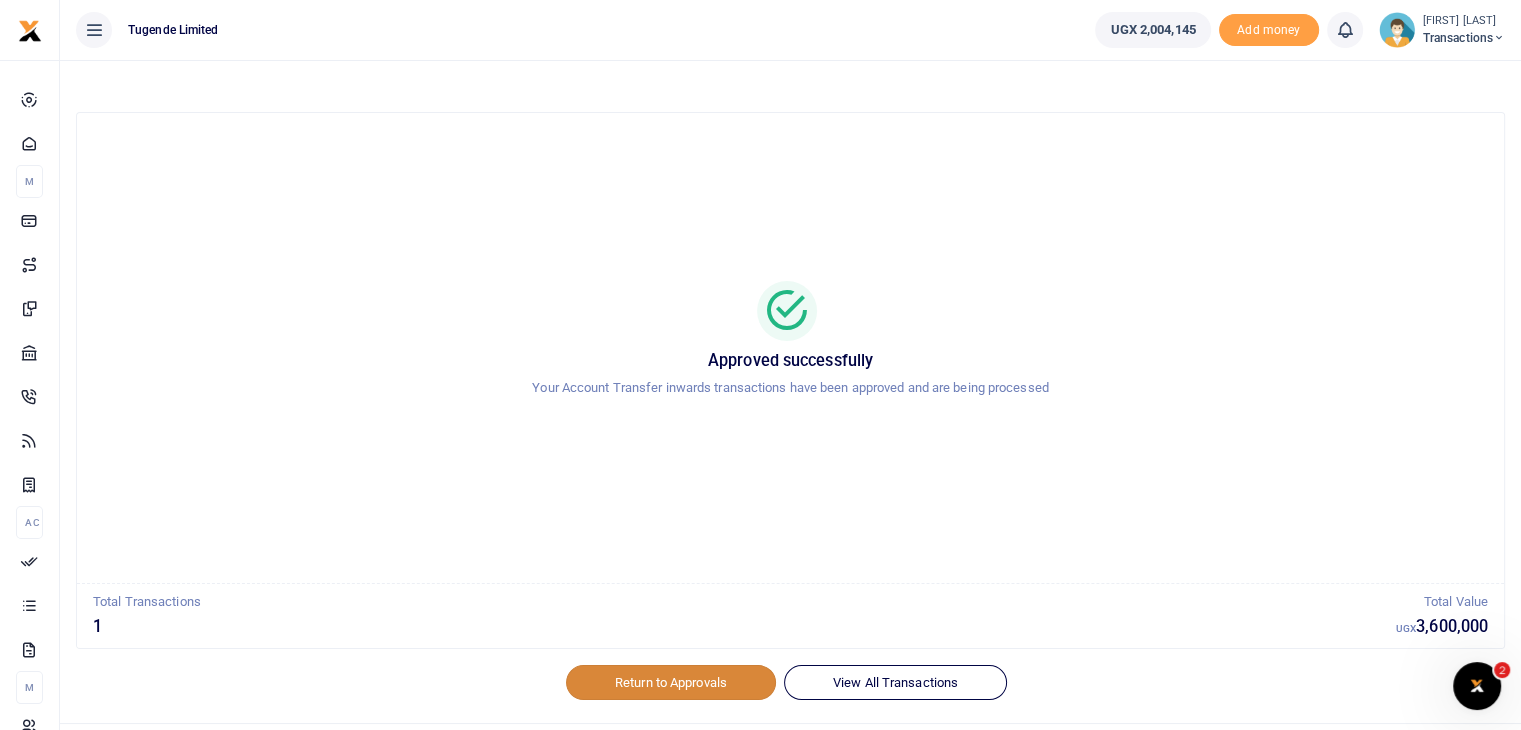 click on "Return to Approvals" at bounding box center (671, 682) 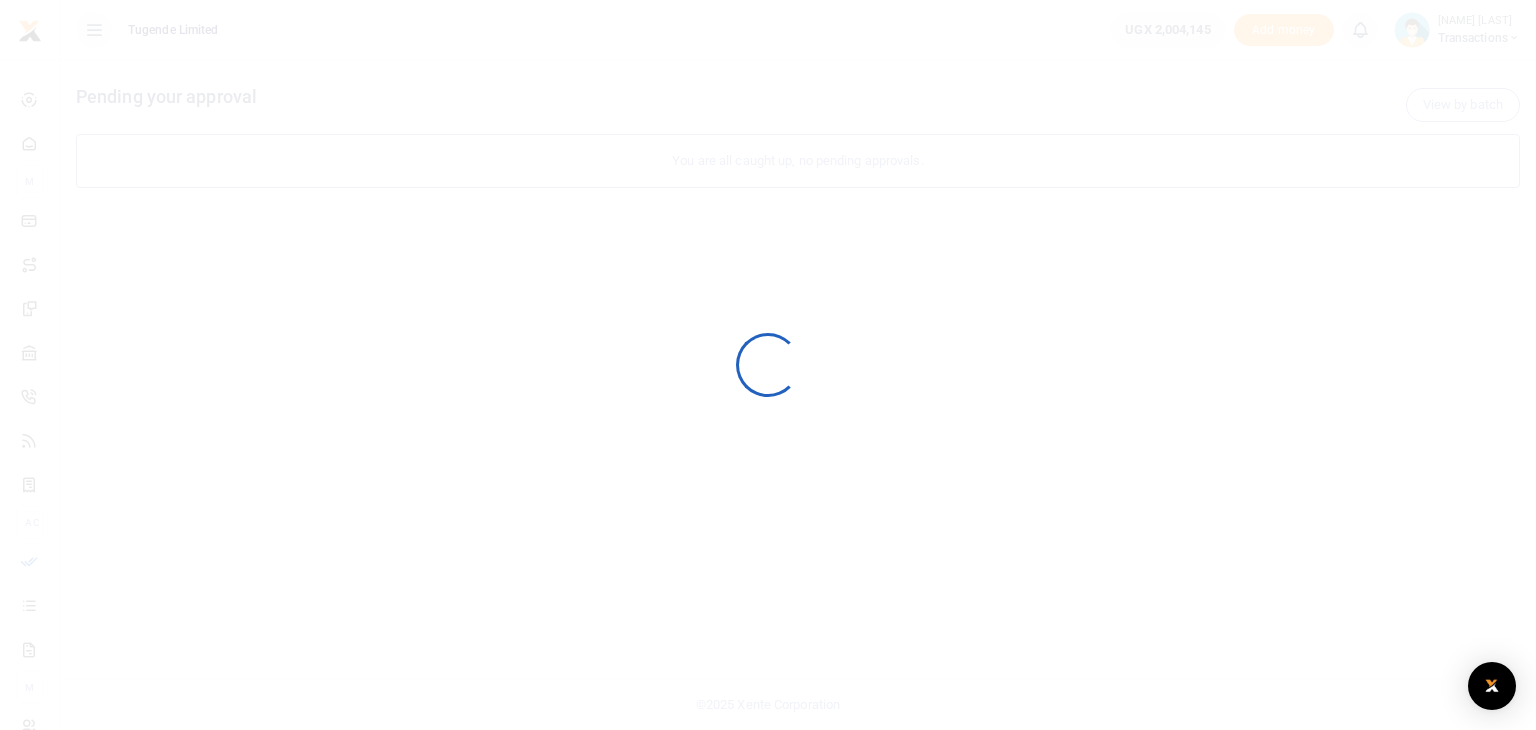 scroll, scrollTop: 0, scrollLeft: 0, axis: both 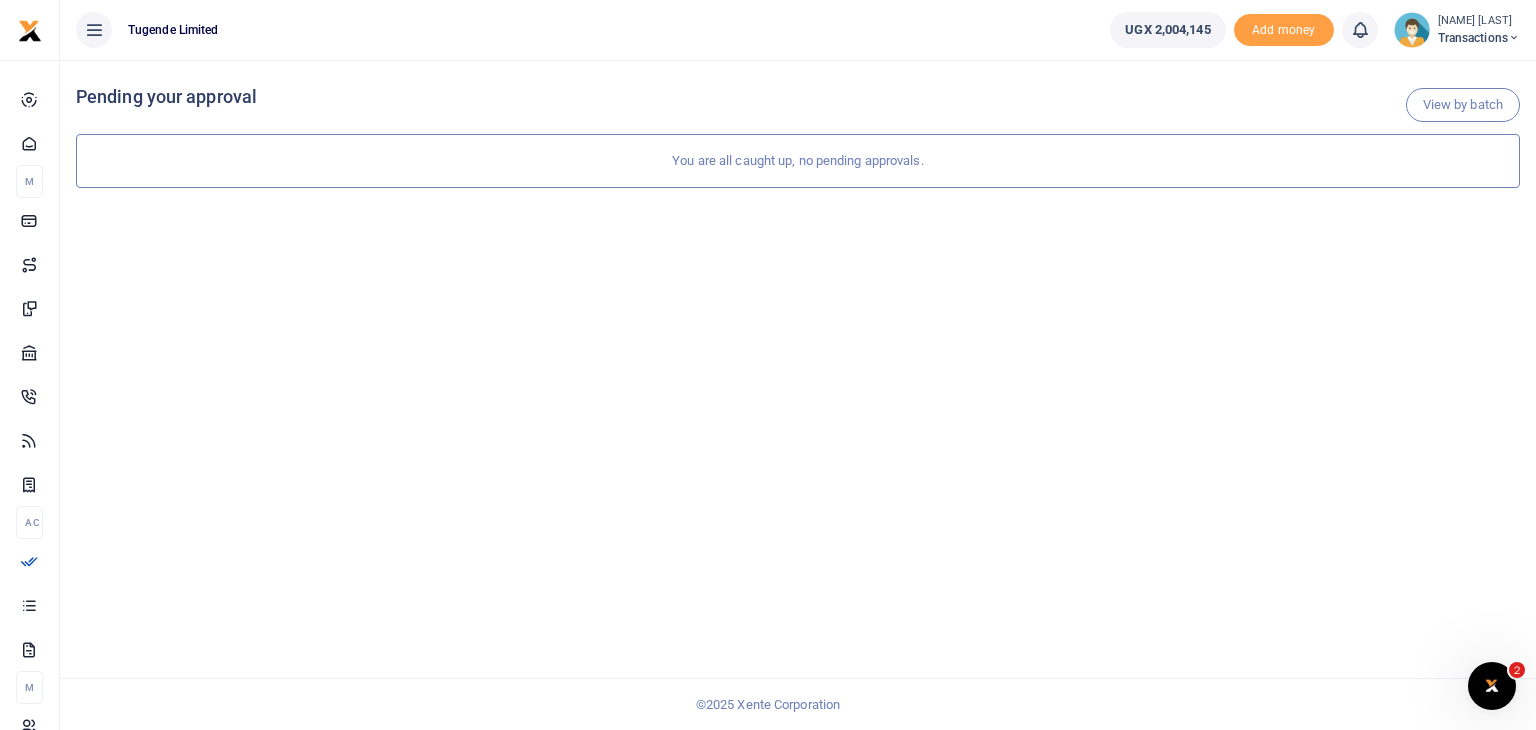 click at bounding box center [1412, 30] 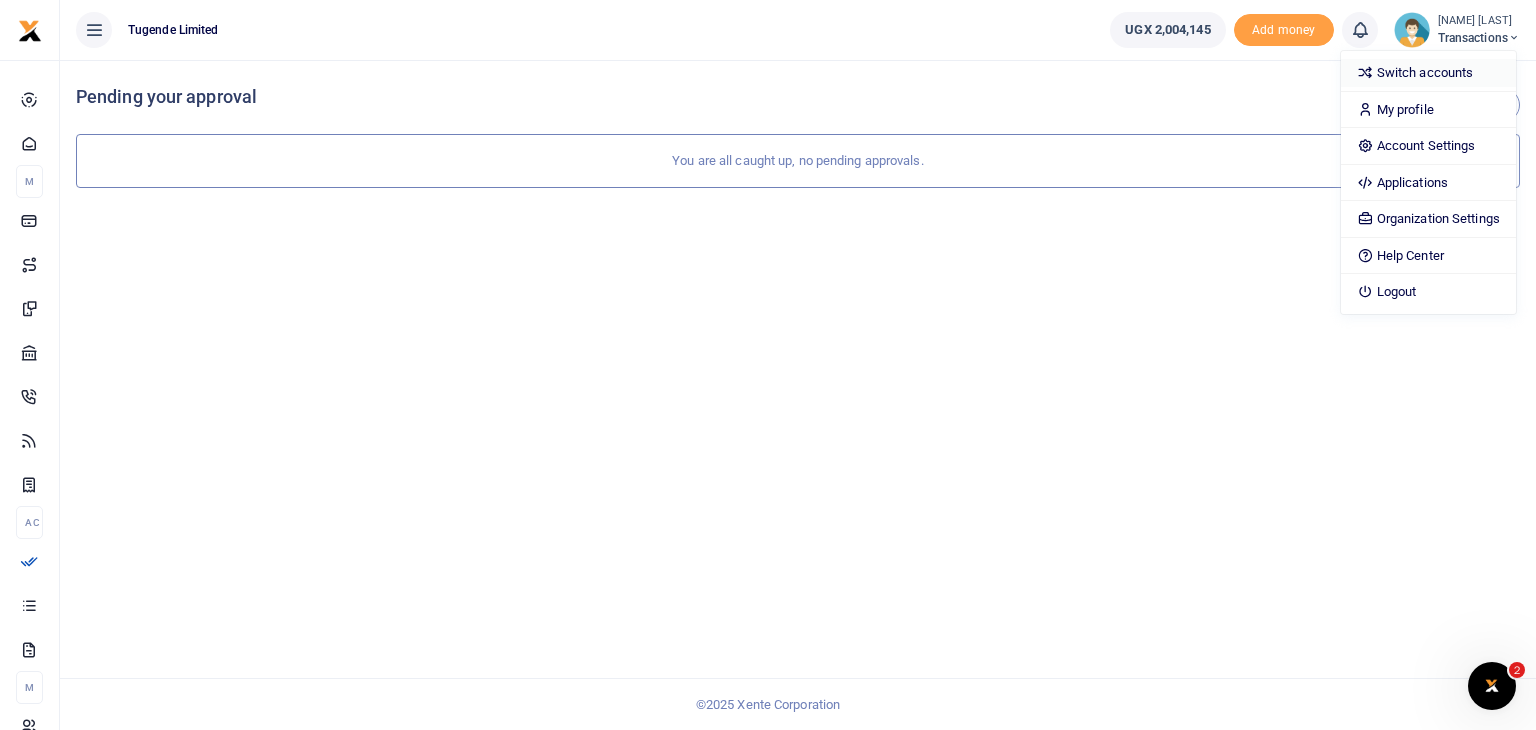 click on "Switch accounts" at bounding box center [1428, 73] 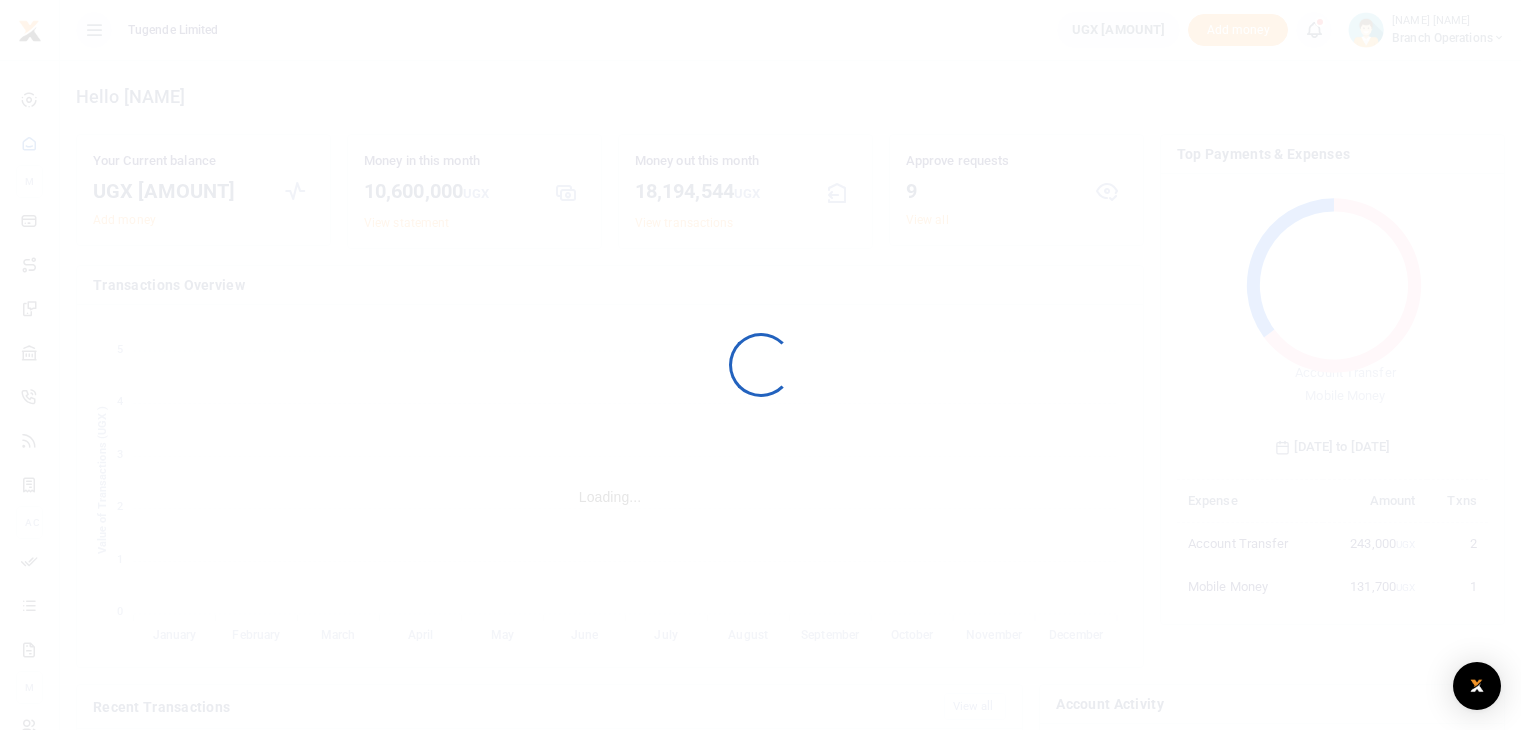 scroll, scrollTop: 0, scrollLeft: 0, axis: both 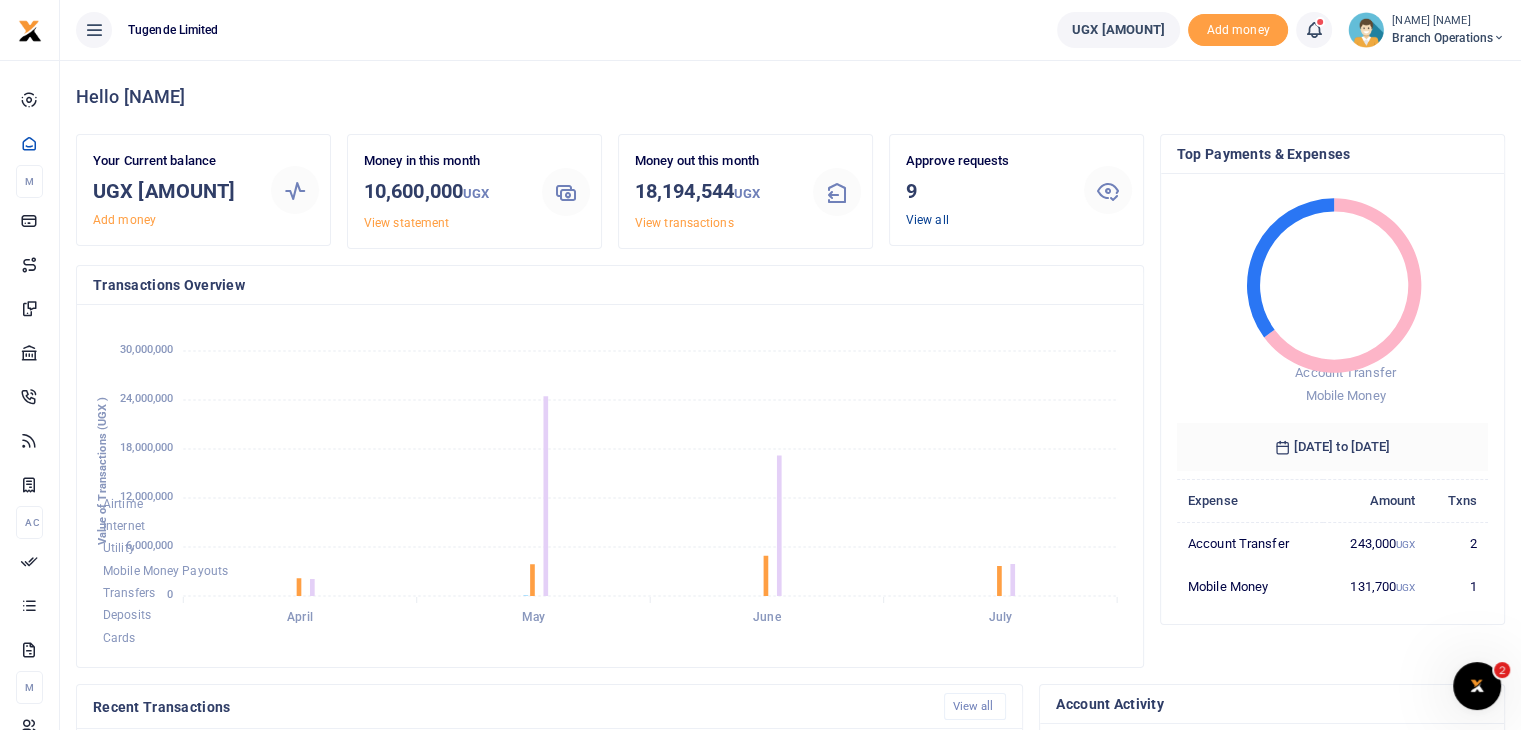 click on "View all" at bounding box center [927, 220] 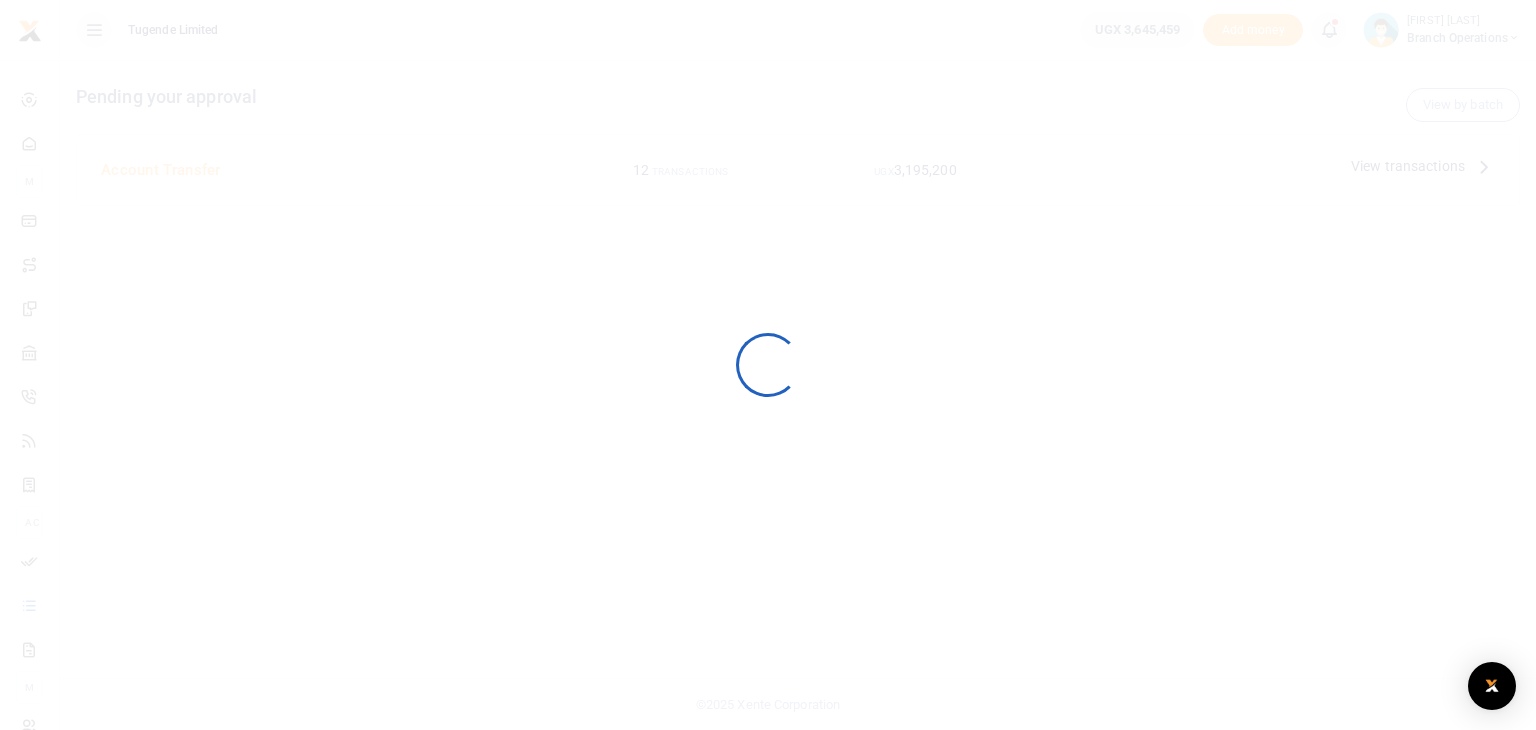 scroll, scrollTop: 0, scrollLeft: 0, axis: both 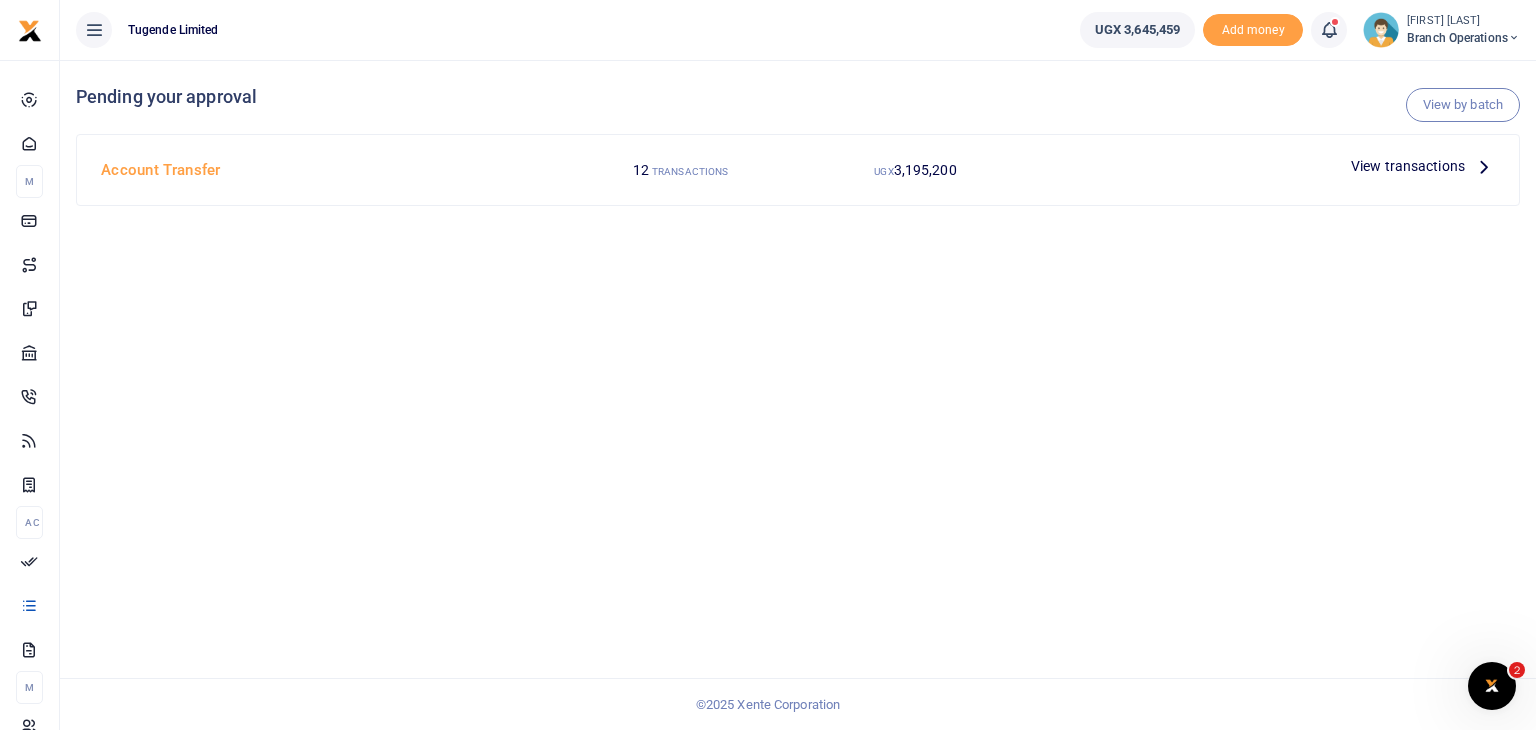 click on "View transactions" at bounding box center [1408, 166] 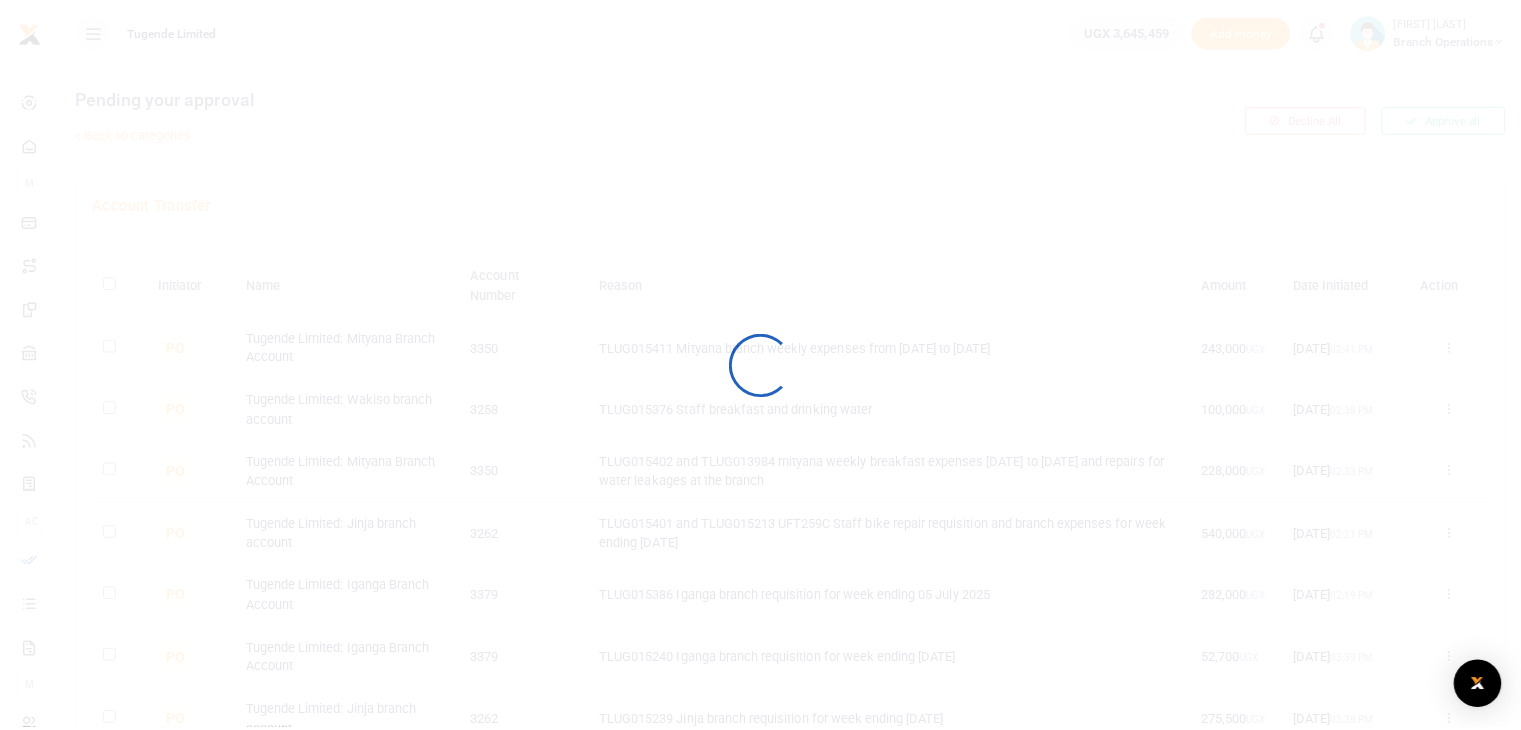 scroll, scrollTop: 0, scrollLeft: 0, axis: both 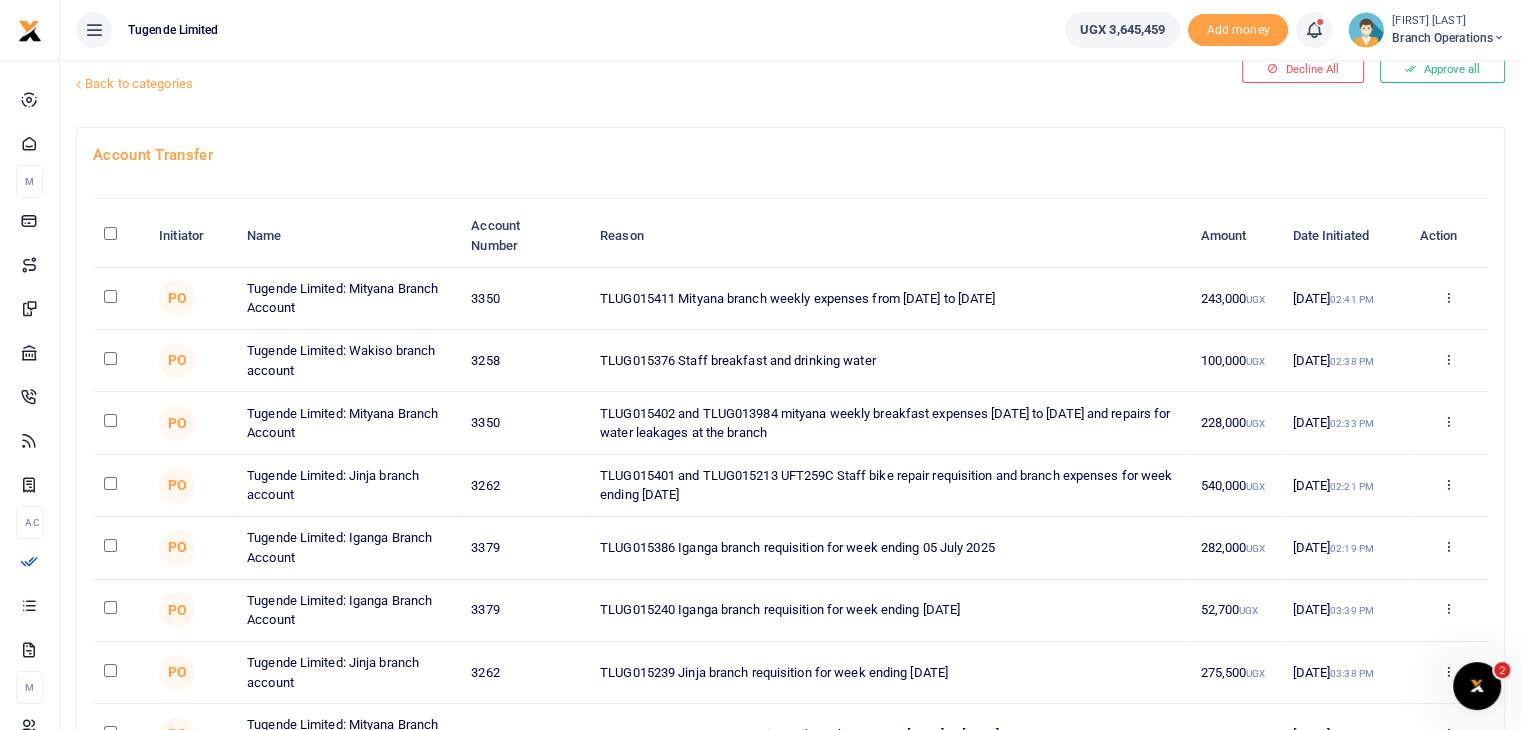 click at bounding box center [110, 358] 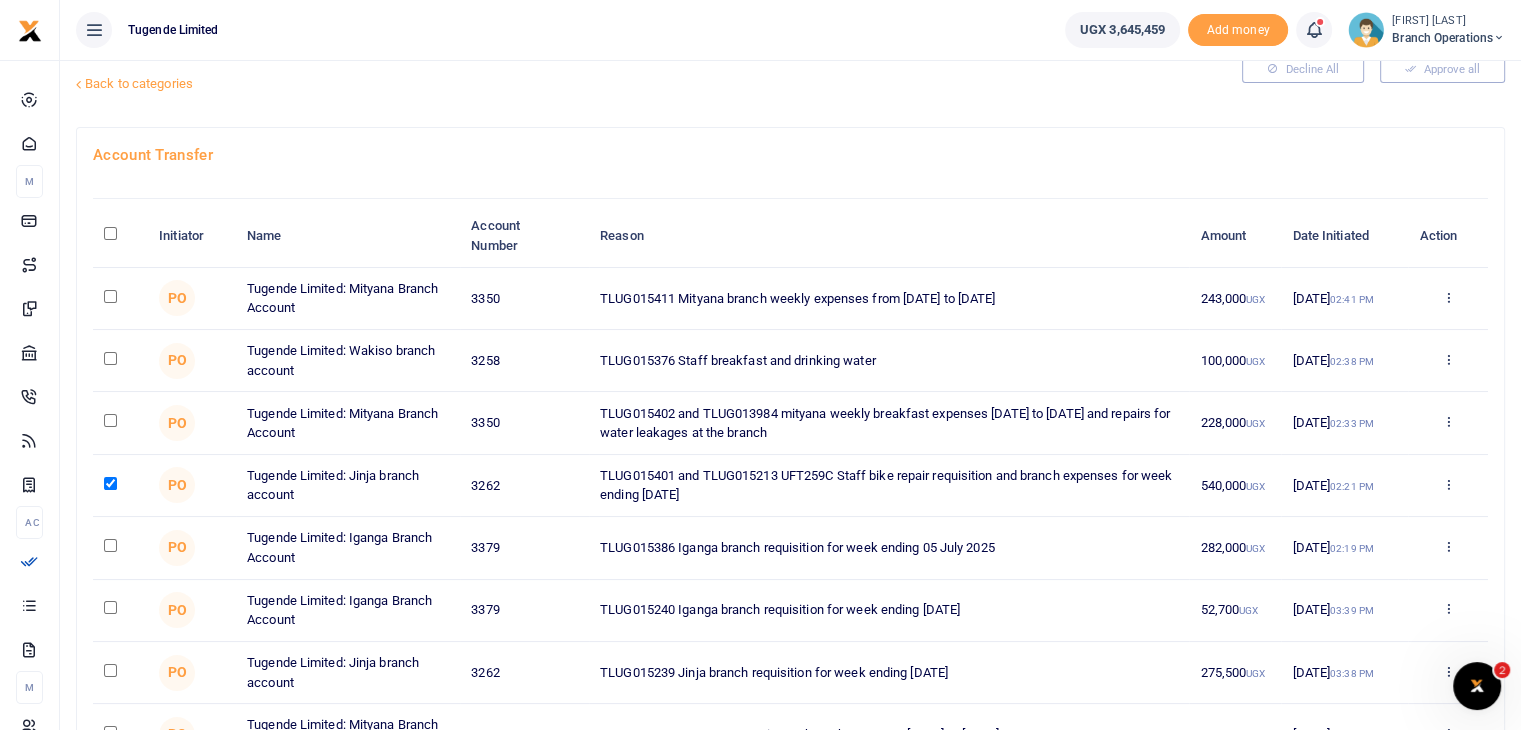 click at bounding box center [110, 296] 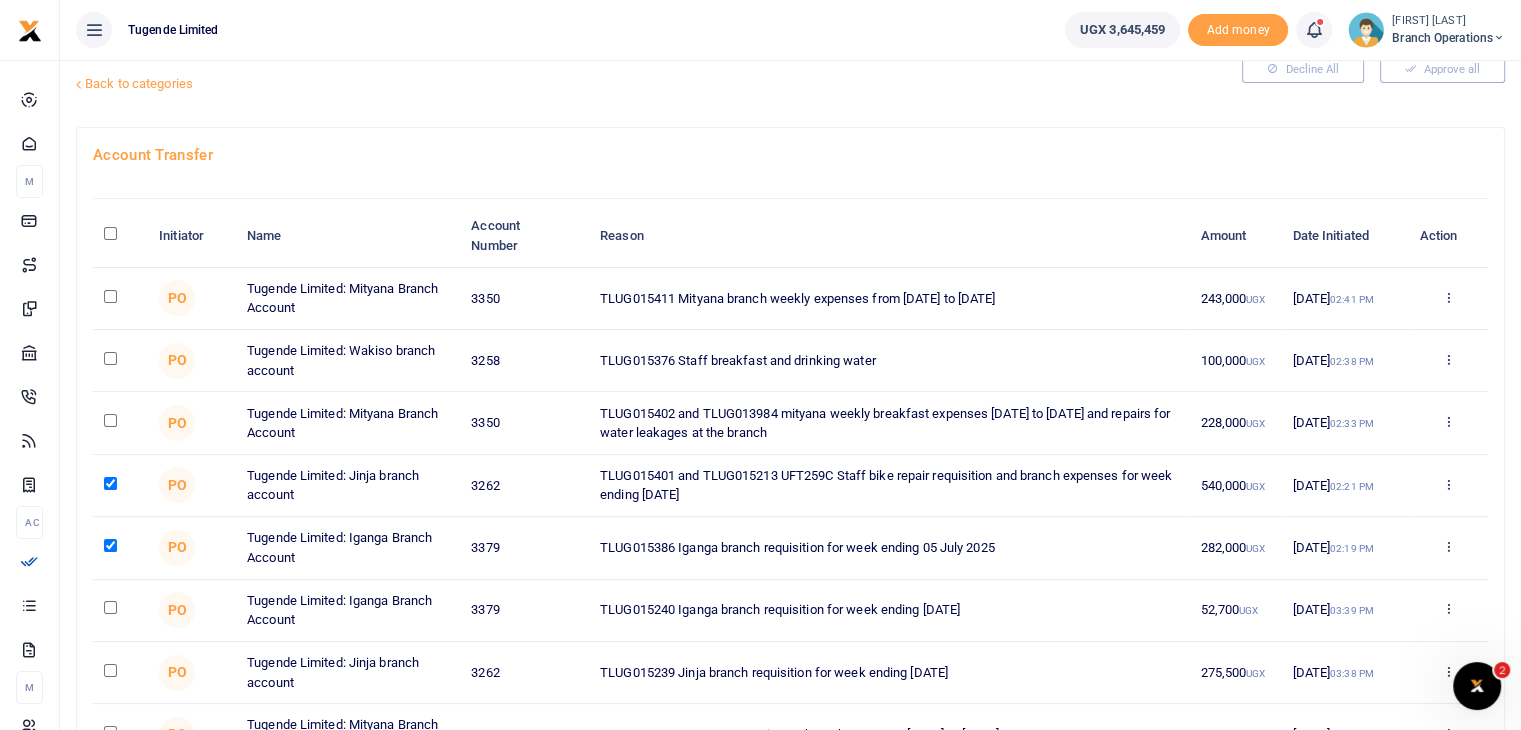 click at bounding box center [110, 296] 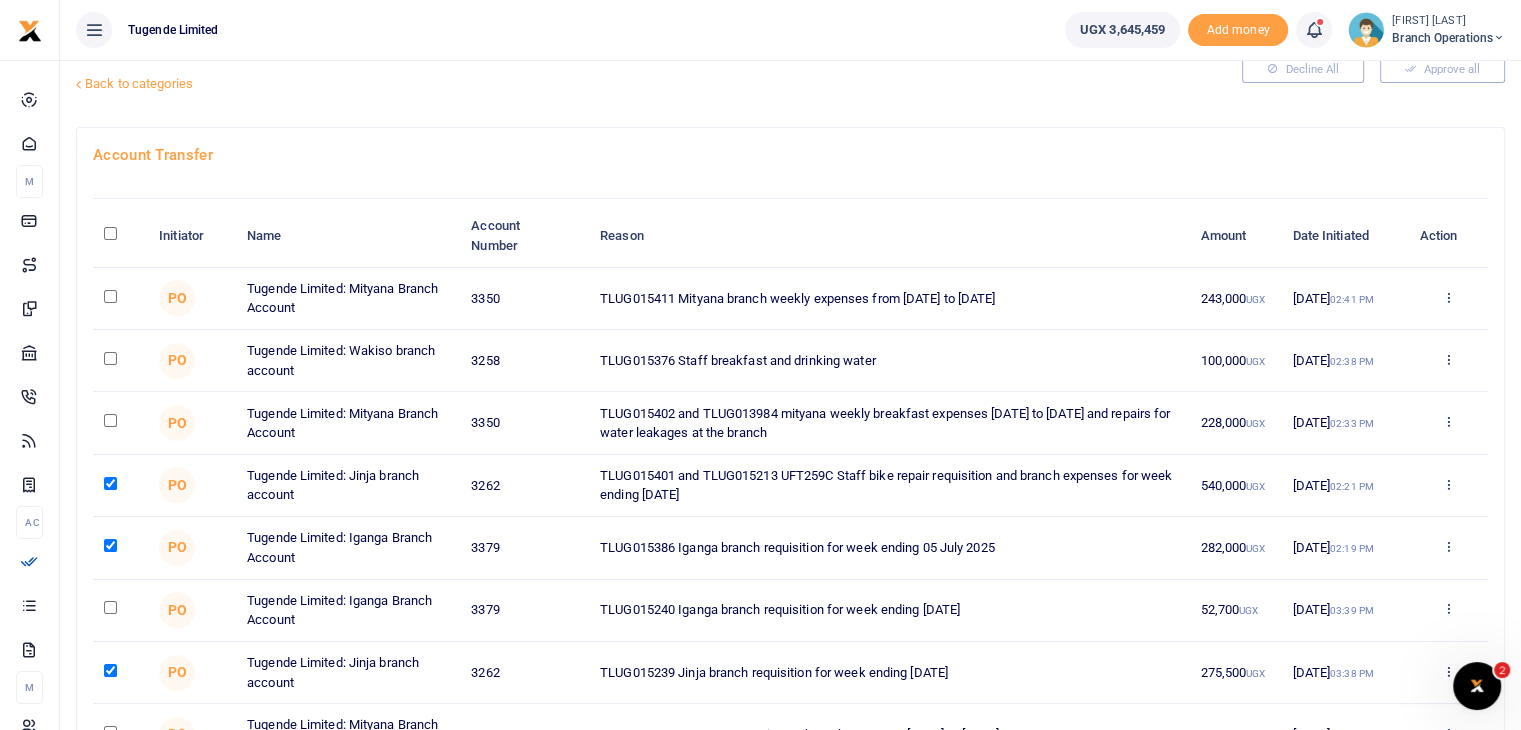 click at bounding box center (110, 296) 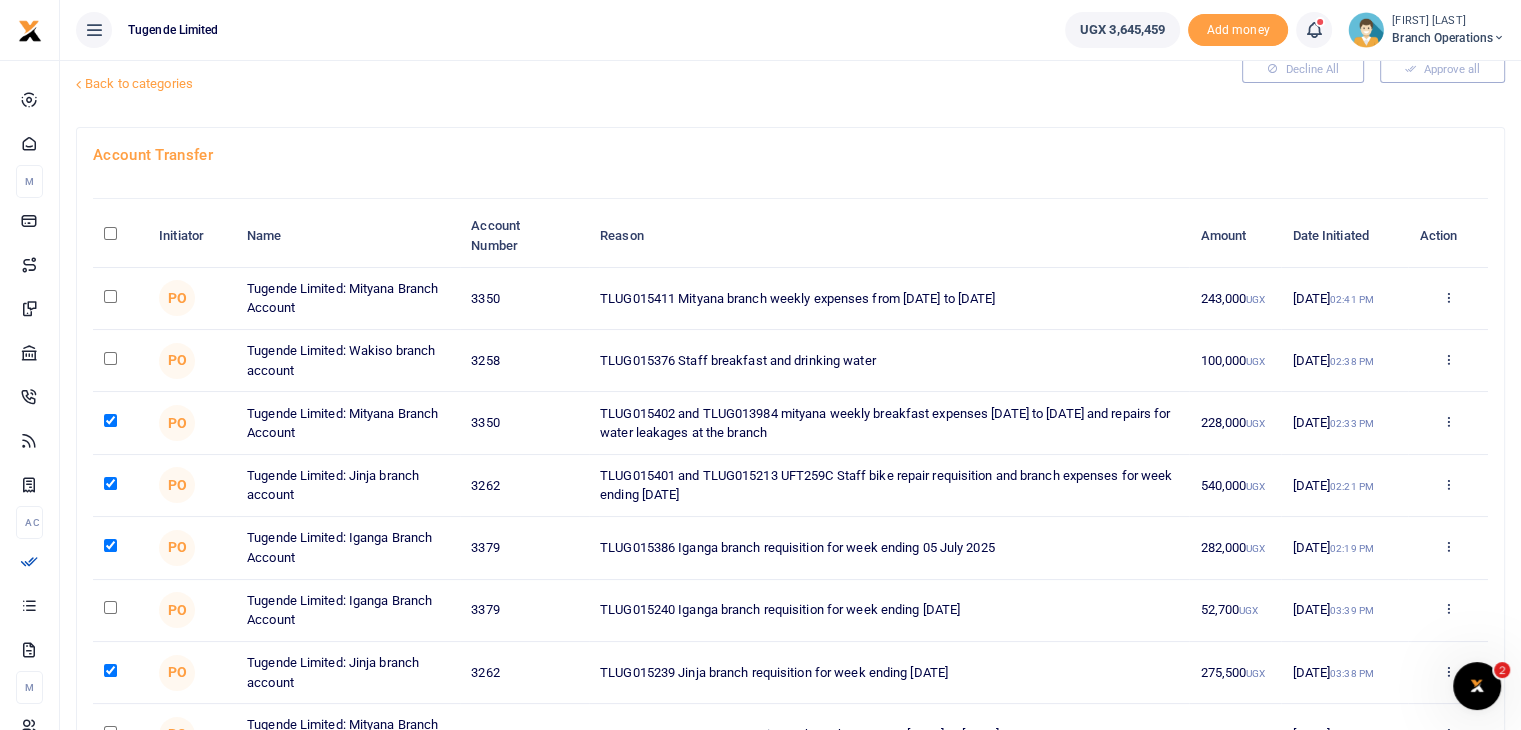 click at bounding box center [110, 296] 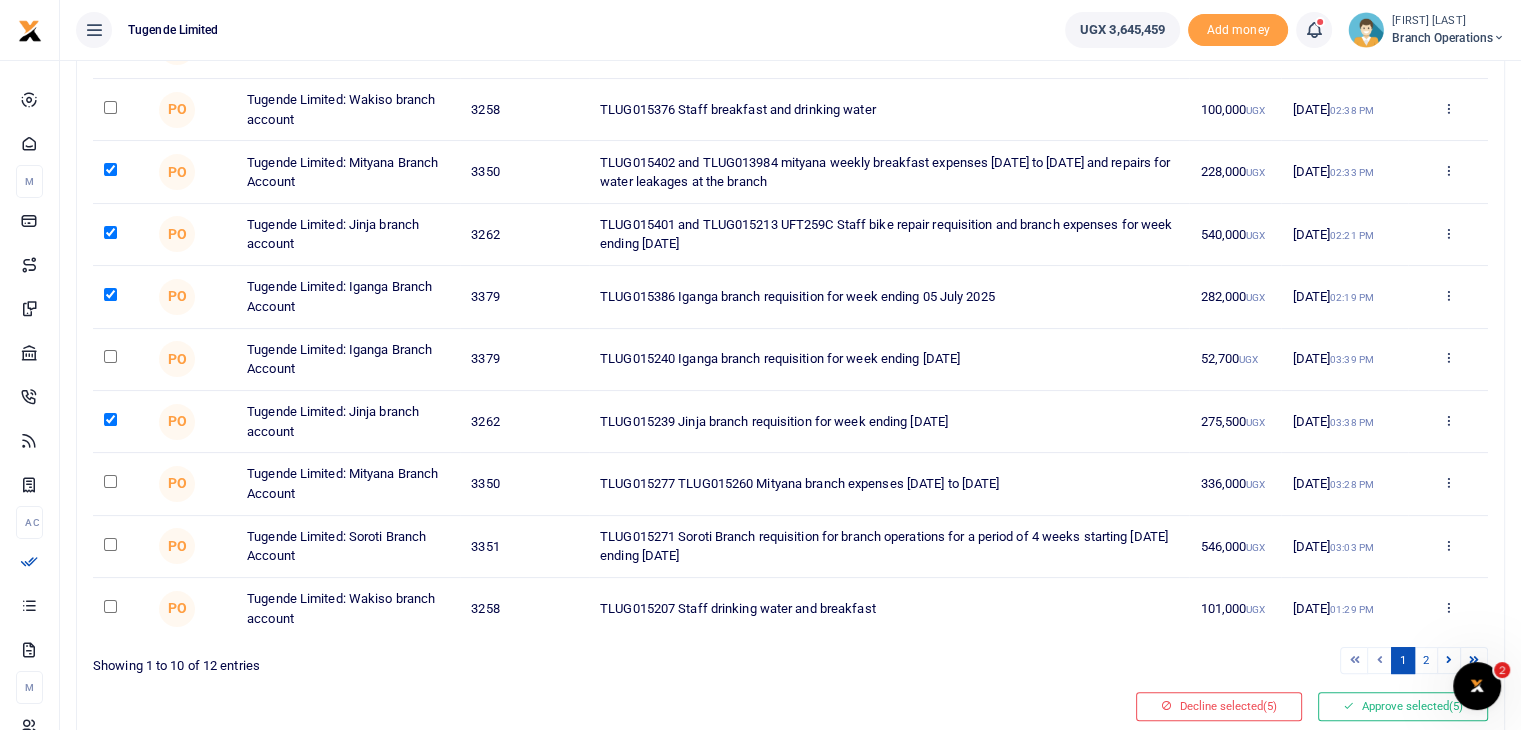 scroll, scrollTop: 304, scrollLeft: 0, axis: vertical 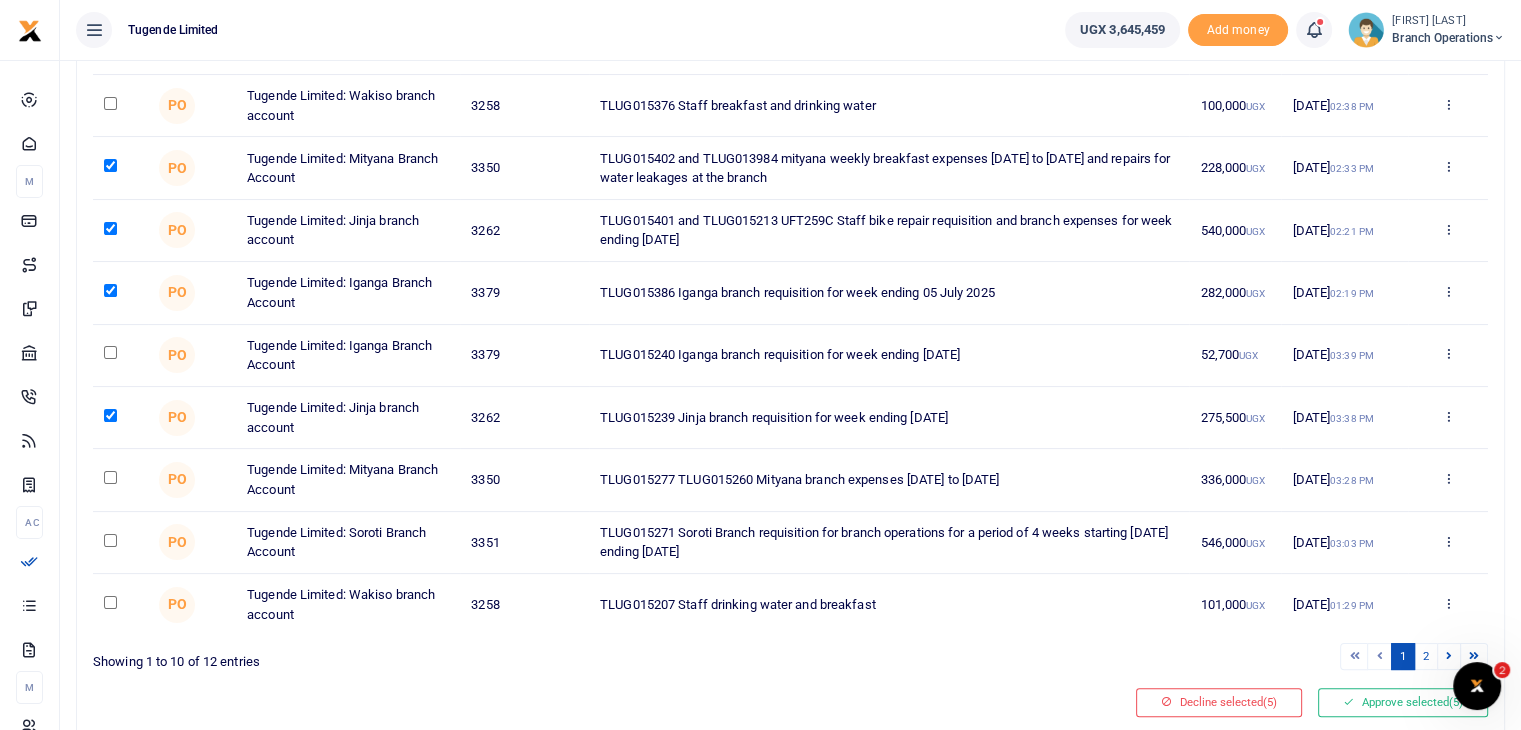 click at bounding box center [110, 103] 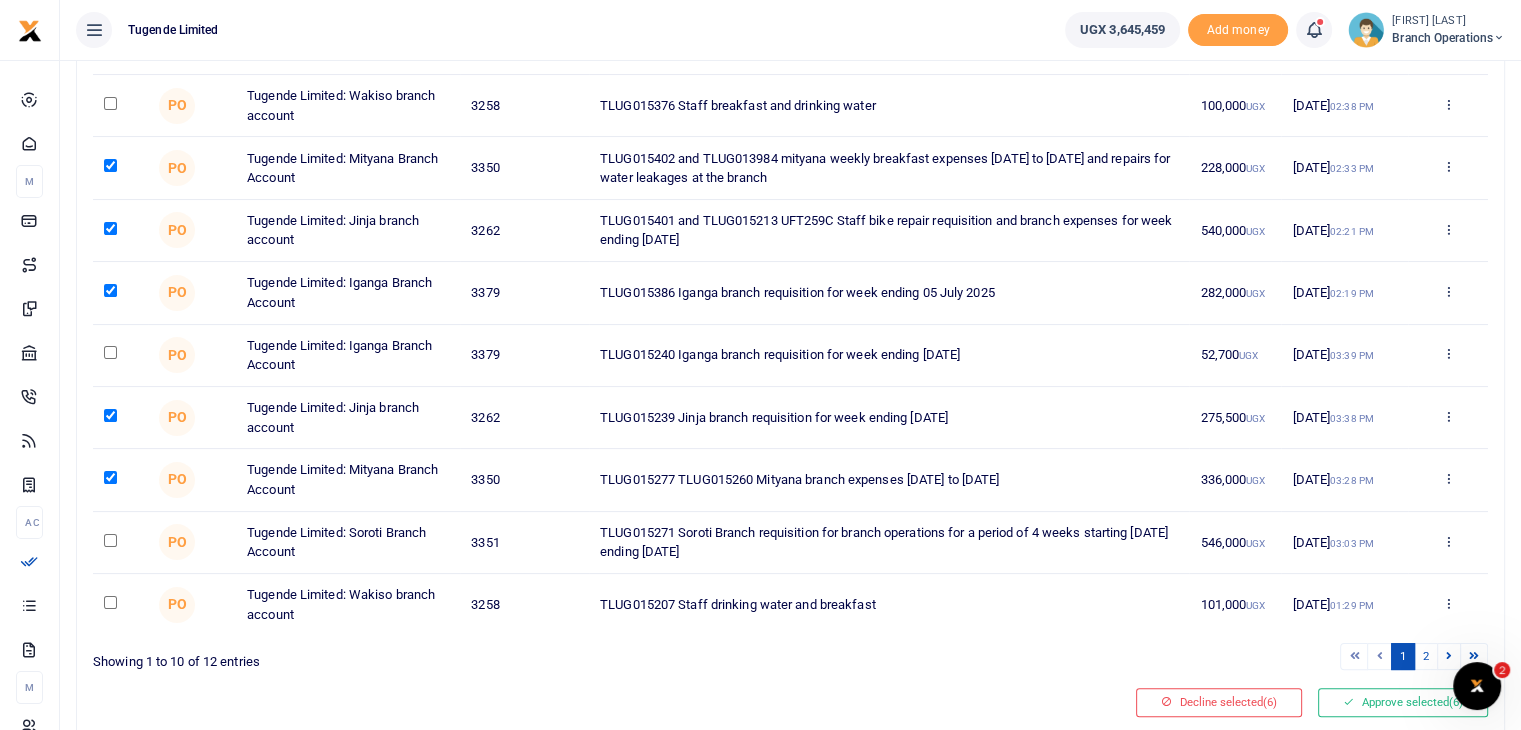 click at bounding box center (110, 41) 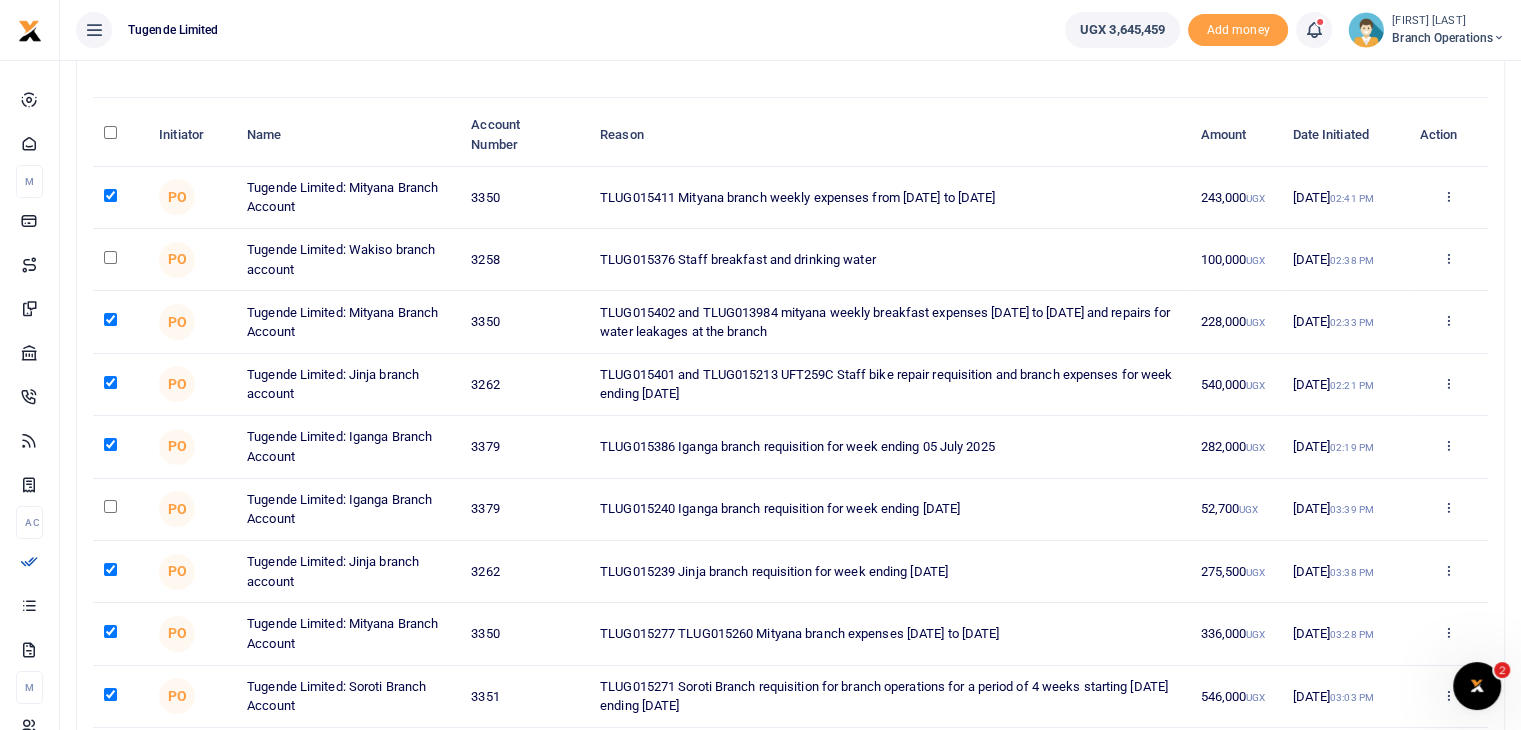 scroll, scrollTop: 122, scrollLeft: 0, axis: vertical 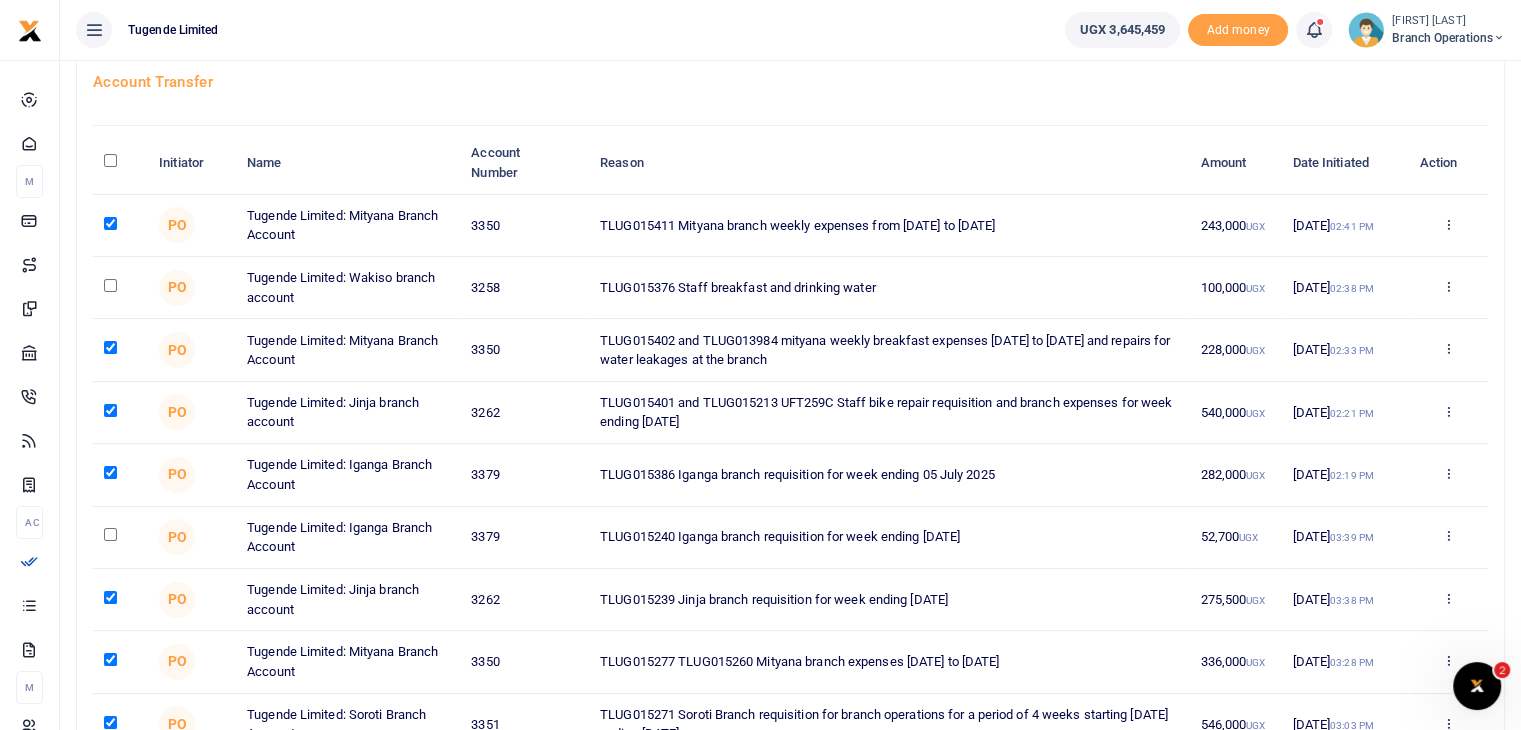 click at bounding box center (110, 285) 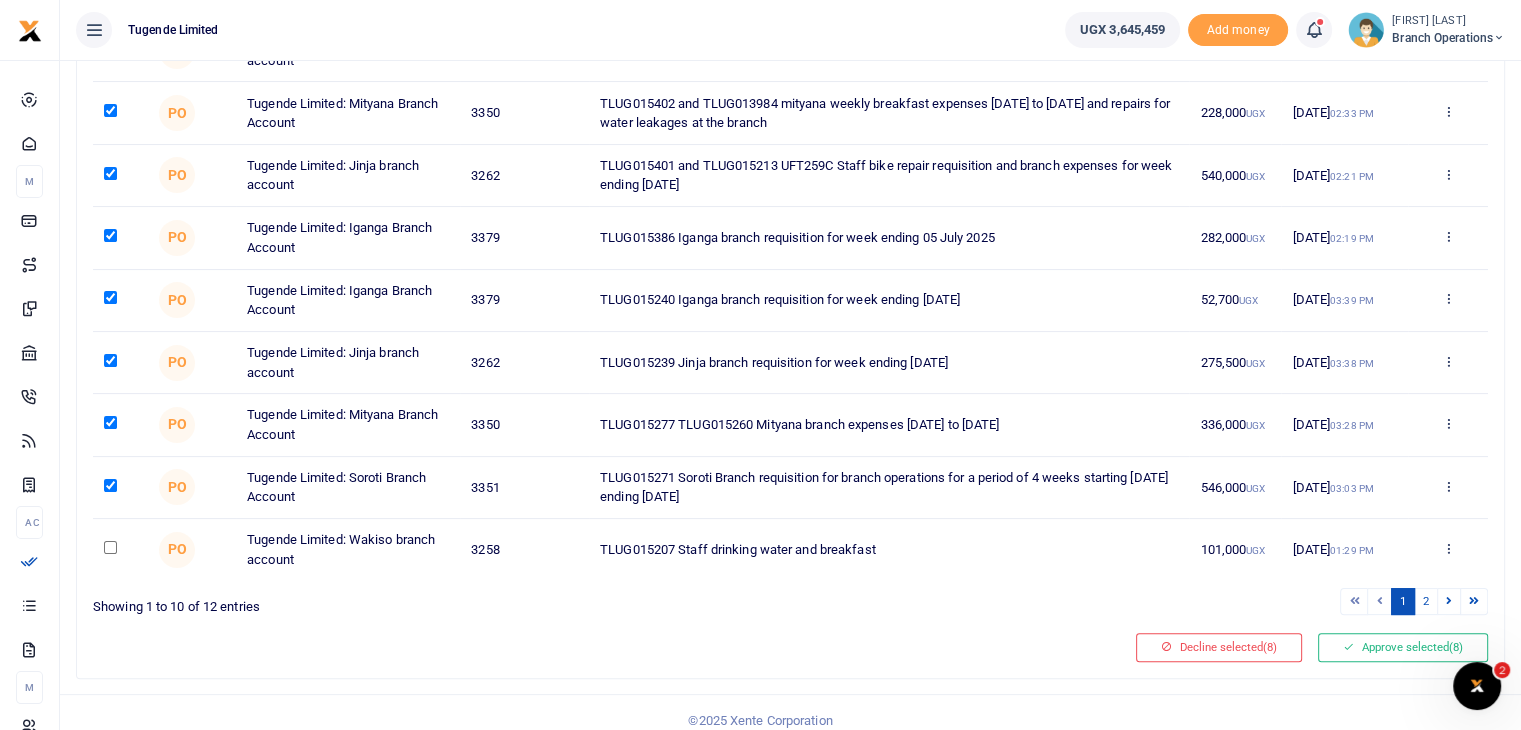 scroll, scrollTop: 372, scrollLeft: 0, axis: vertical 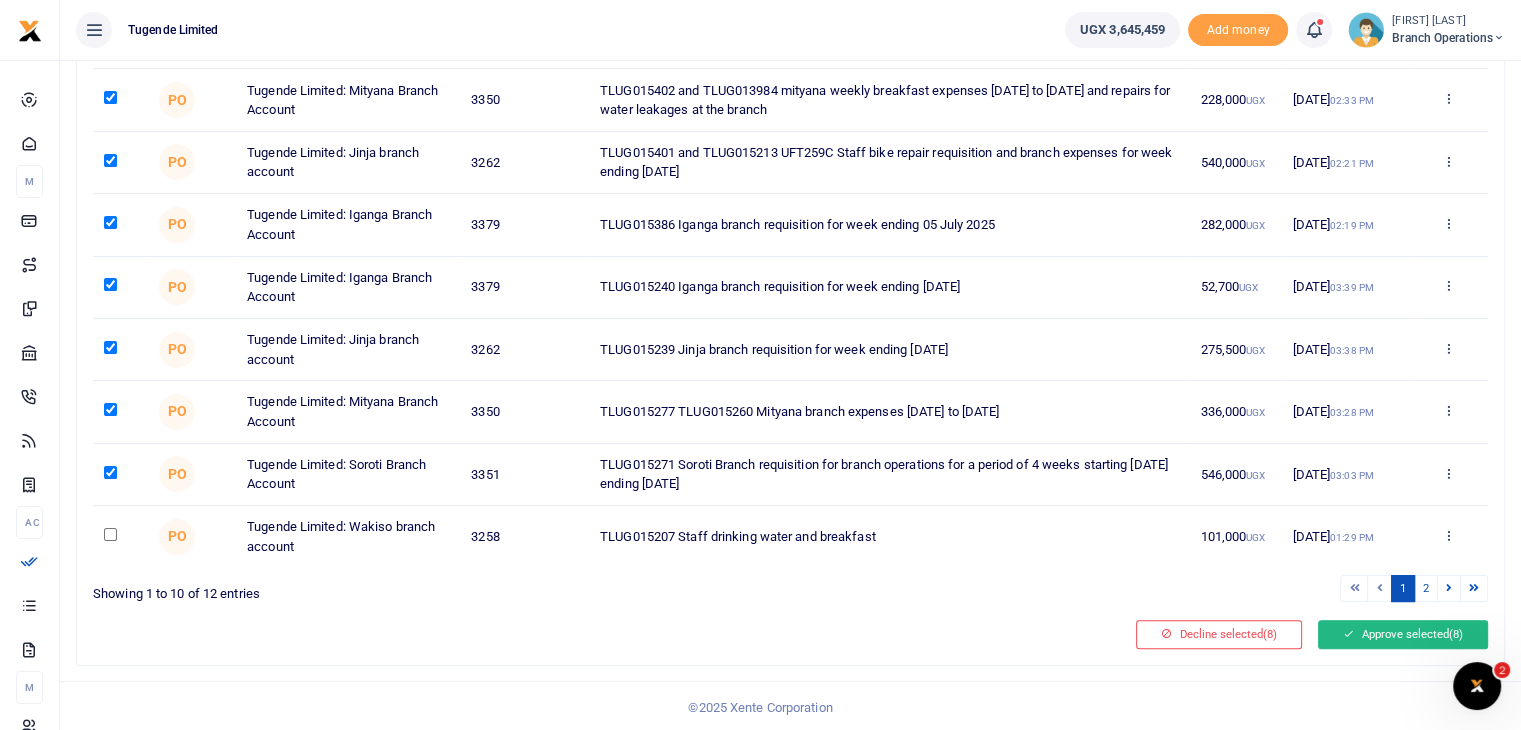 click on "Approve selected  (8)" at bounding box center (1403, 634) 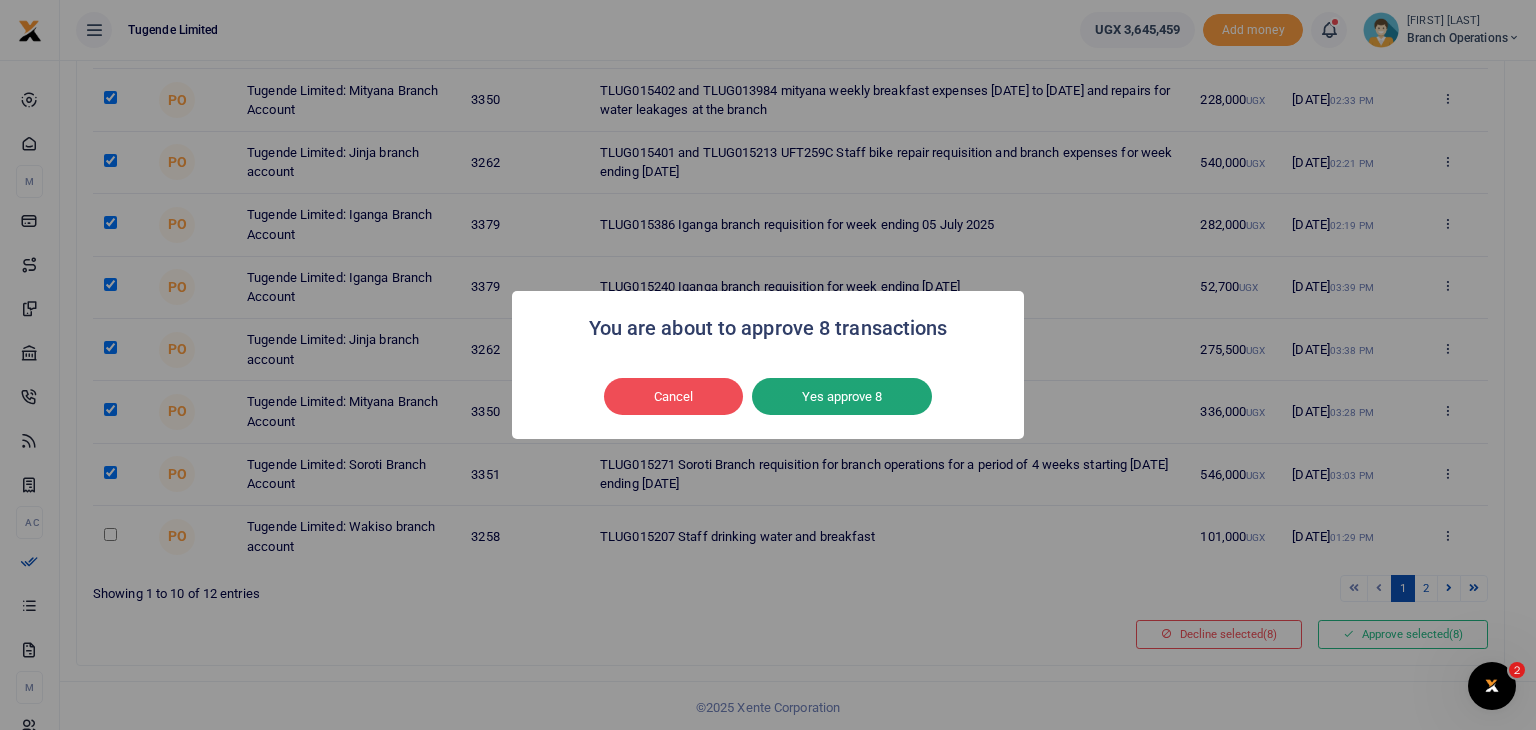 click on "Yes approve 8" at bounding box center (842, 397) 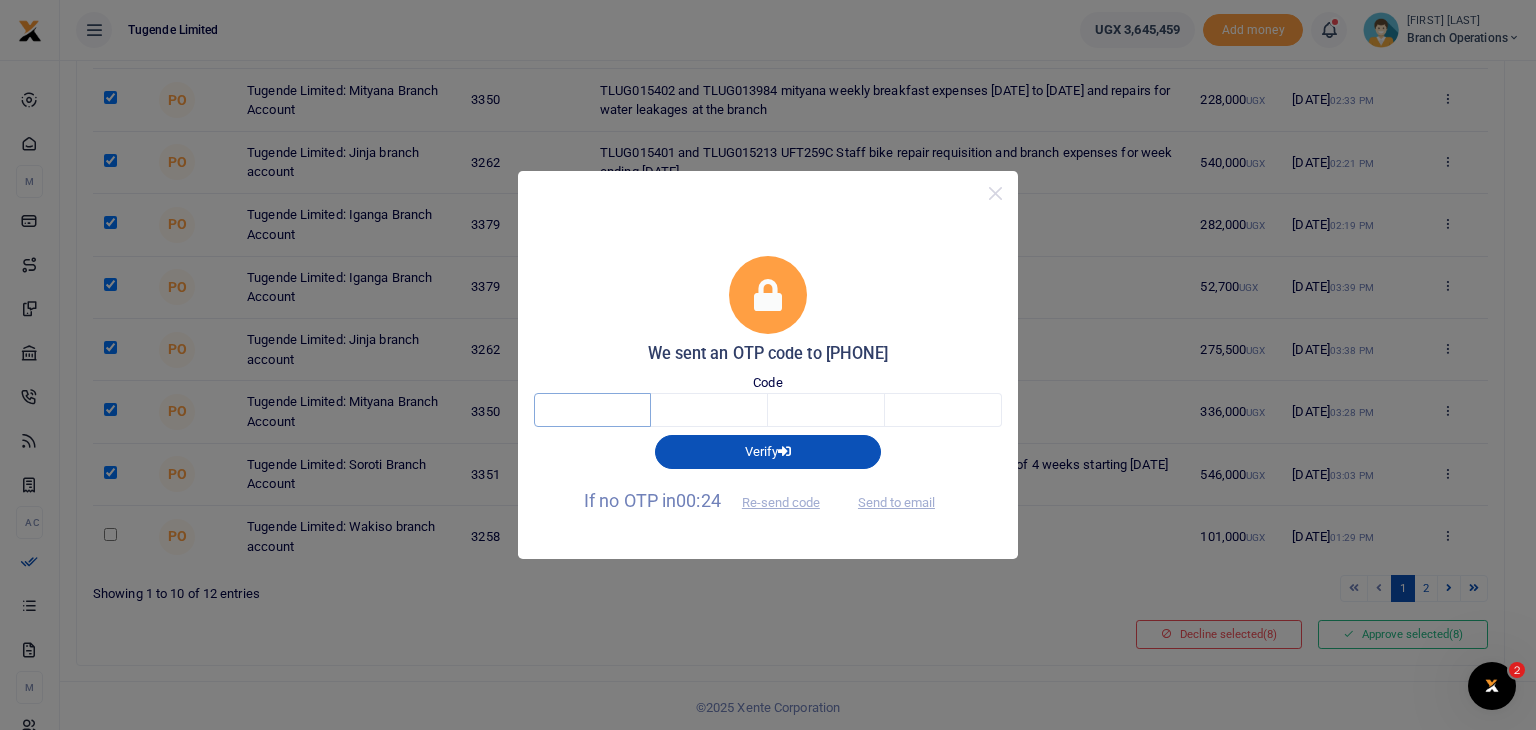 click at bounding box center [592, 410] 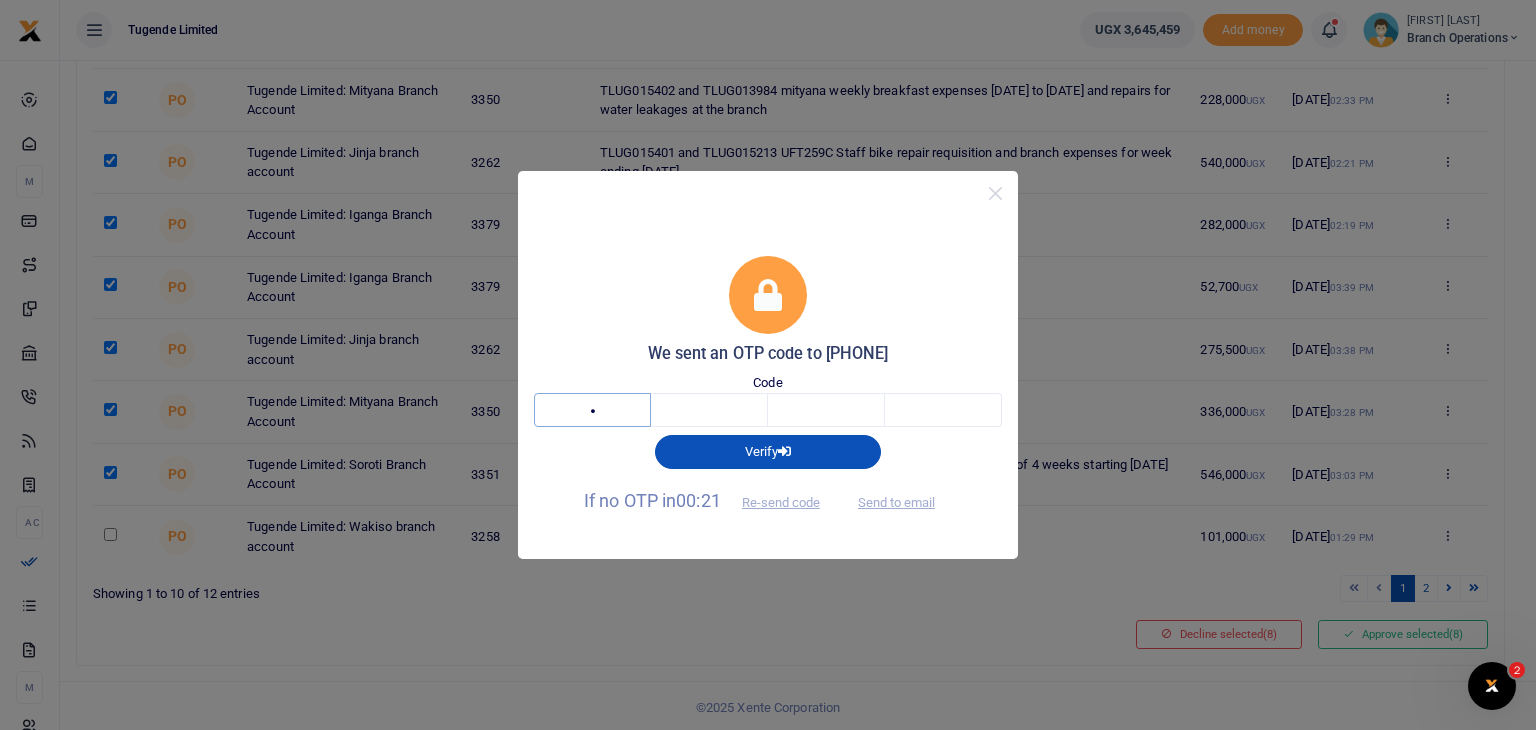 type on "6" 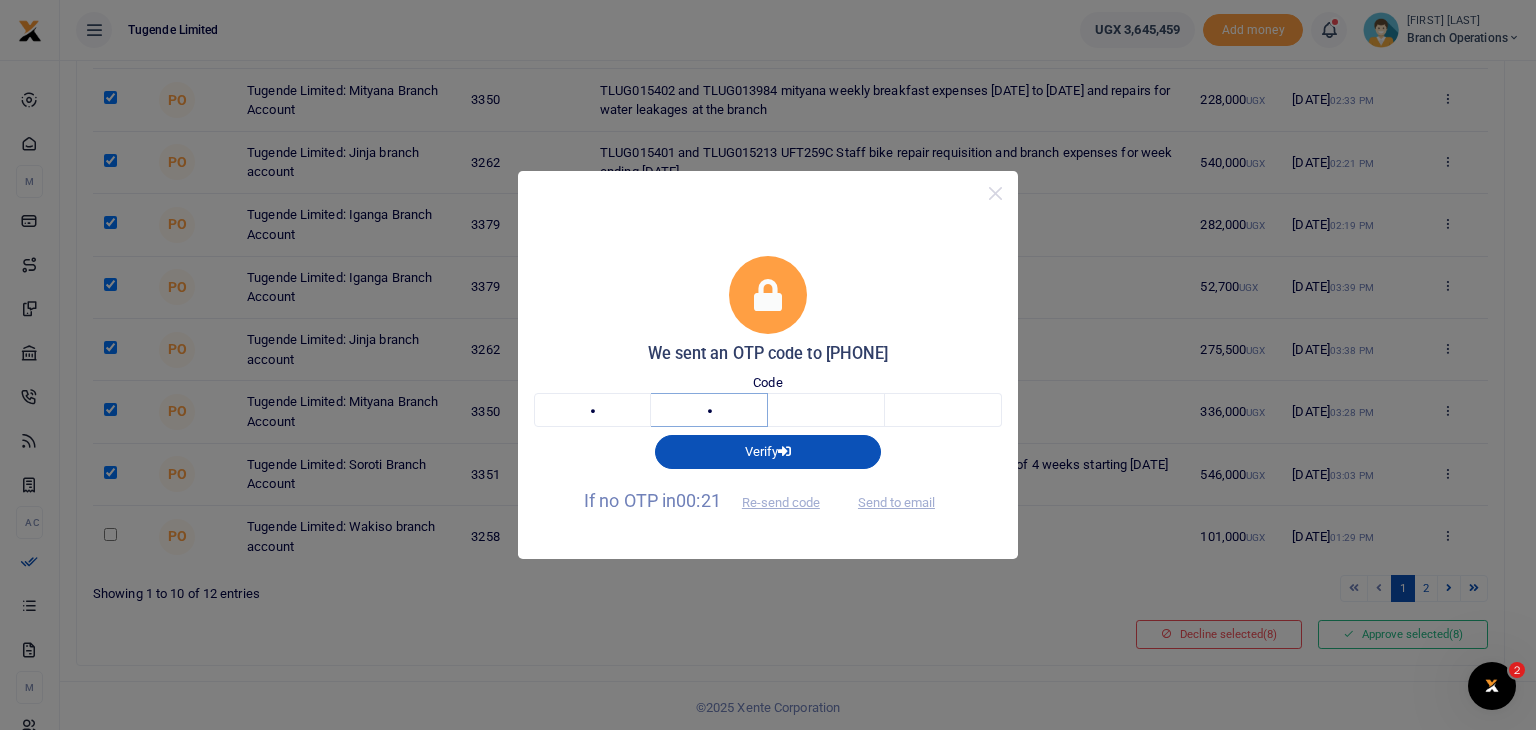 type on "8" 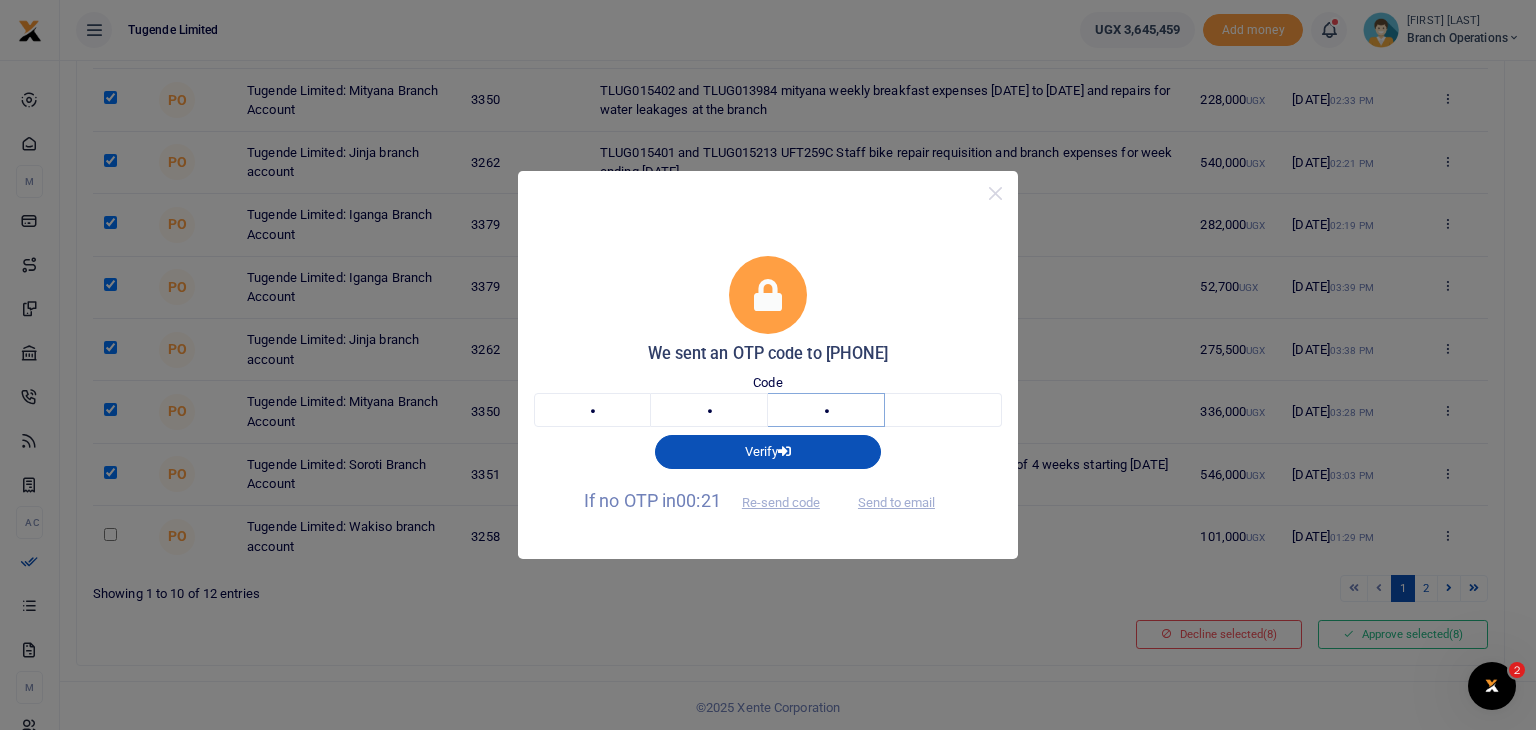 type on "9" 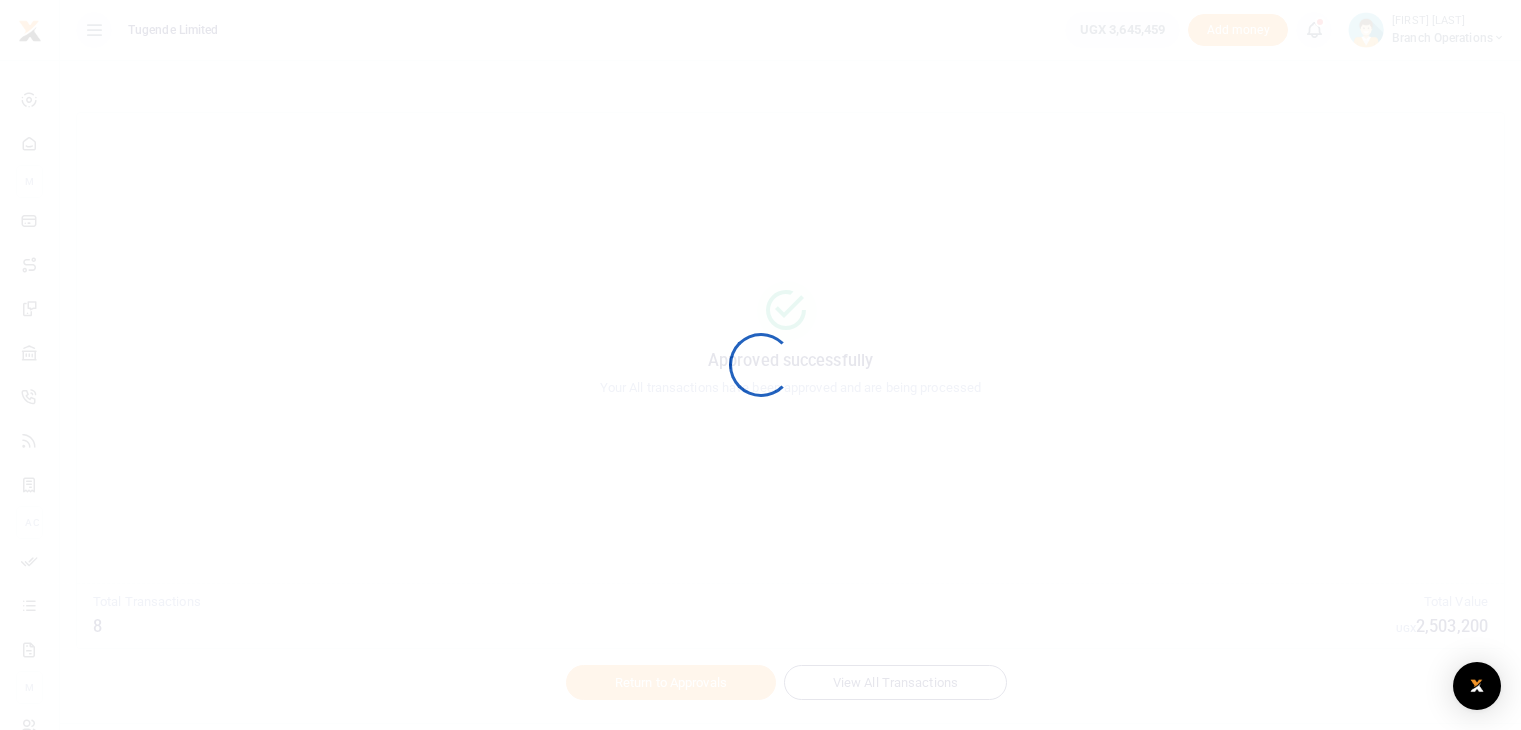 scroll, scrollTop: 0, scrollLeft: 0, axis: both 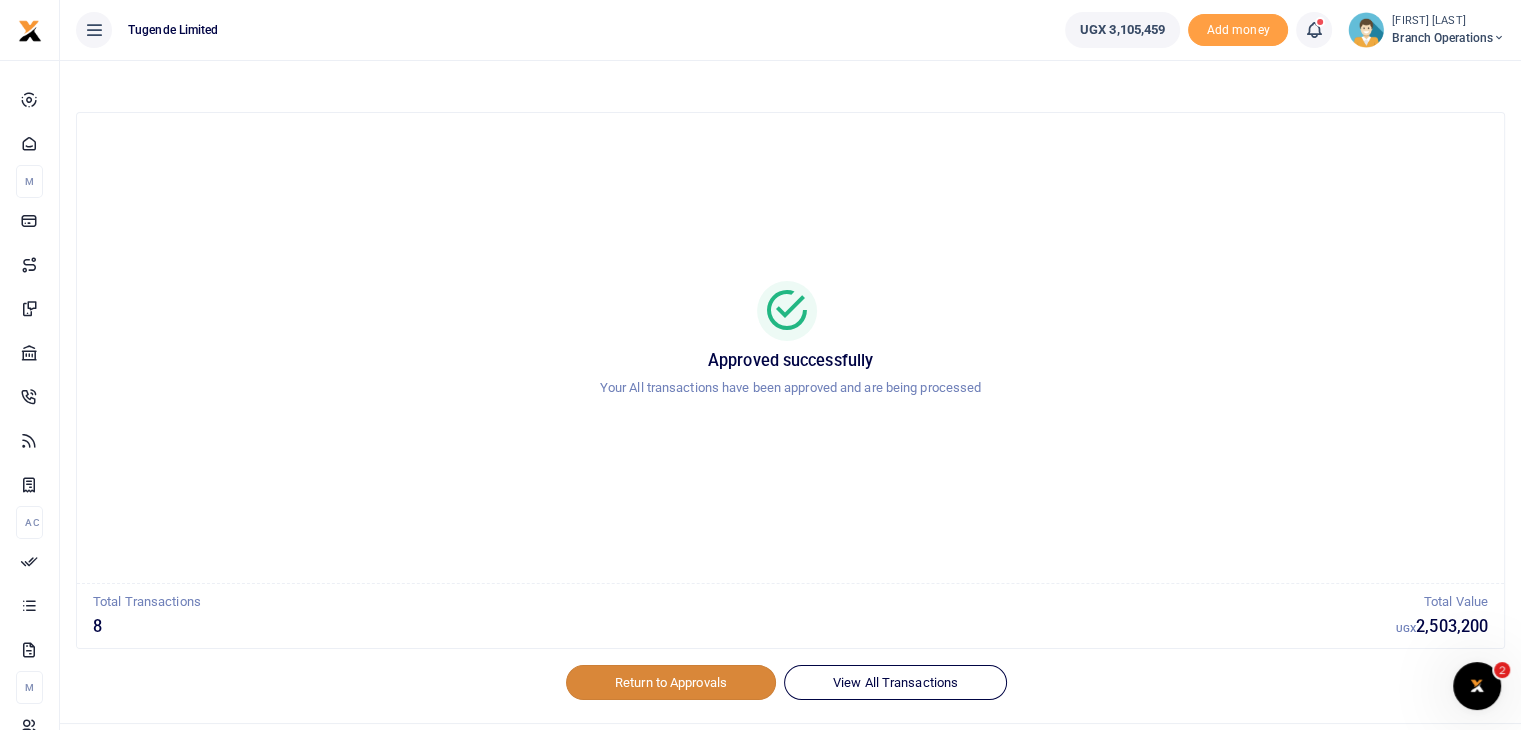 click on "Return to Approvals" at bounding box center (671, 682) 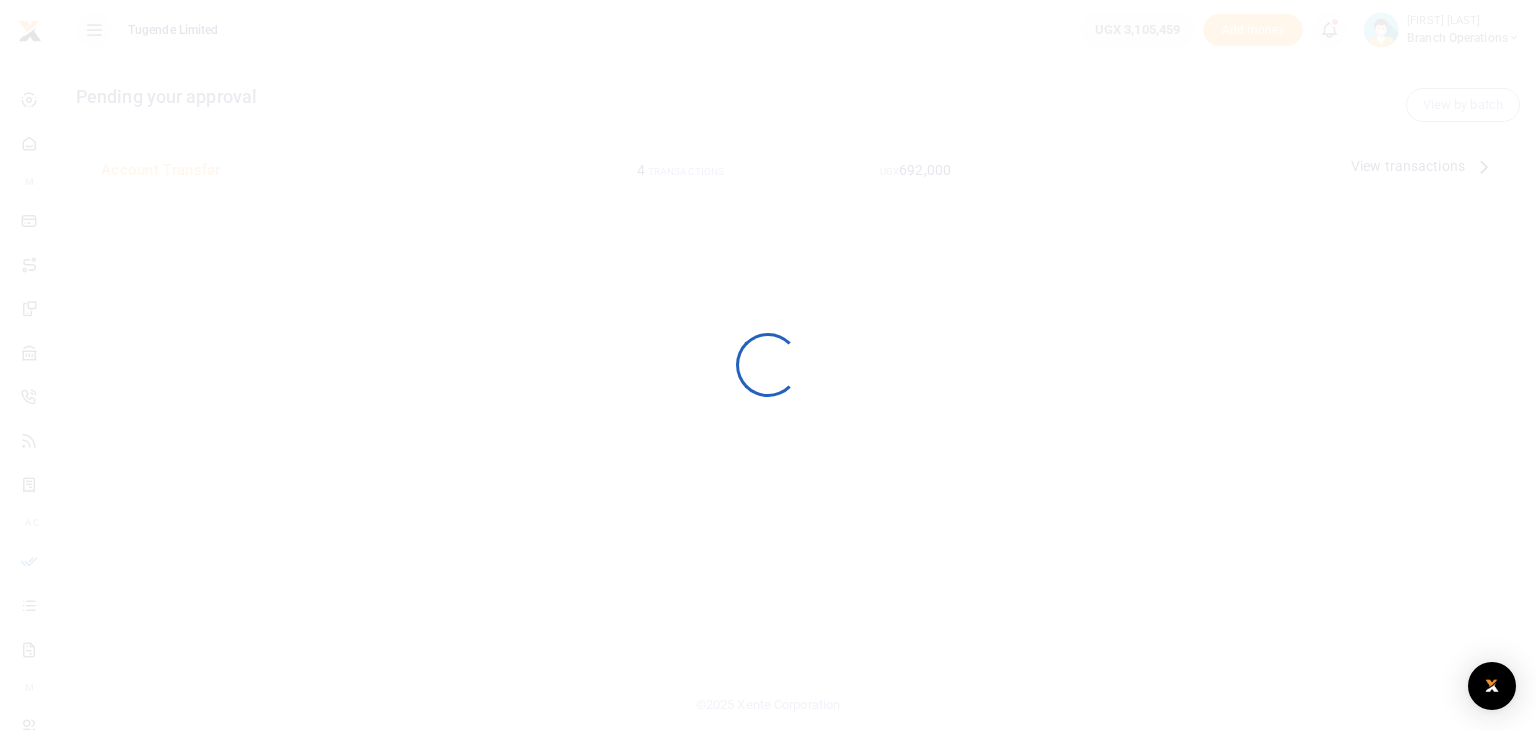 scroll, scrollTop: 0, scrollLeft: 0, axis: both 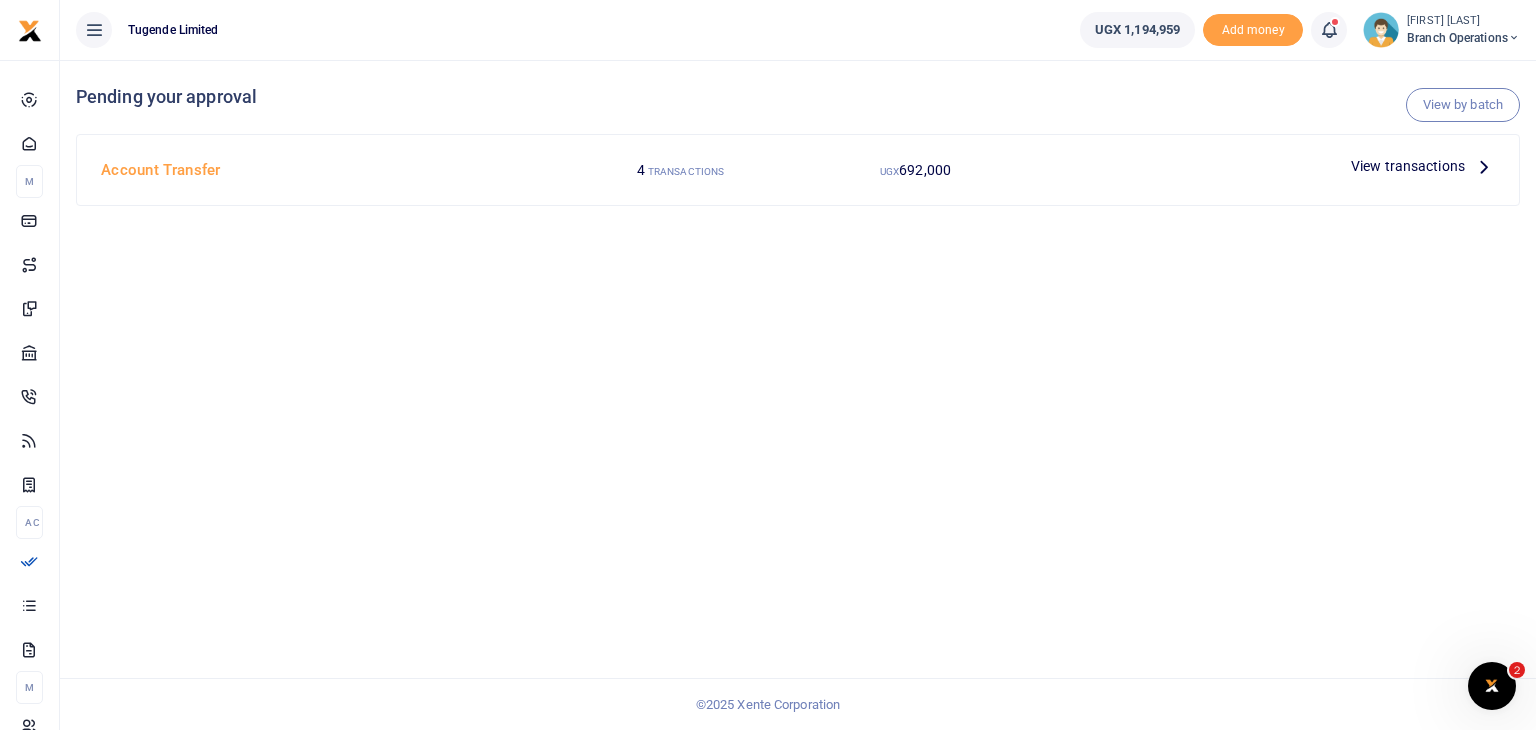 click on "View transactions" at bounding box center (1408, 166) 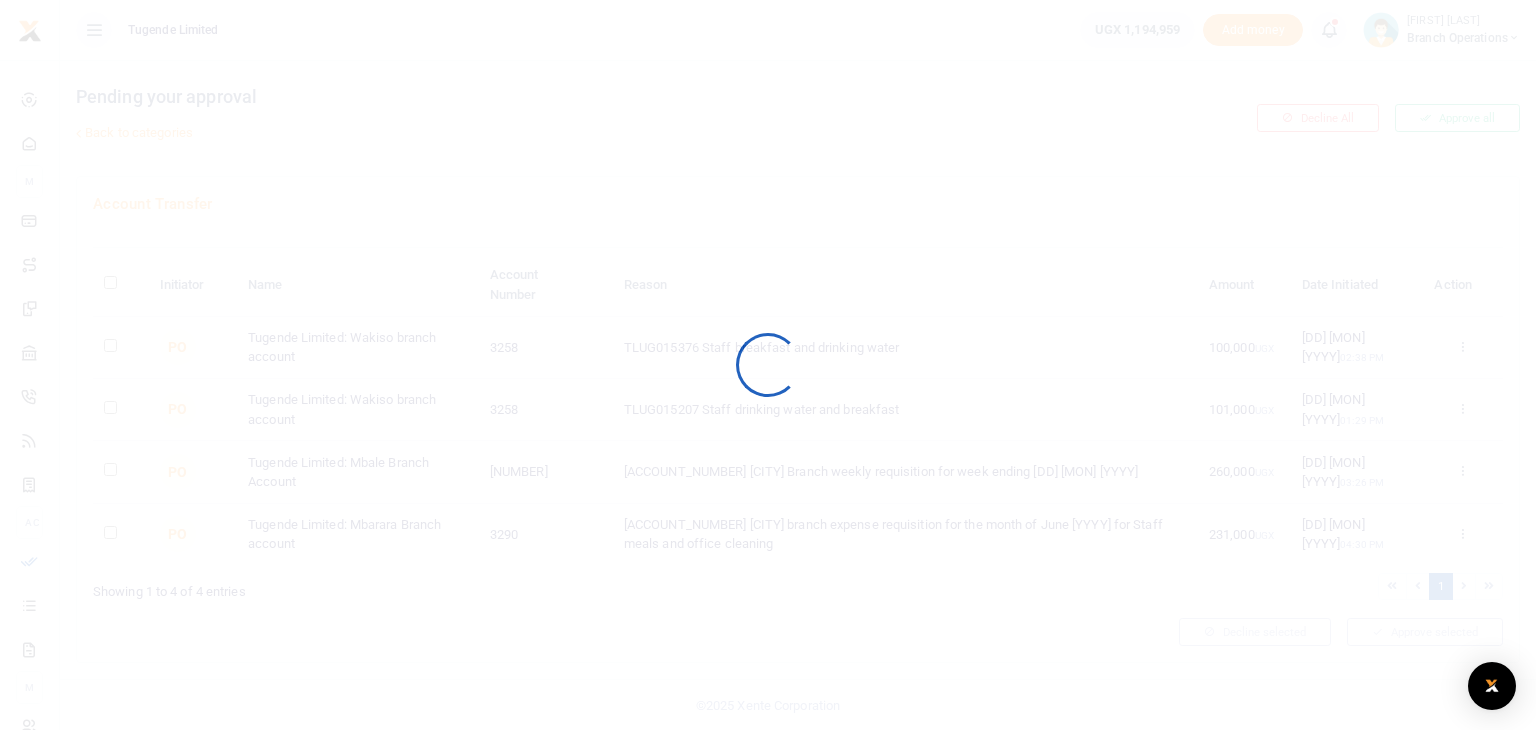 scroll, scrollTop: 0, scrollLeft: 0, axis: both 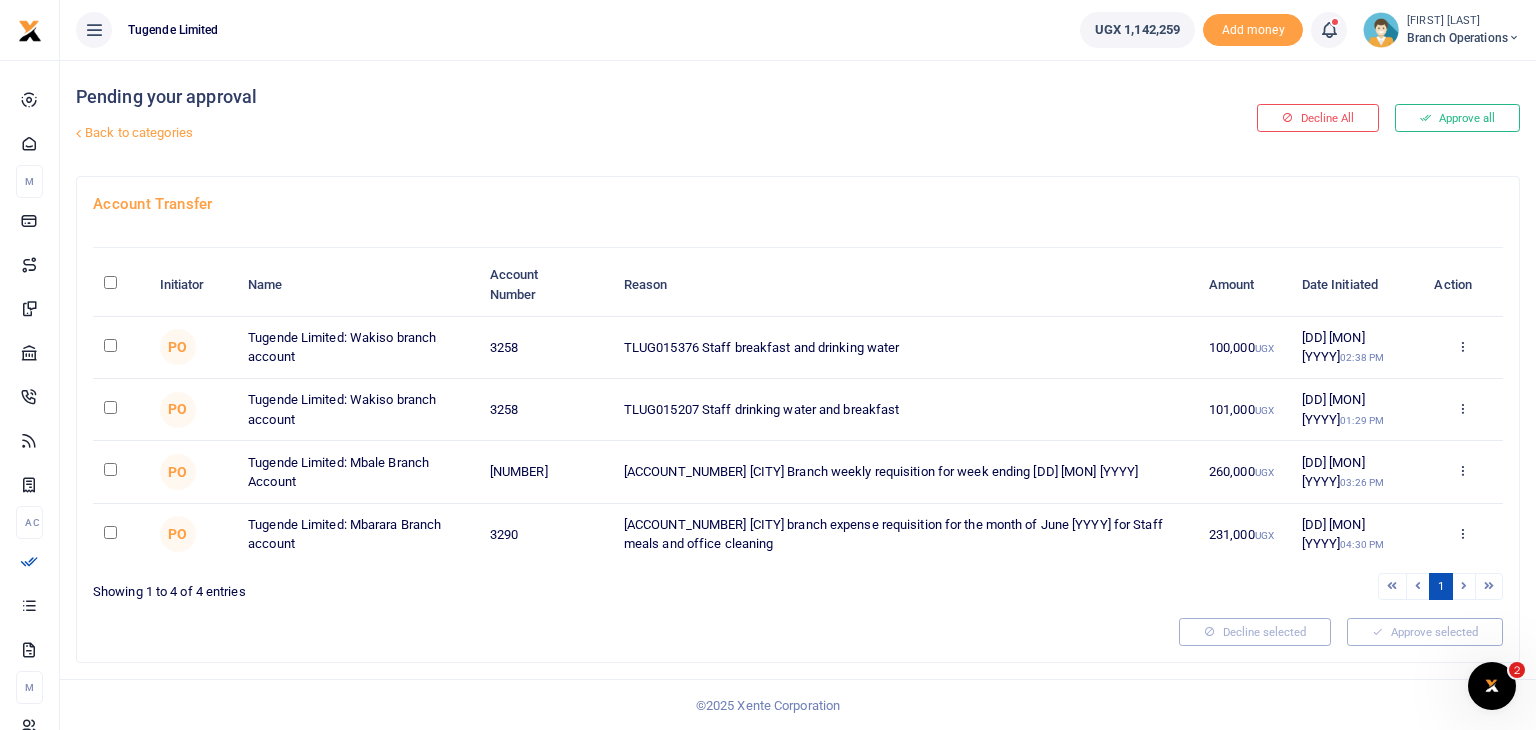 click at bounding box center (110, 345) 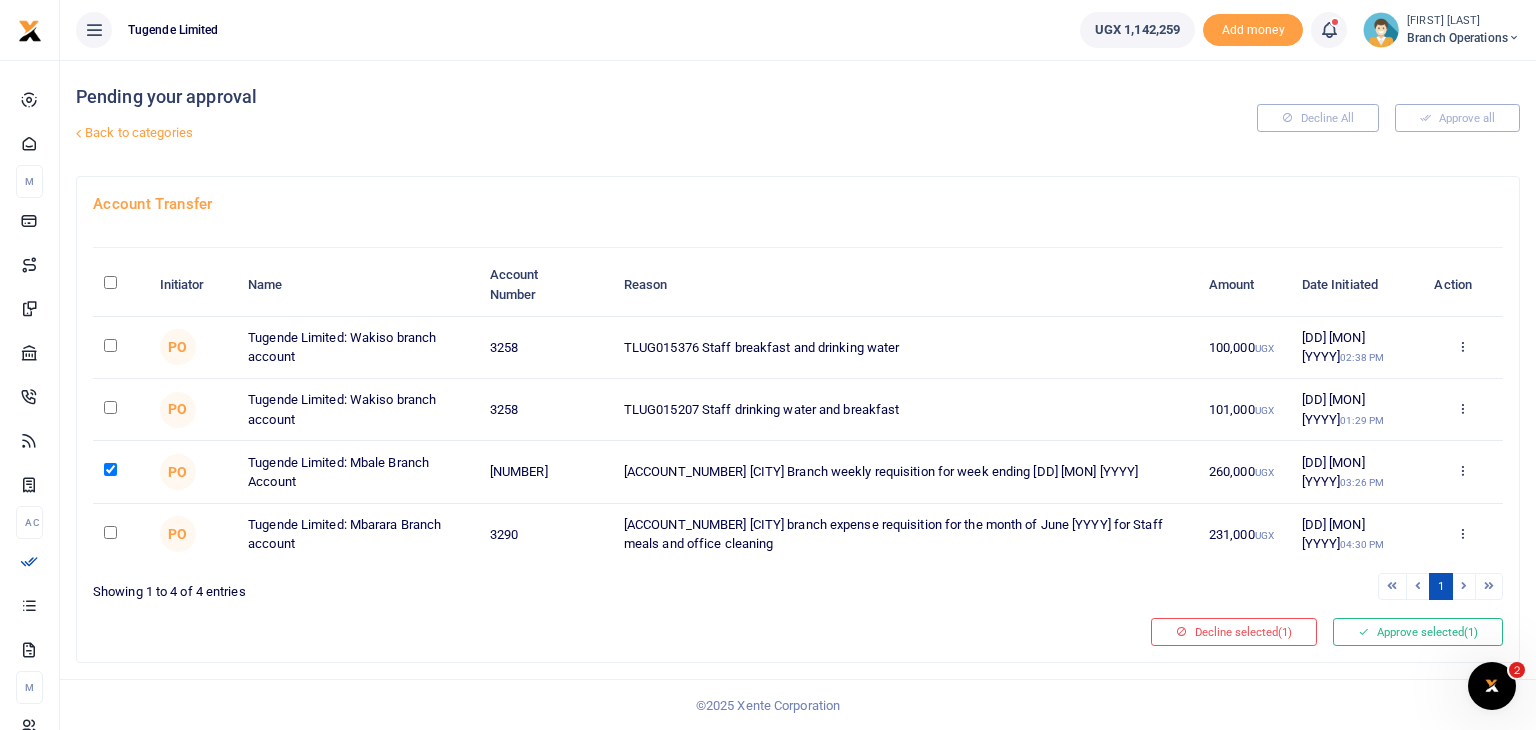 click at bounding box center (110, 407) 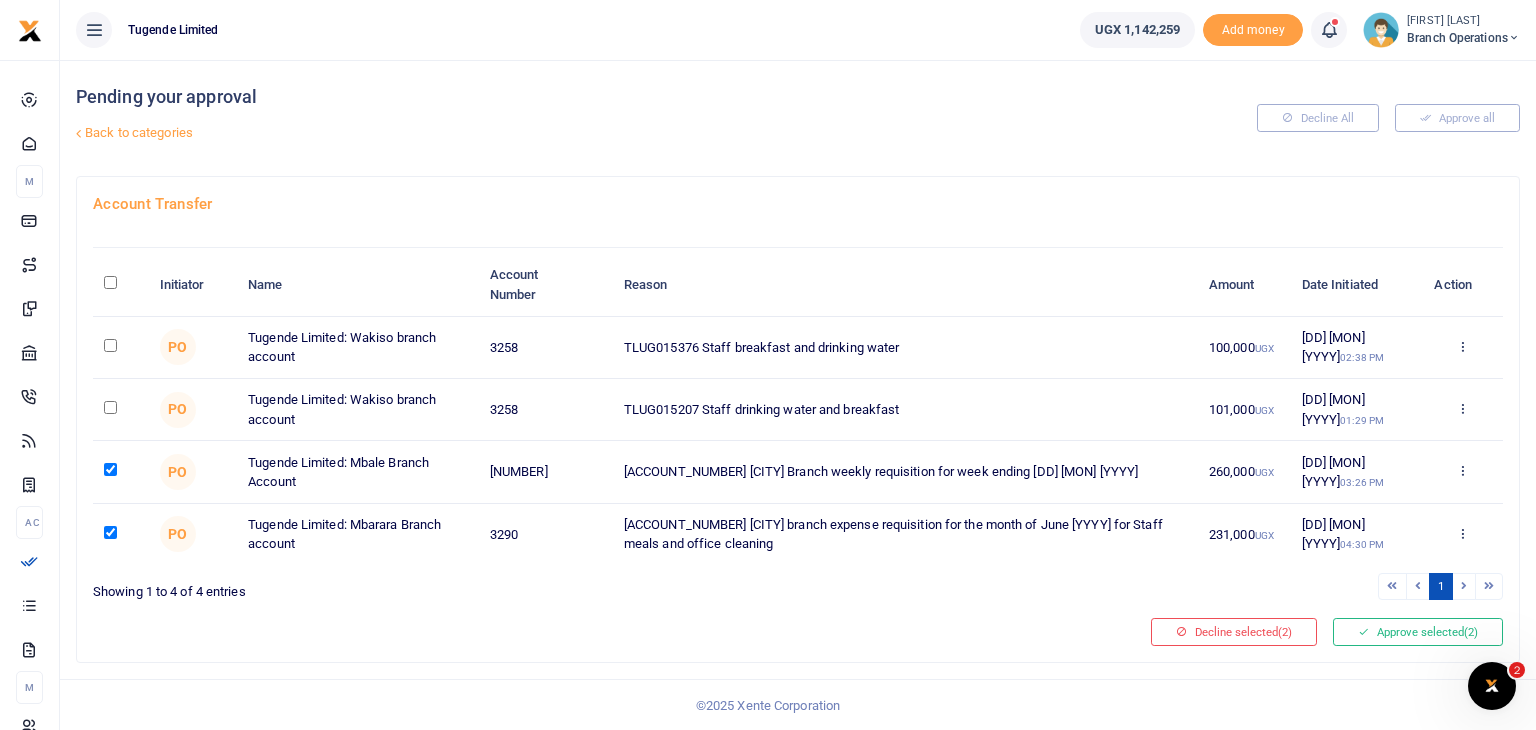 click on "Account Transfer
Initiator Name Account Number Reason Amount Date Initiated Action
PO
Tugende Limited: Wakiso branch account 3258 TLUG015376  Staff breakfast and drinking water 100,000  UGX  08 Jul 2025  02:38 PM
Approve
Decline
Details
PO 3258 101,000" at bounding box center (798, 419) 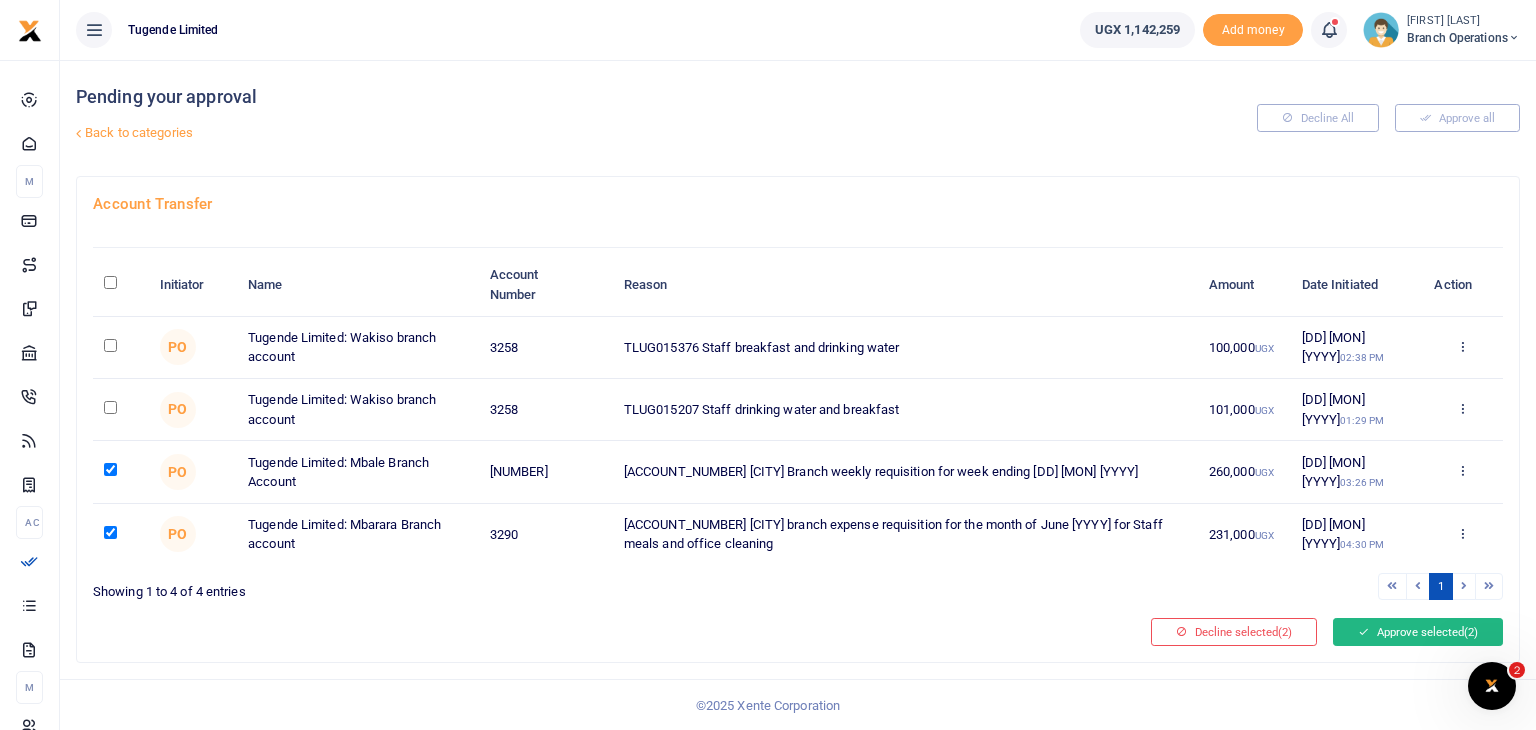 click on "Approve selected  (2)" at bounding box center (1418, 632) 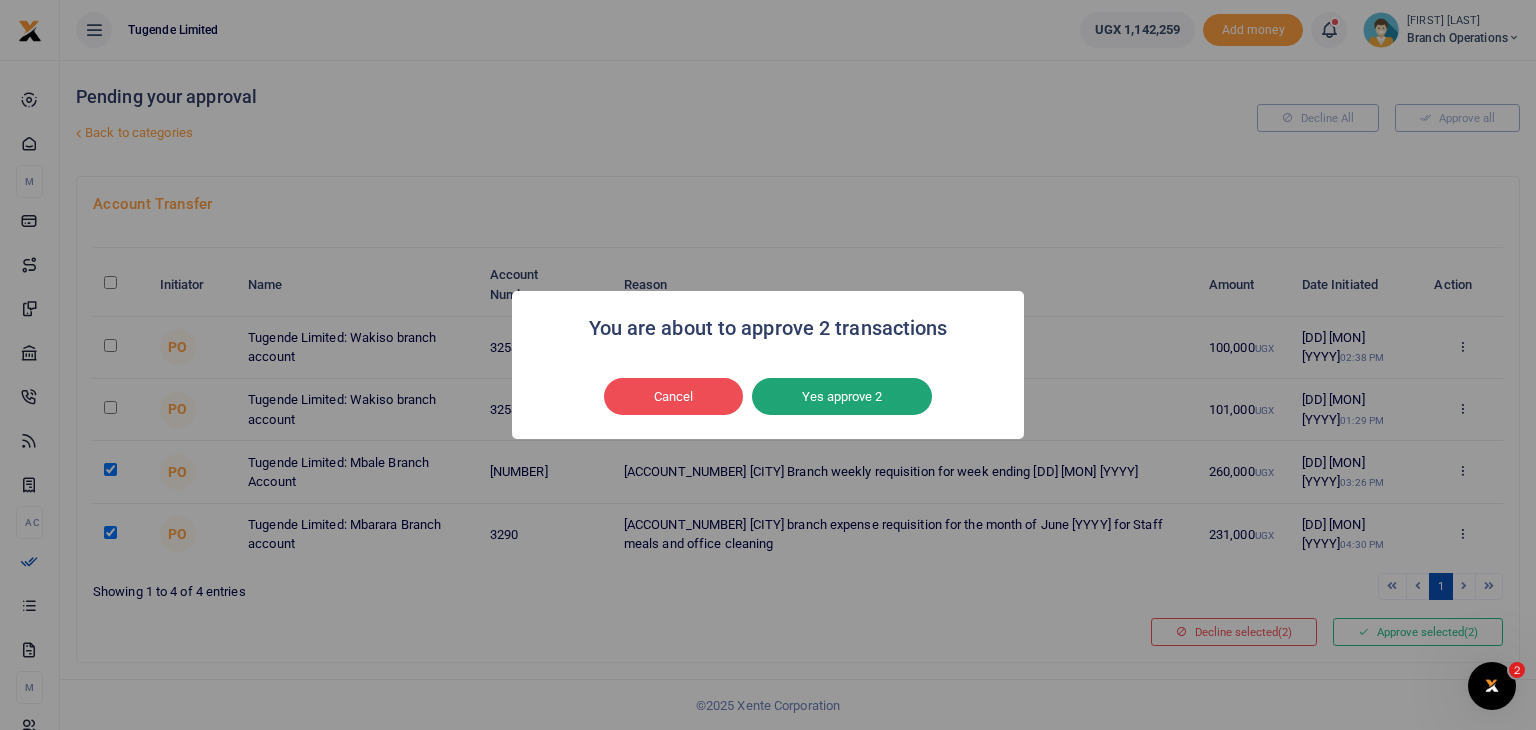 click on "Yes approve 2" at bounding box center (842, 397) 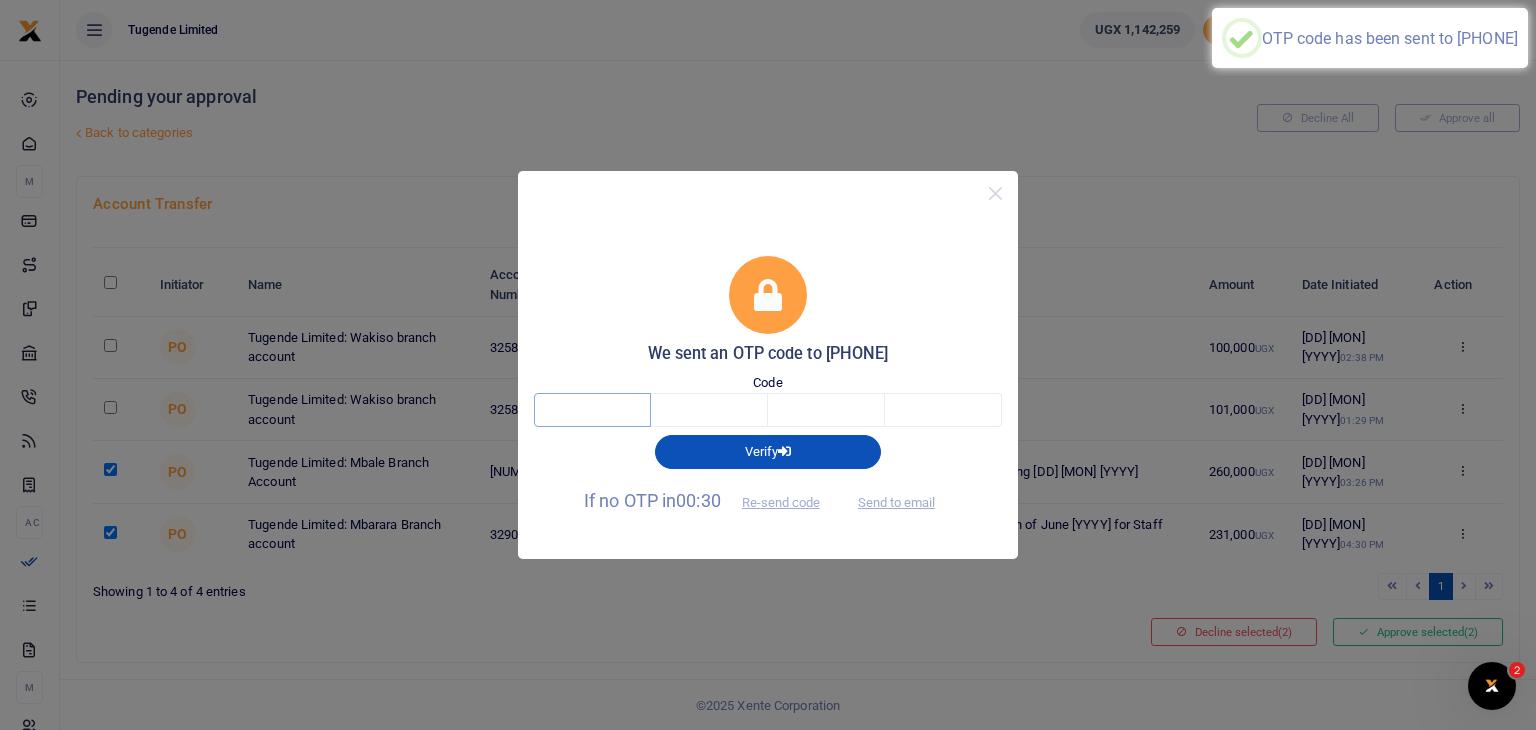 click at bounding box center [592, 410] 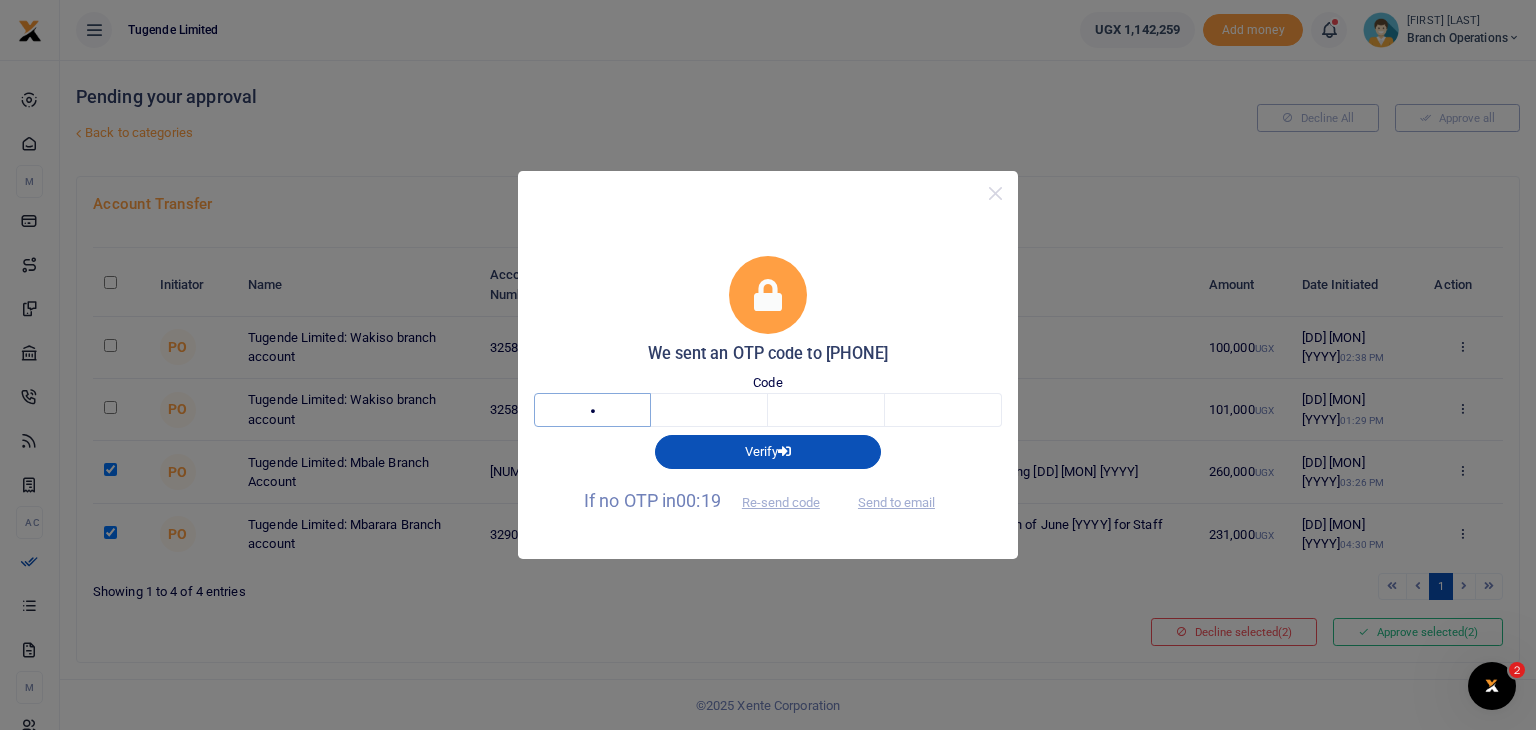 type on "6" 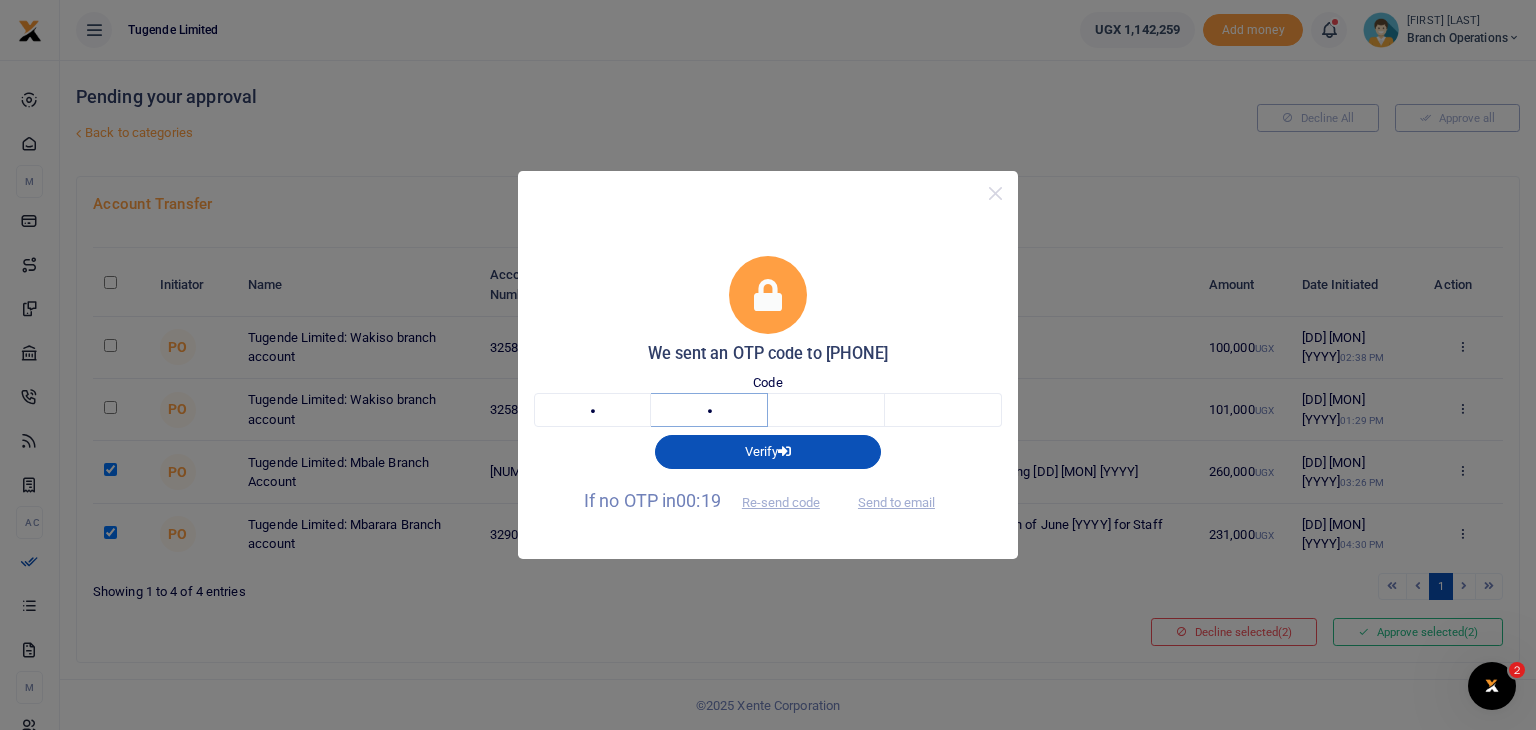 type on "3" 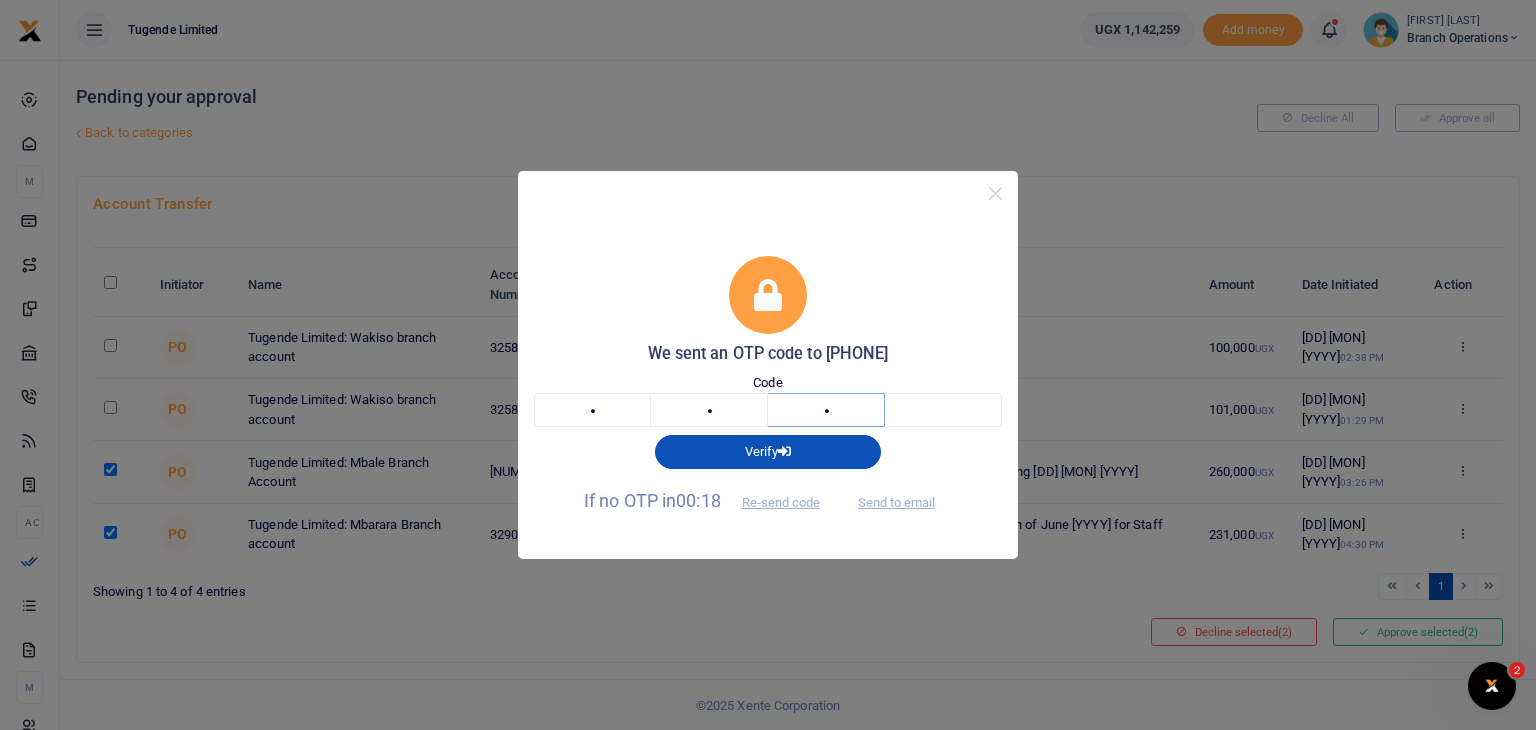 type on "2" 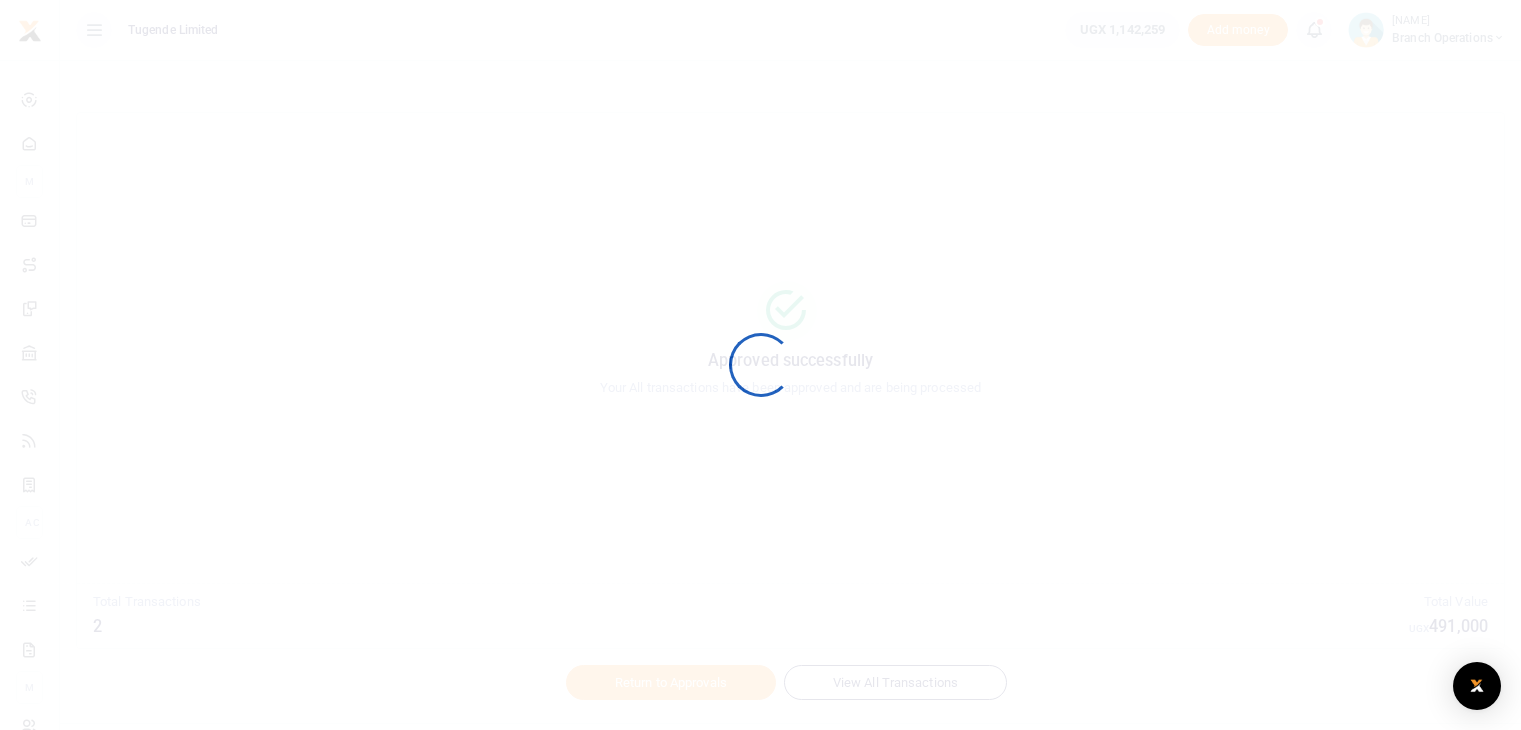 scroll, scrollTop: 0, scrollLeft: 0, axis: both 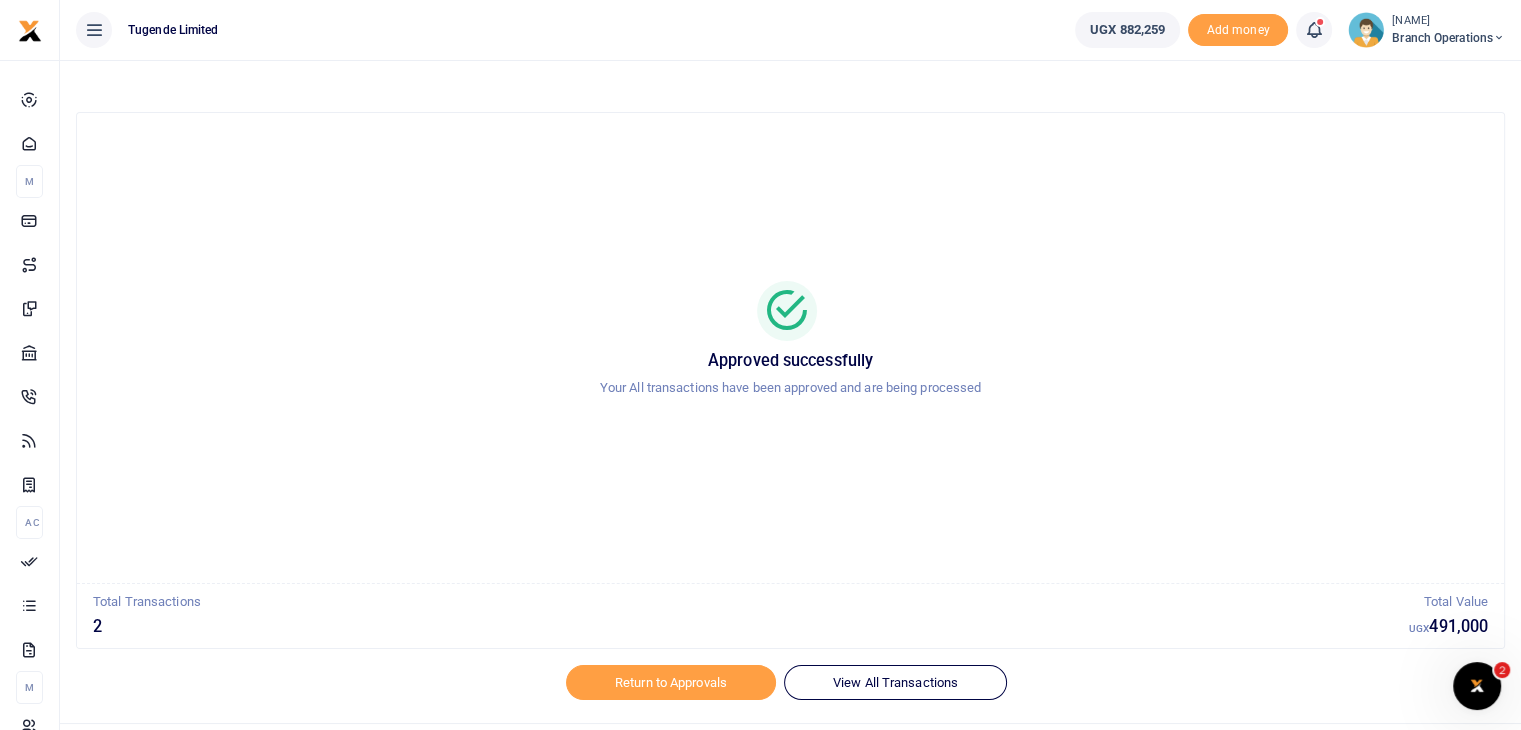 click on "[FIRST] [LAST]" at bounding box center [1448, 21] 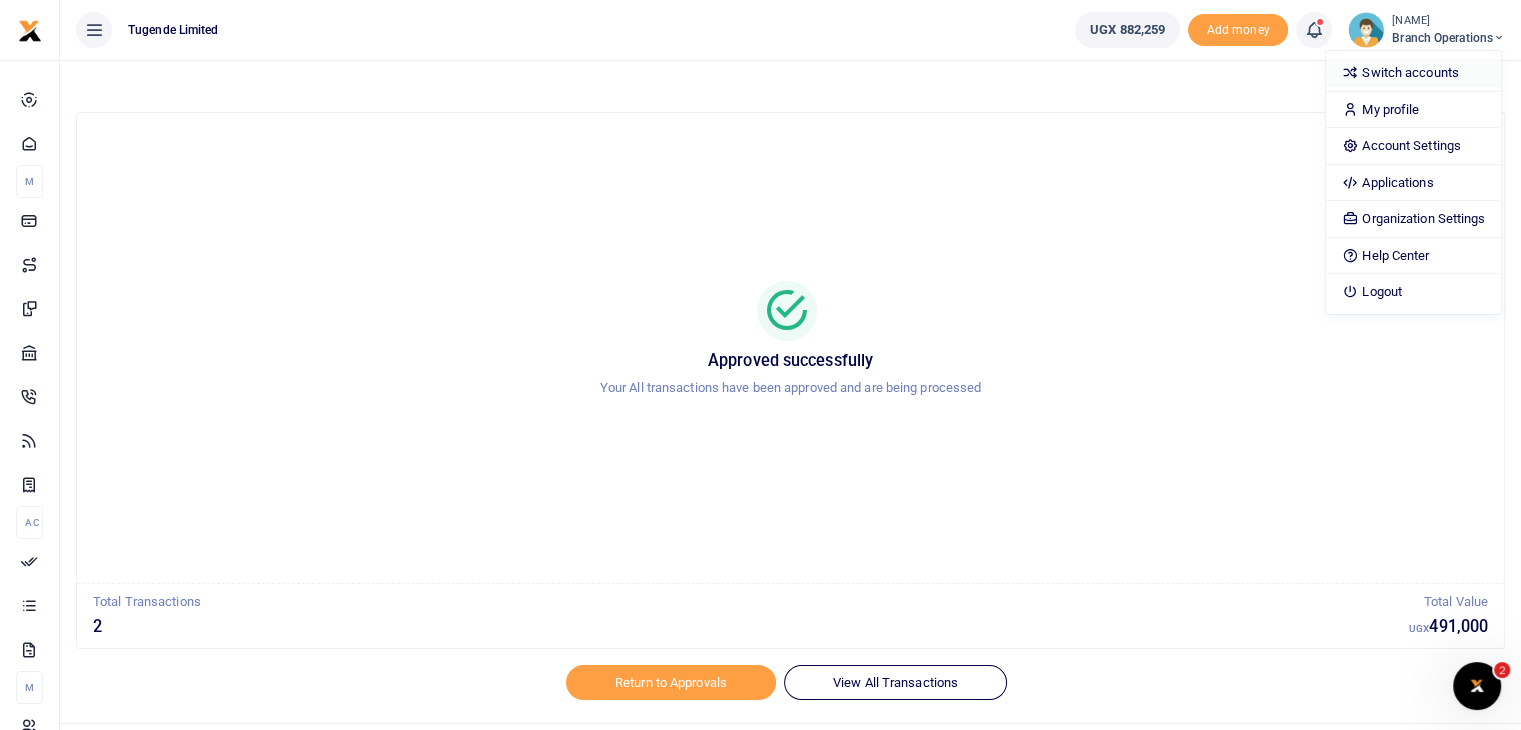 click on "Switch accounts" at bounding box center [1413, 73] 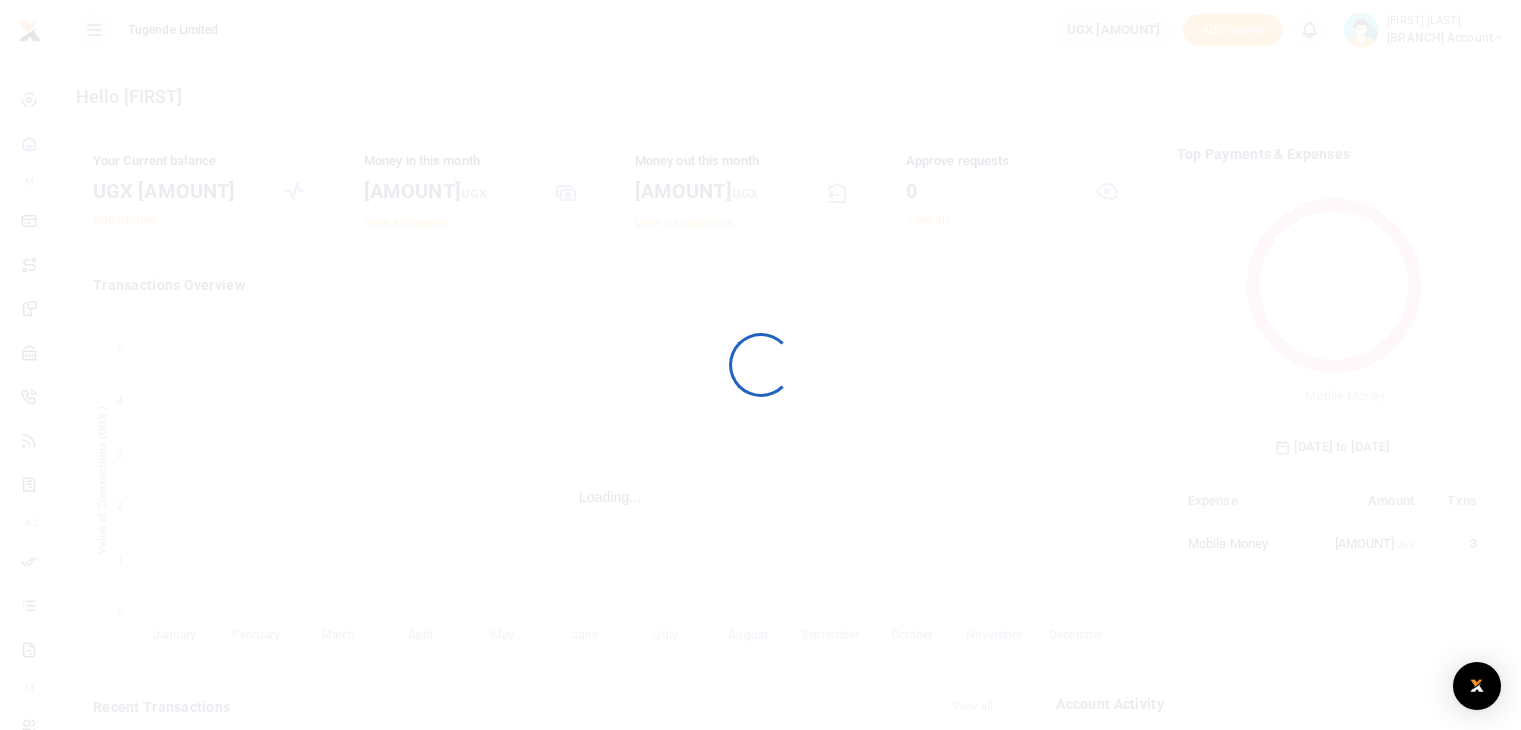 scroll, scrollTop: 0, scrollLeft: 0, axis: both 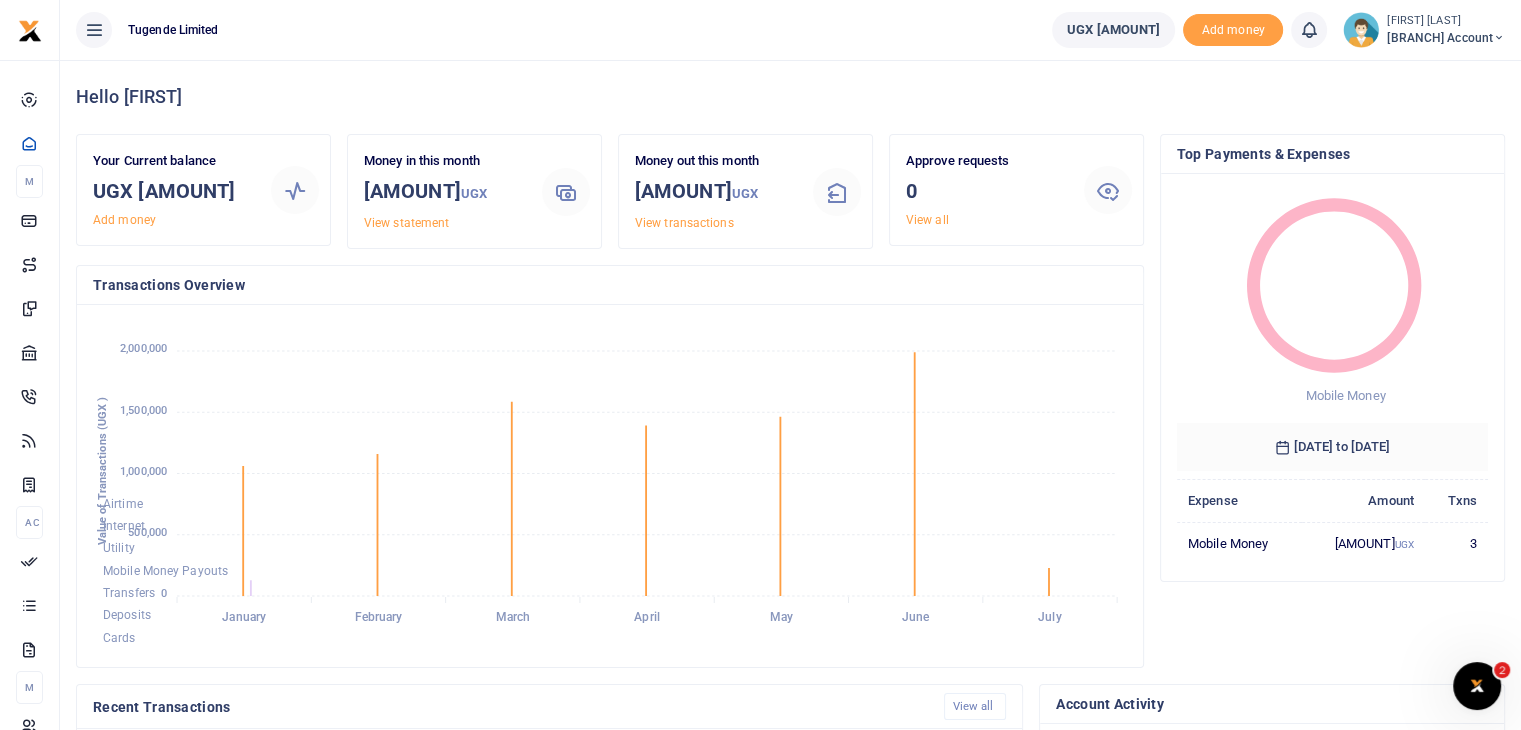 click on "[FIRST] [LAST]" at bounding box center (1446, 21) 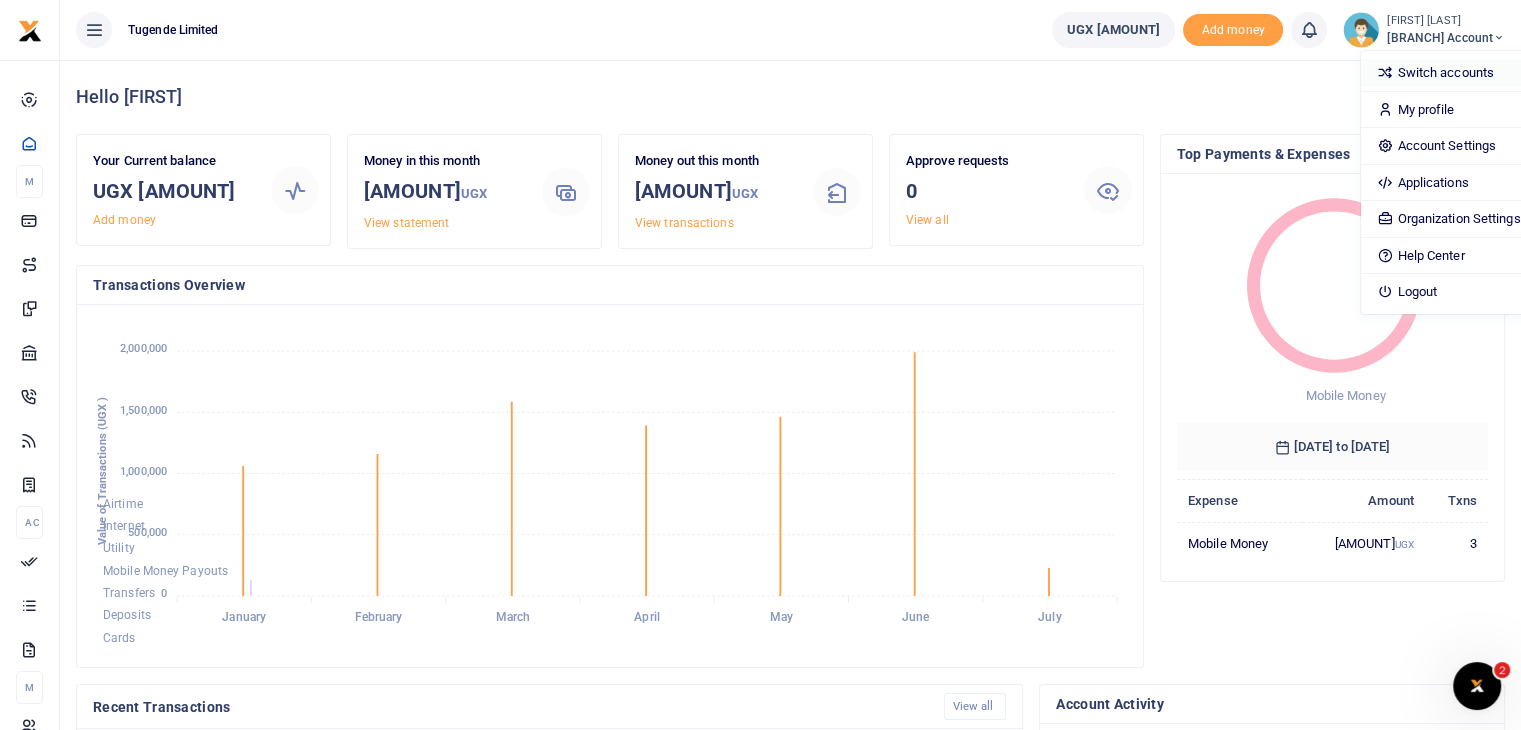 click on "Switch accounts" at bounding box center [1448, 73] 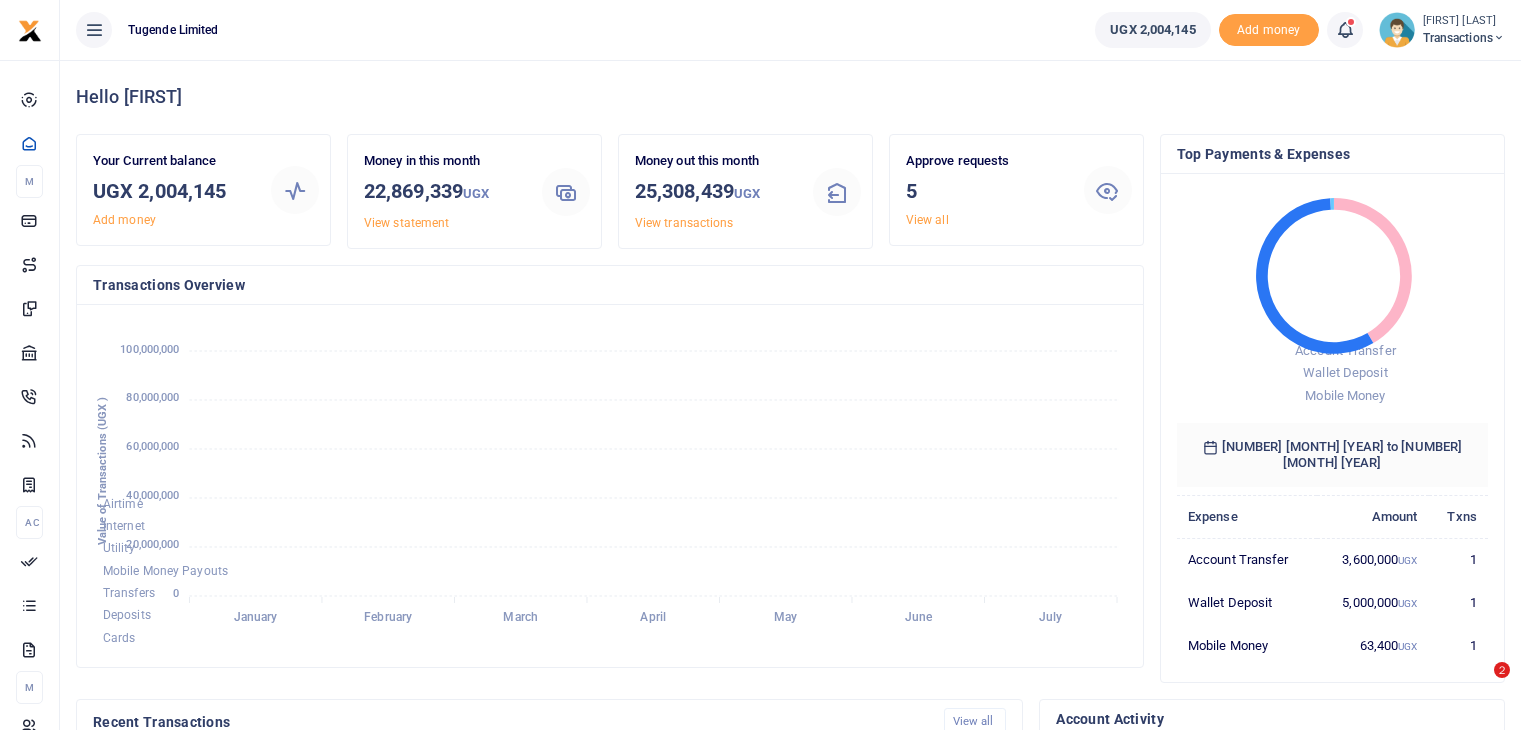 scroll, scrollTop: 0, scrollLeft: 0, axis: both 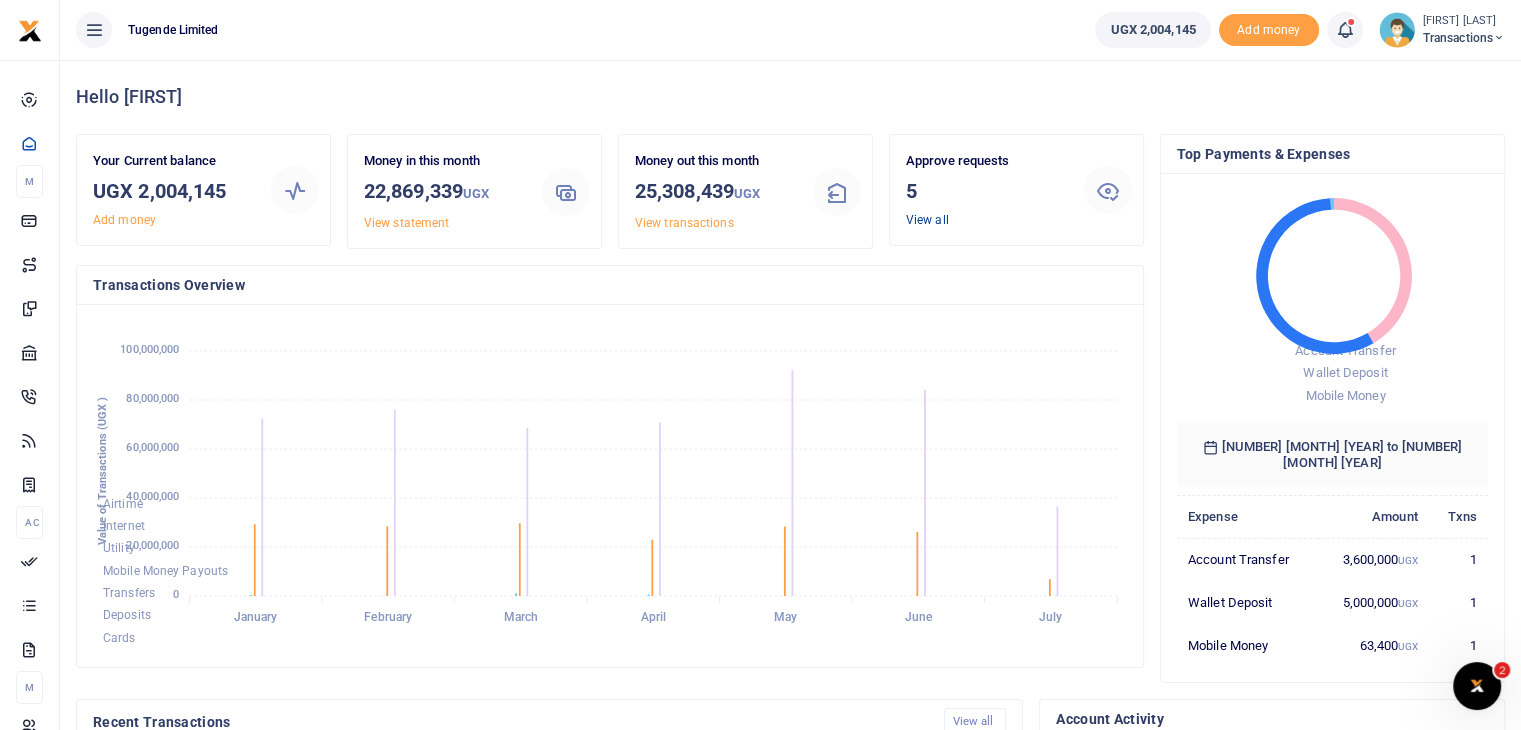 click on "View all" at bounding box center (927, 220) 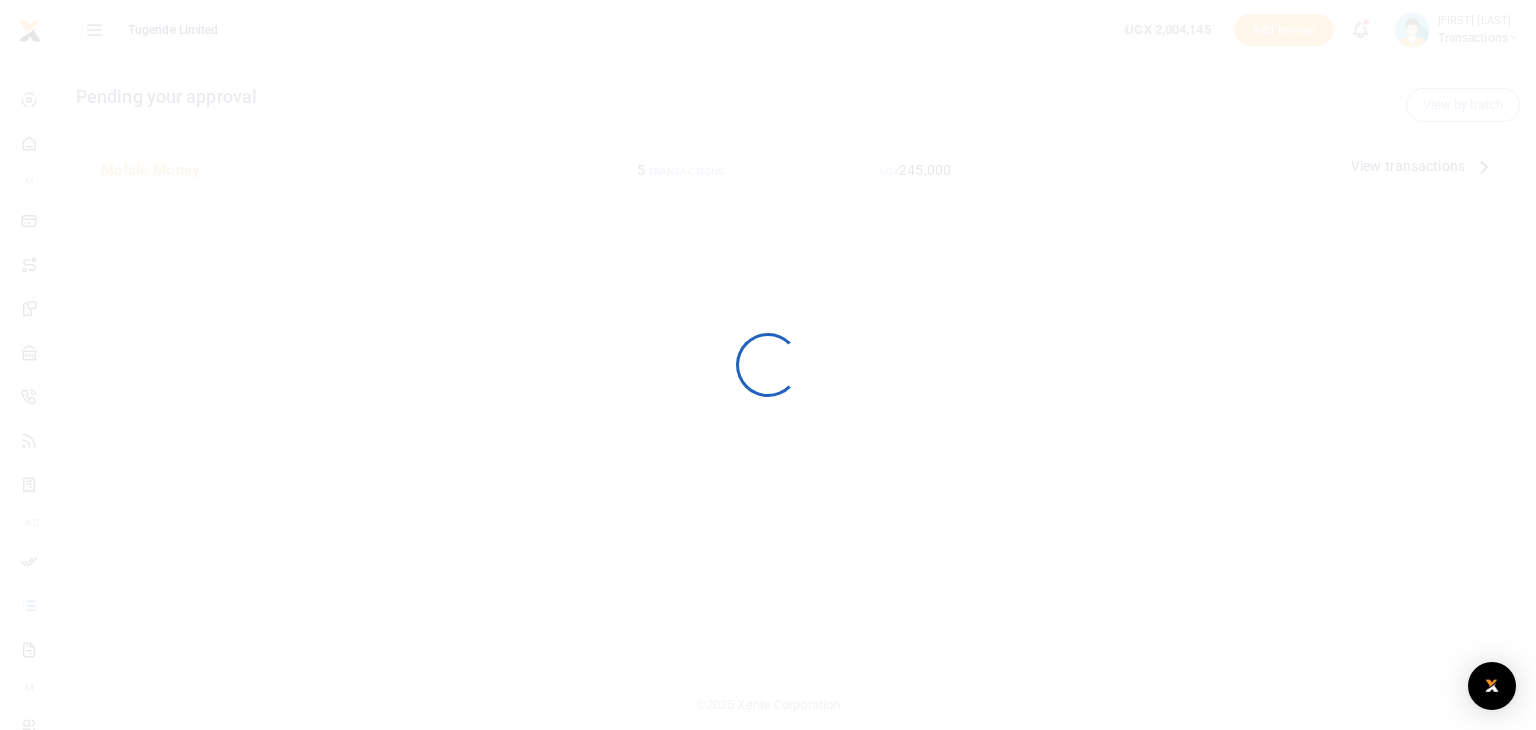 scroll, scrollTop: 0, scrollLeft: 0, axis: both 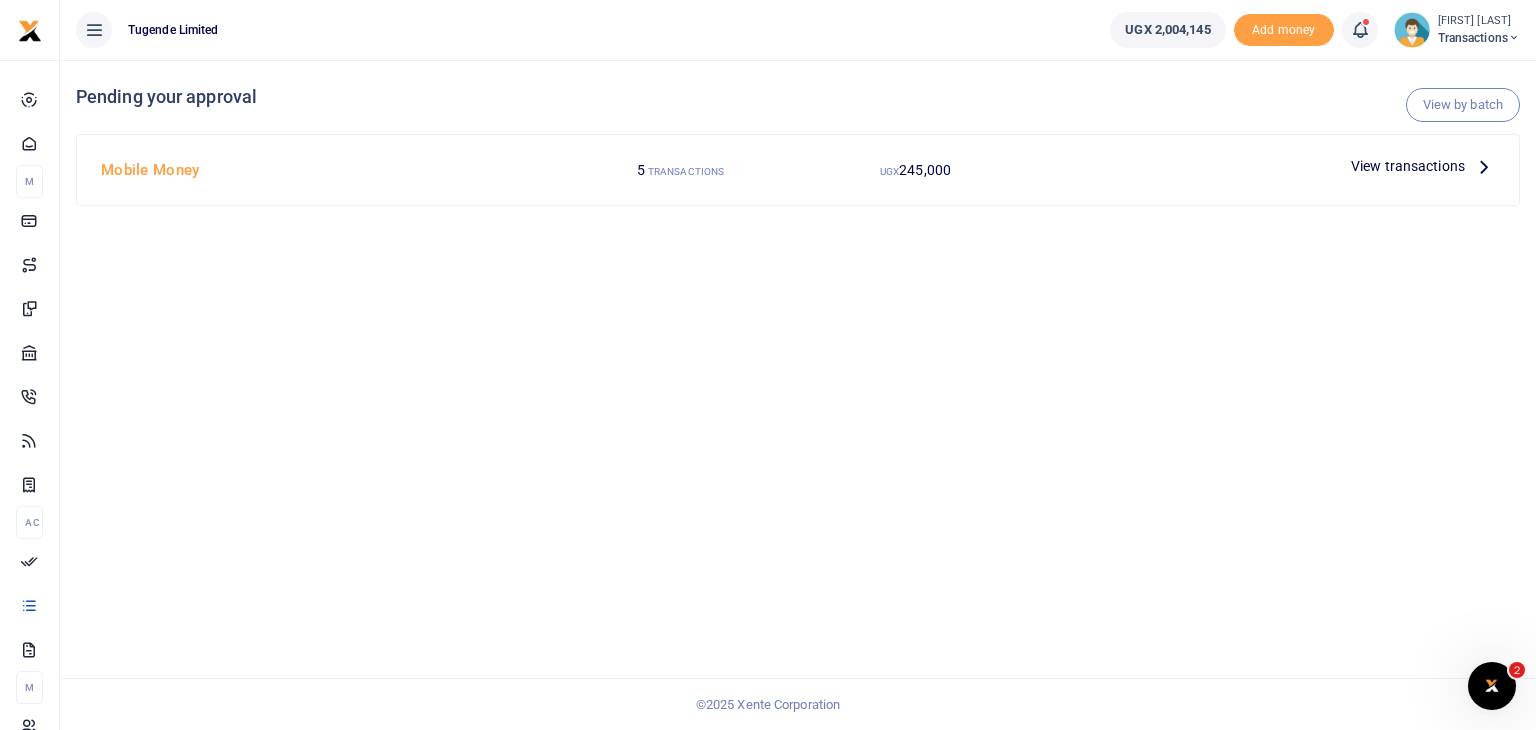click on "View transactions" at bounding box center (1408, 166) 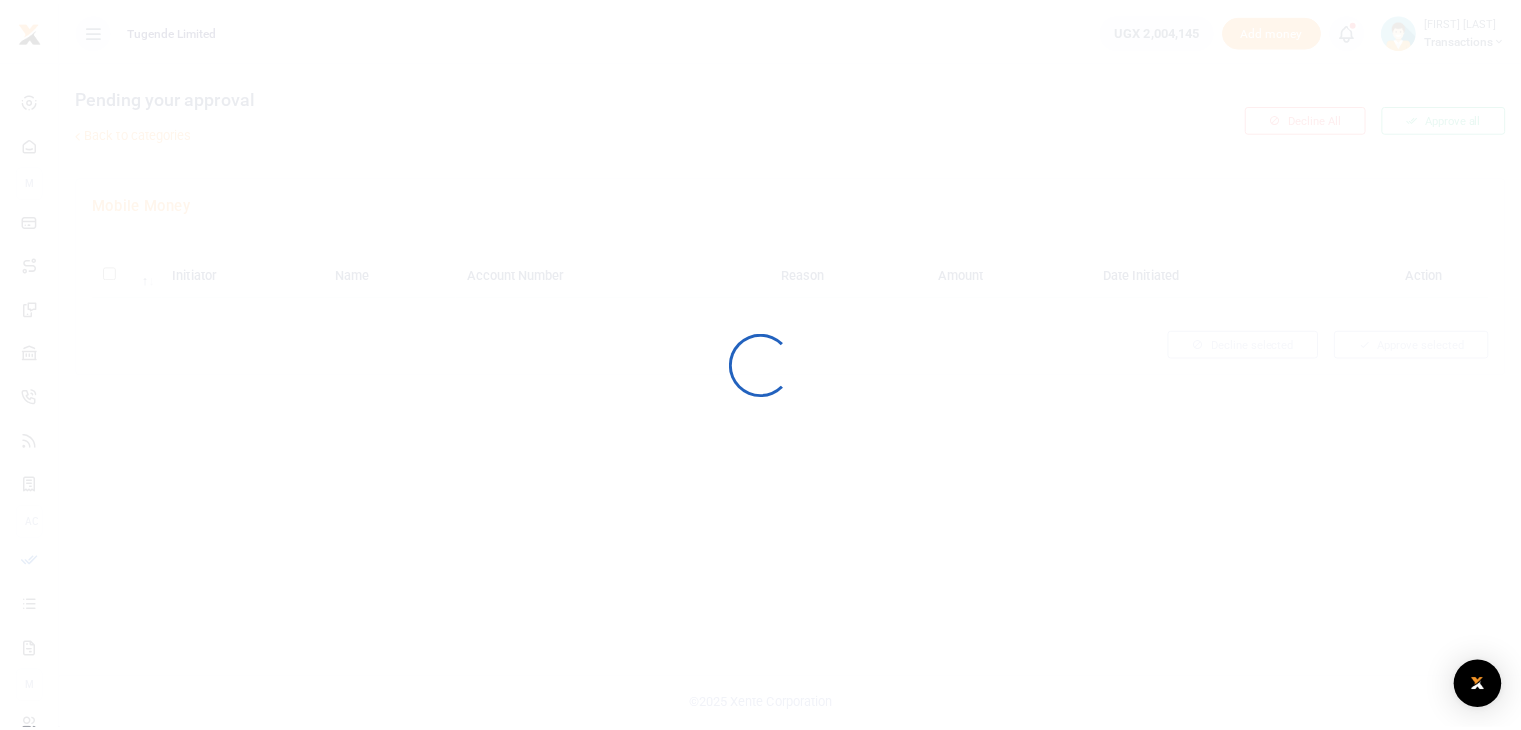 scroll, scrollTop: 0, scrollLeft: 0, axis: both 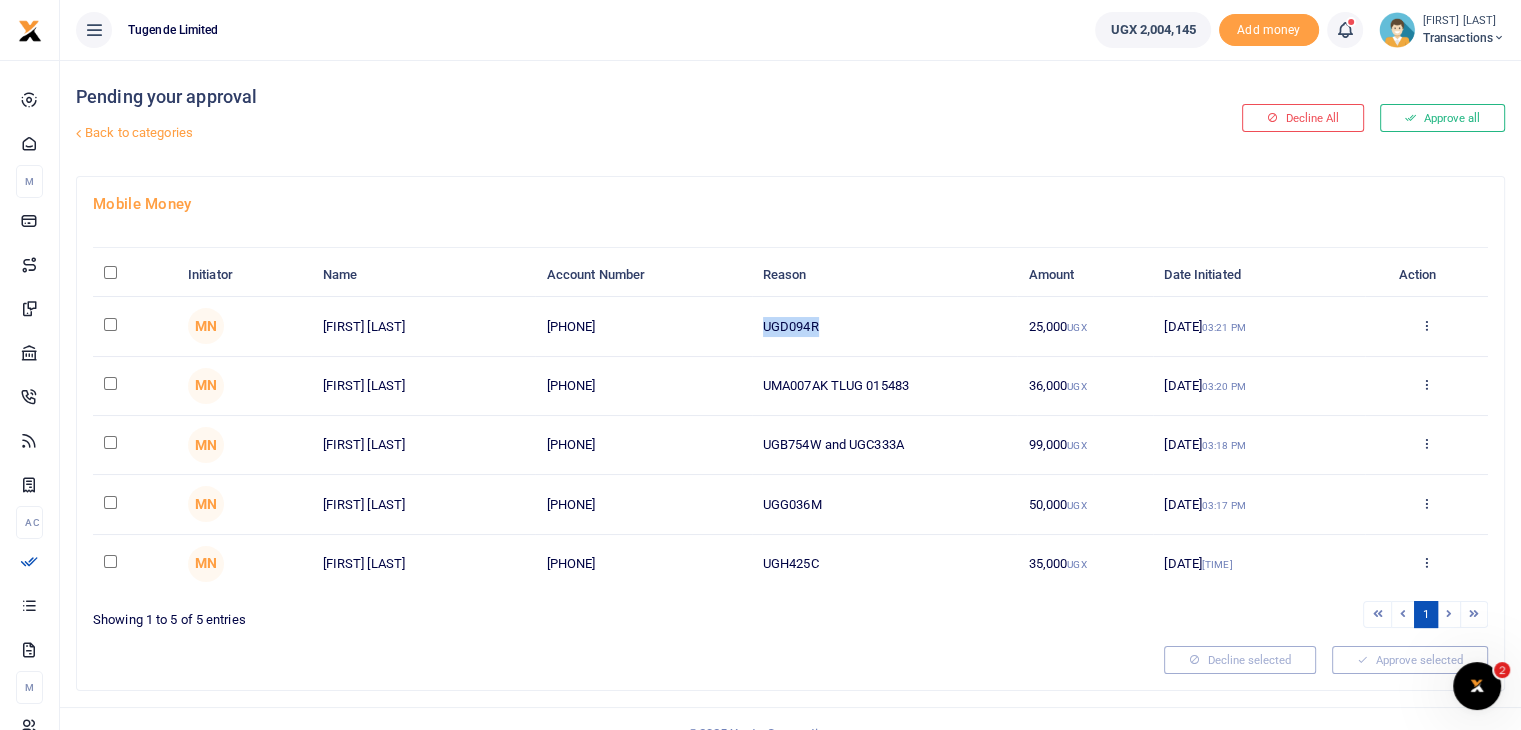 drag, startPoint x: 762, startPoint y: 325, endPoint x: 873, endPoint y: 325, distance: 111 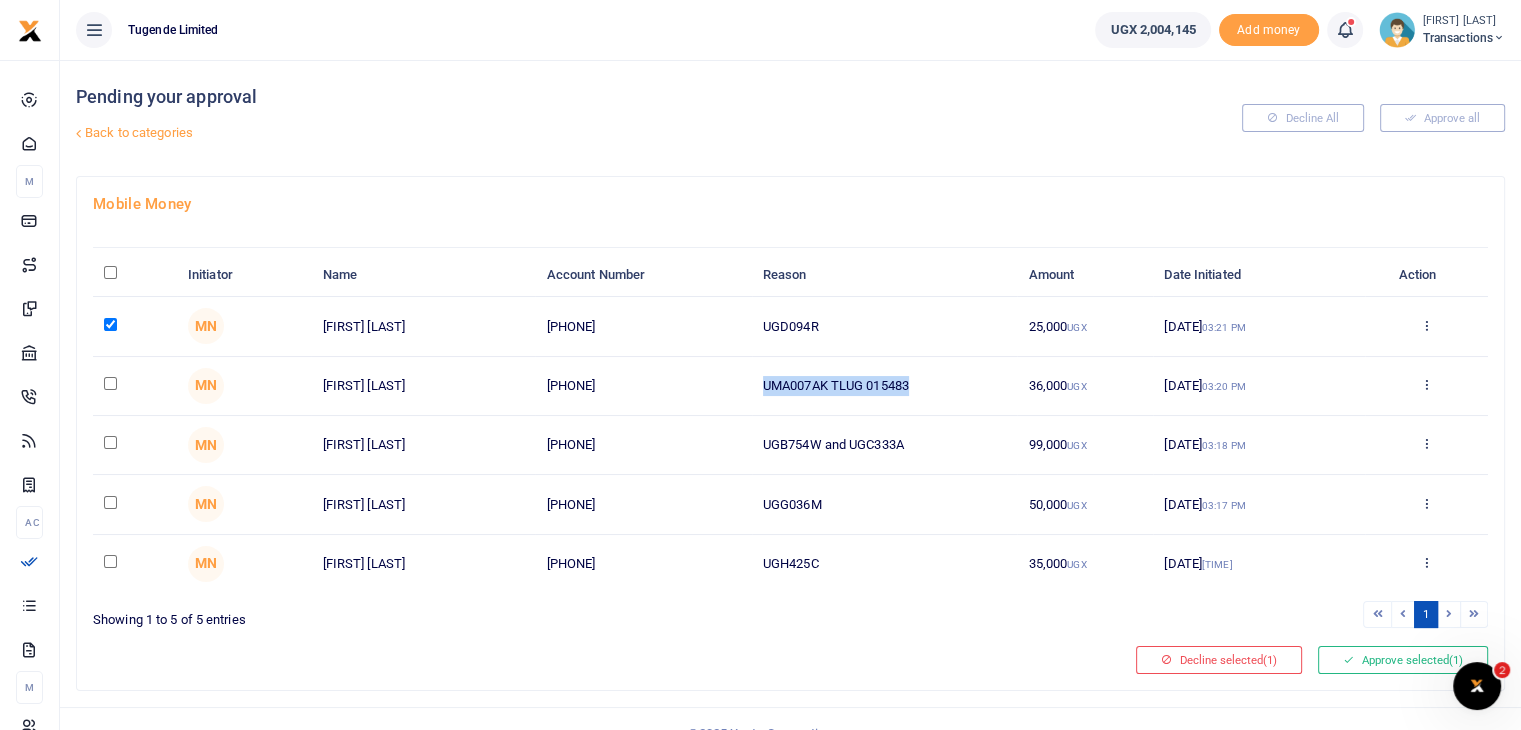 drag, startPoint x: 762, startPoint y: 382, endPoint x: 929, endPoint y: 376, distance: 167.10774 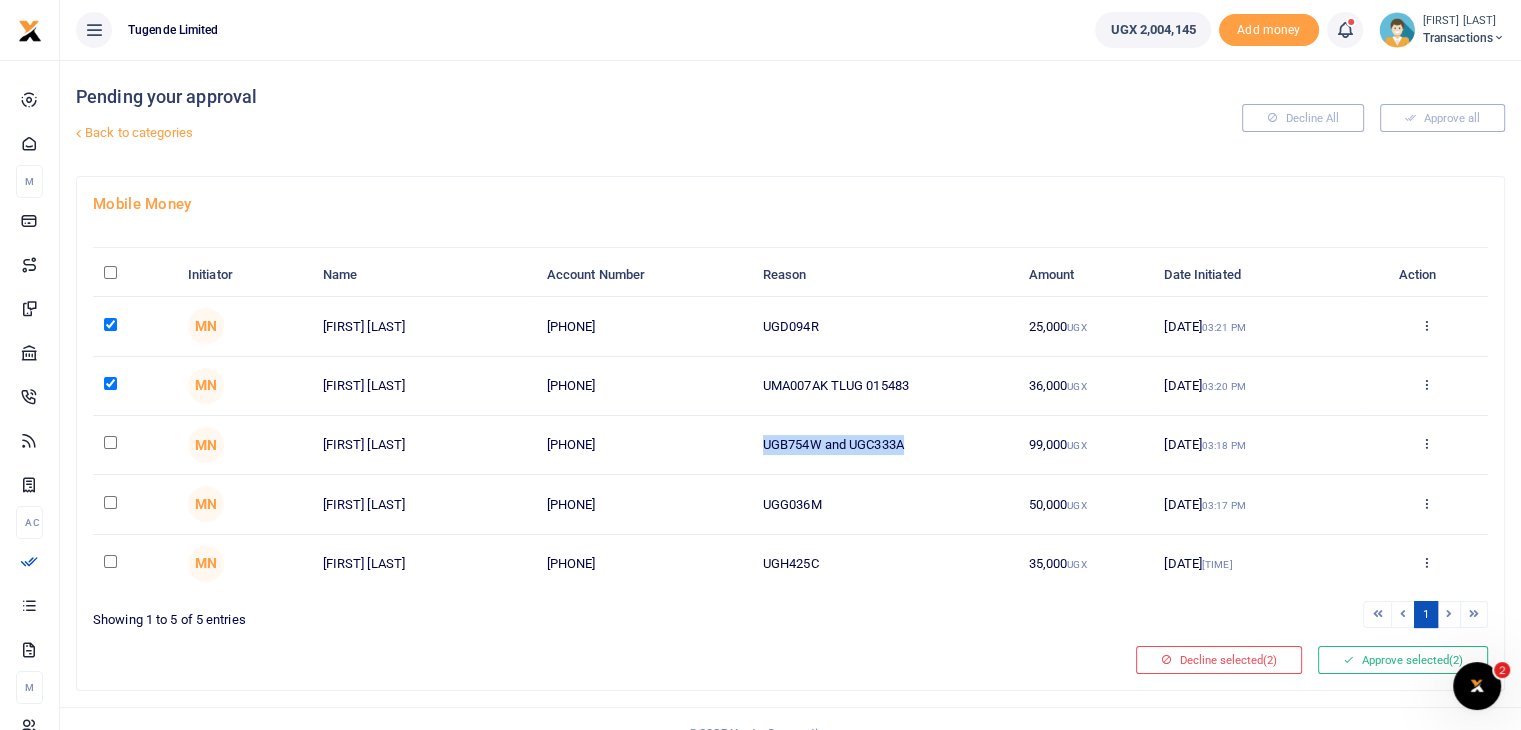 drag, startPoint x: 761, startPoint y: 447, endPoint x: 940, endPoint y: 443, distance: 179.0447 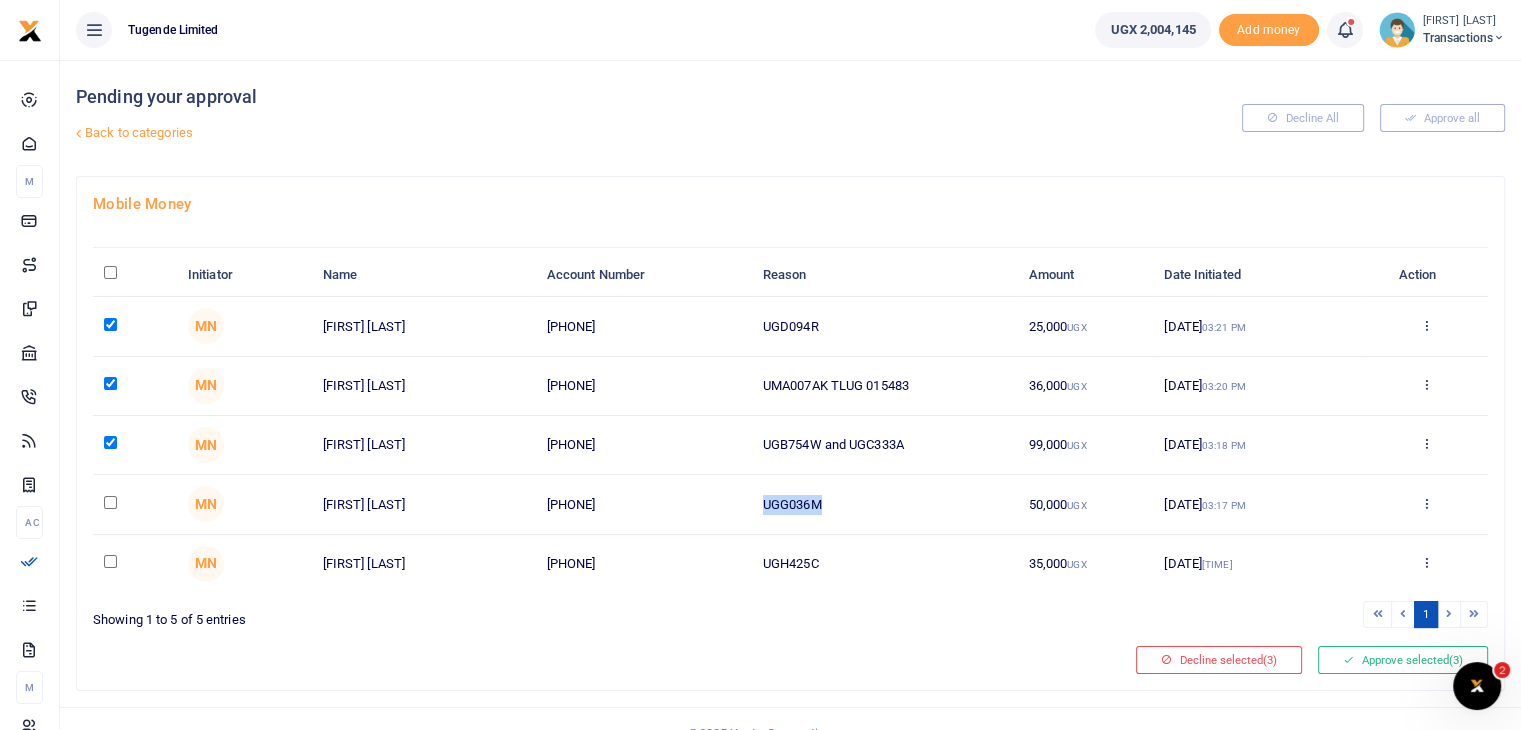 drag, startPoint x: 758, startPoint y: 501, endPoint x: 882, endPoint y: 493, distance: 124.2578 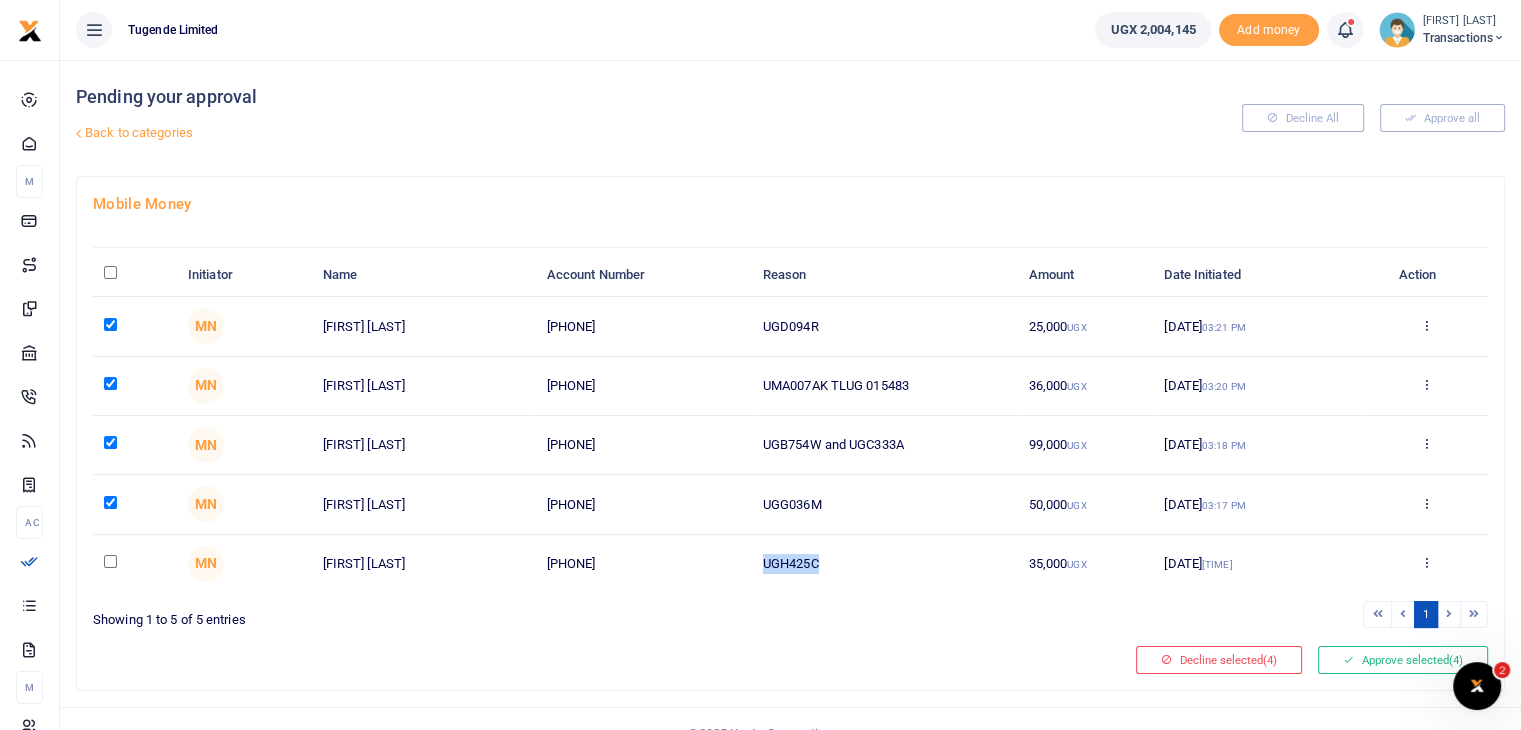 drag, startPoint x: 761, startPoint y: 561, endPoint x: 875, endPoint y: 551, distance: 114.43776 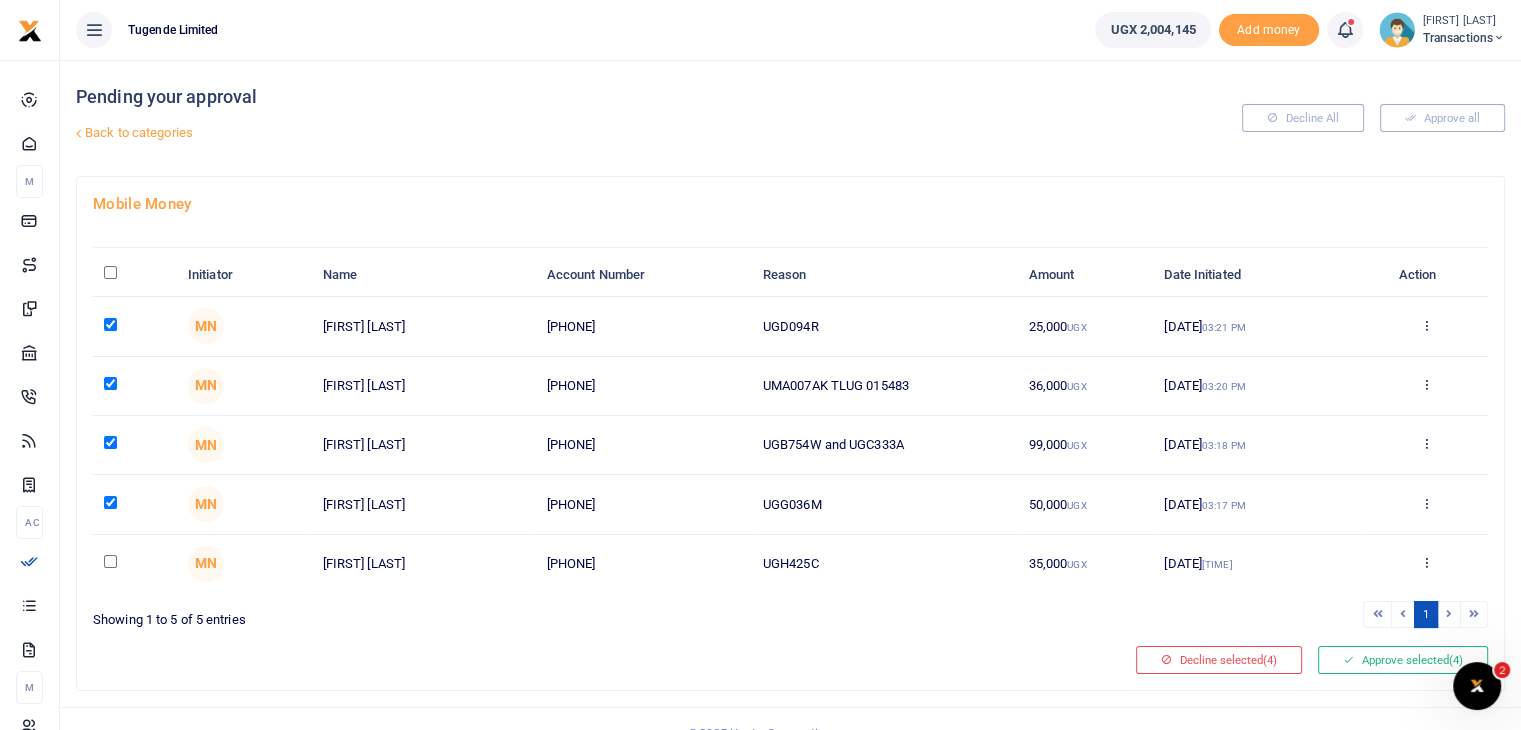 click at bounding box center (135, 326) 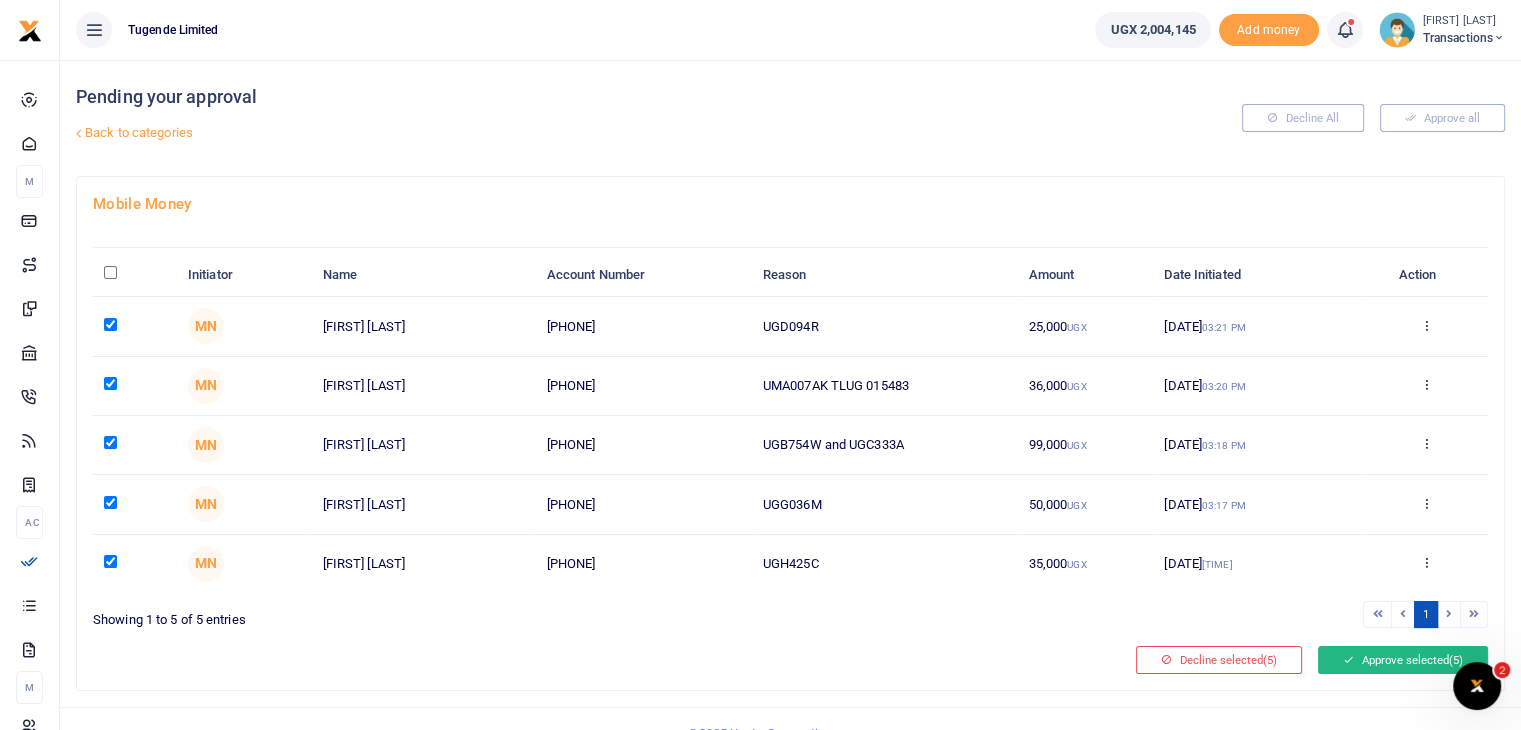 click on "Approve selected  (5)" at bounding box center [1403, 660] 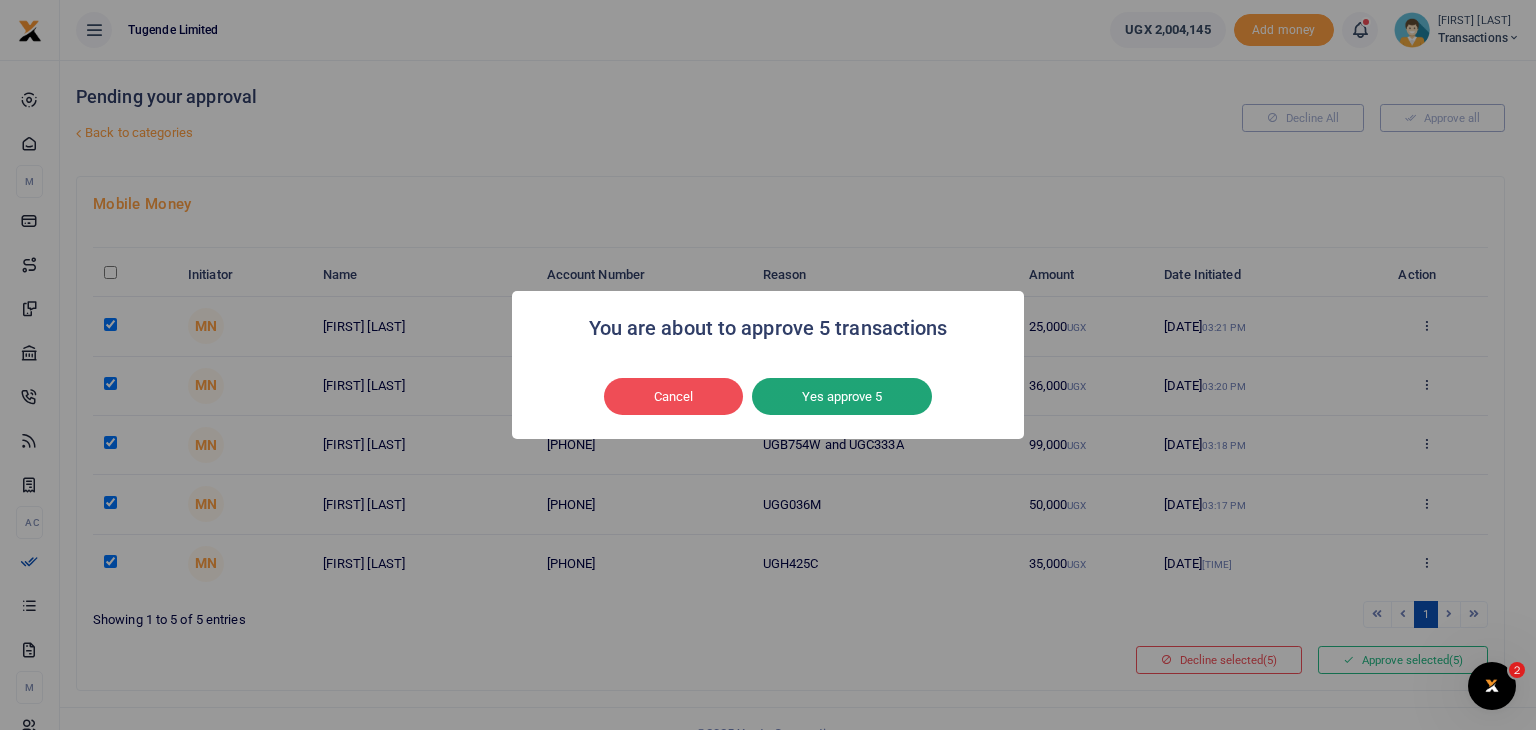 click on "Yes approve 5" at bounding box center [842, 397] 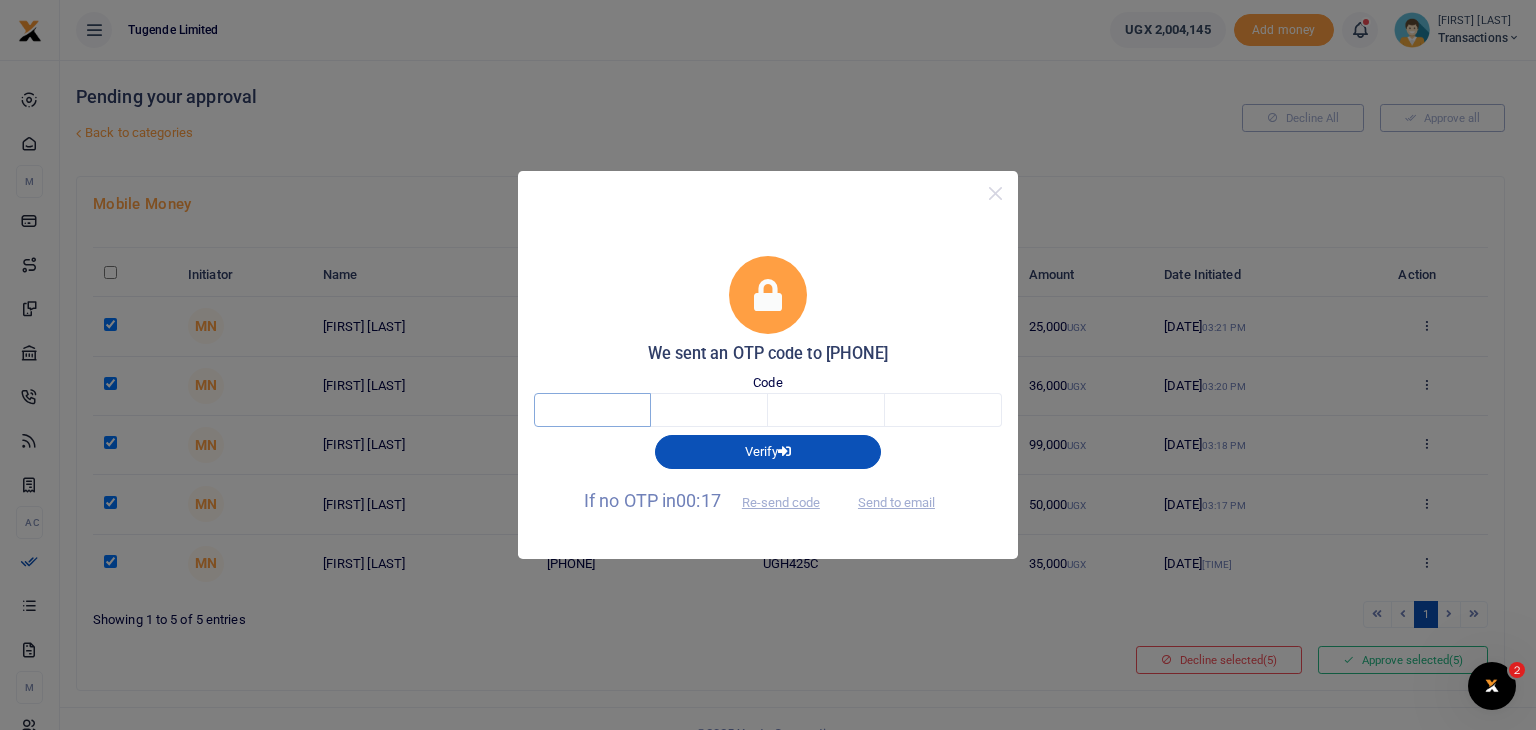 click at bounding box center (592, 410) 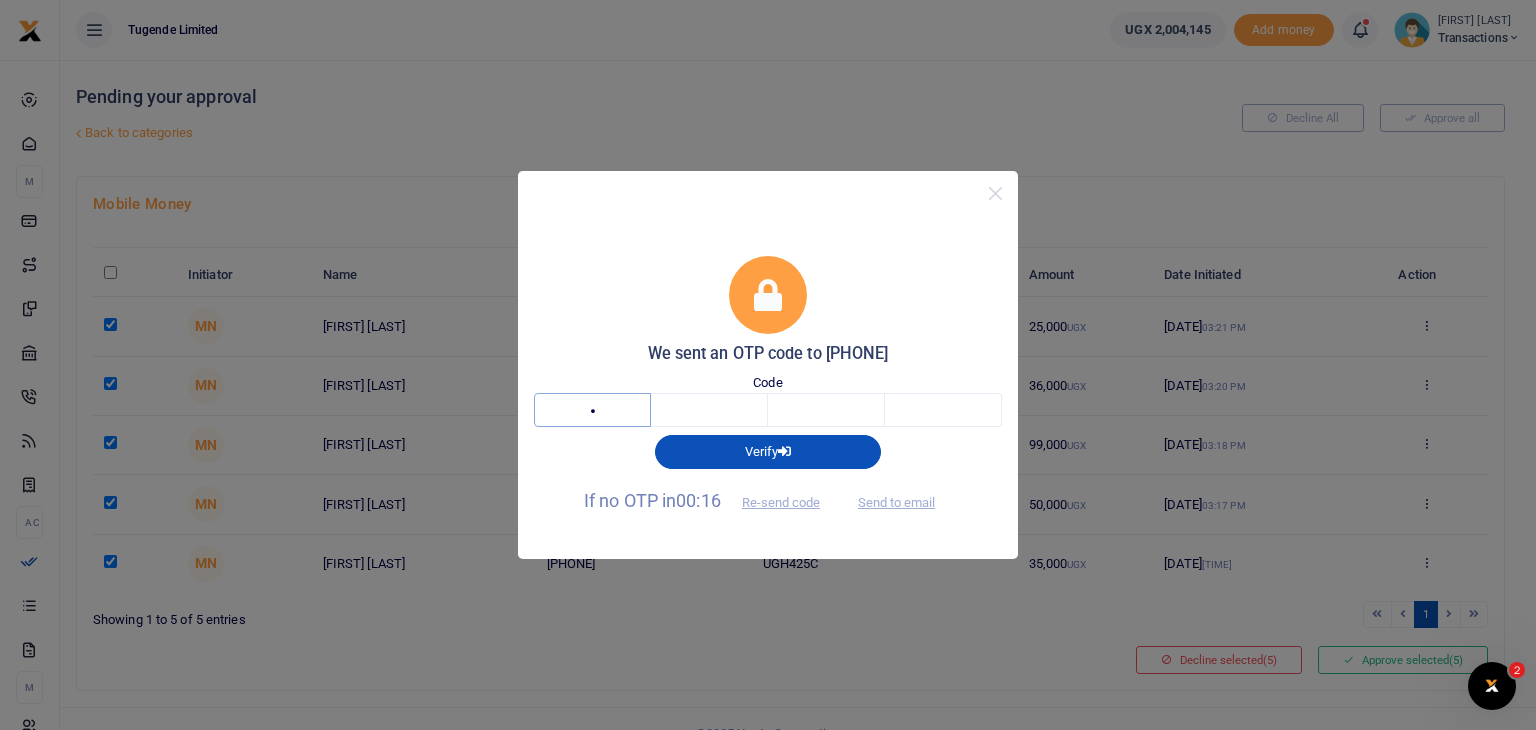 type on "6" 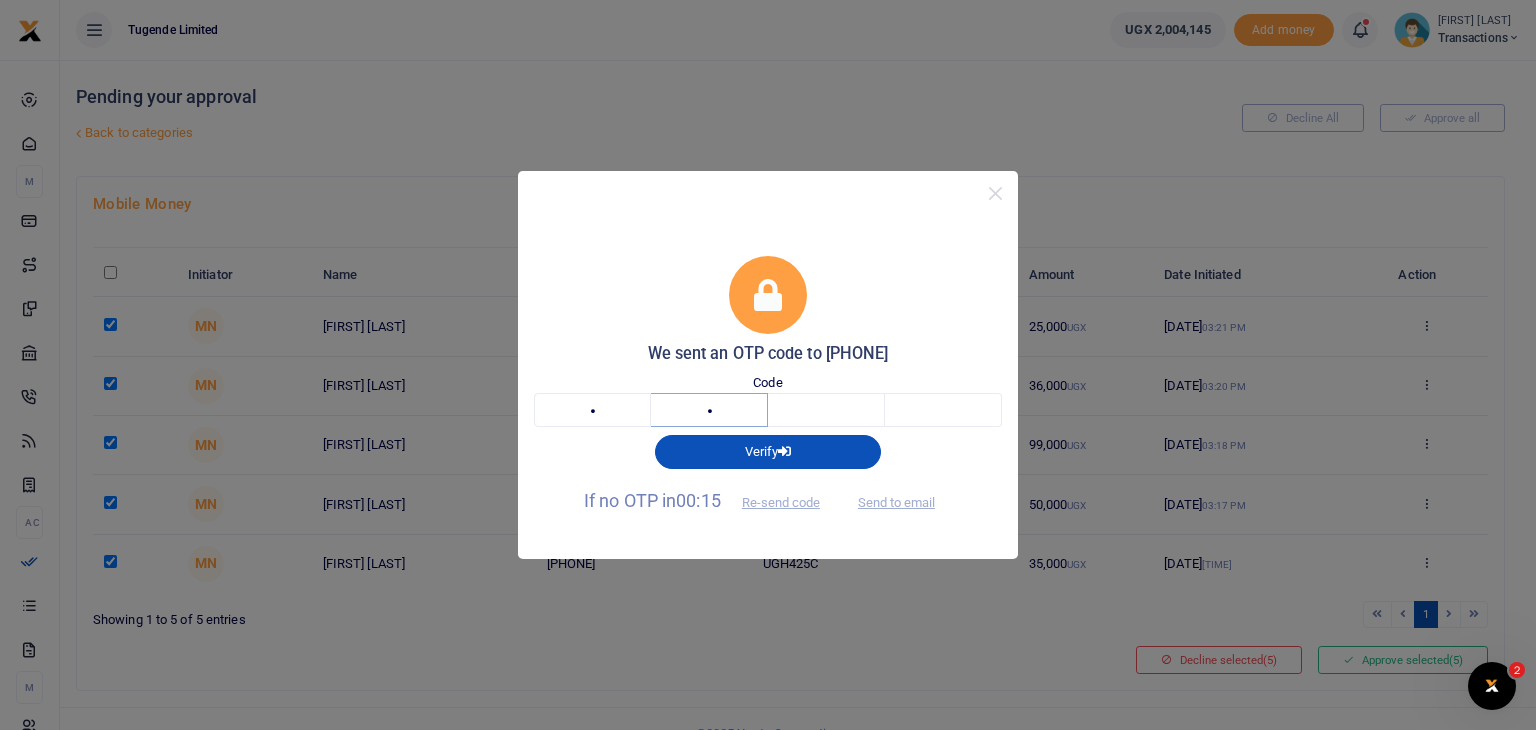 type on "7" 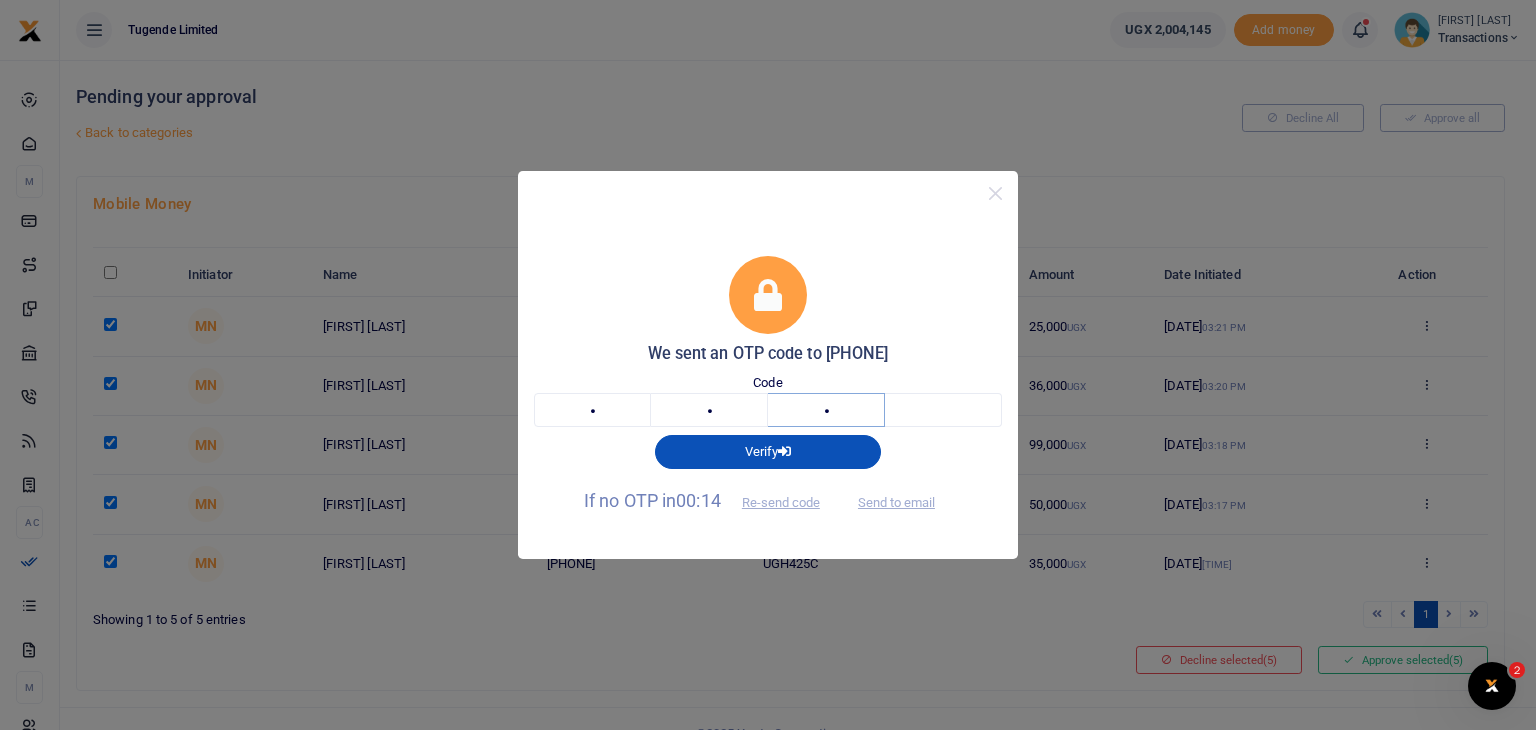 type on "5" 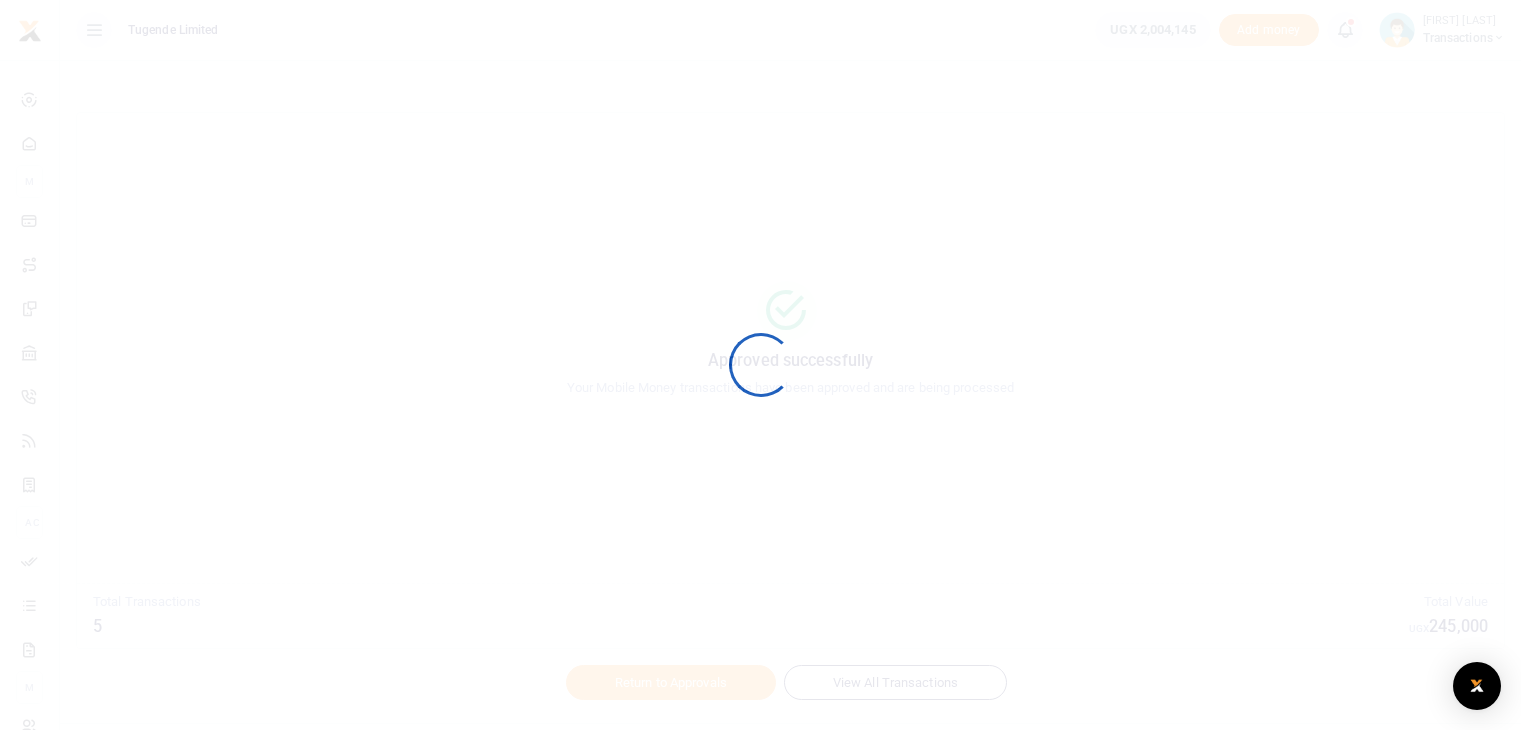 scroll, scrollTop: 0, scrollLeft: 0, axis: both 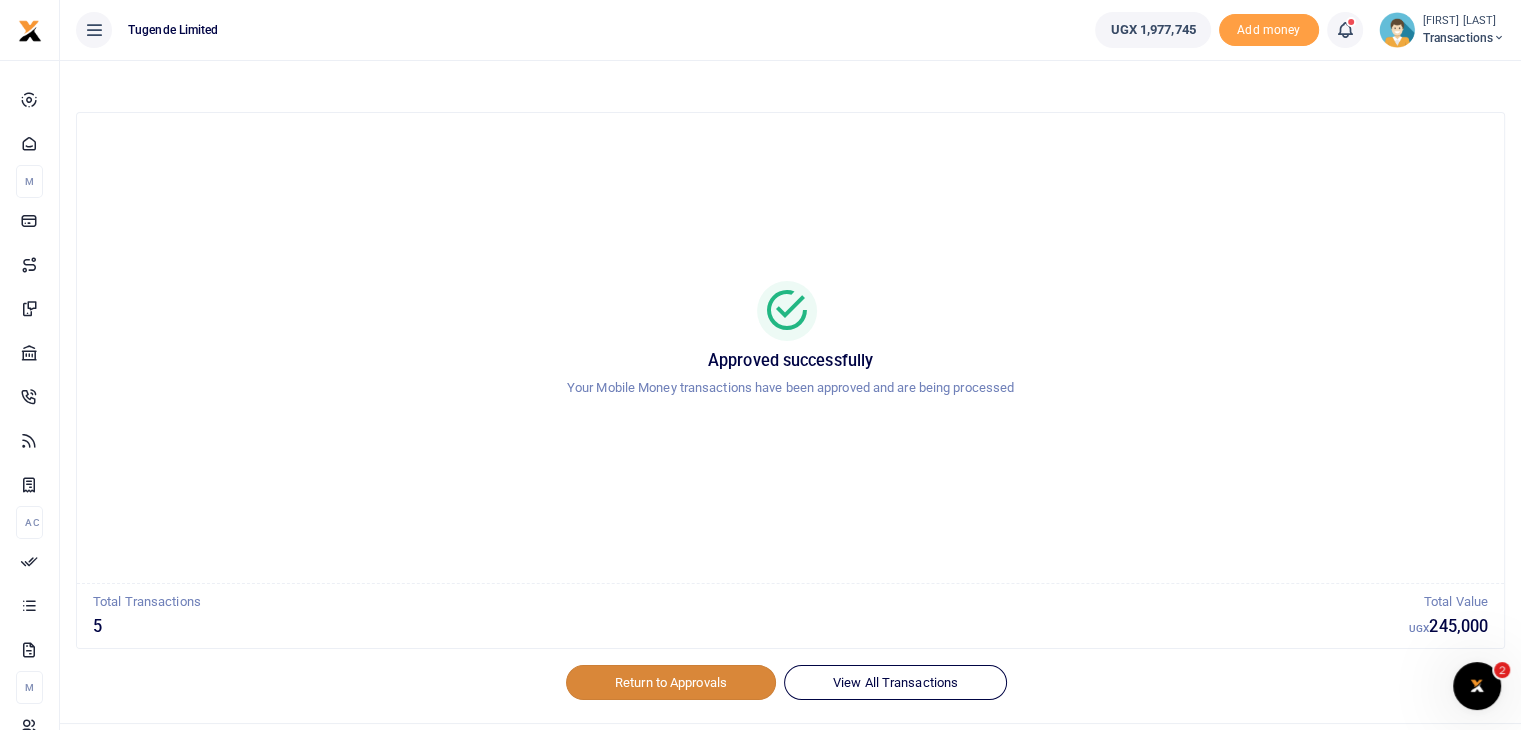 click on "Return to Approvals" at bounding box center [671, 682] 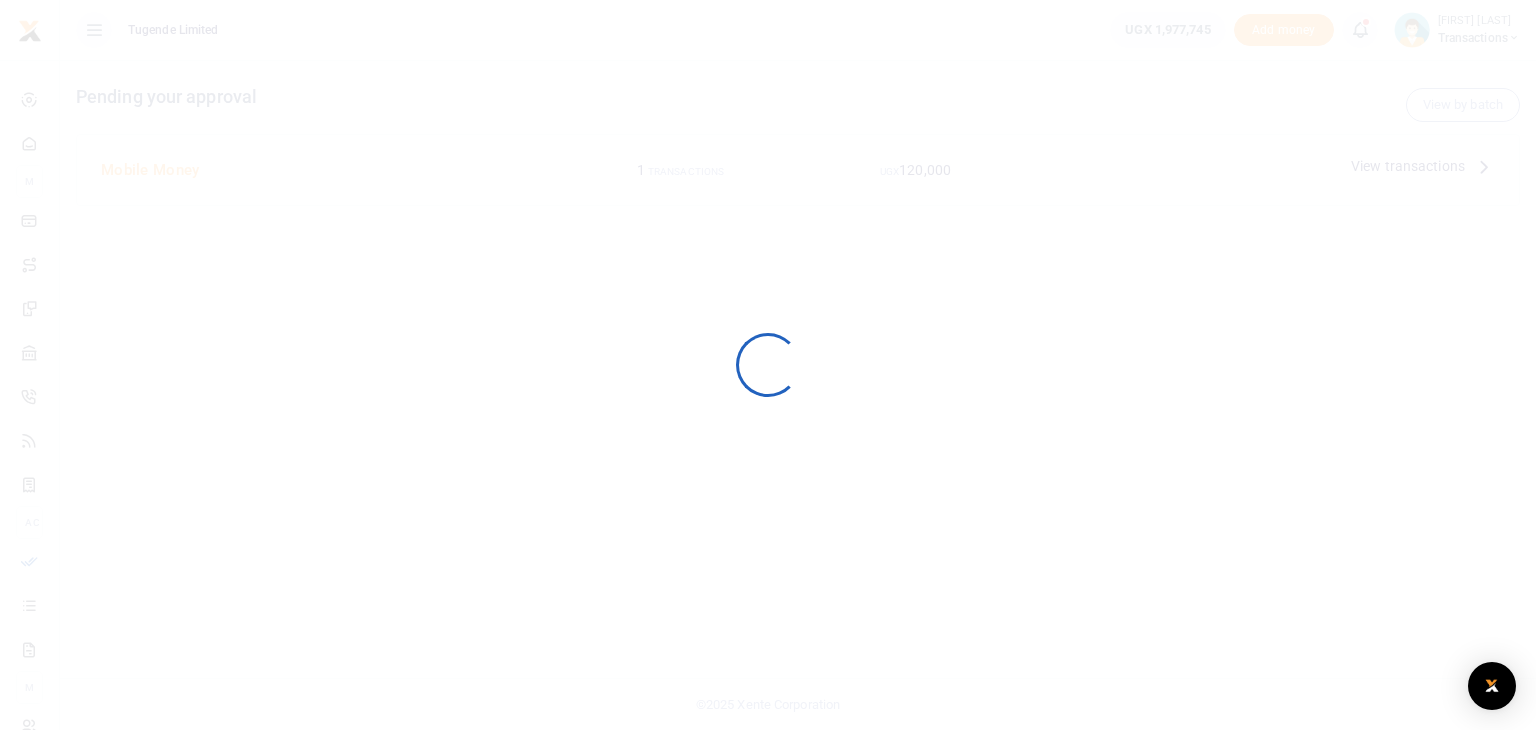 scroll, scrollTop: 0, scrollLeft: 0, axis: both 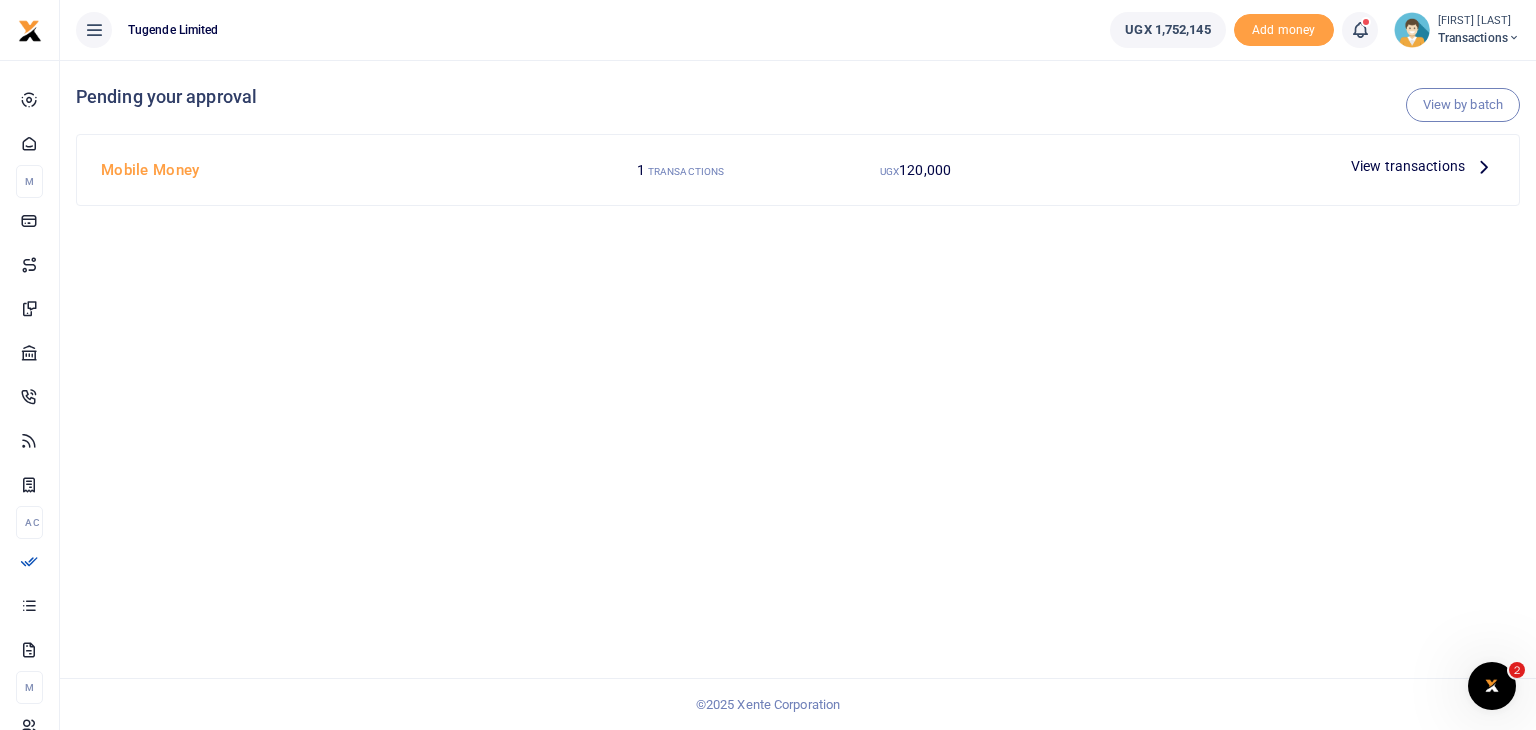 click on "View transactions" at bounding box center (1408, 166) 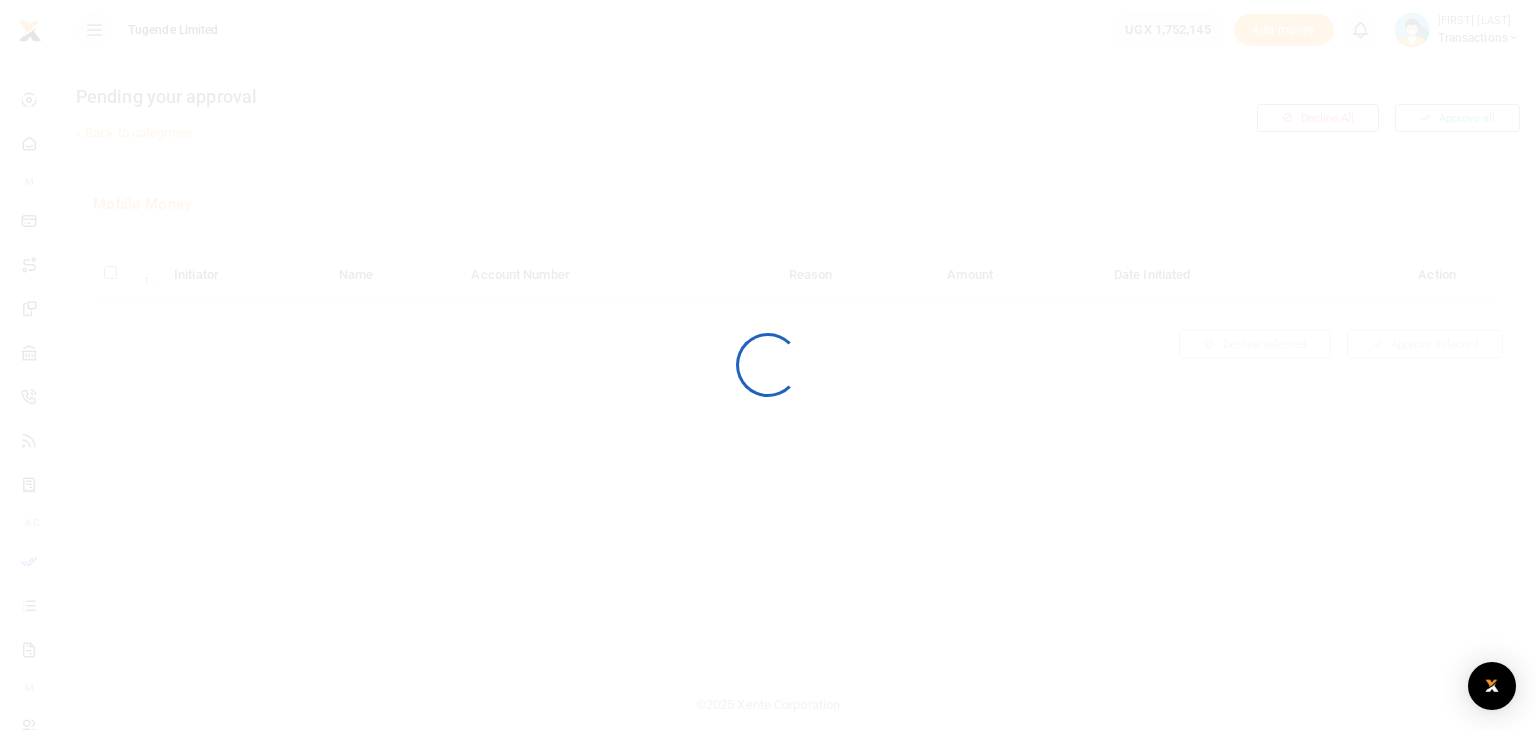 scroll, scrollTop: 0, scrollLeft: 0, axis: both 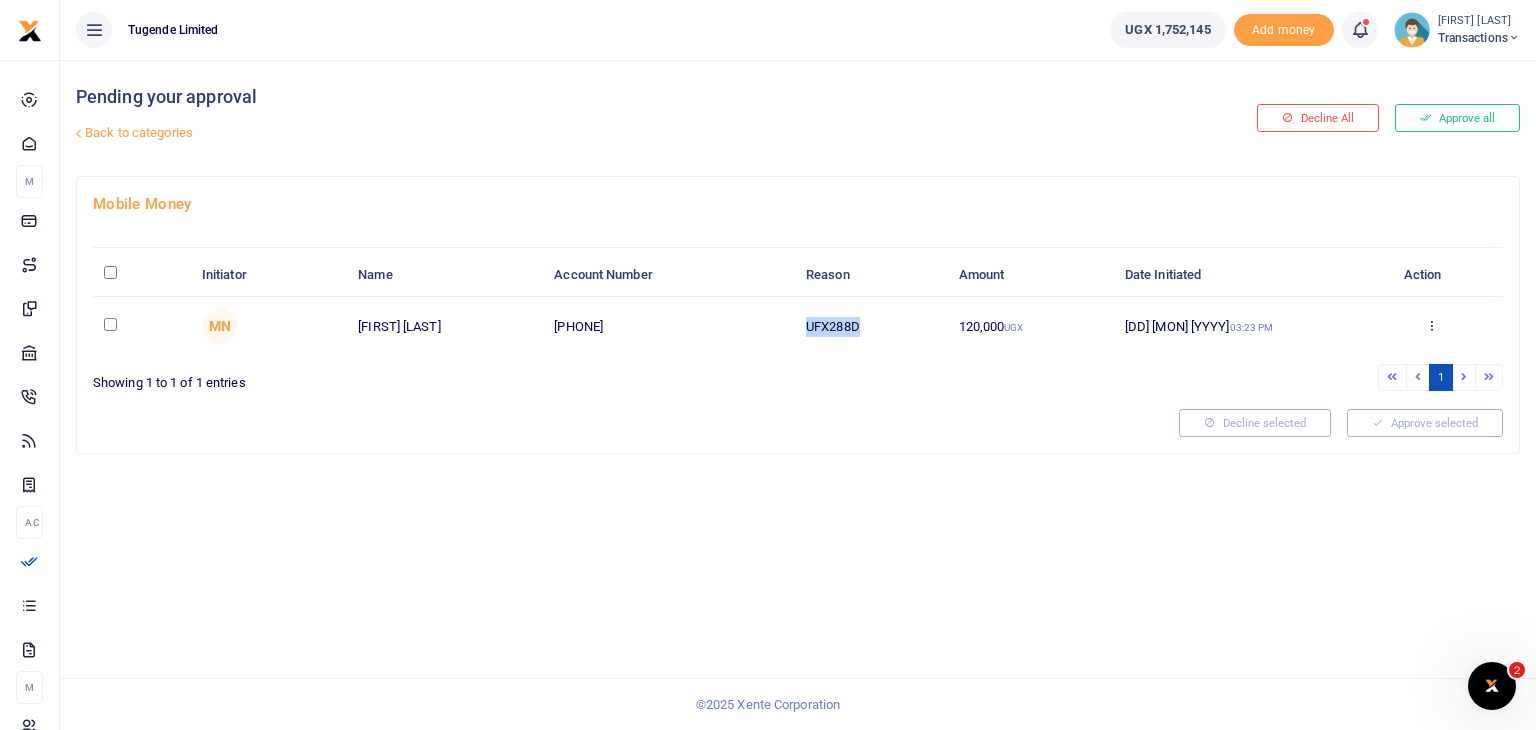 drag, startPoint x: 804, startPoint y: 328, endPoint x: 900, endPoint y: 323, distance: 96.13012 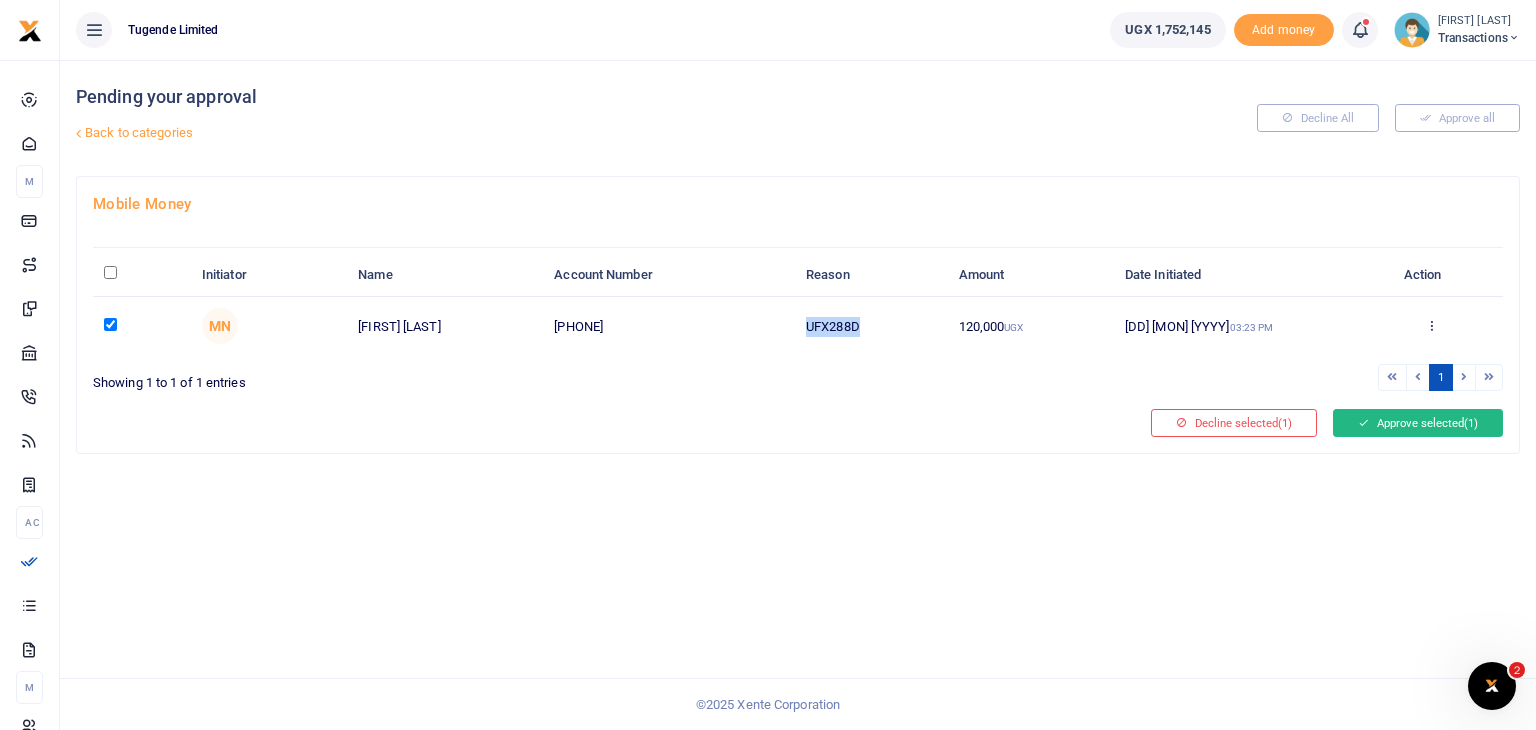 click at bounding box center (1363, 423) 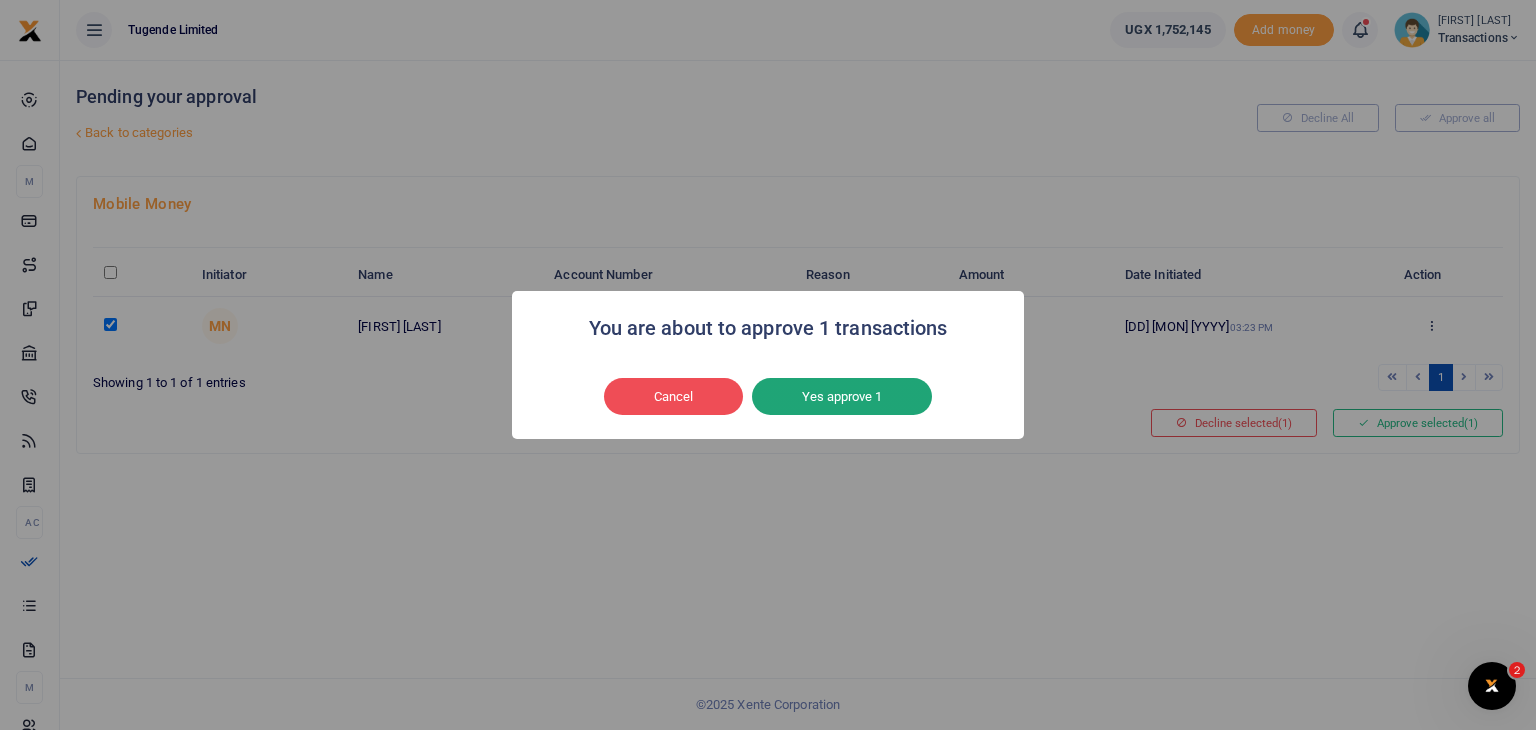 click on "Yes approve 1" at bounding box center (842, 397) 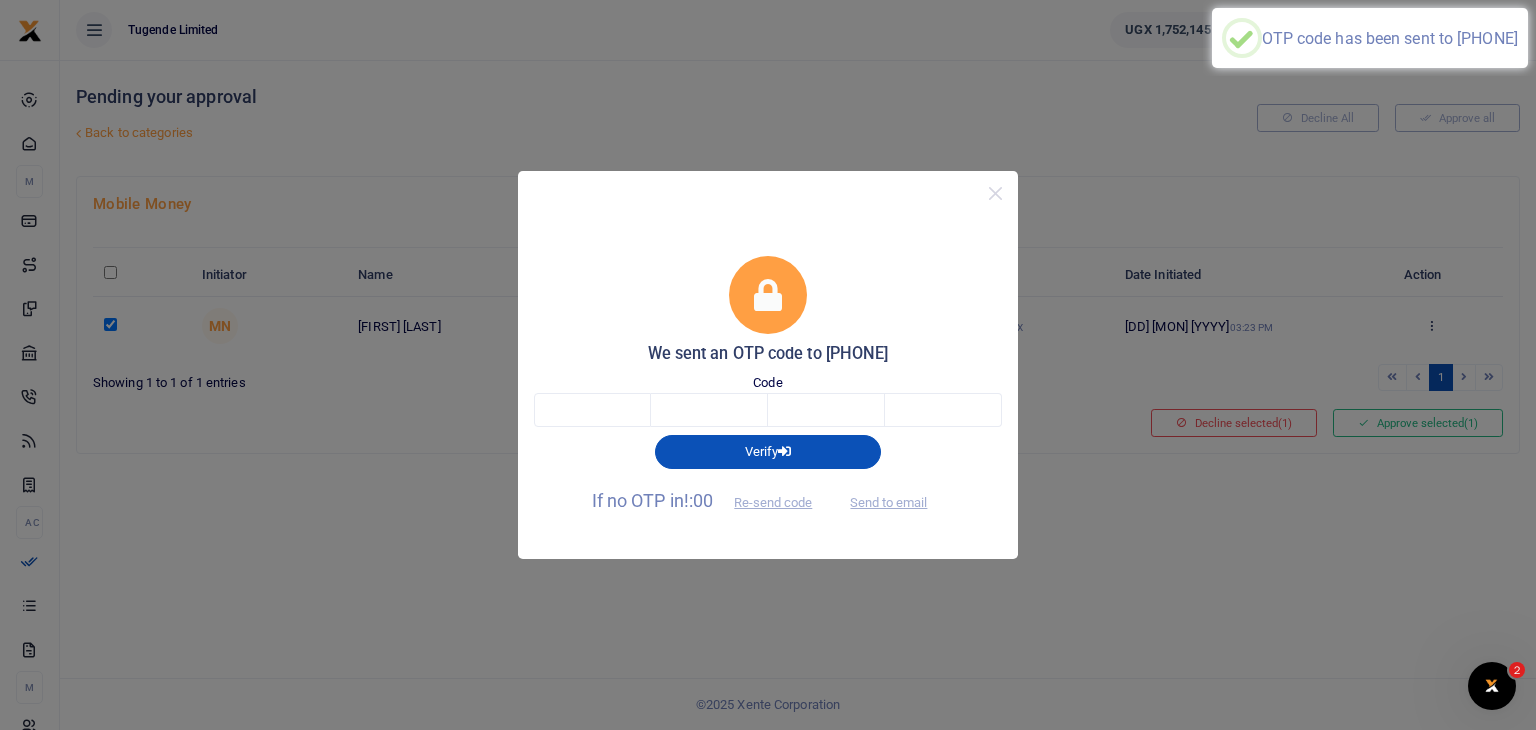 click on "Code" at bounding box center [768, 400] 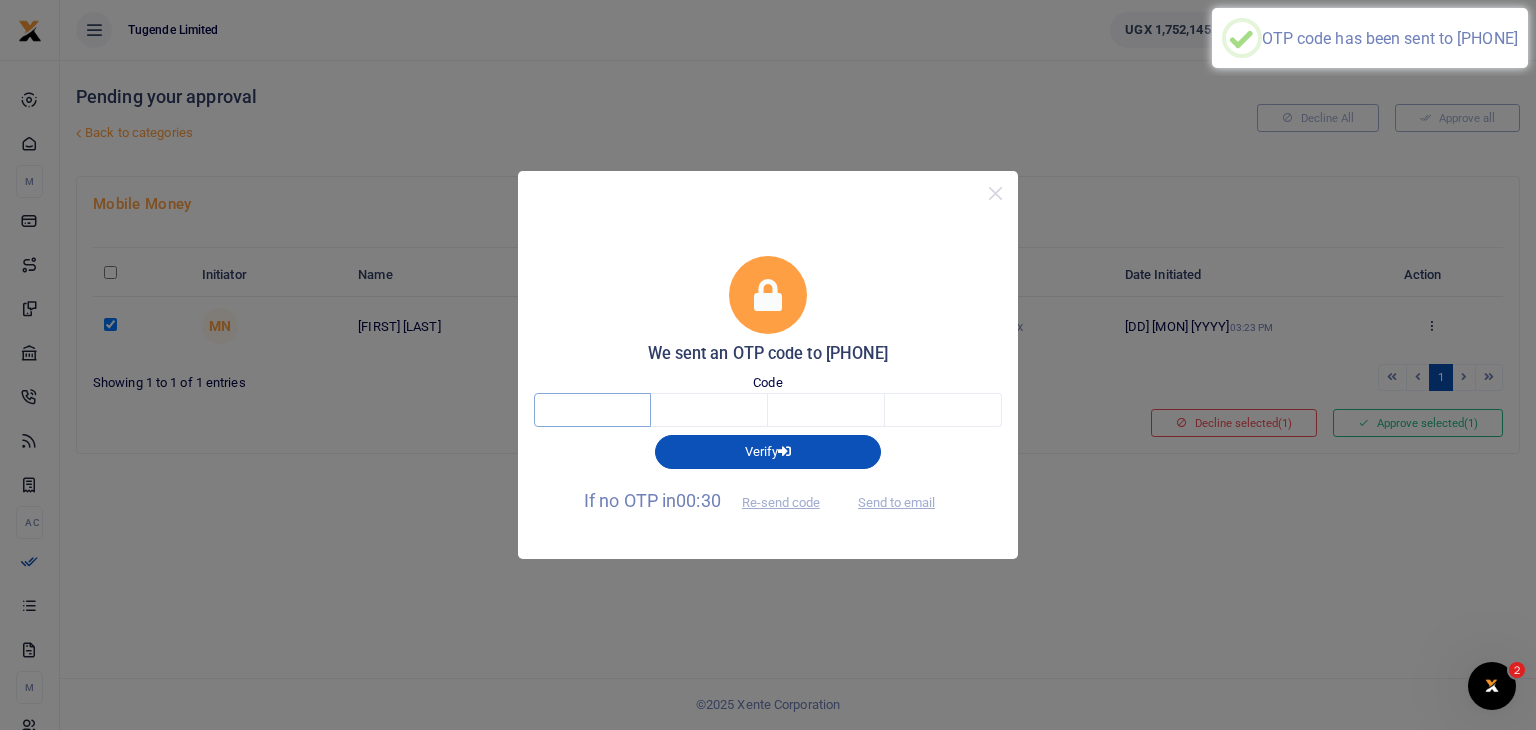 click at bounding box center [592, 410] 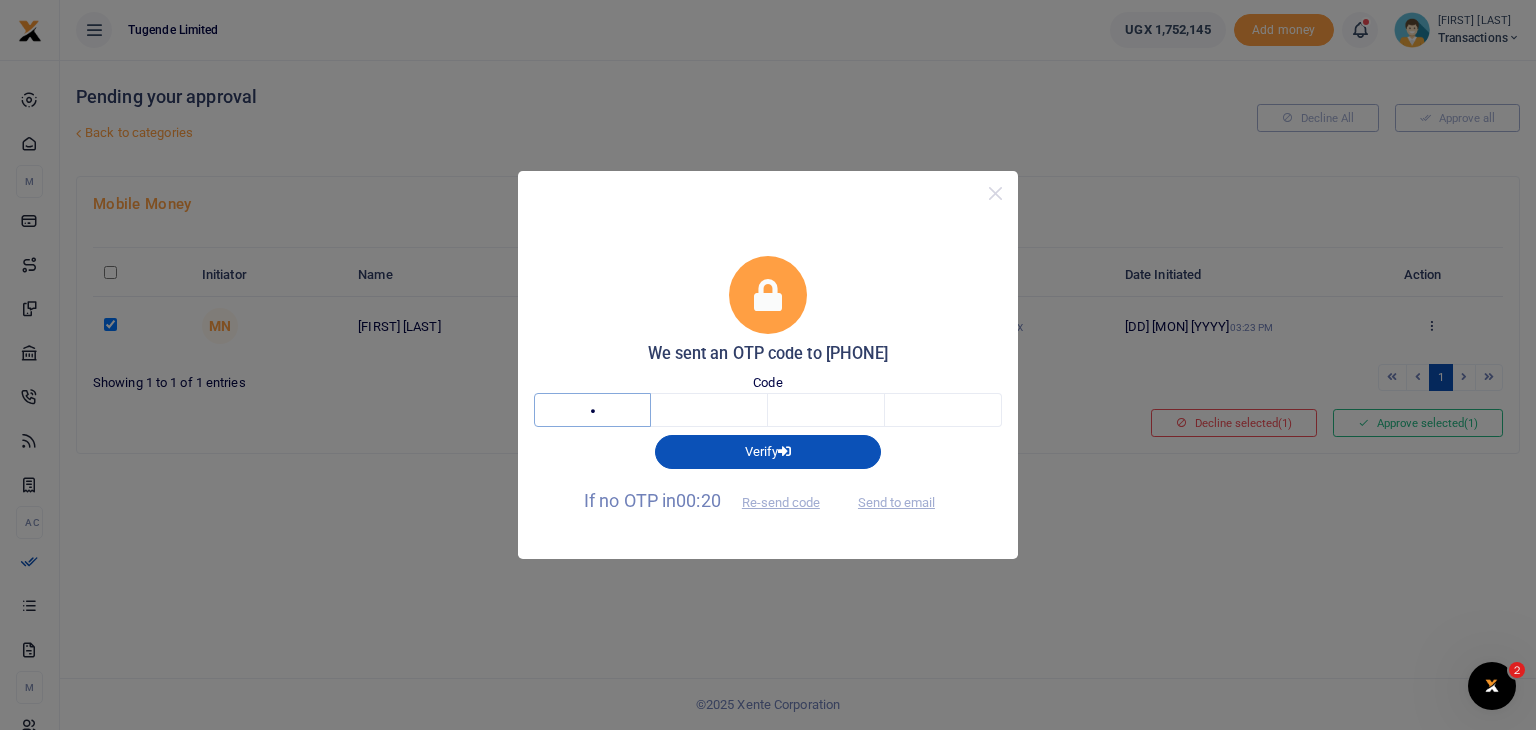 type on "8" 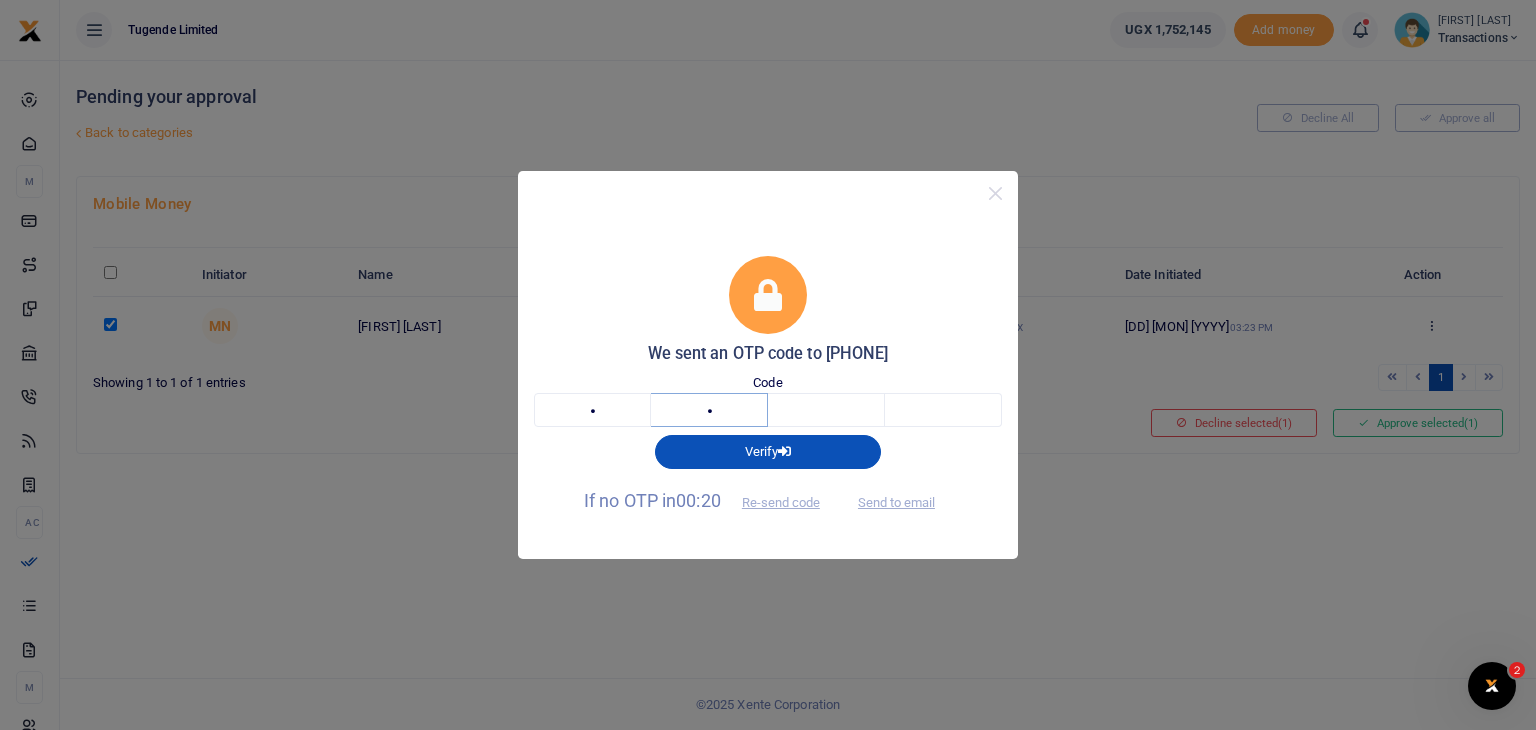 type on "8" 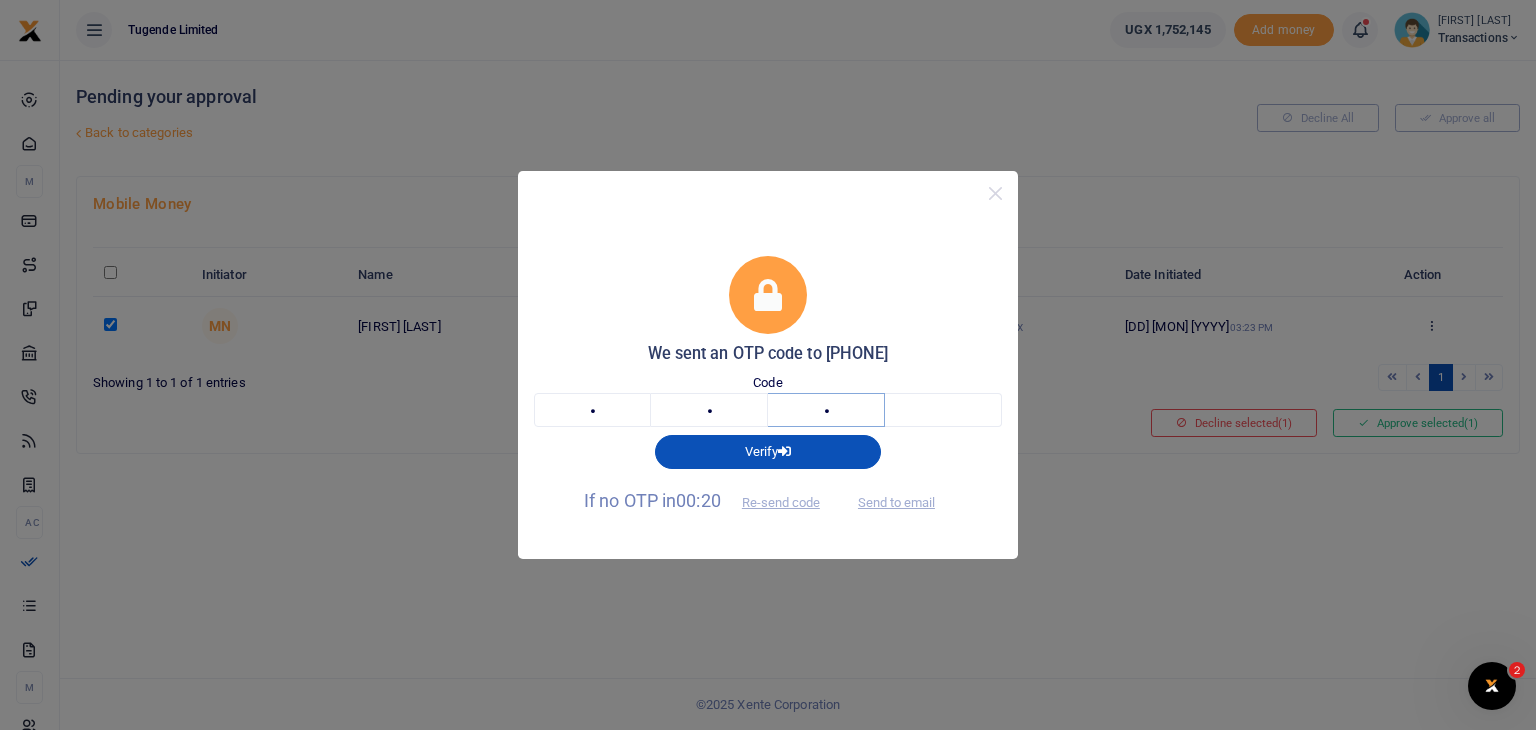 type on "4" 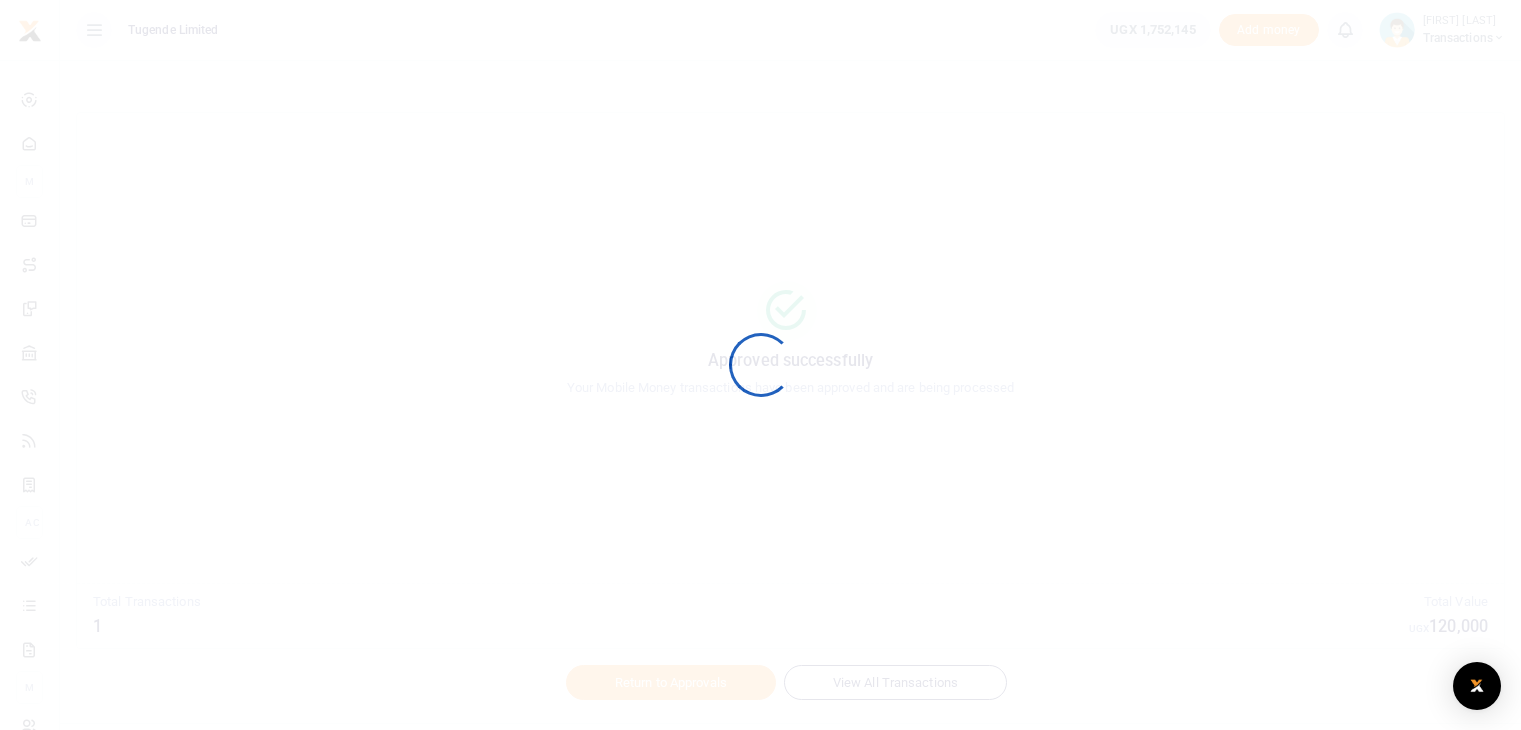 scroll, scrollTop: 0, scrollLeft: 0, axis: both 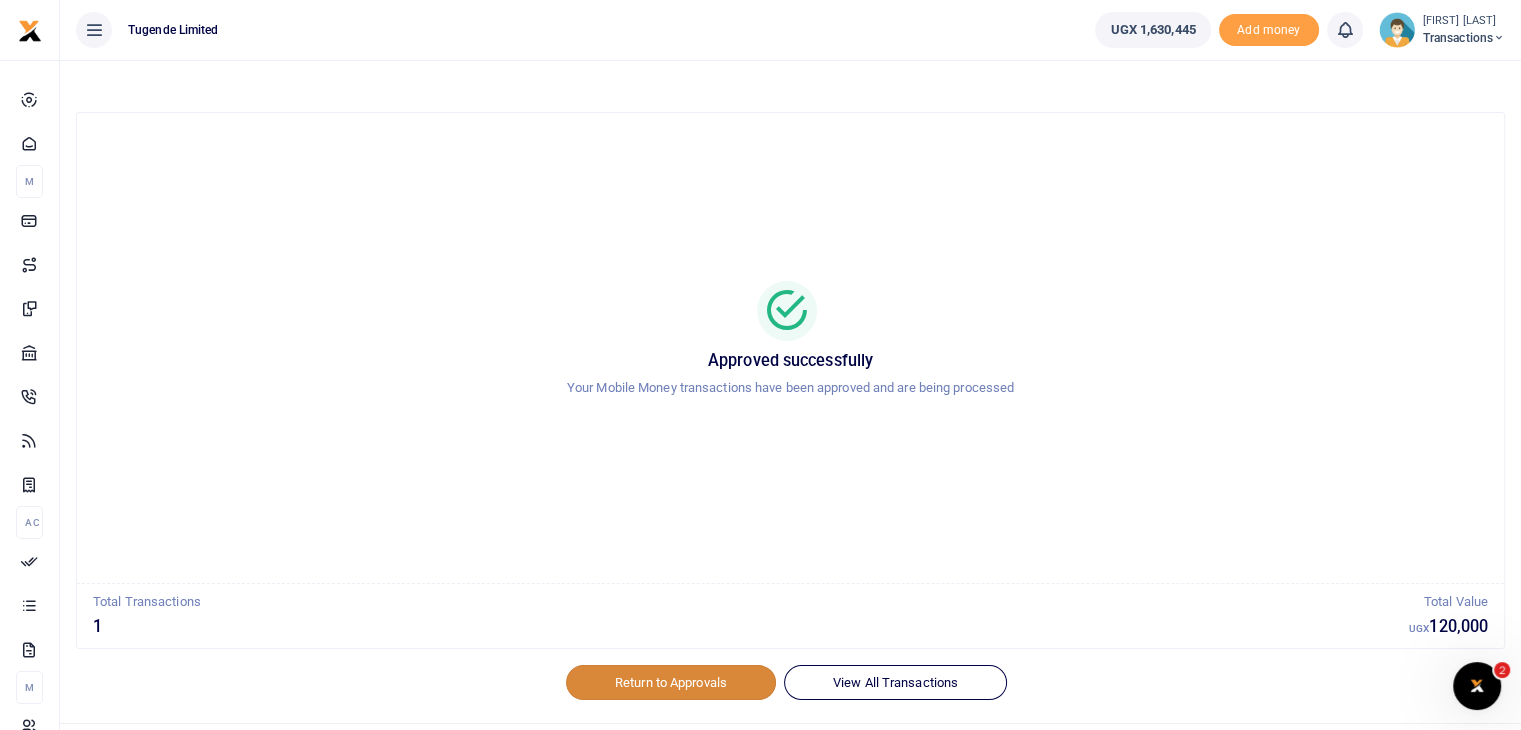 click on "Return to Approvals" at bounding box center [671, 682] 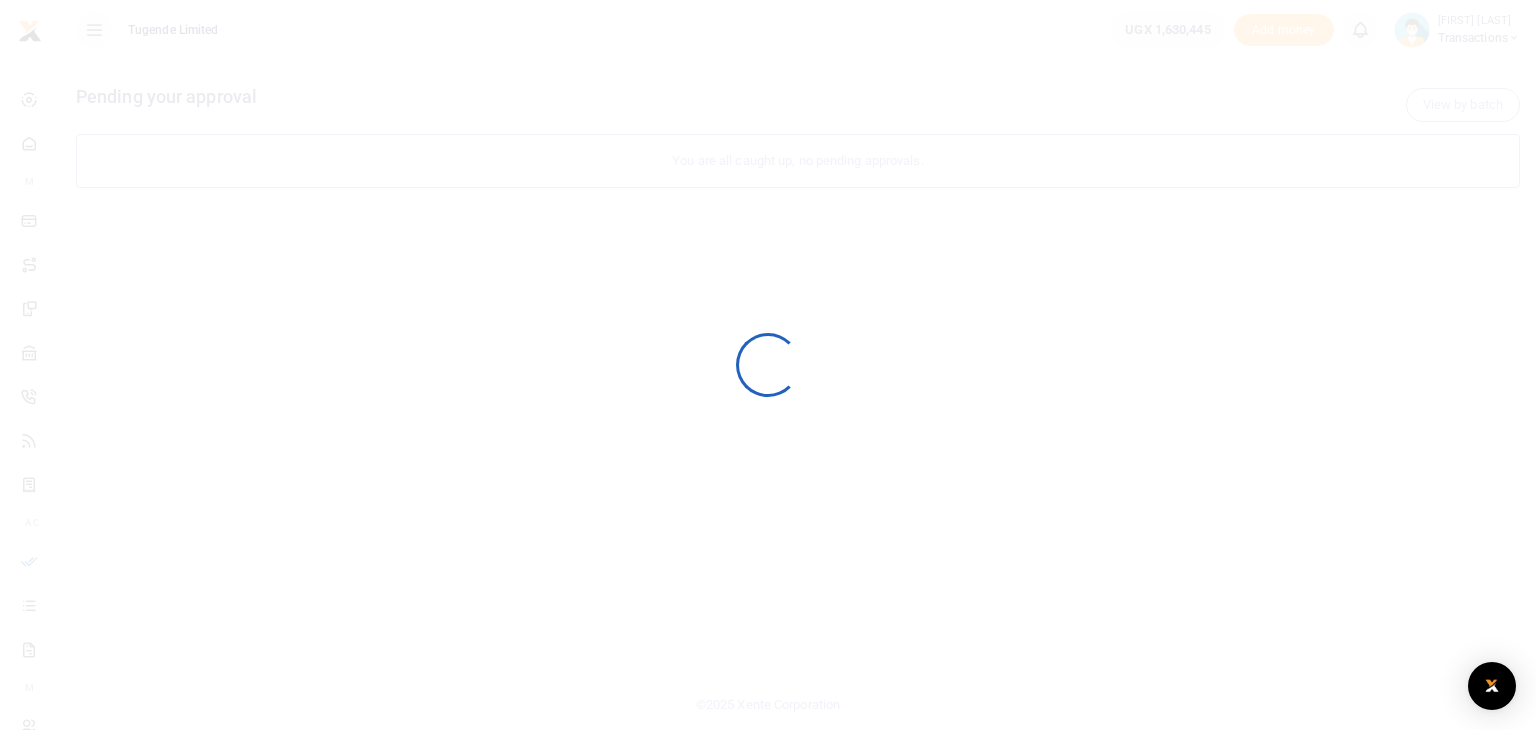 scroll, scrollTop: 0, scrollLeft: 0, axis: both 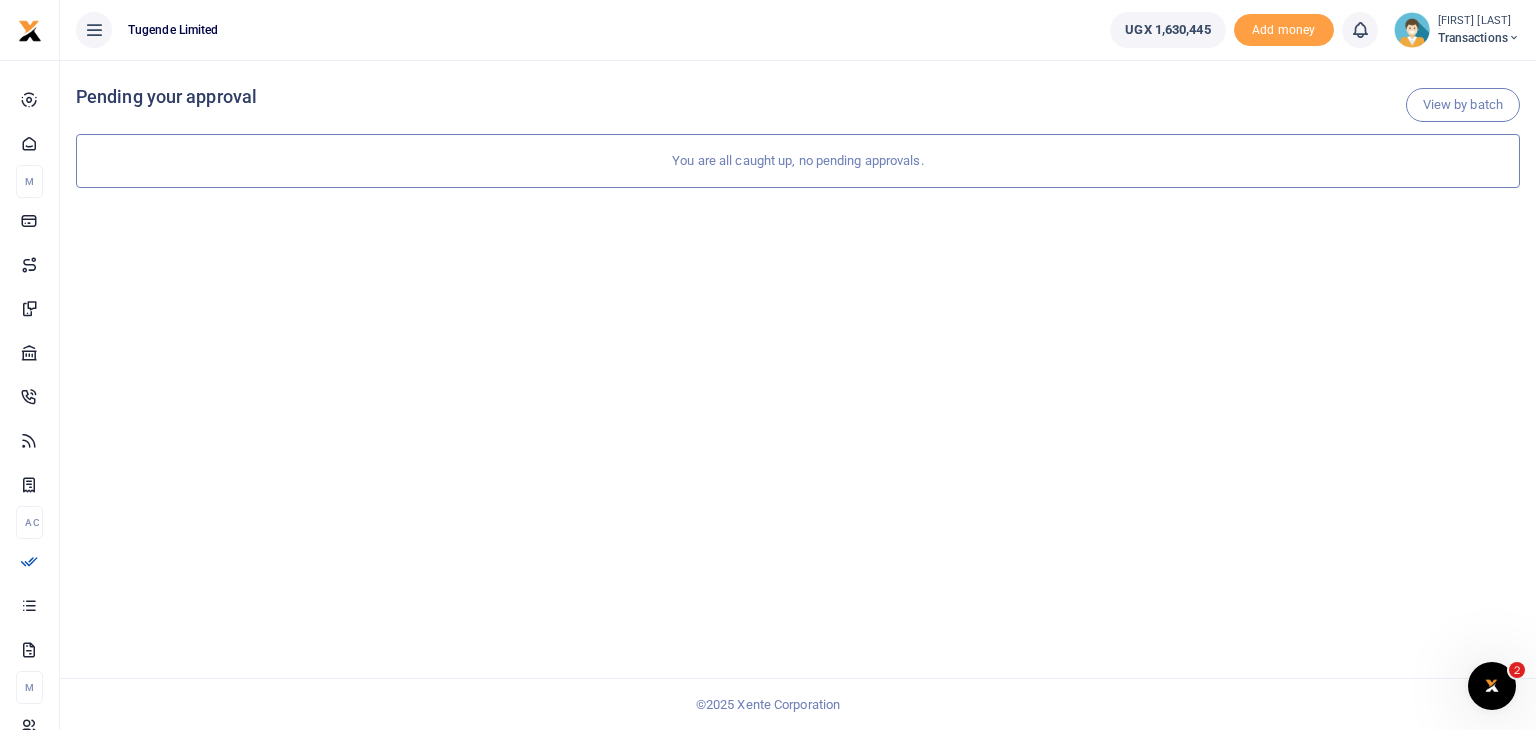 click on "Transactions" at bounding box center (1479, 38) 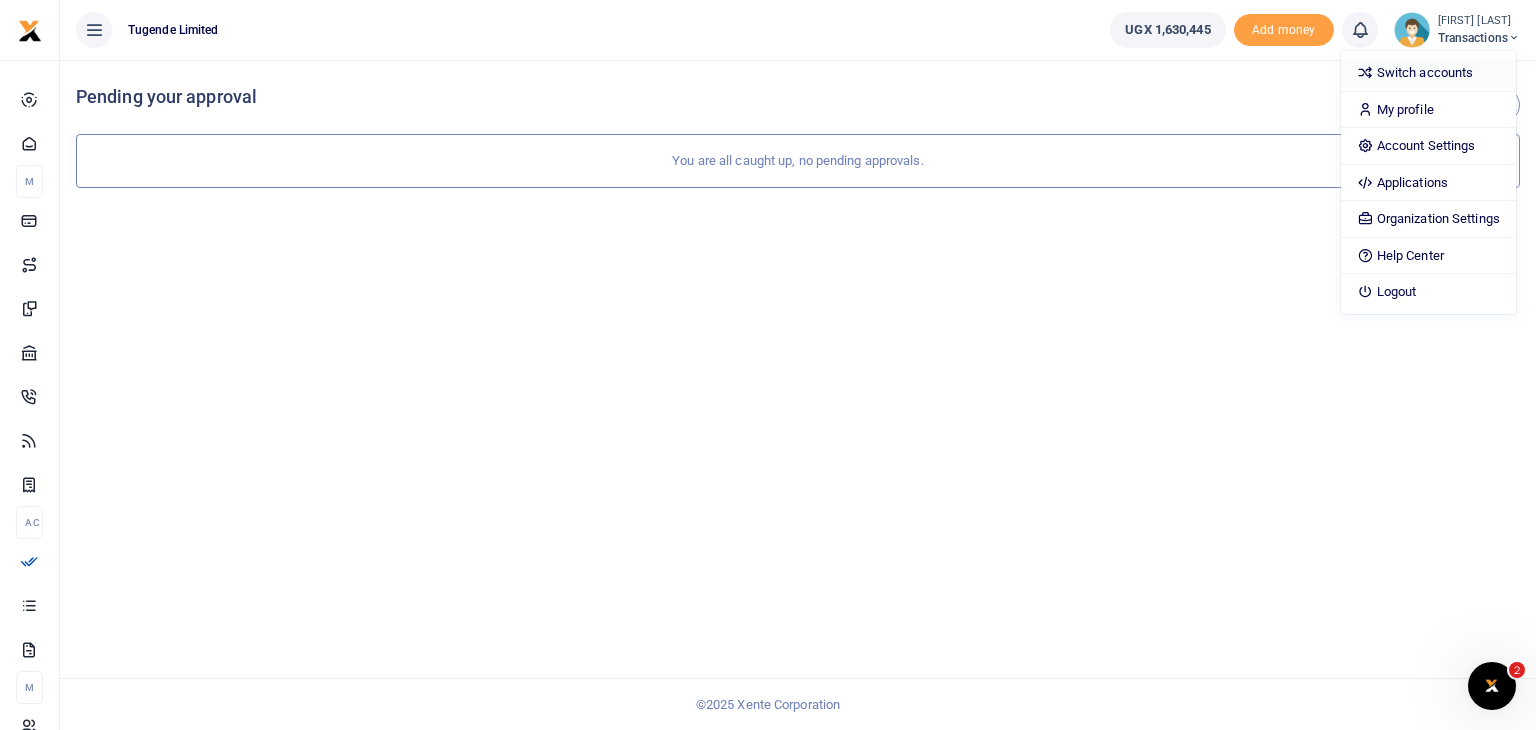 click on "Switch accounts" at bounding box center (1428, 73) 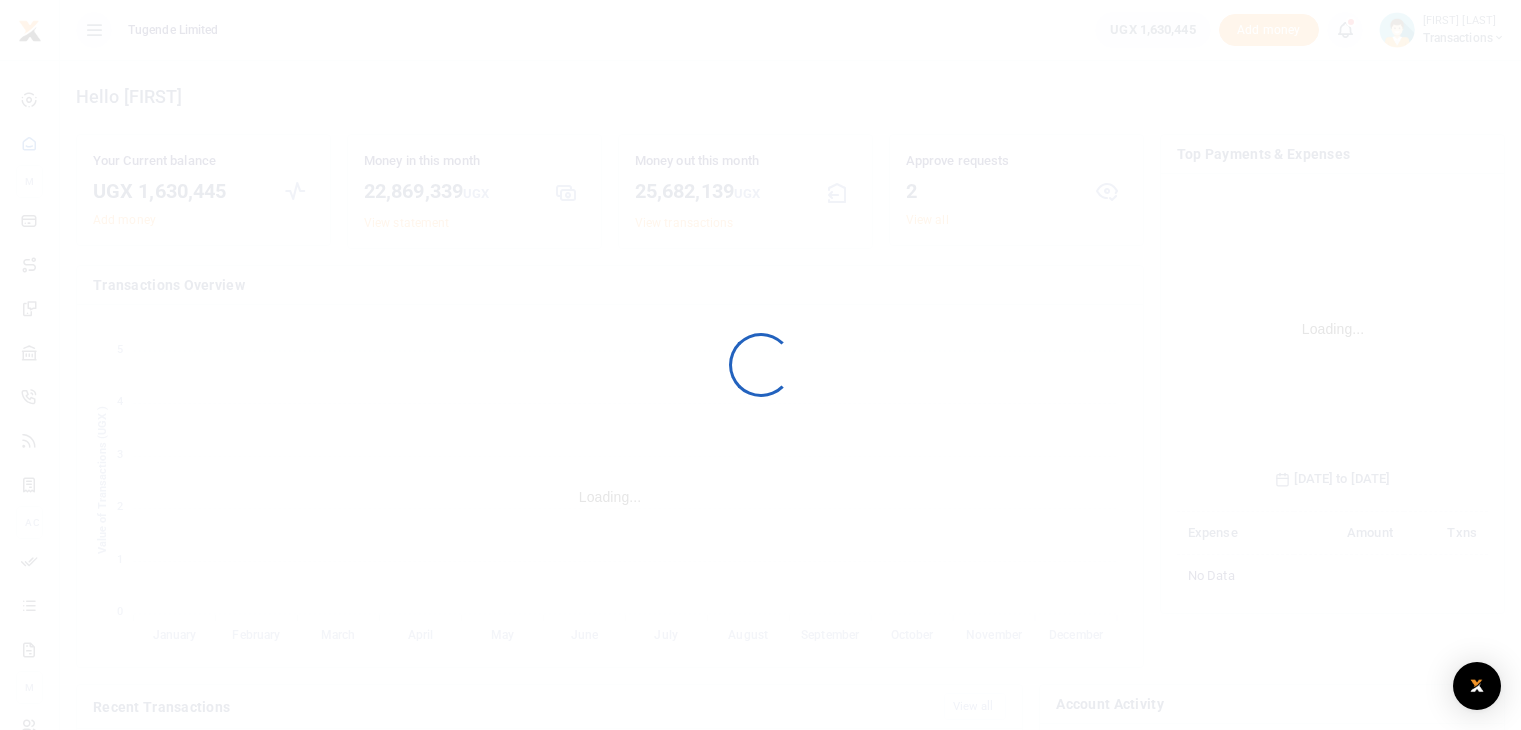 scroll, scrollTop: 0, scrollLeft: 0, axis: both 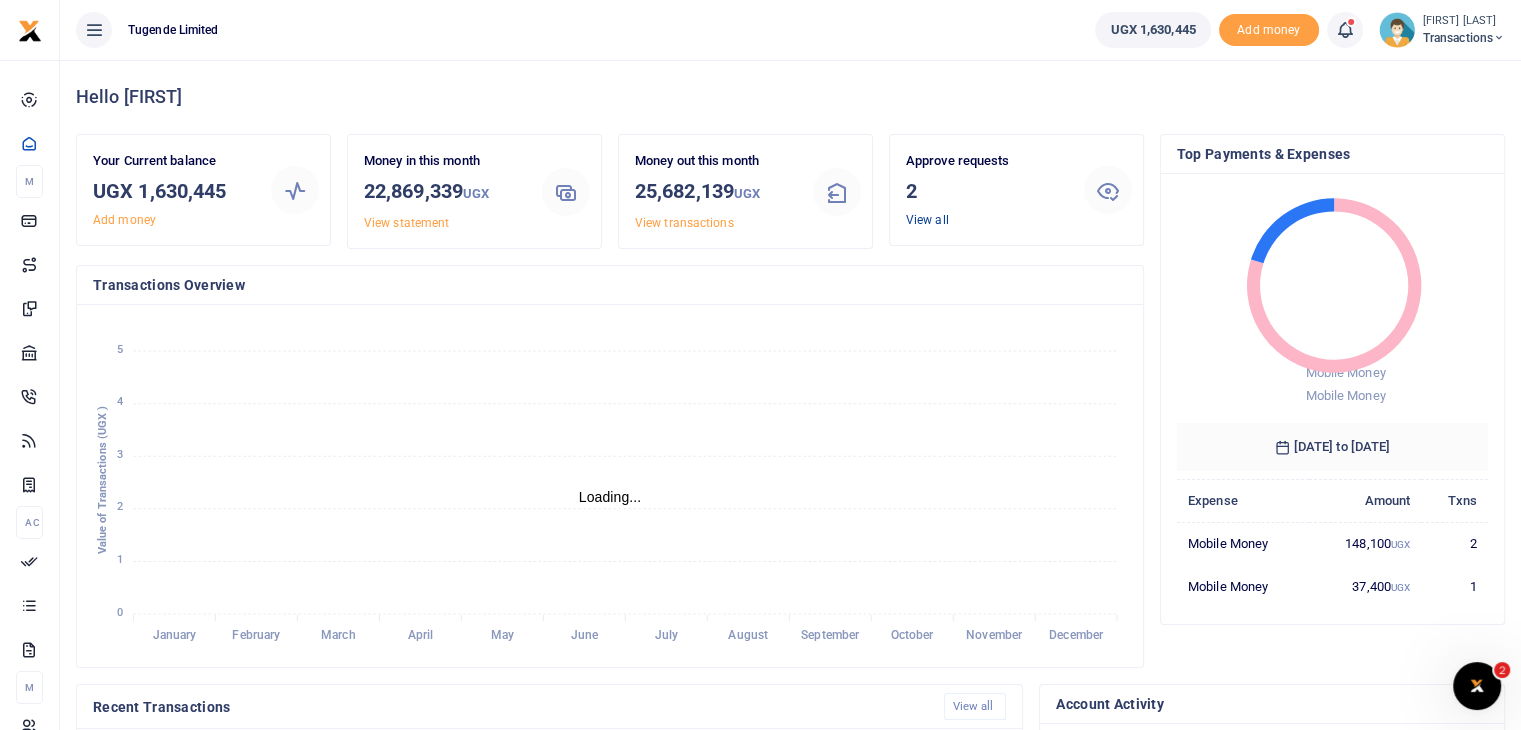 click on "View all" at bounding box center [927, 220] 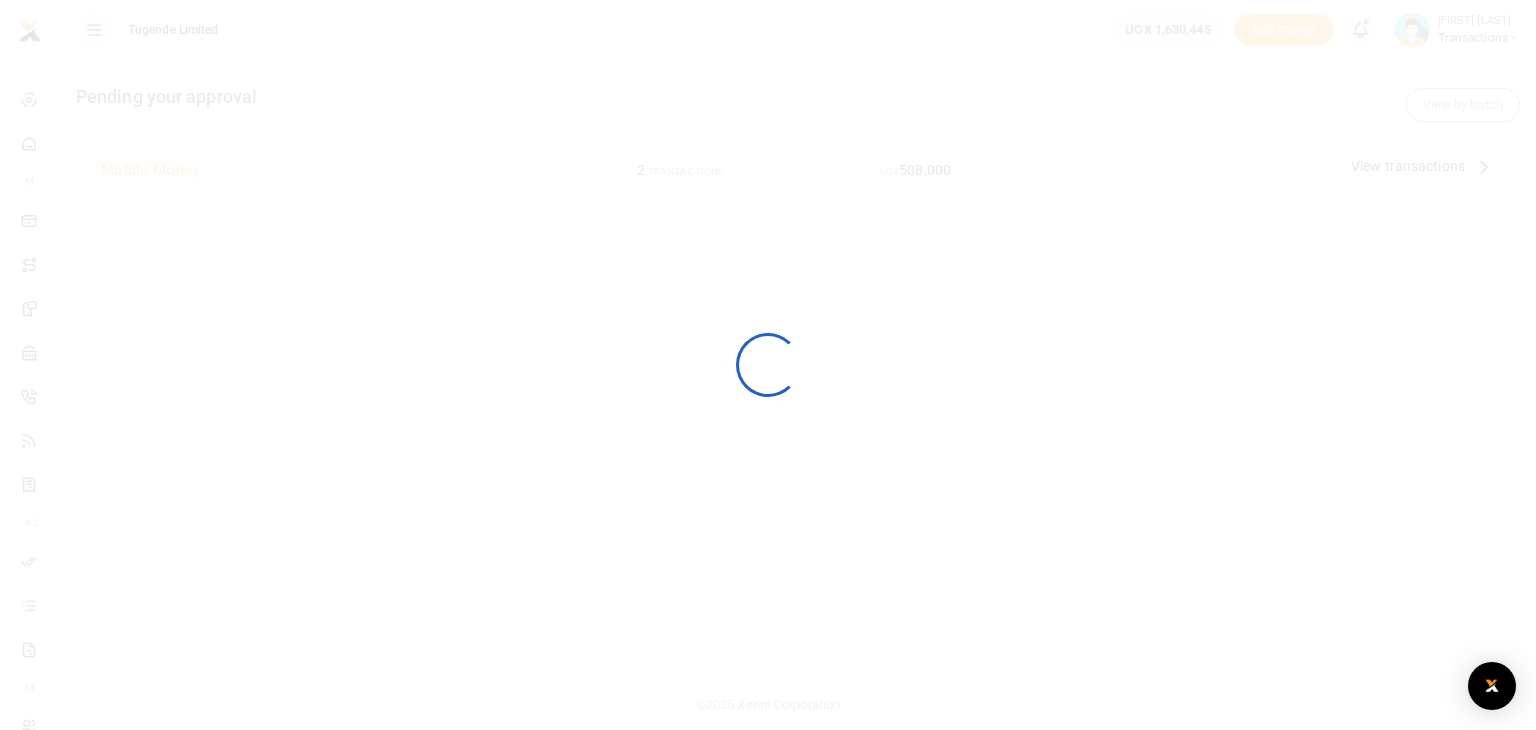 scroll, scrollTop: 0, scrollLeft: 0, axis: both 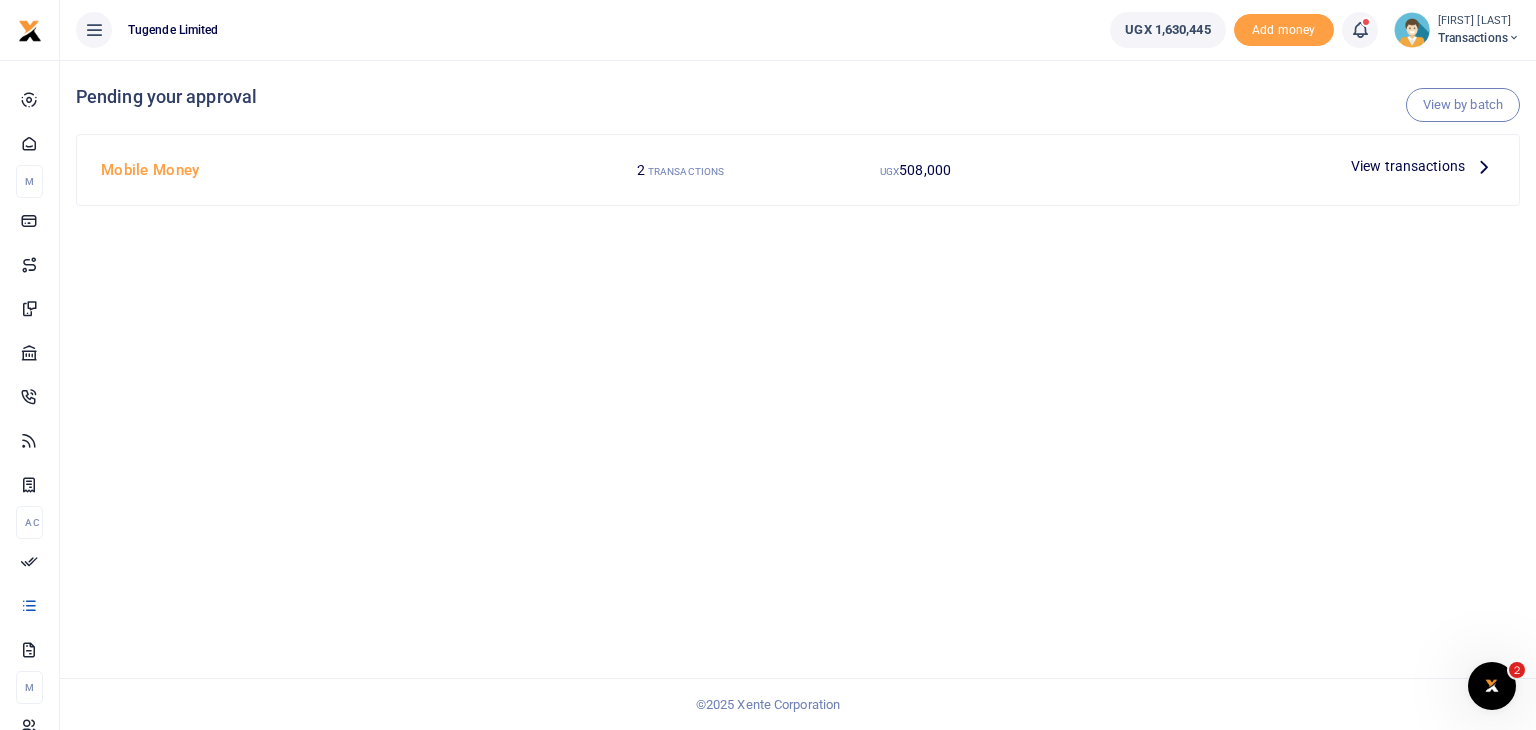 click on "View transactions" at bounding box center (1408, 166) 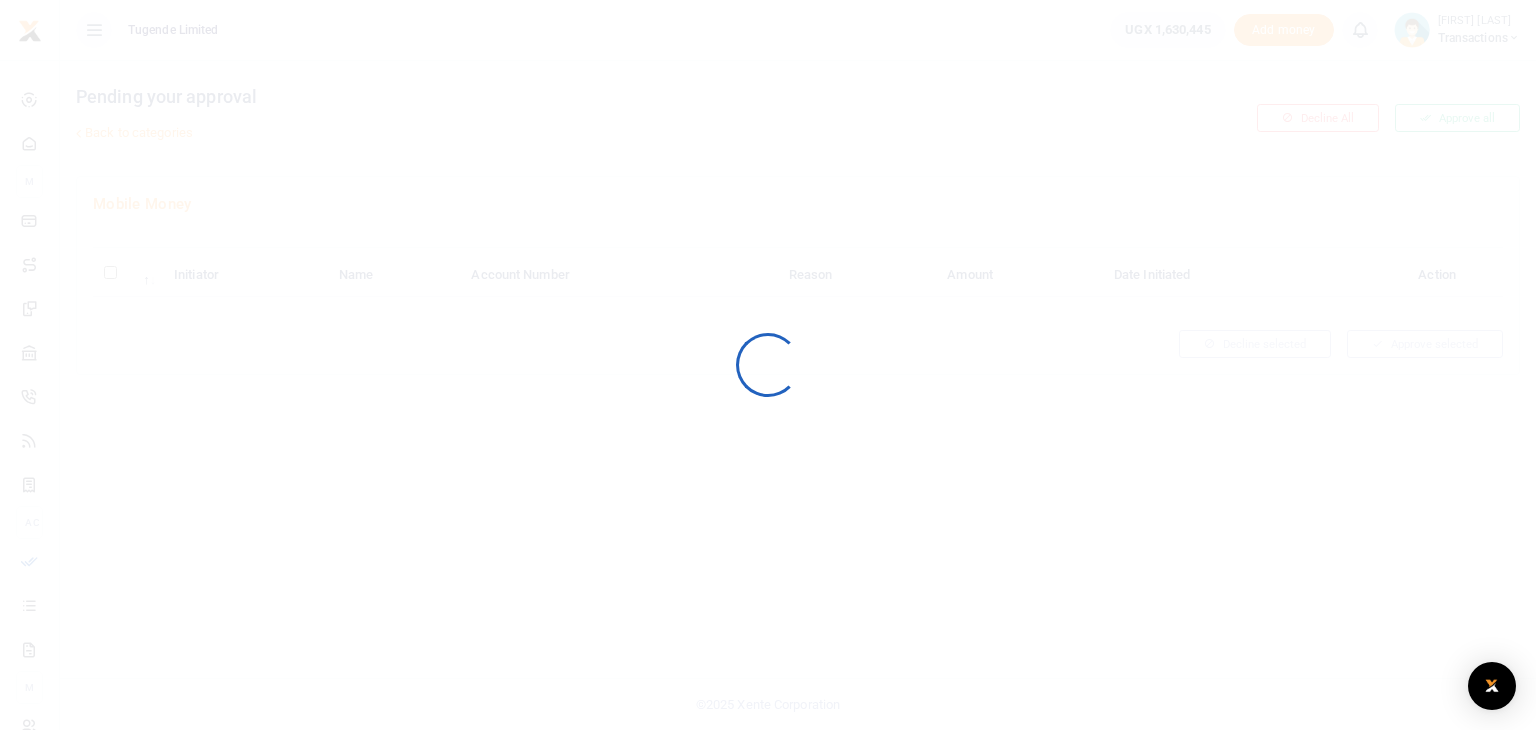 scroll, scrollTop: 0, scrollLeft: 0, axis: both 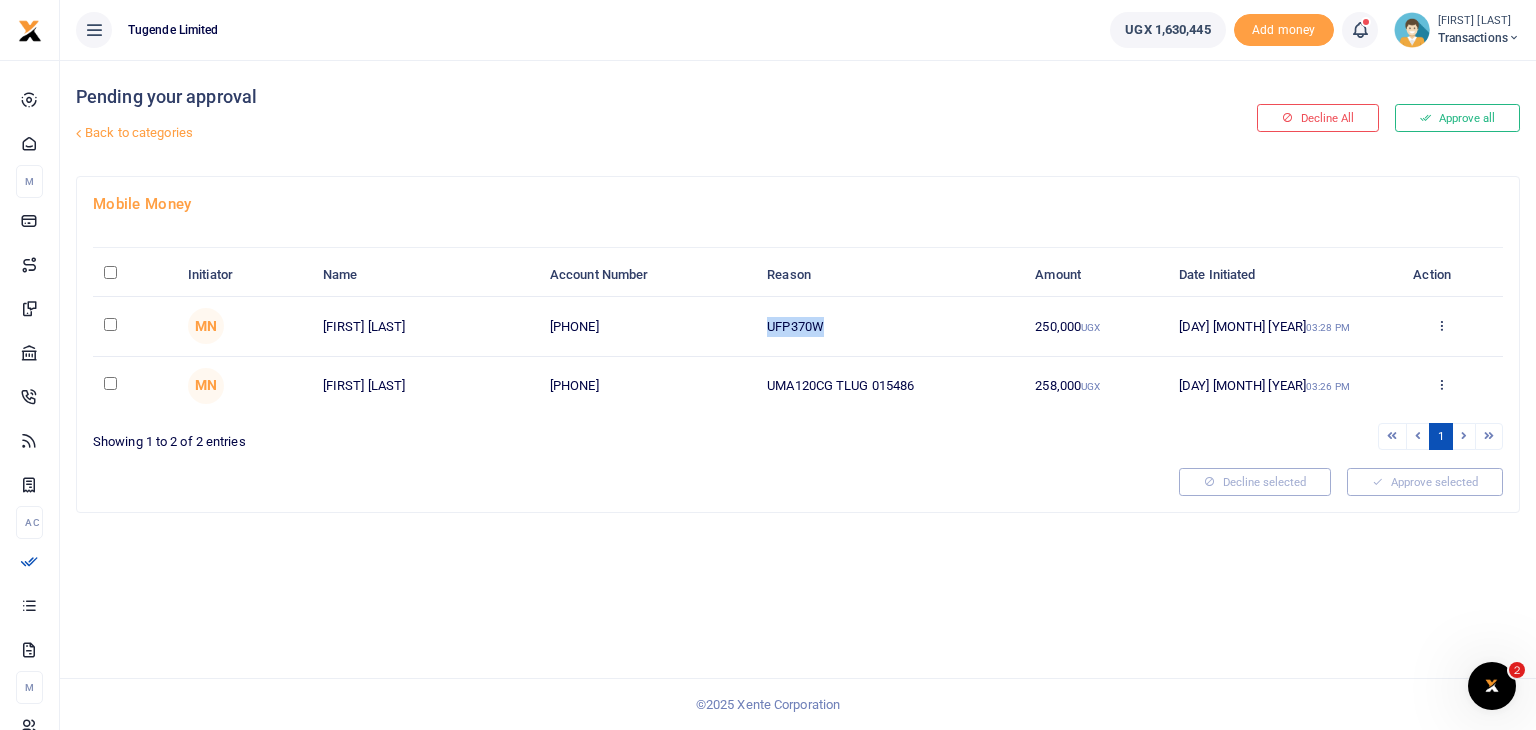 drag, startPoint x: 768, startPoint y: 323, endPoint x: 860, endPoint y: 314, distance: 92.43917 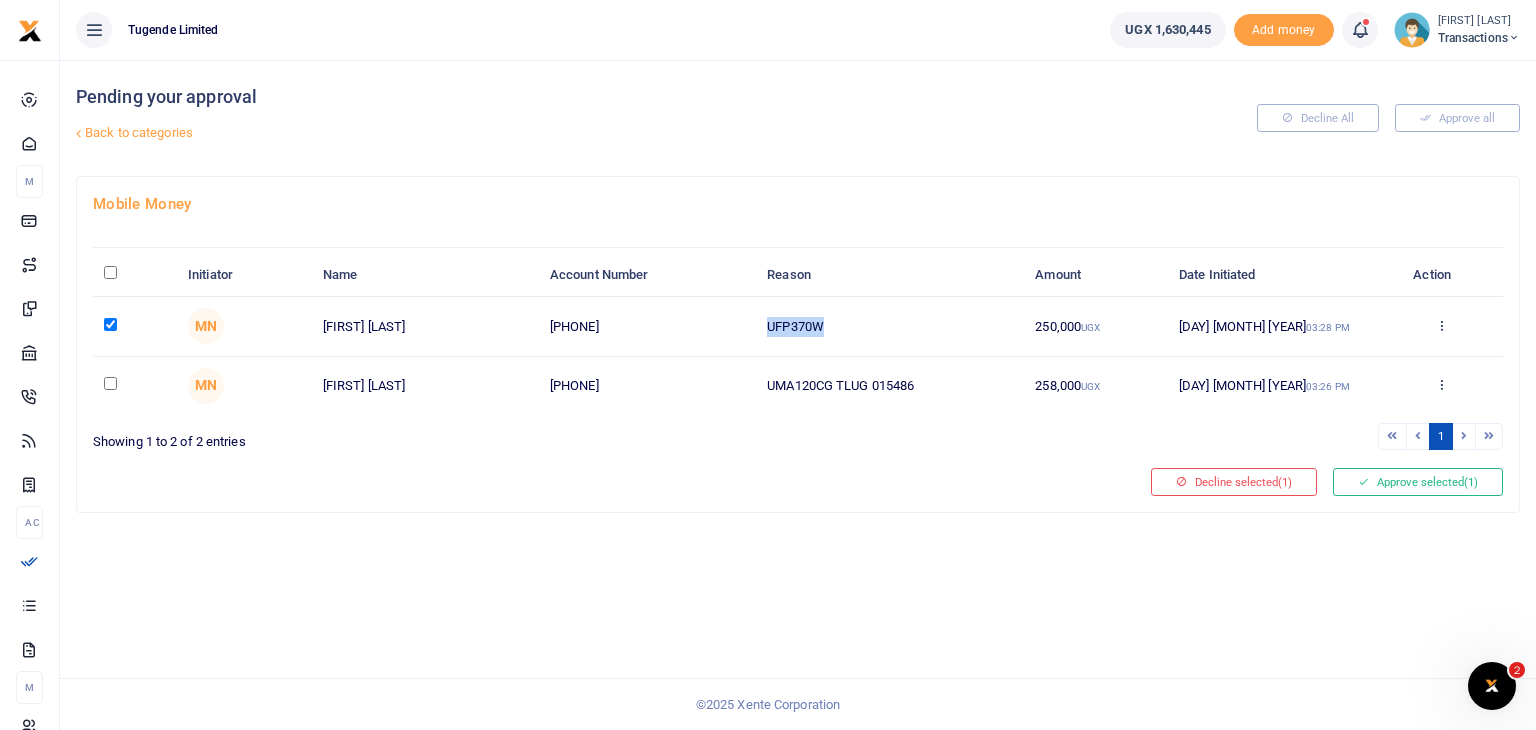 drag, startPoint x: 770, startPoint y: 387, endPoint x: 928, endPoint y: 382, distance: 158.0791 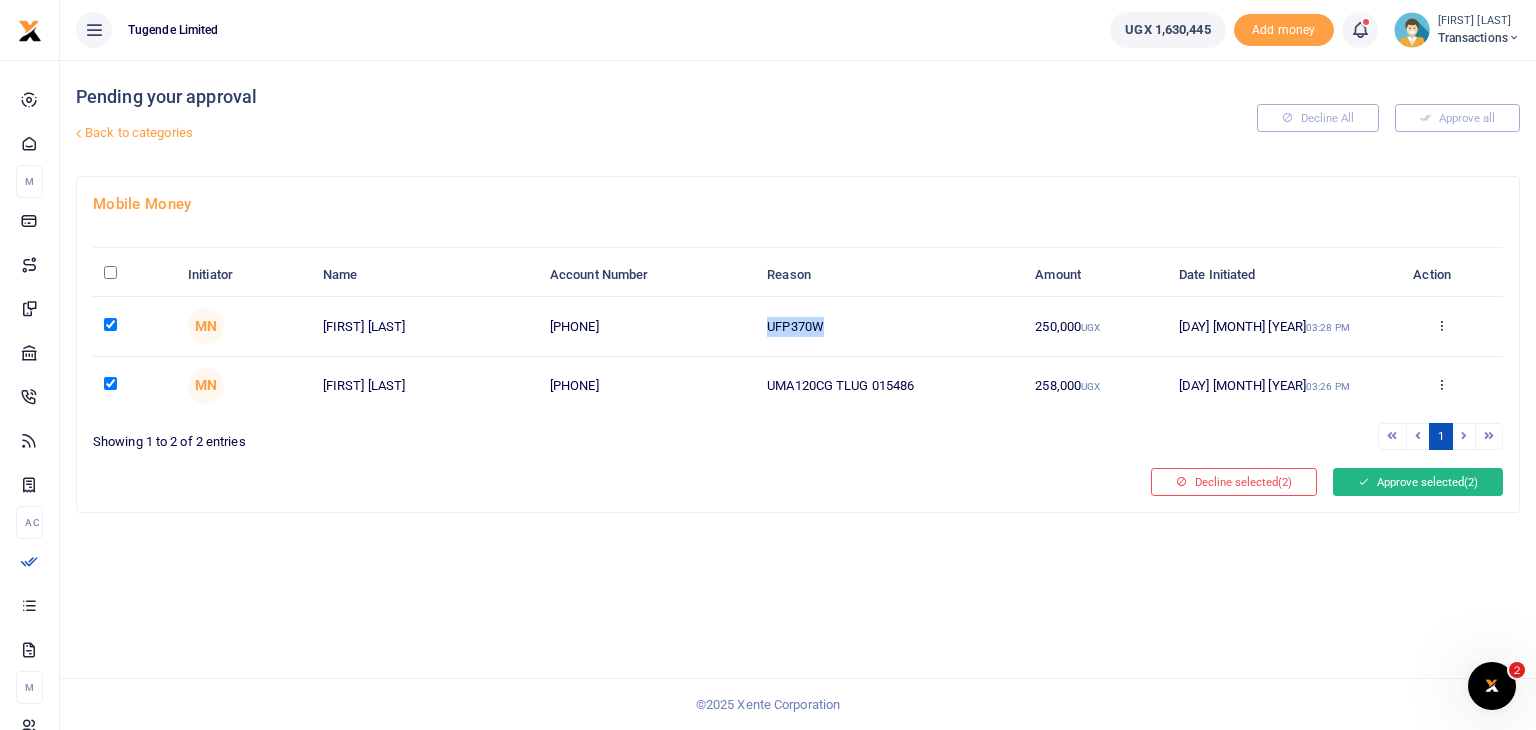 click on "Approve selected  (2)" at bounding box center [1418, 482] 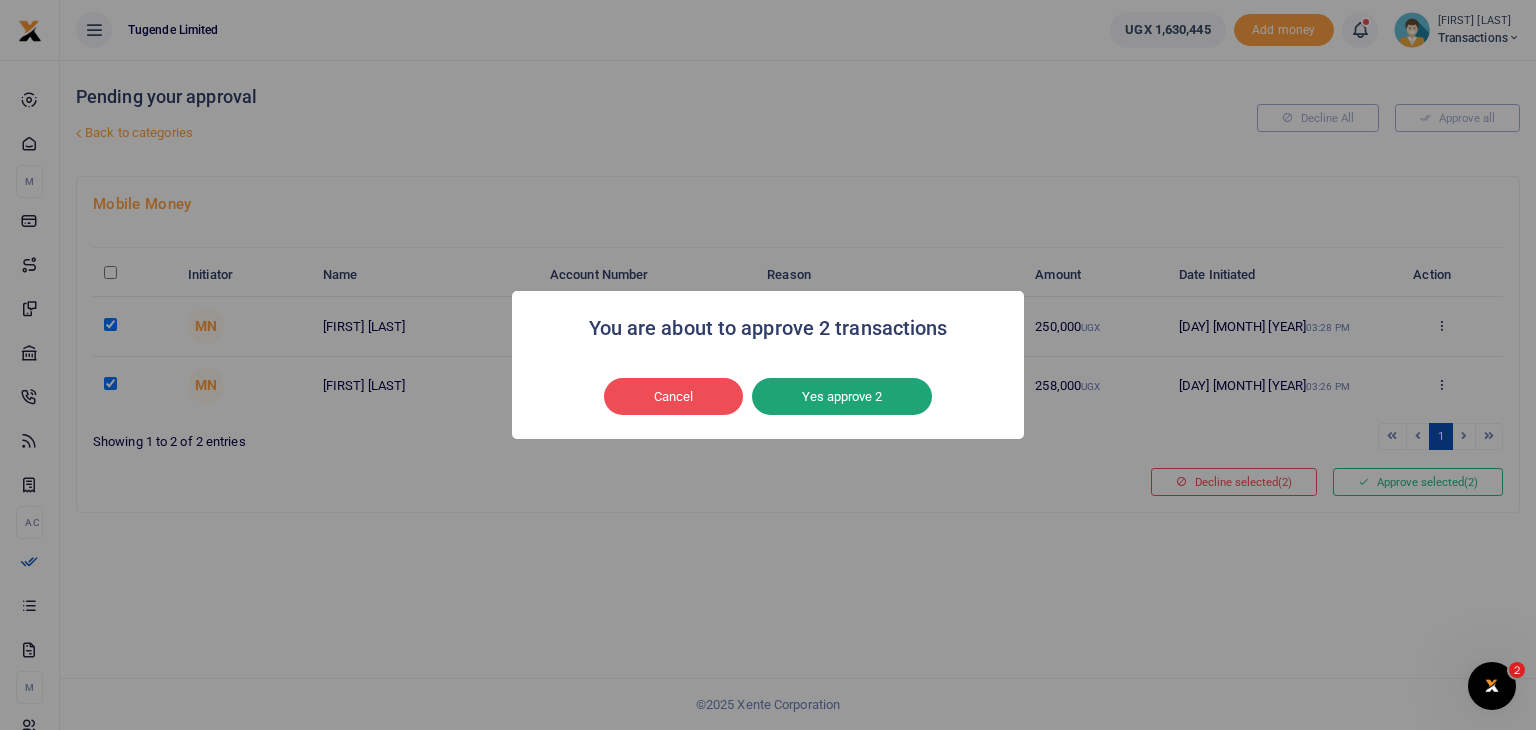 click on "Yes approve 2" at bounding box center (842, 397) 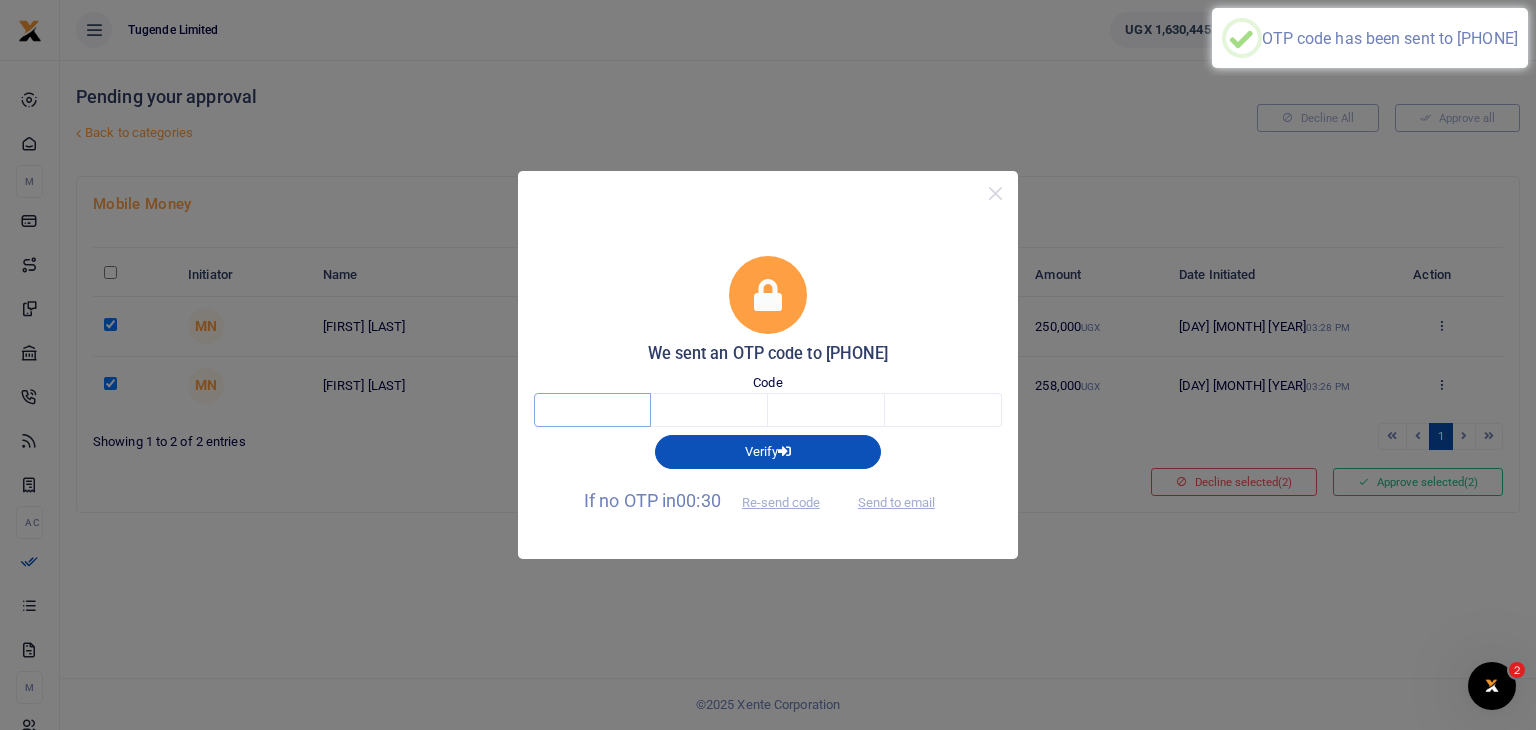 click at bounding box center (592, 410) 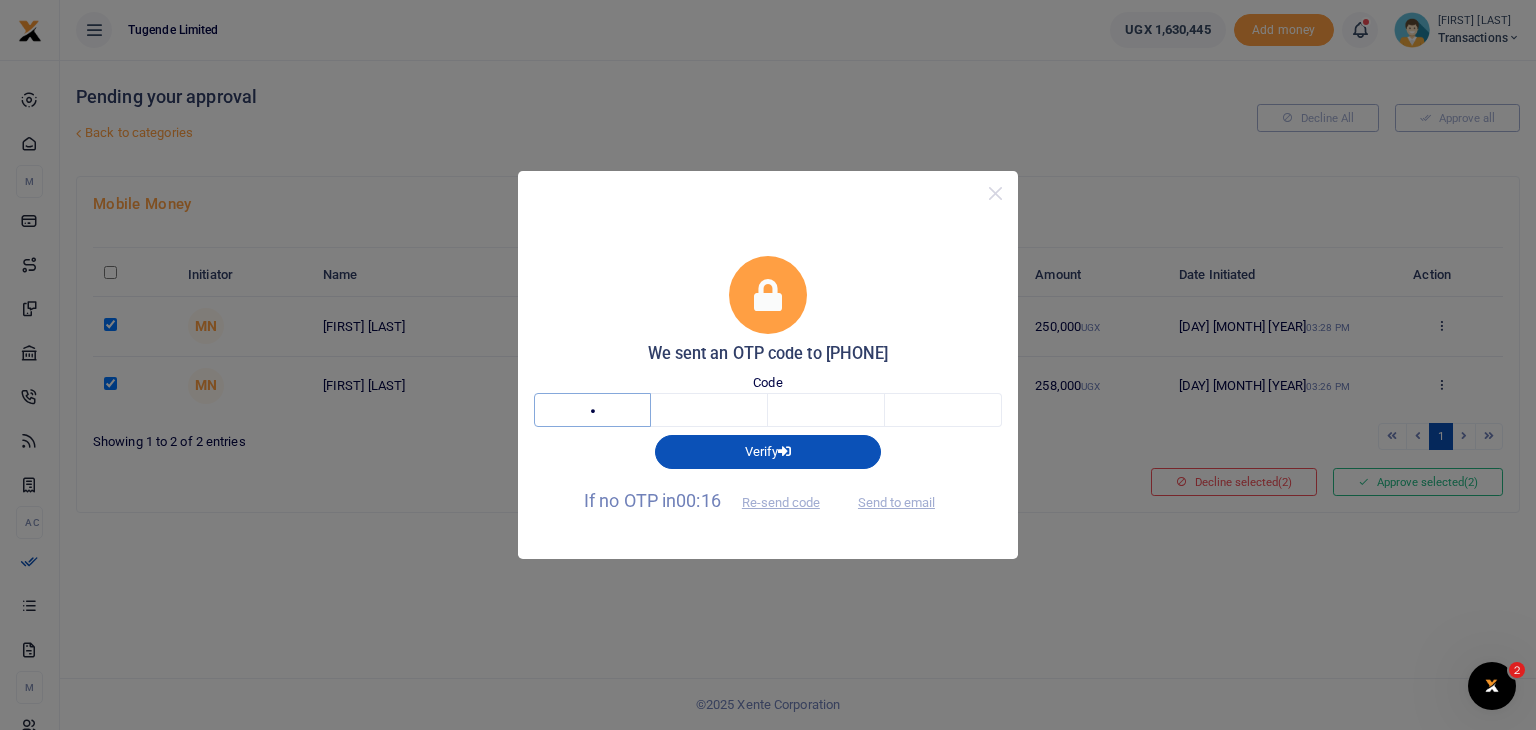 type on "3" 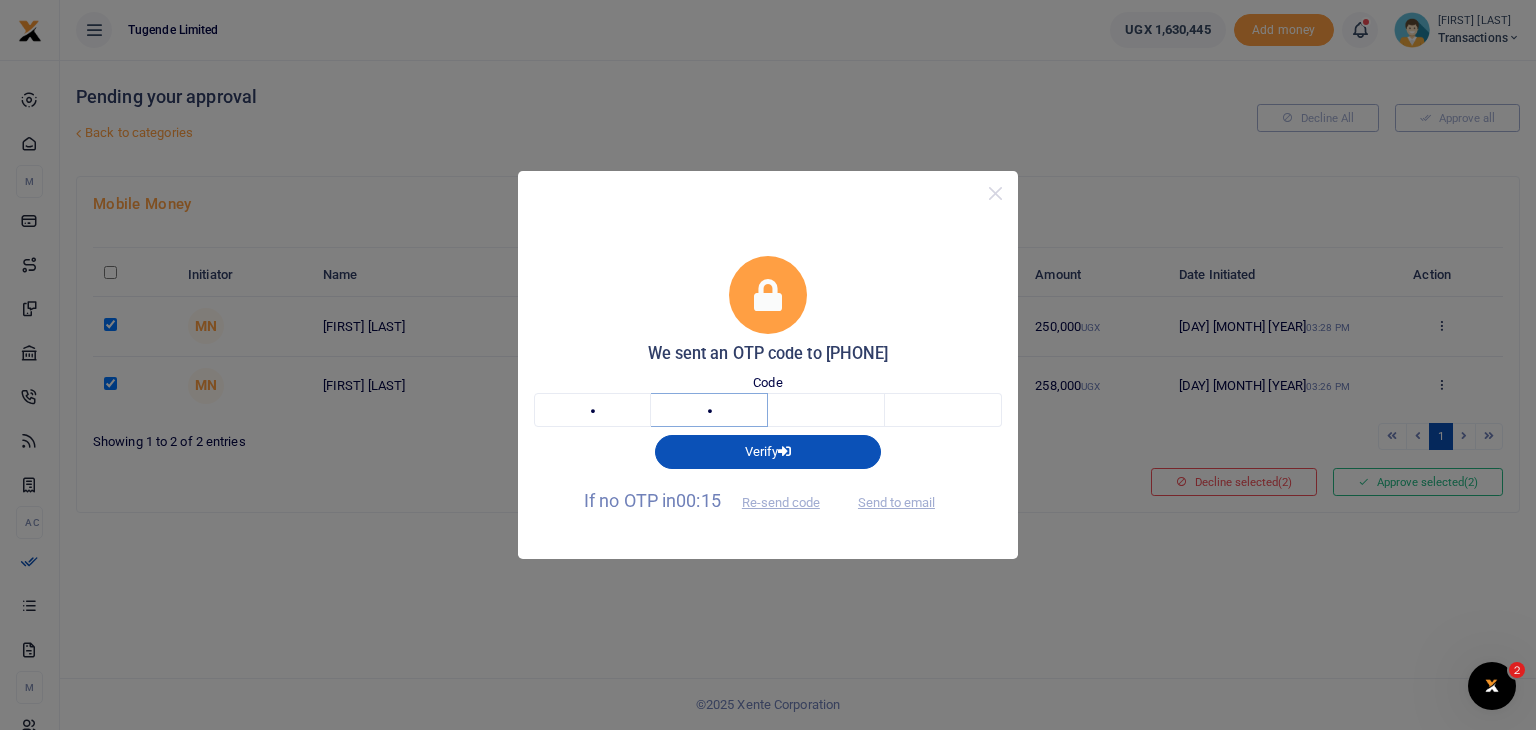 type on "9" 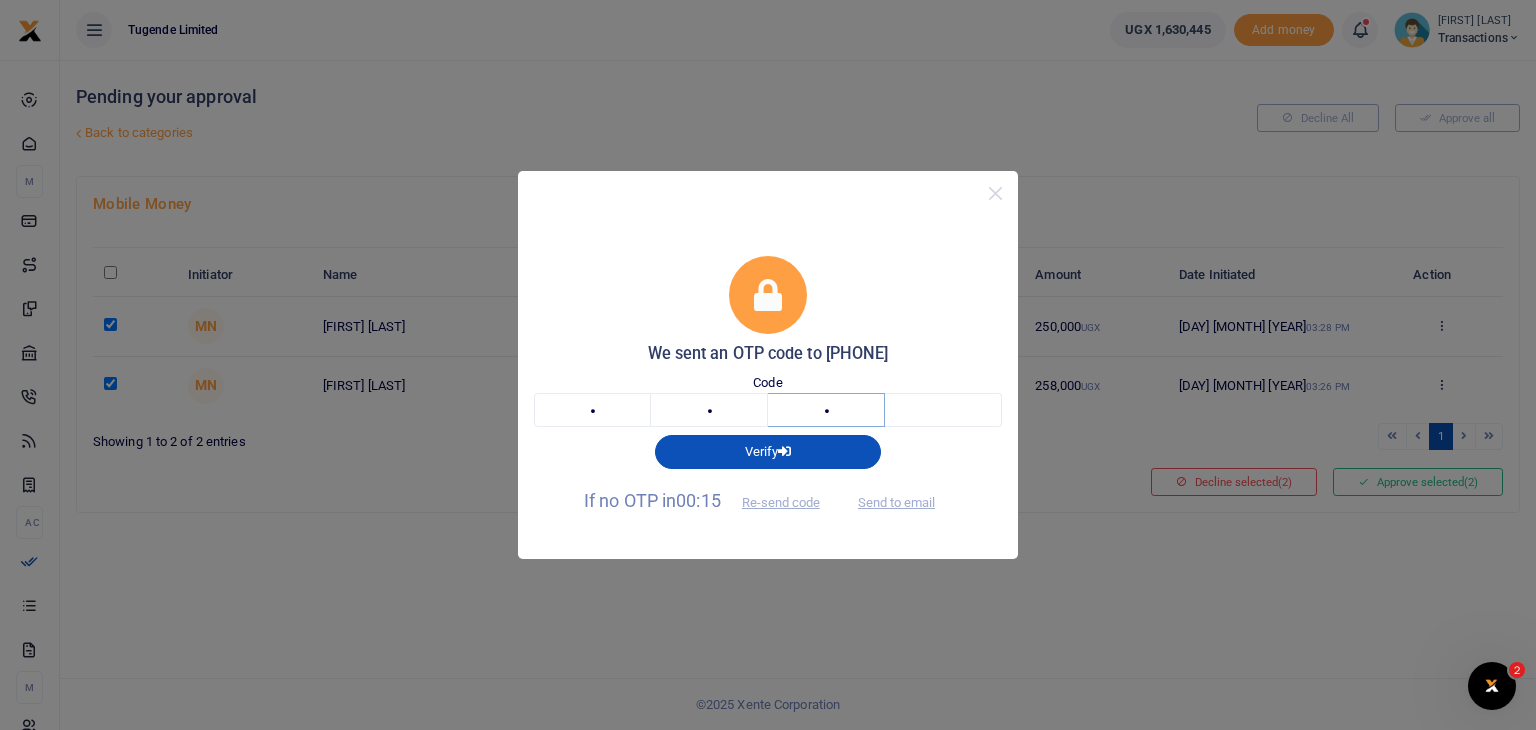 type on "3" 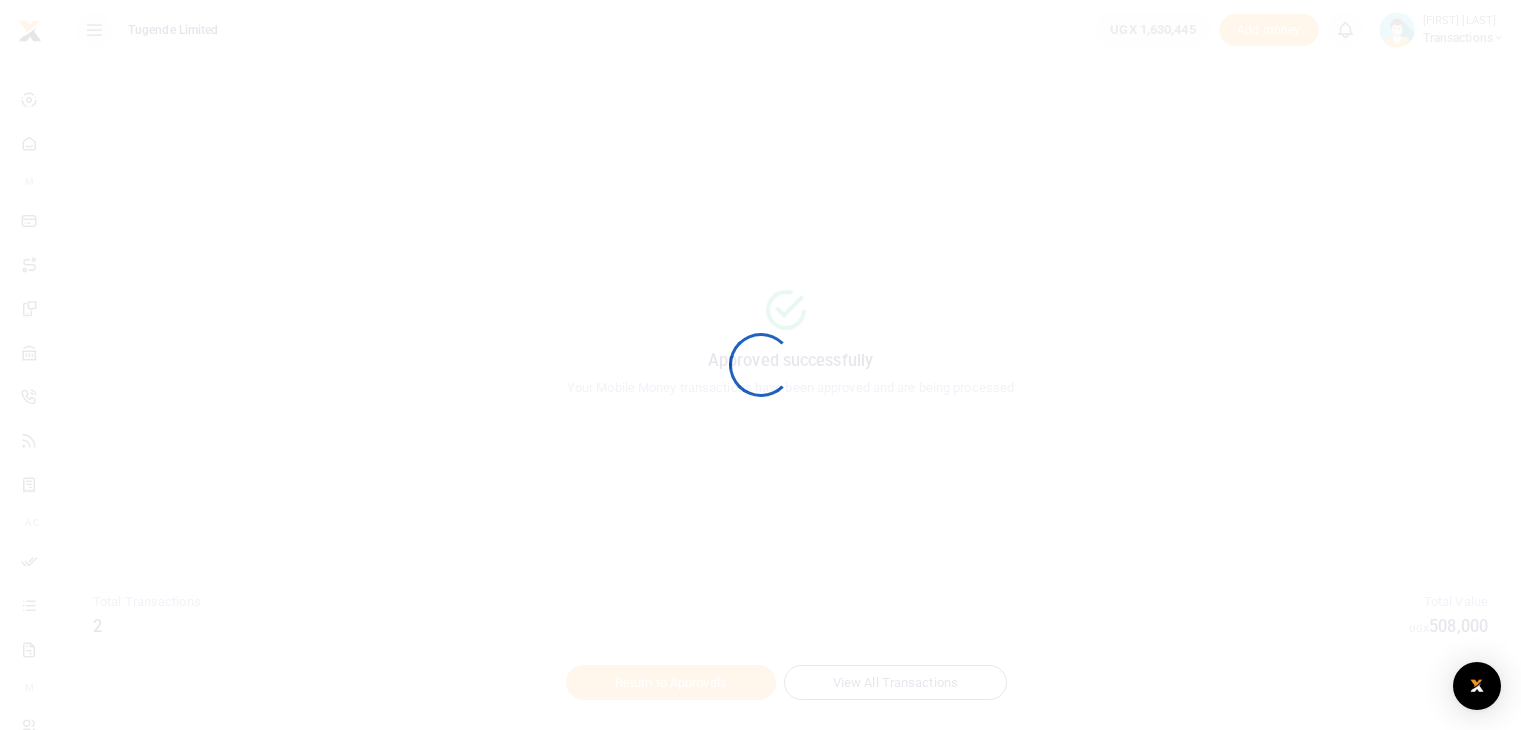 scroll, scrollTop: 0, scrollLeft: 0, axis: both 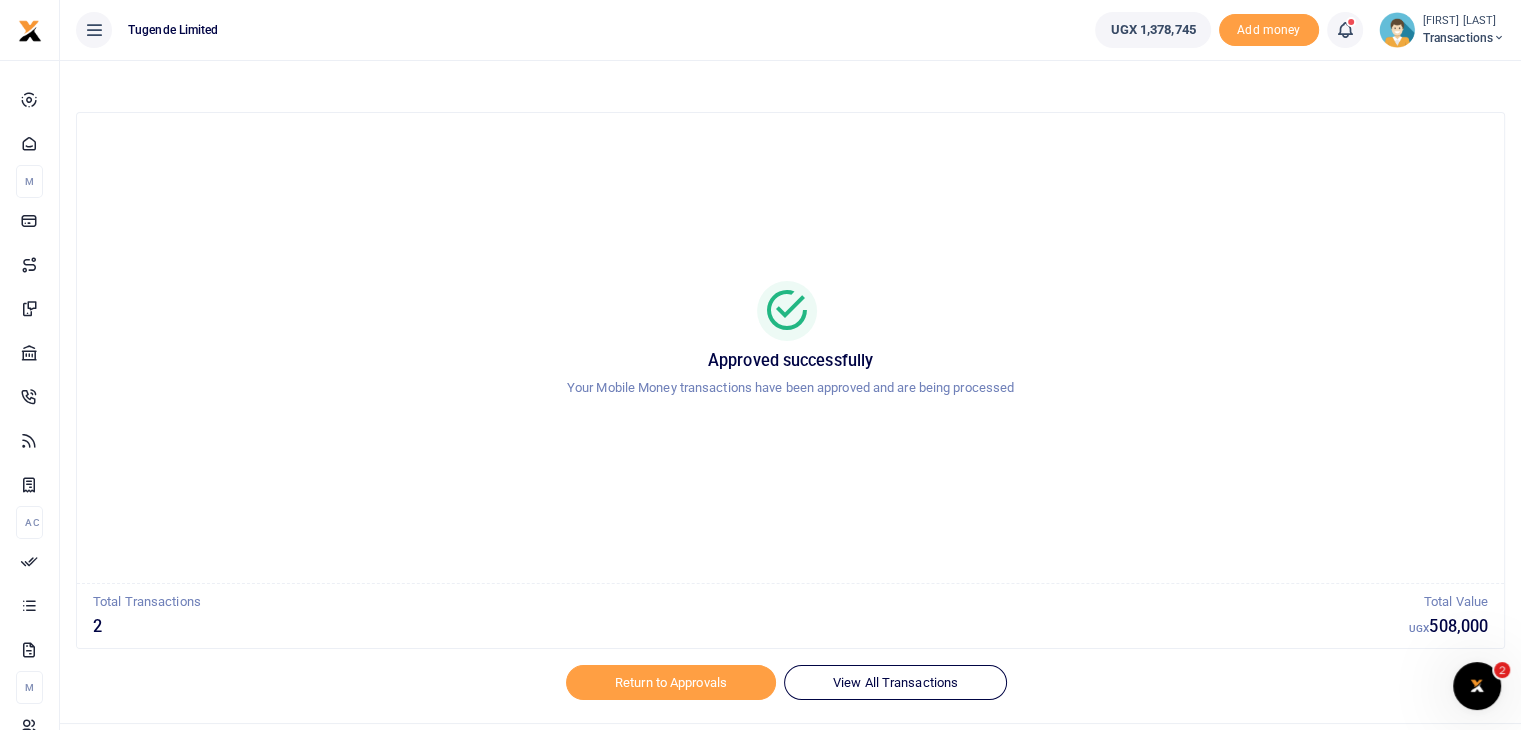 click on "Transactions" at bounding box center (1464, 38) 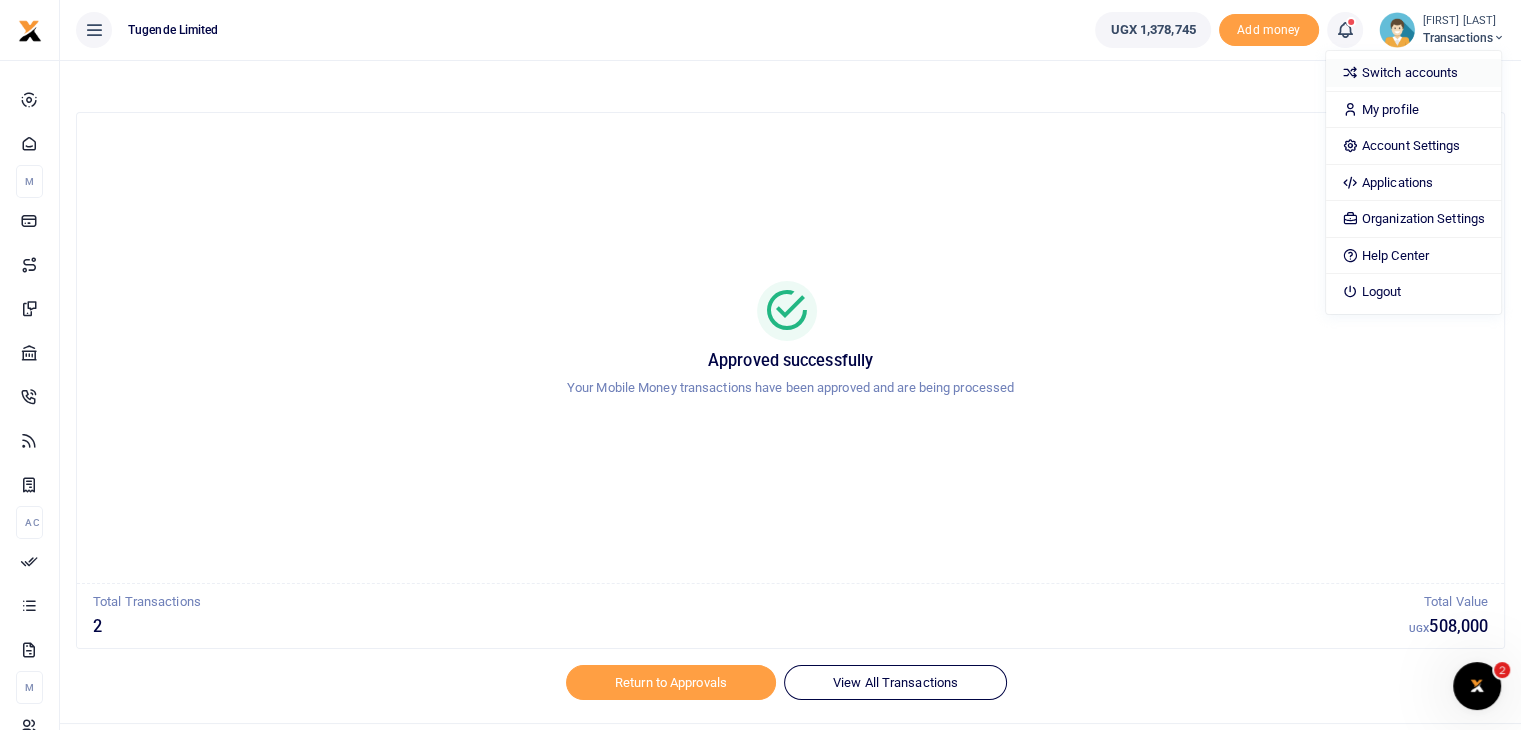 click on "Switch accounts" at bounding box center [1413, 73] 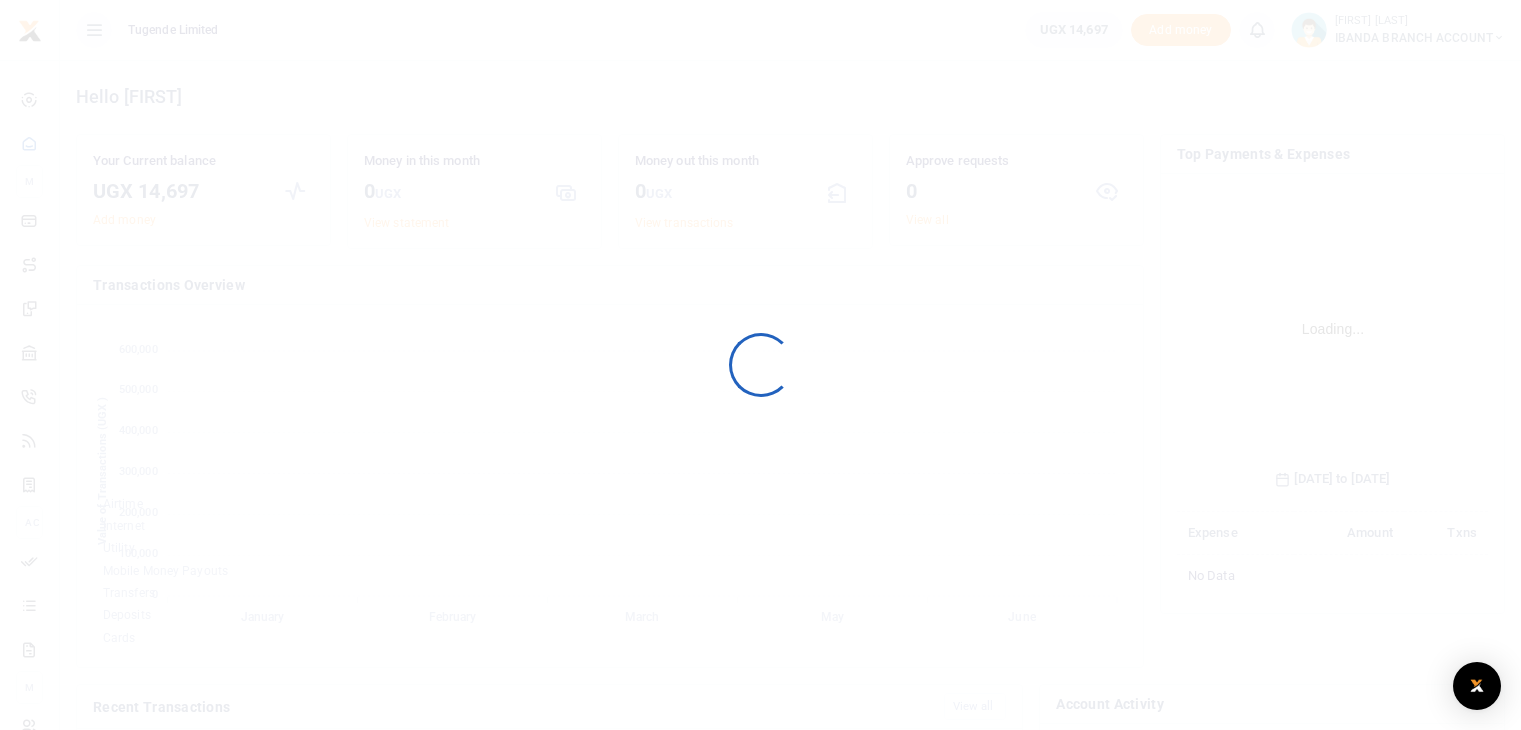 scroll, scrollTop: 0, scrollLeft: 0, axis: both 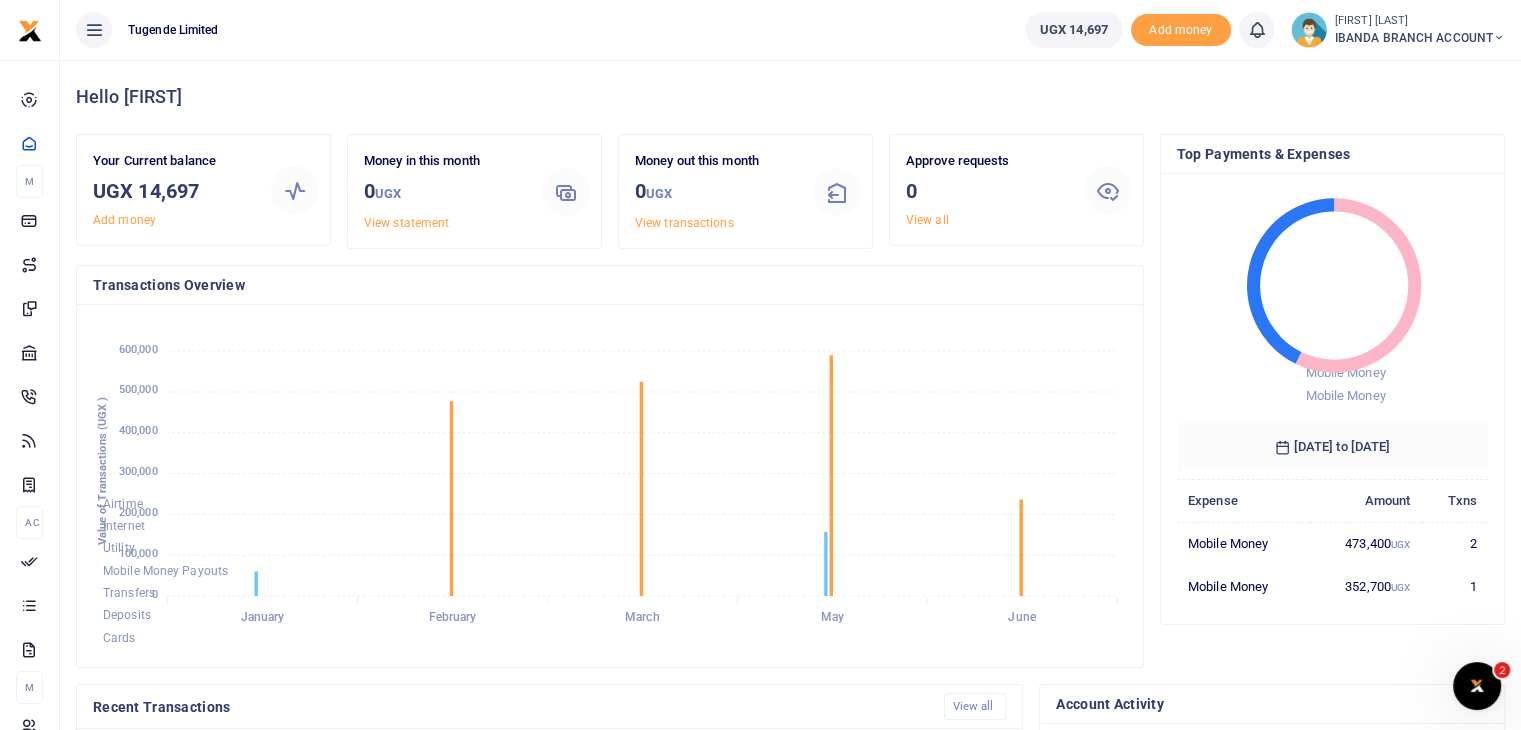 click on "IBANDA BRANCH ACCOUNT" at bounding box center [1420, 38] 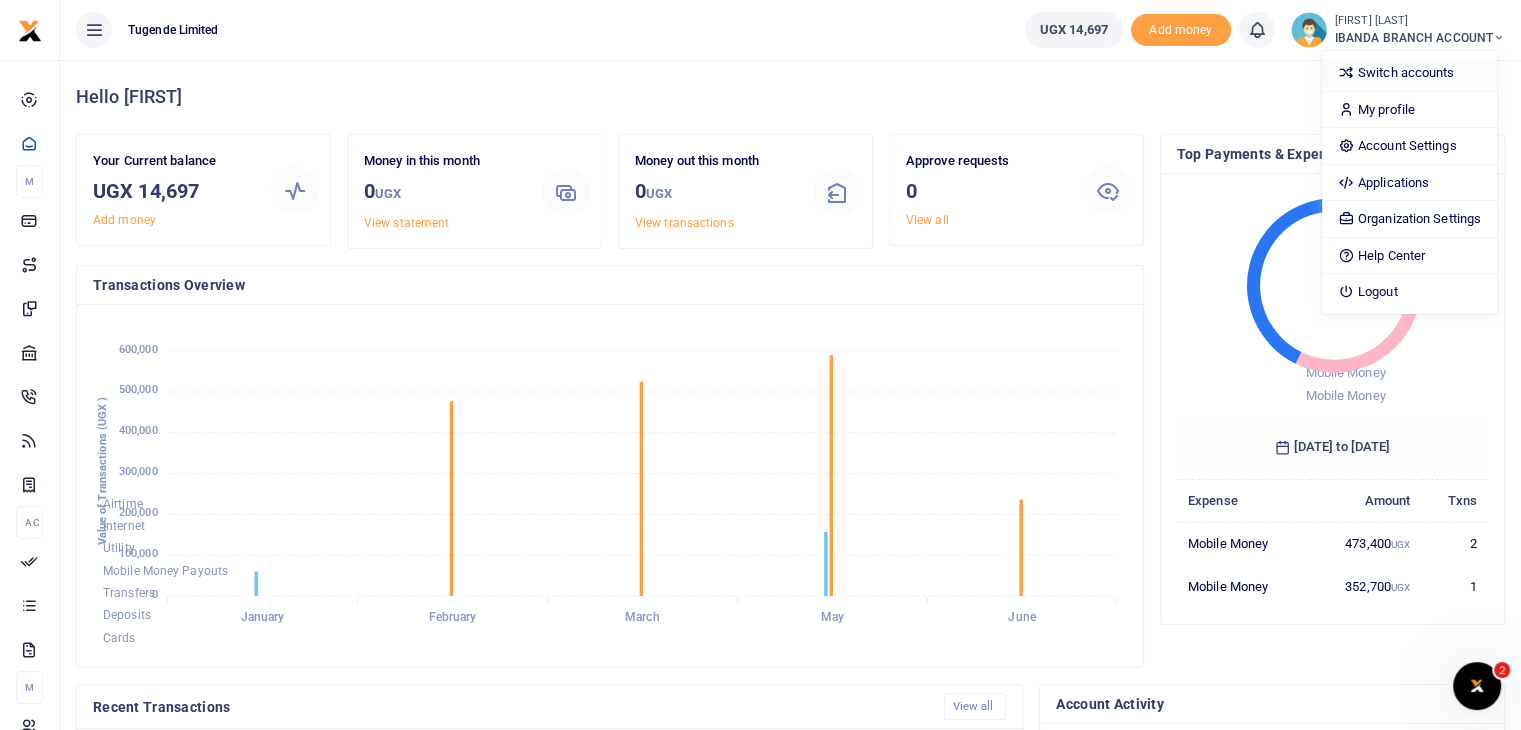 click on "Switch accounts" at bounding box center [1409, 73] 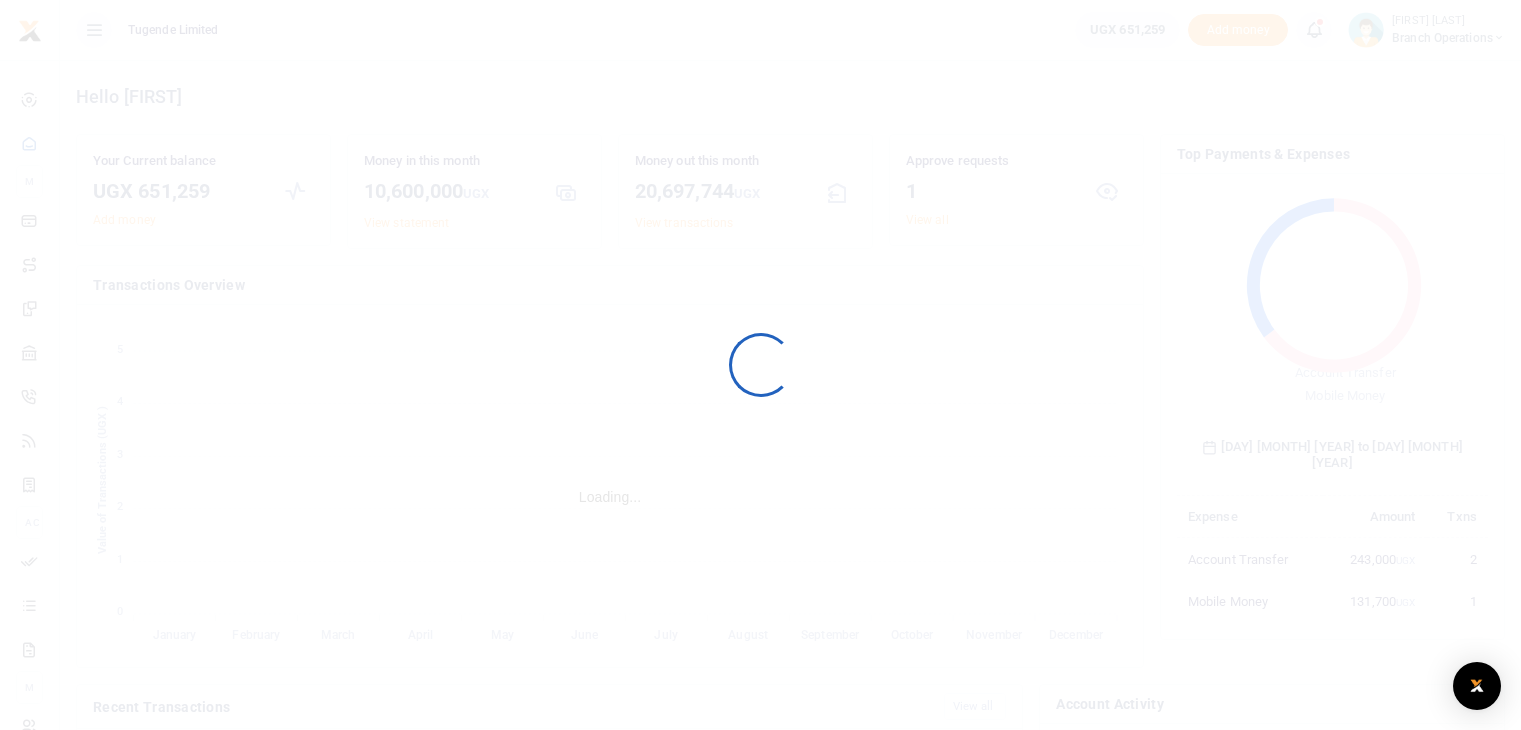 scroll, scrollTop: 0, scrollLeft: 0, axis: both 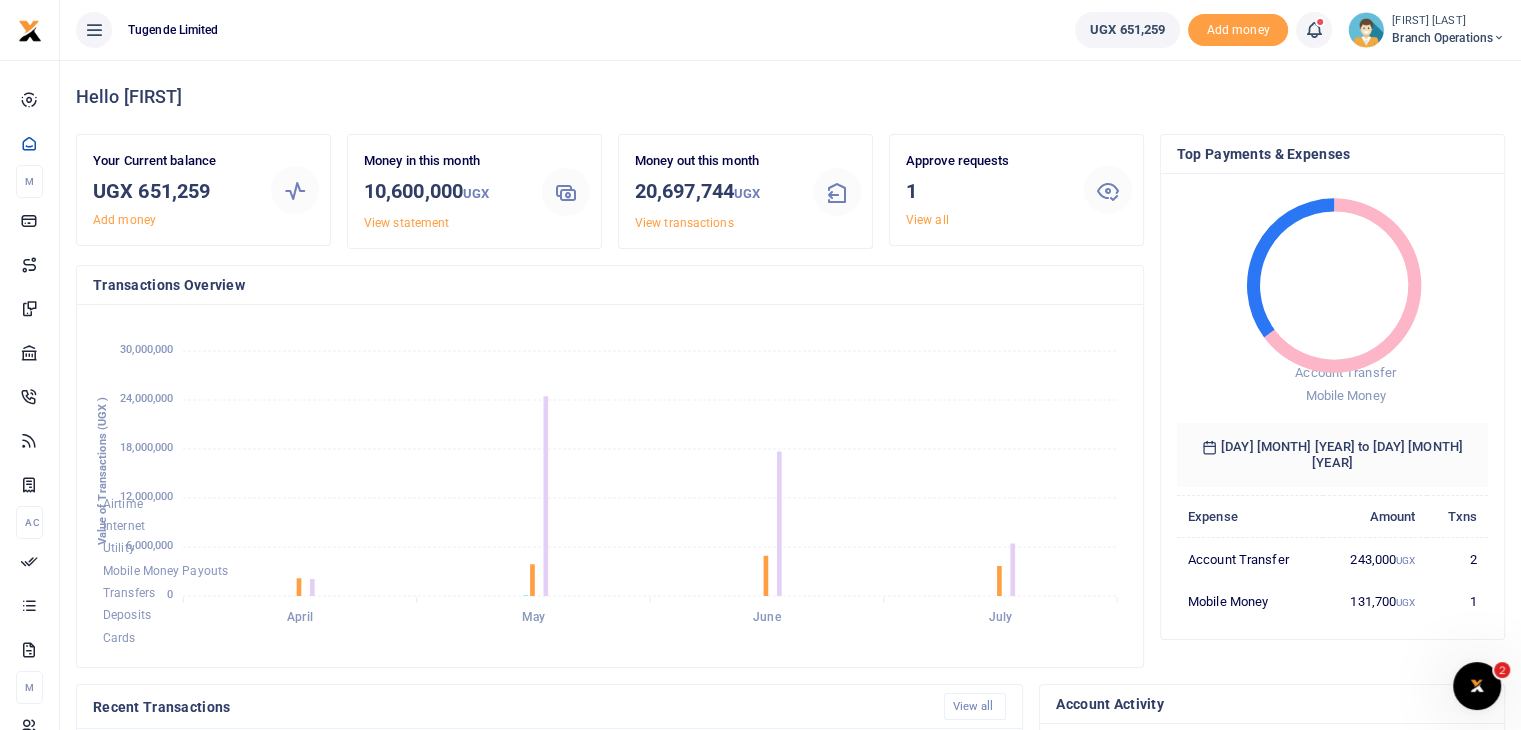 click on "Branch Operations" at bounding box center (1448, 38) 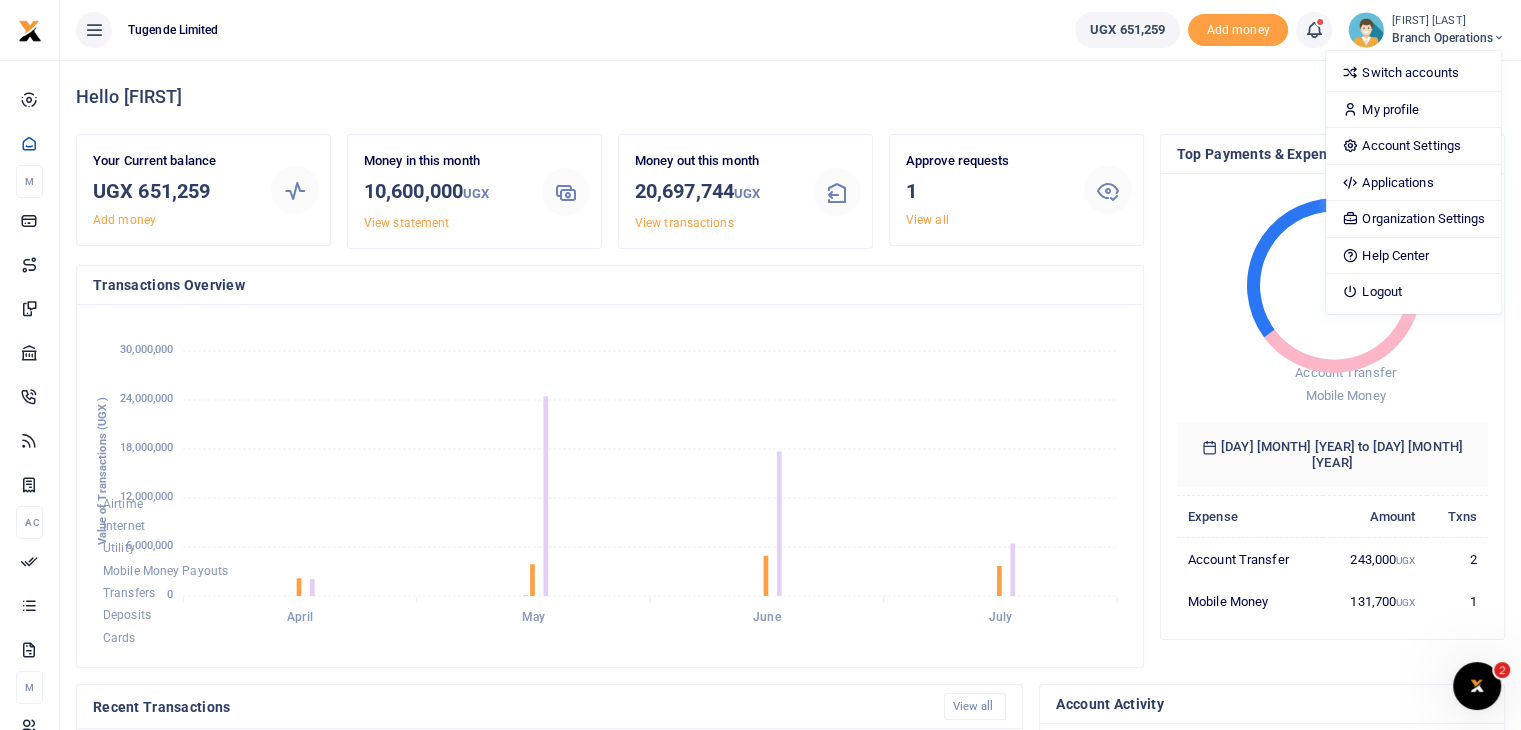 click on "Hello Faith" at bounding box center [790, 97] 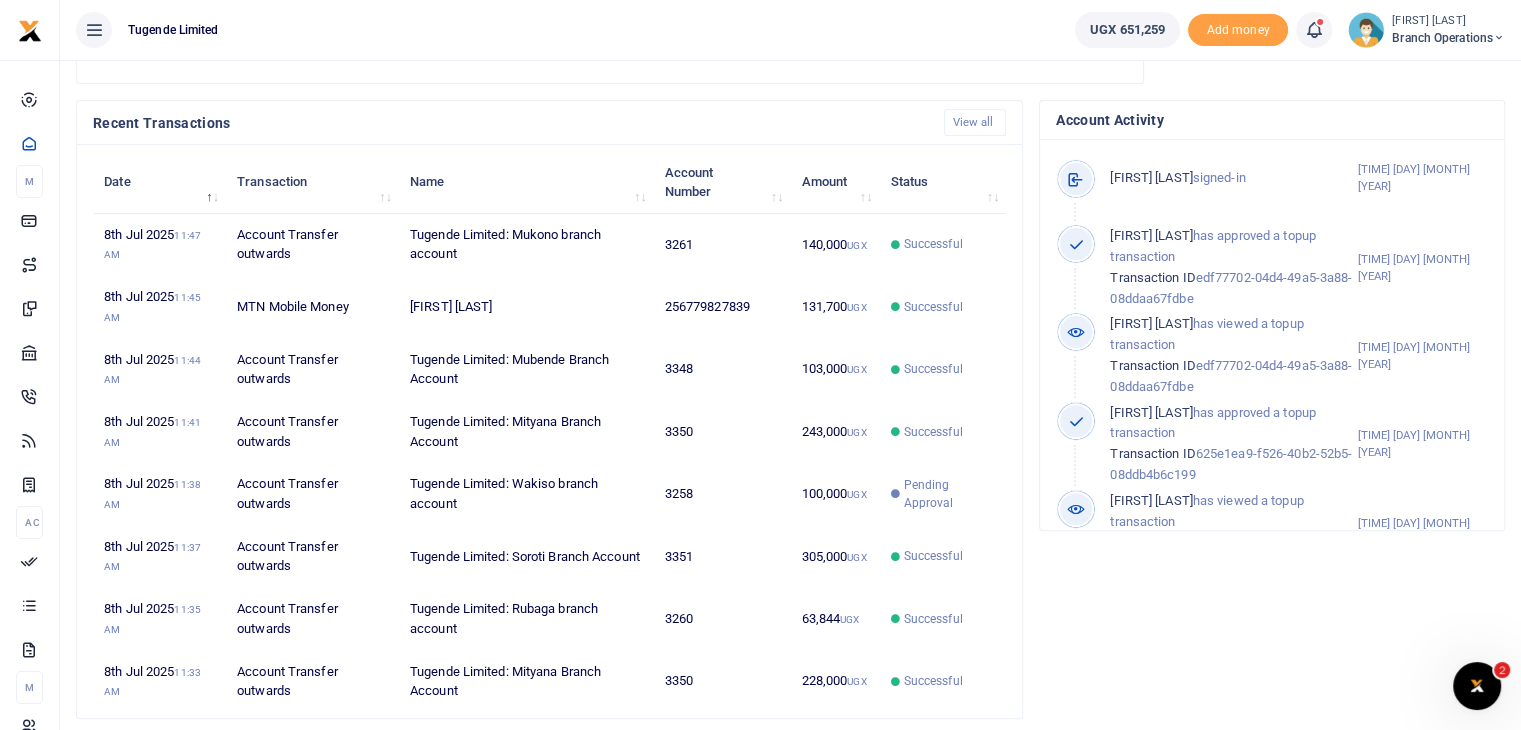 scroll, scrollTop: 636, scrollLeft: 0, axis: vertical 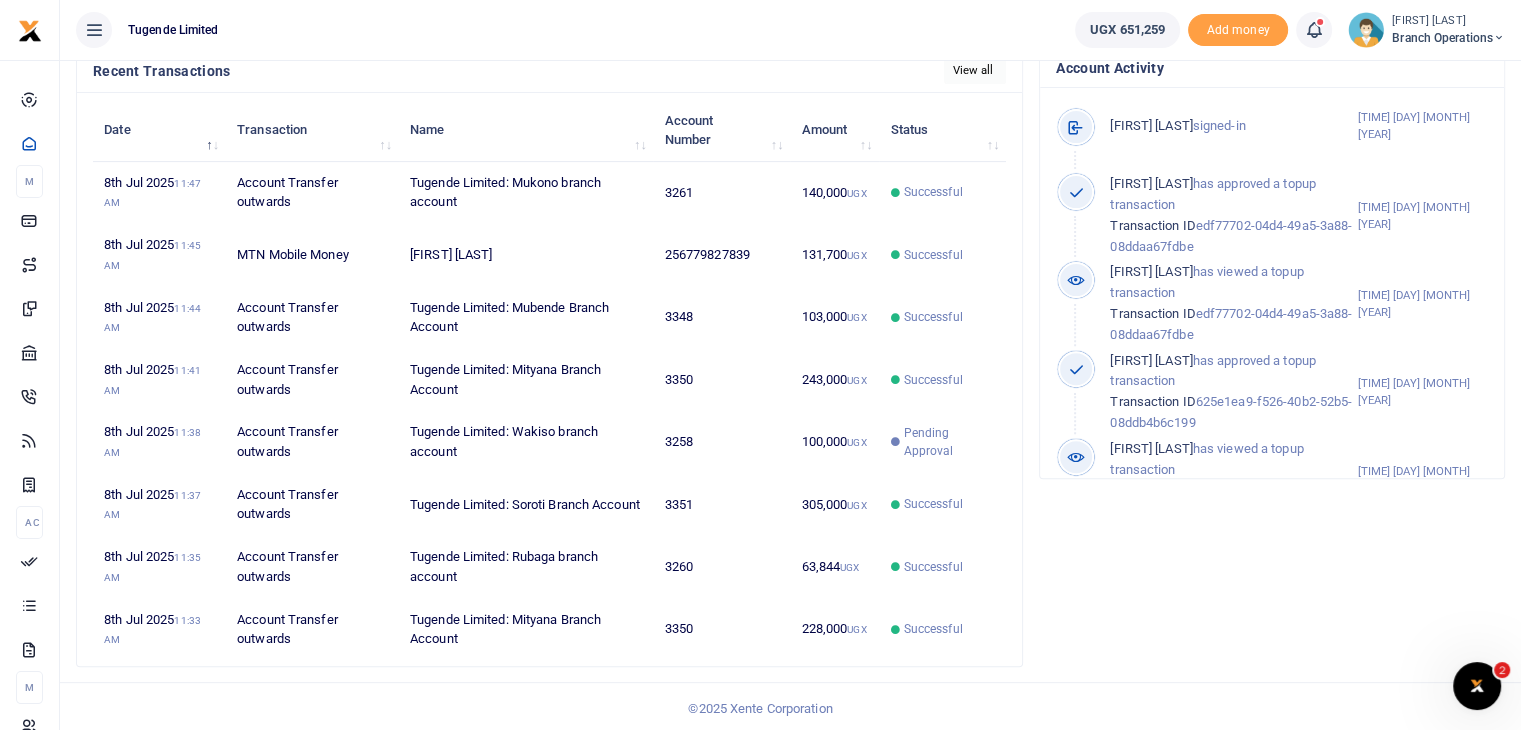 click on "View all" at bounding box center (975, 70) 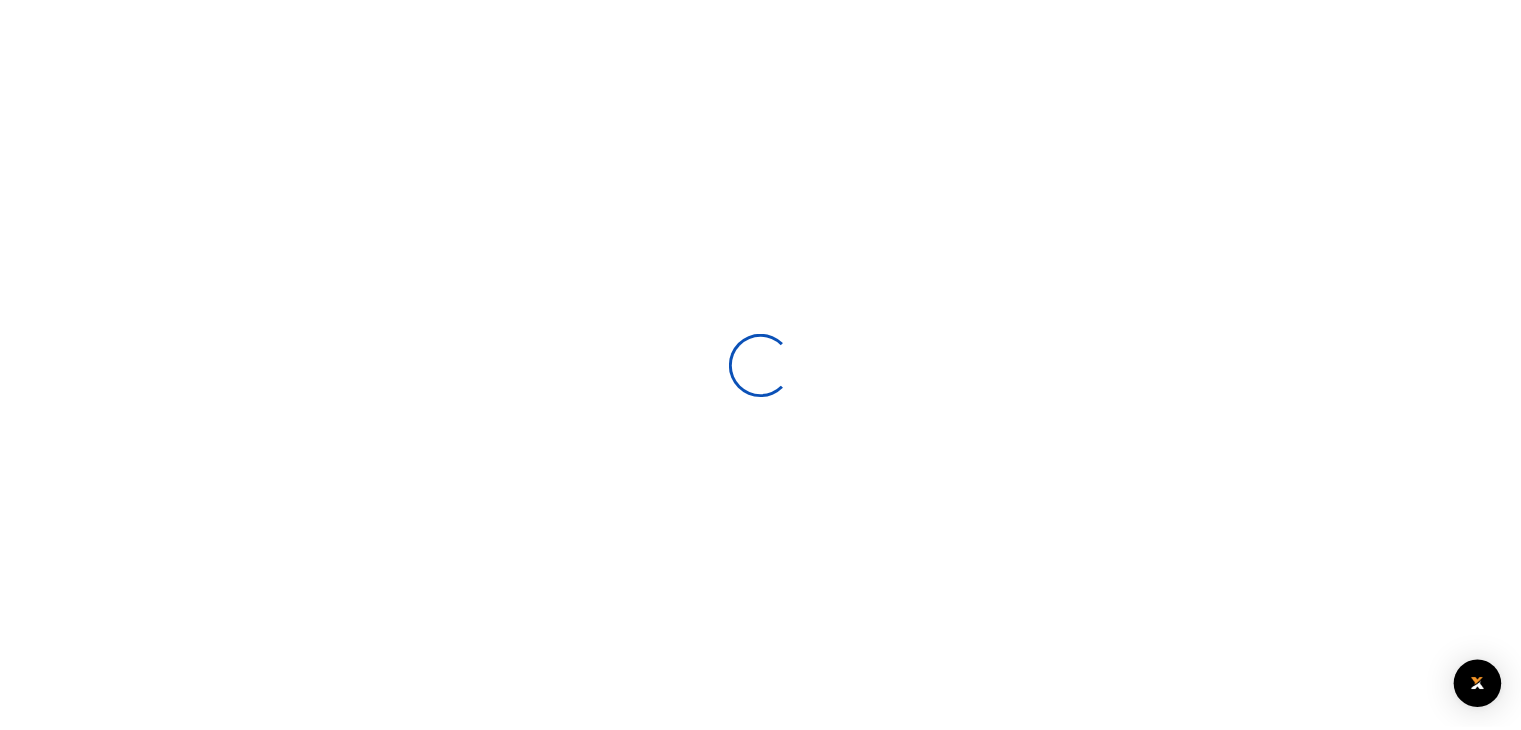 scroll, scrollTop: 0, scrollLeft: 0, axis: both 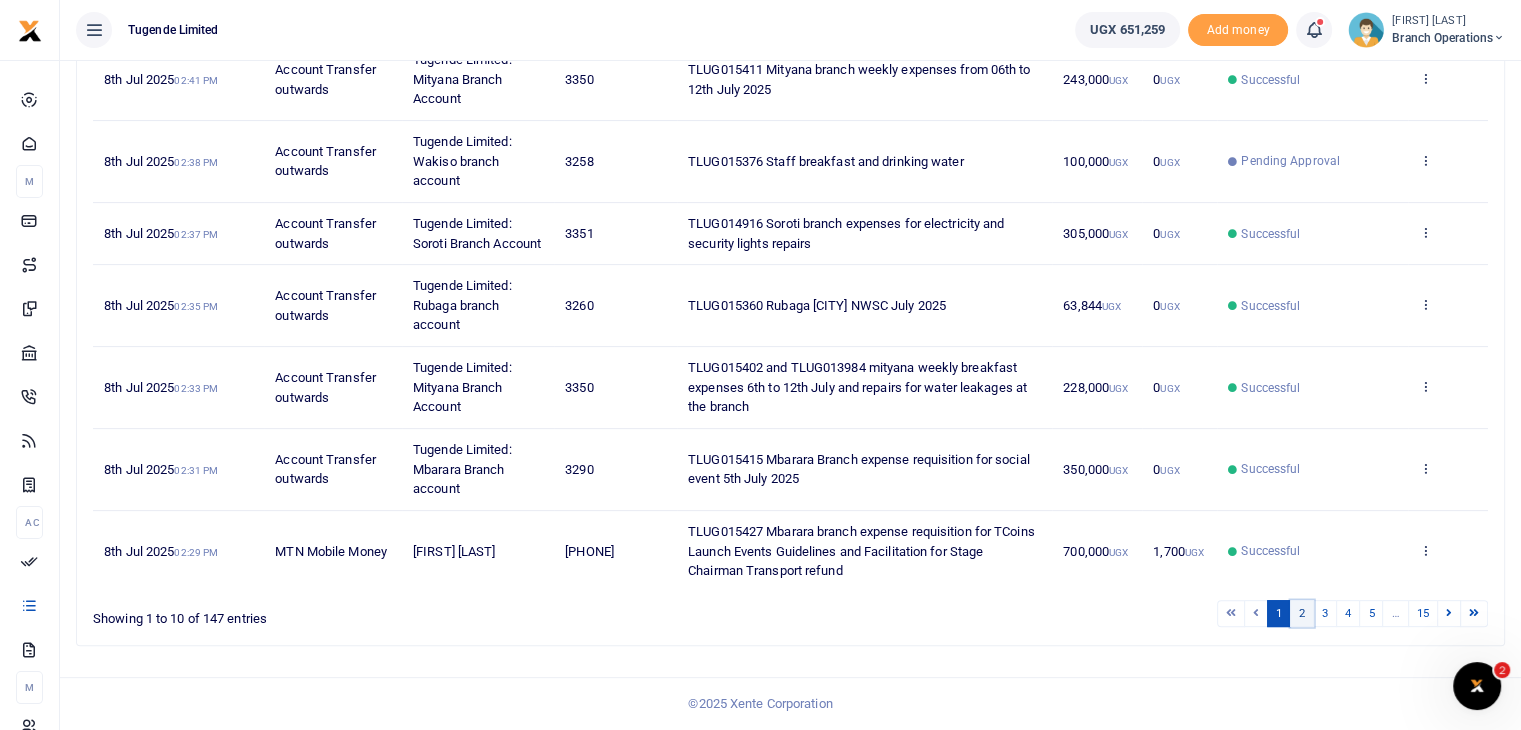 click on "2" at bounding box center (1231, 613) 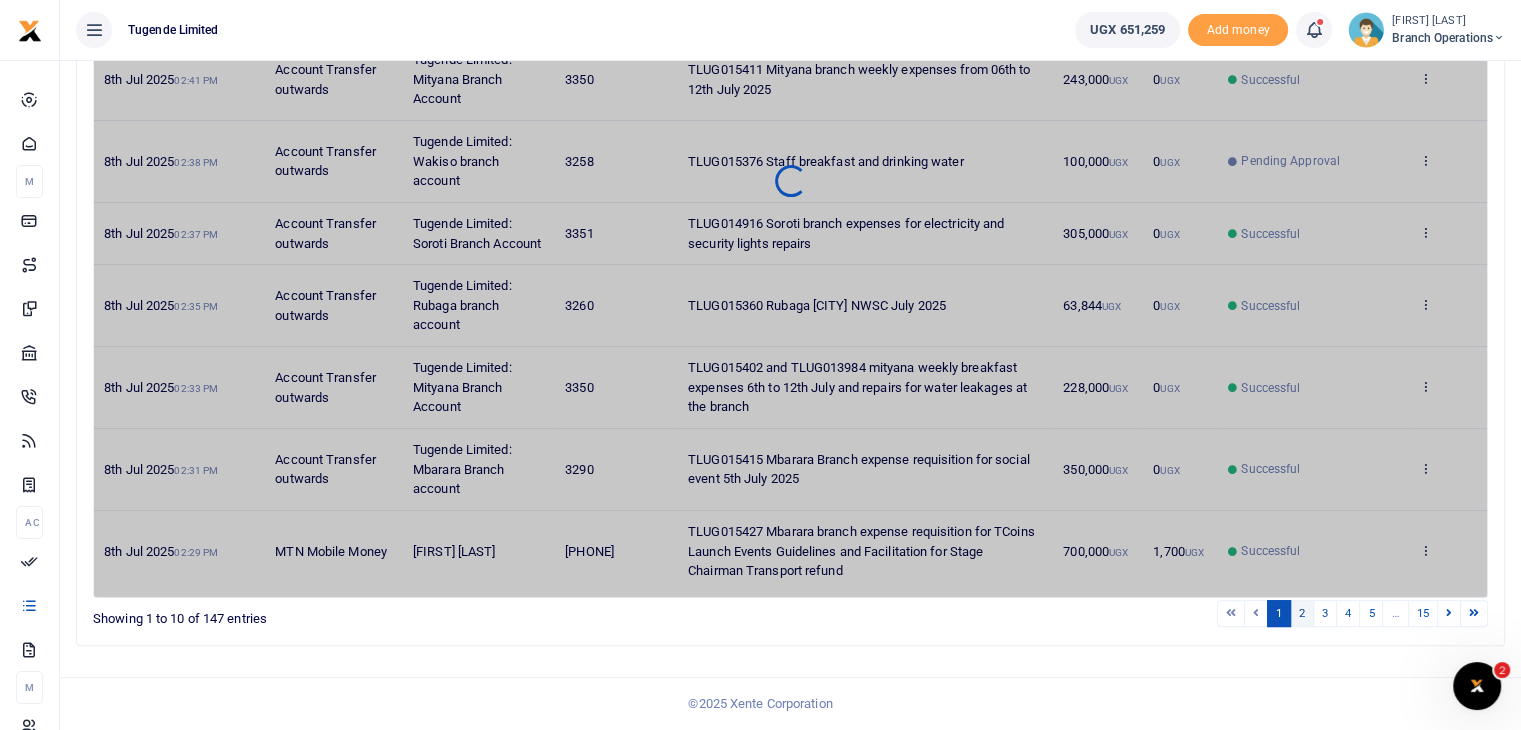 scroll, scrollTop: 518, scrollLeft: 0, axis: vertical 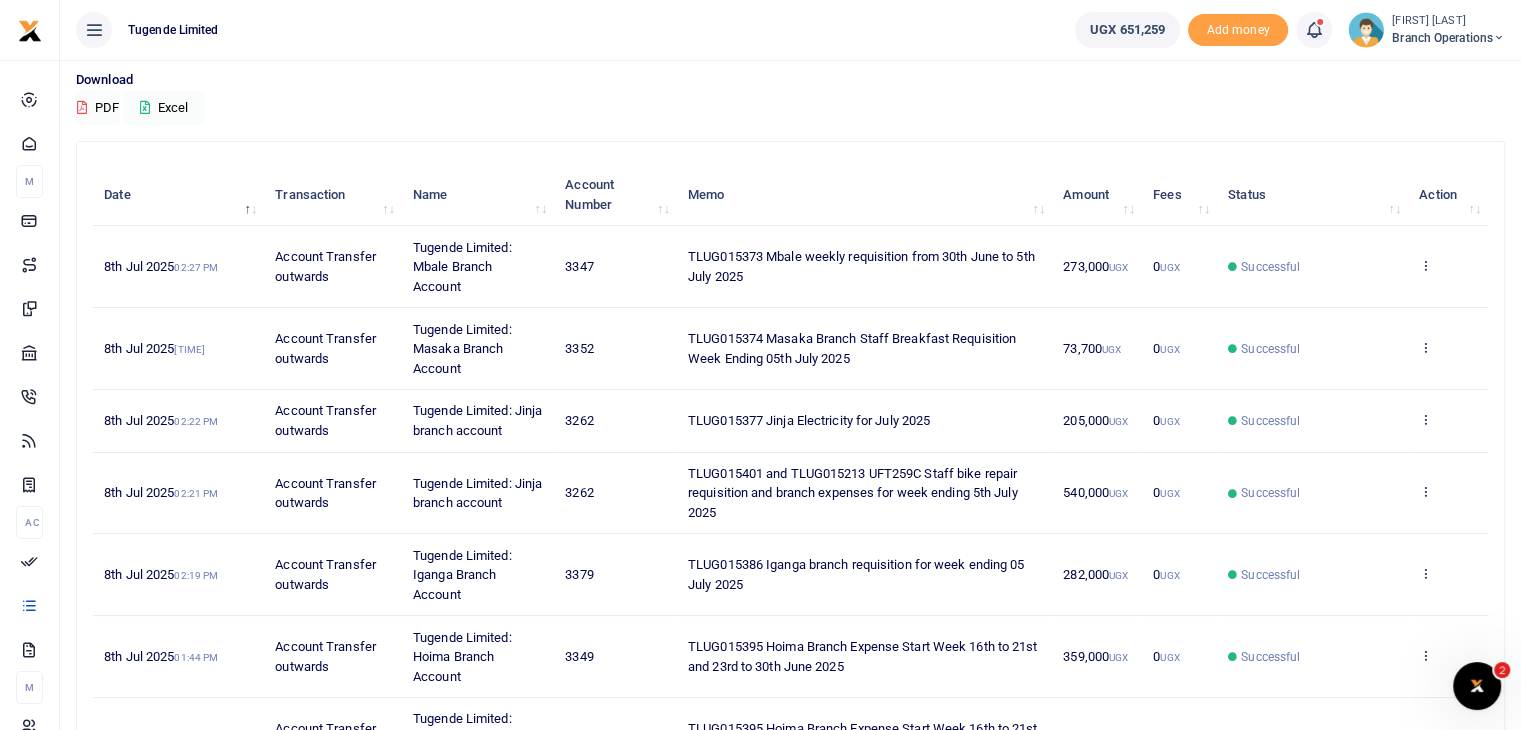 click on "[FIRST] [LAST]" at bounding box center [1448, 21] 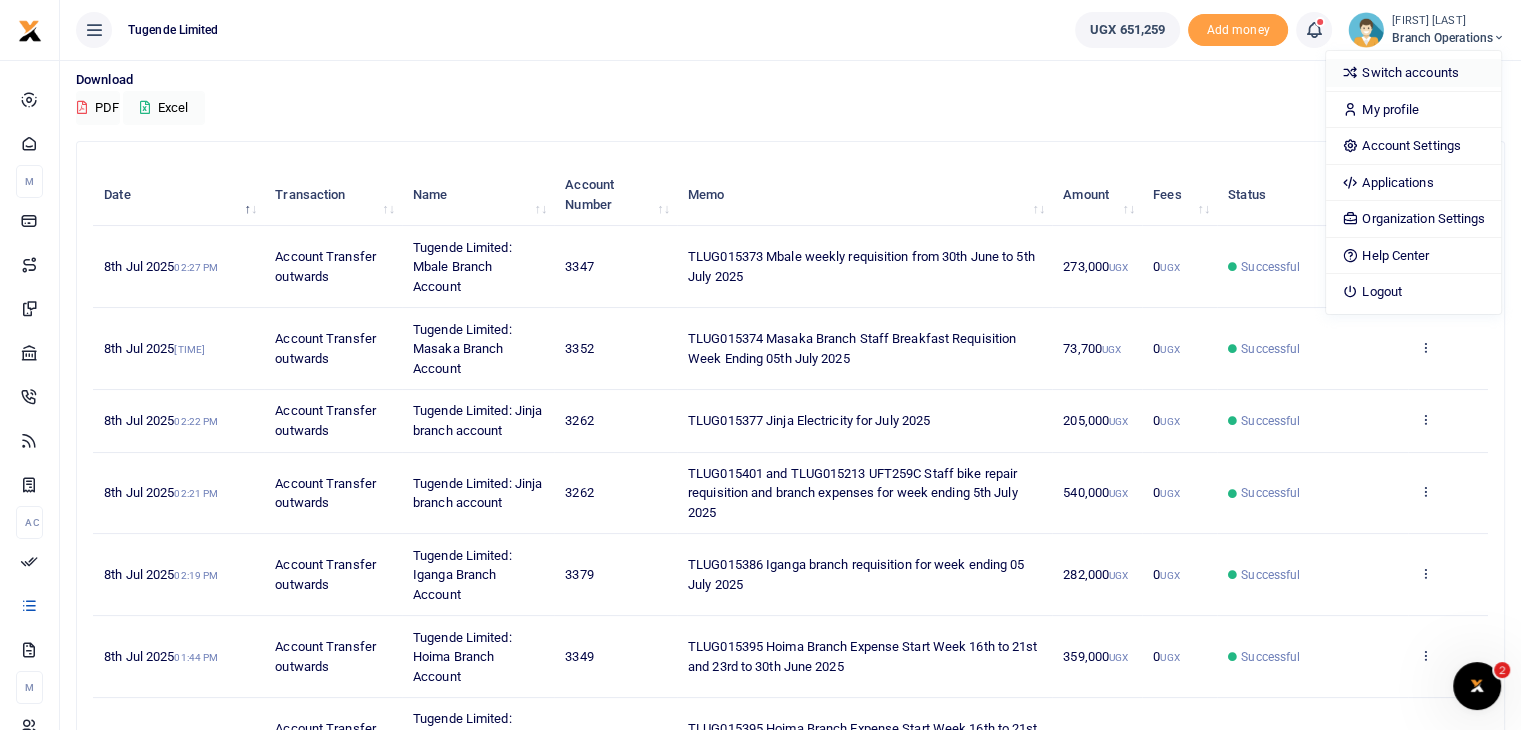 click on "Switch accounts" at bounding box center [1413, 73] 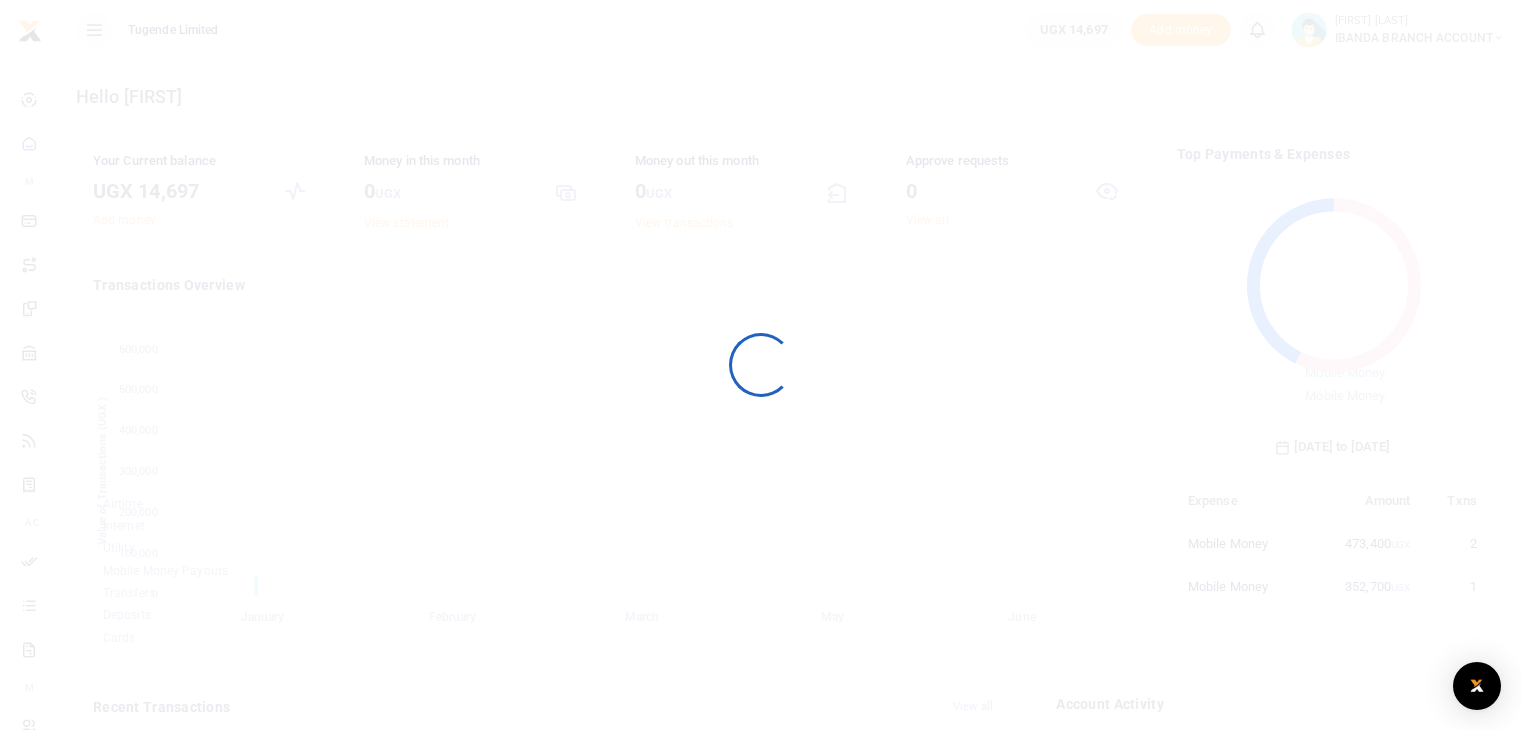scroll, scrollTop: 0, scrollLeft: 0, axis: both 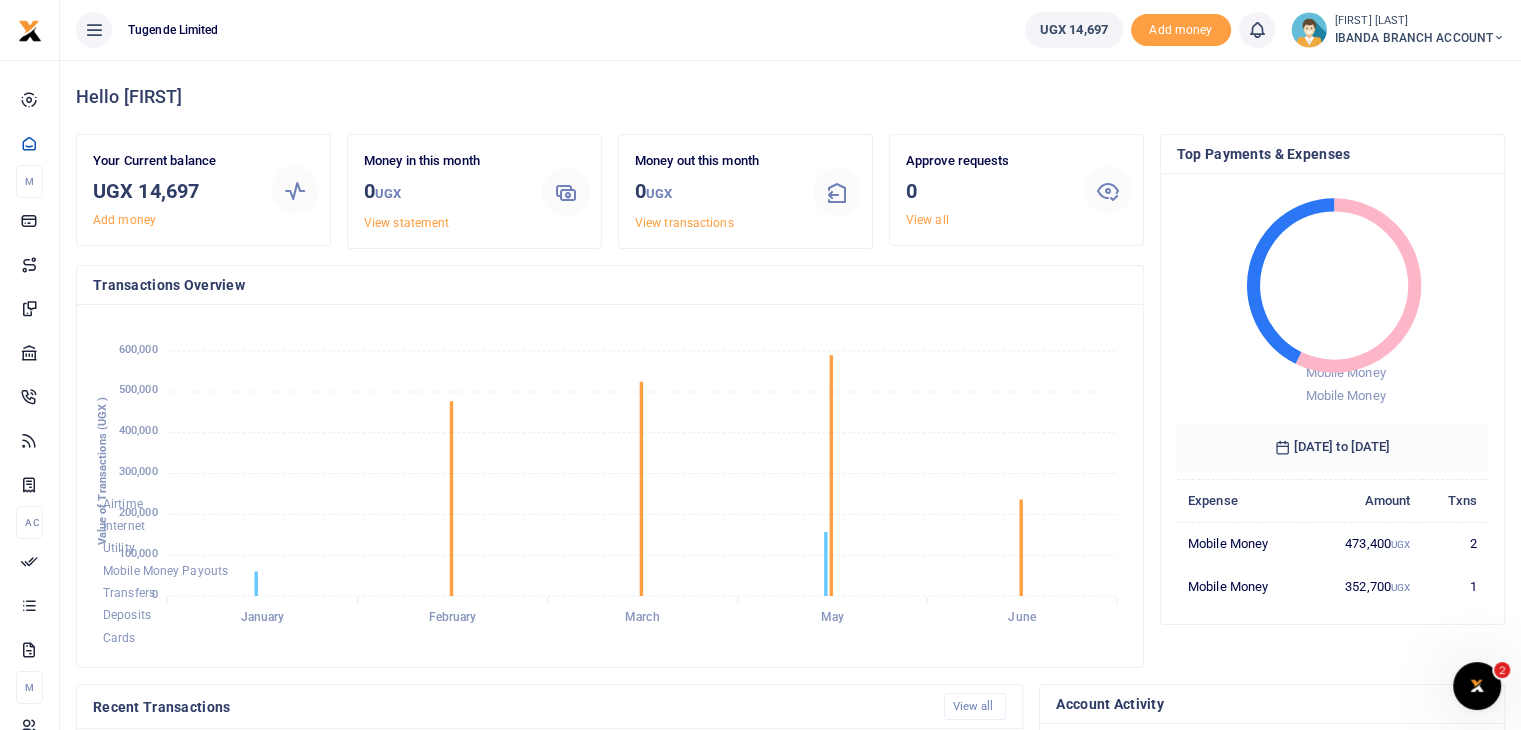 click on "UGX 14,697
Add money
Notifications  0
You have no new notification
Mark all as read" at bounding box center [1265, 30] 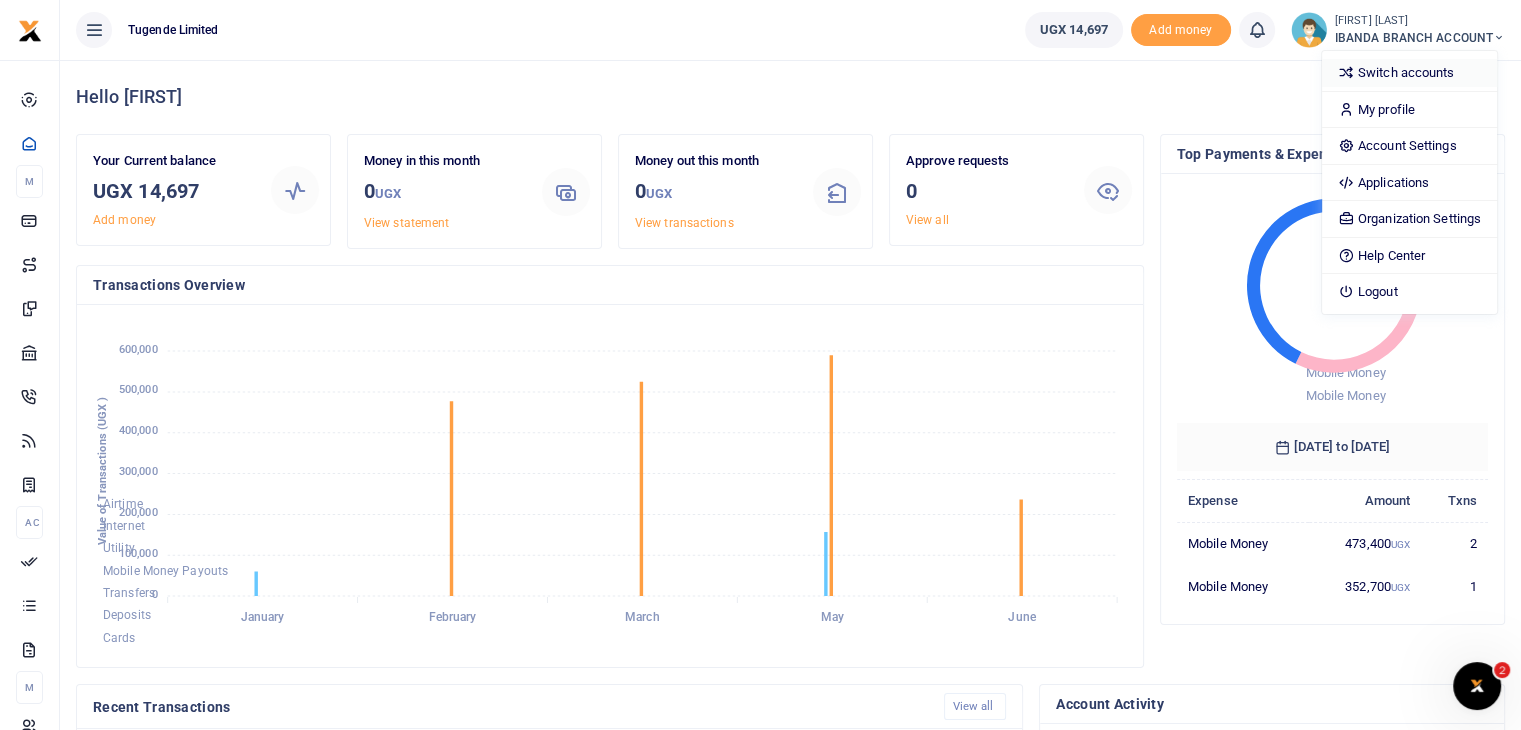 click on "Switch accounts" at bounding box center [1409, 73] 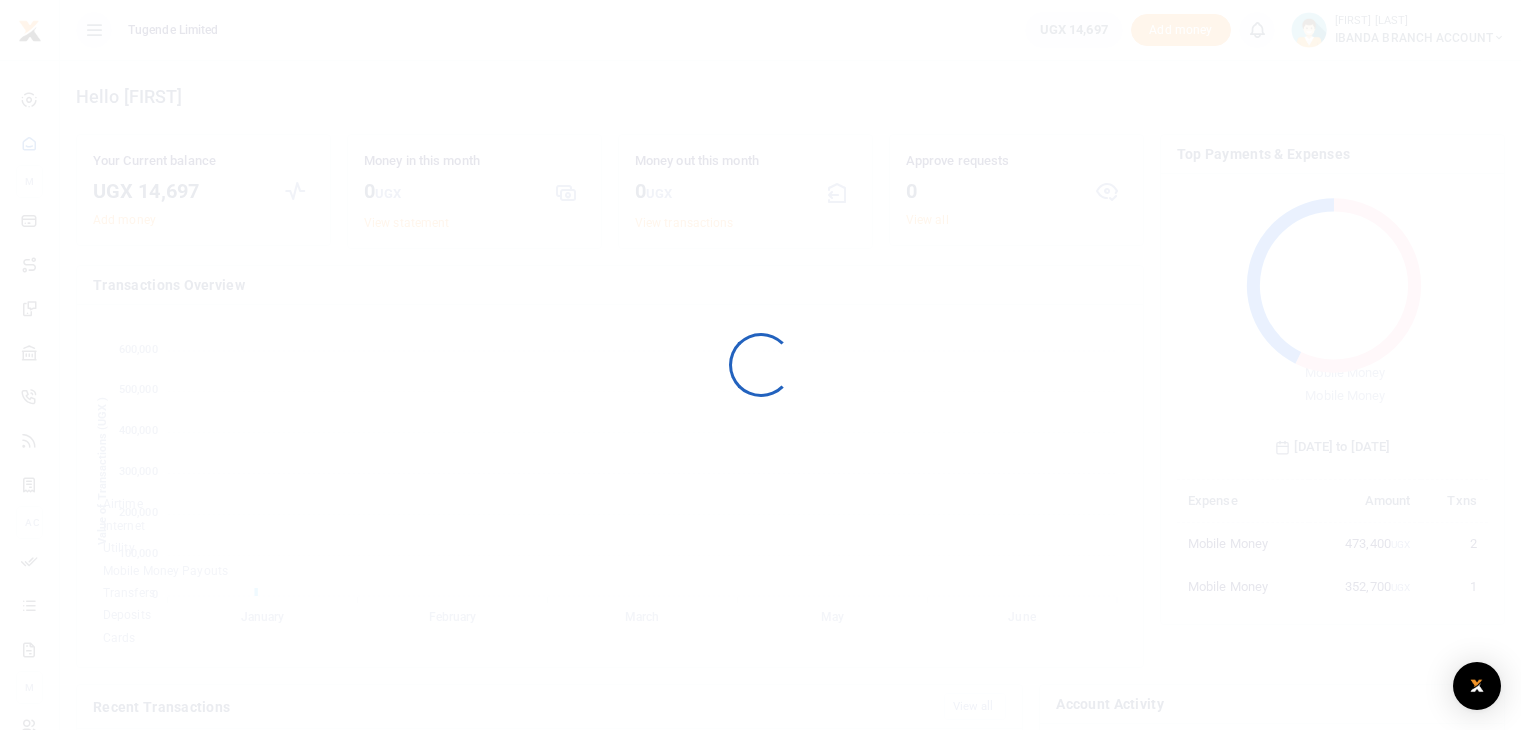 scroll, scrollTop: 0, scrollLeft: 0, axis: both 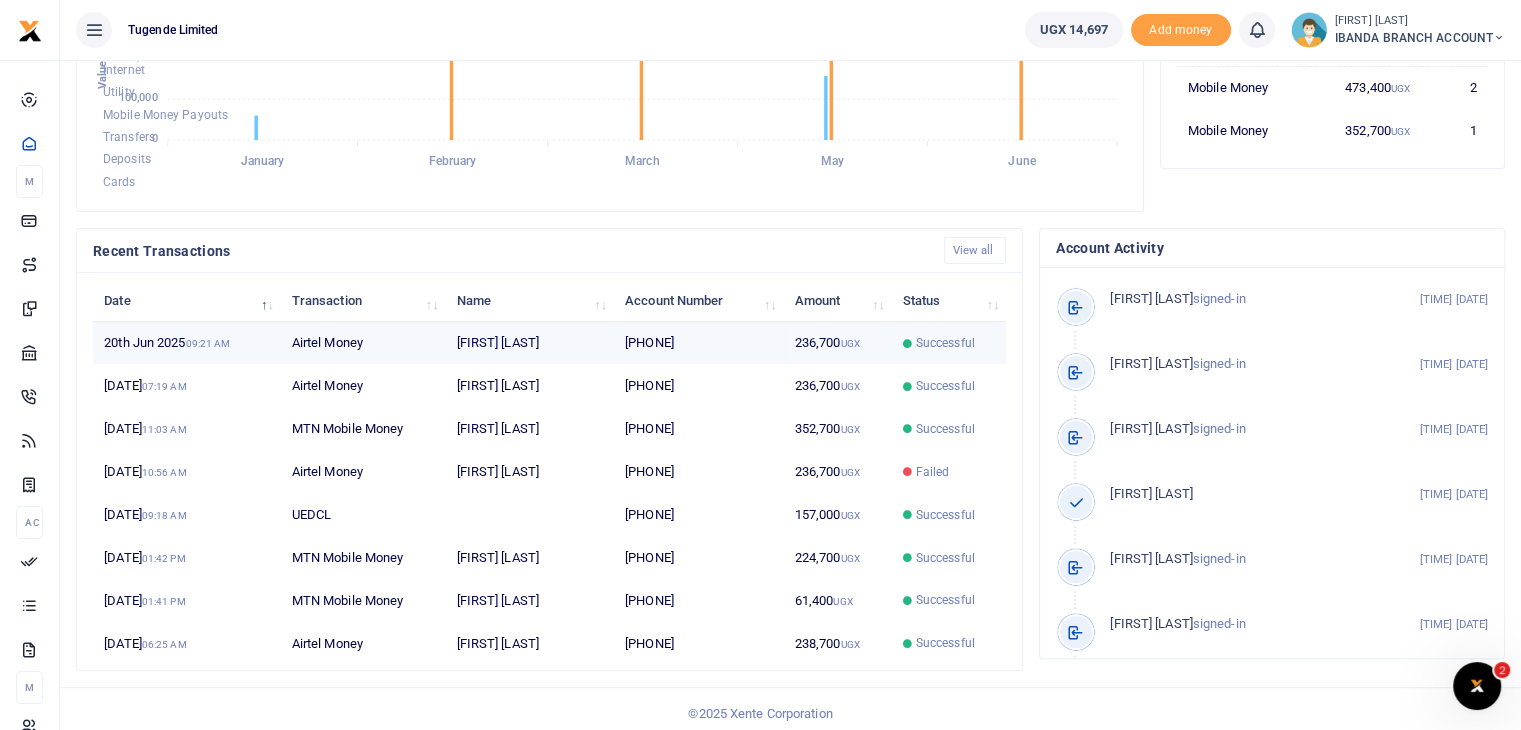 click on "[DATE] [TIME]" at bounding box center [187, 343] 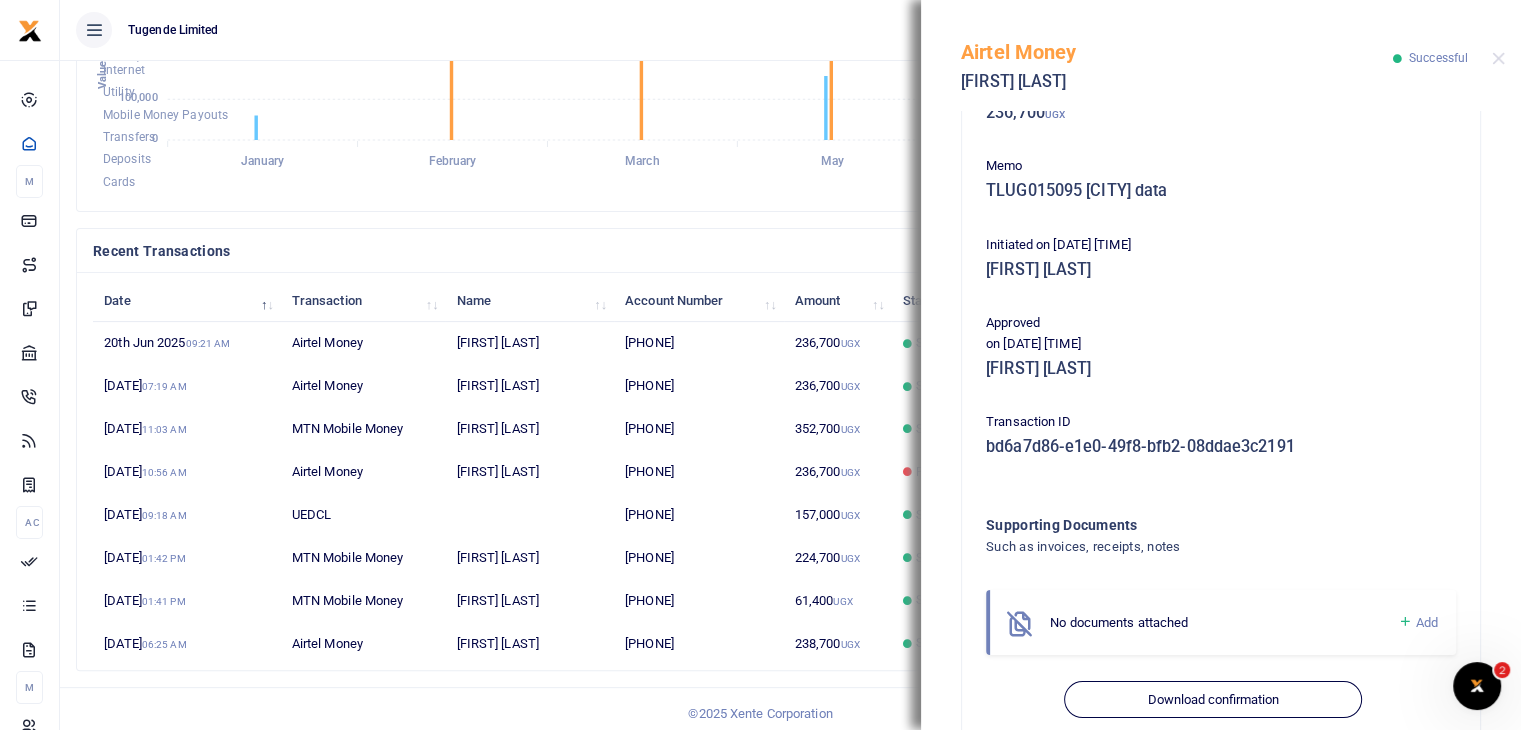 scroll, scrollTop: 301, scrollLeft: 0, axis: vertical 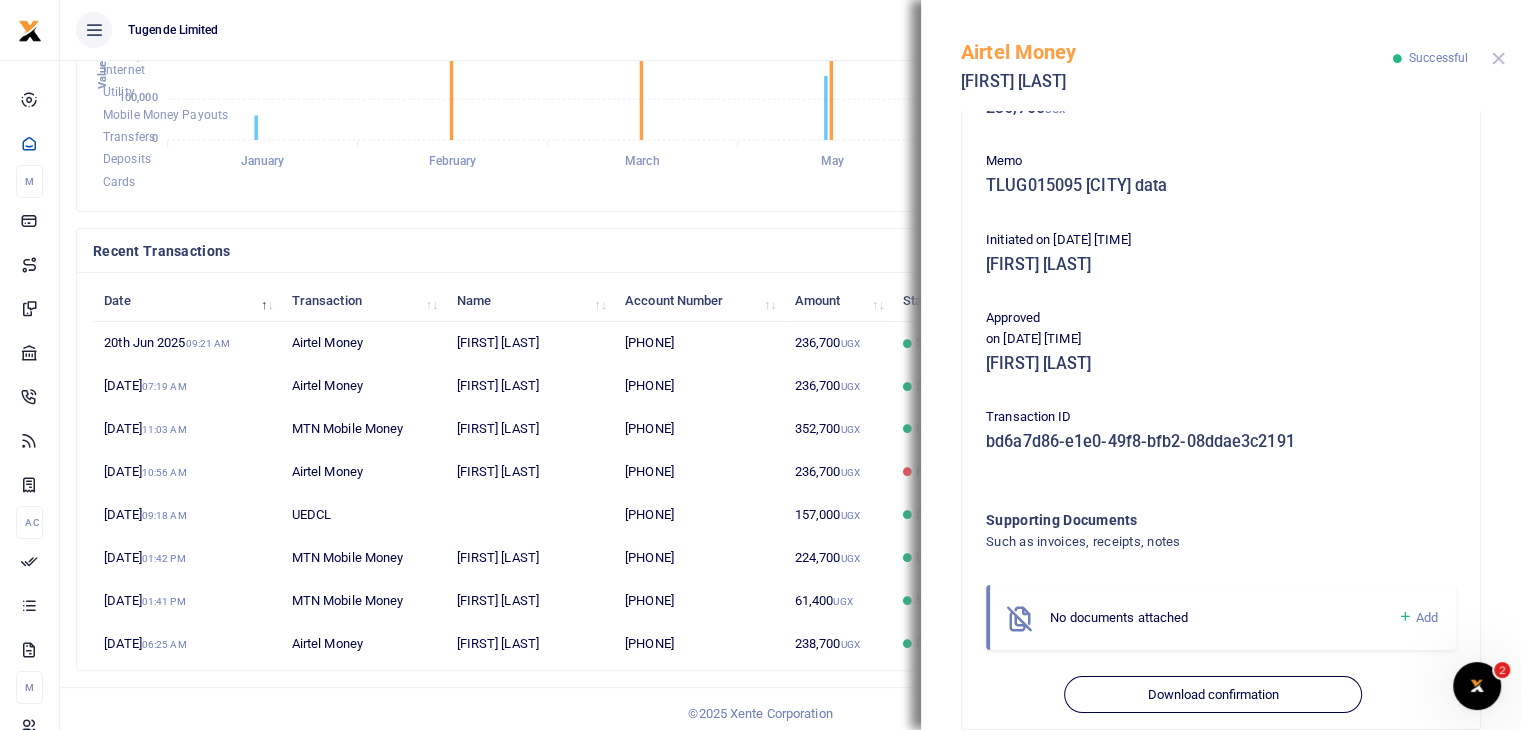 click at bounding box center (1498, 58) 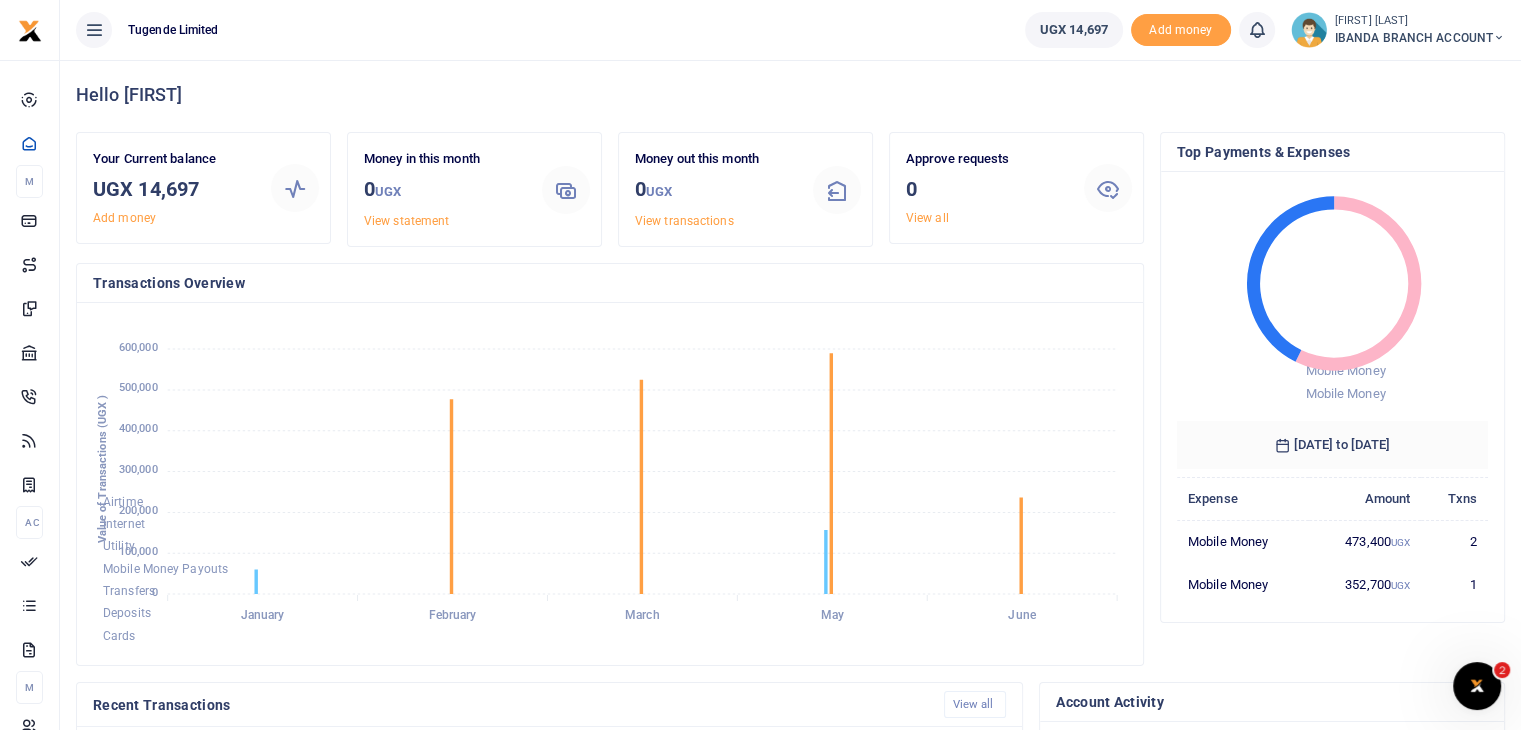 scroll, scrollTop: 0, scrollLeft: 0, axis: both 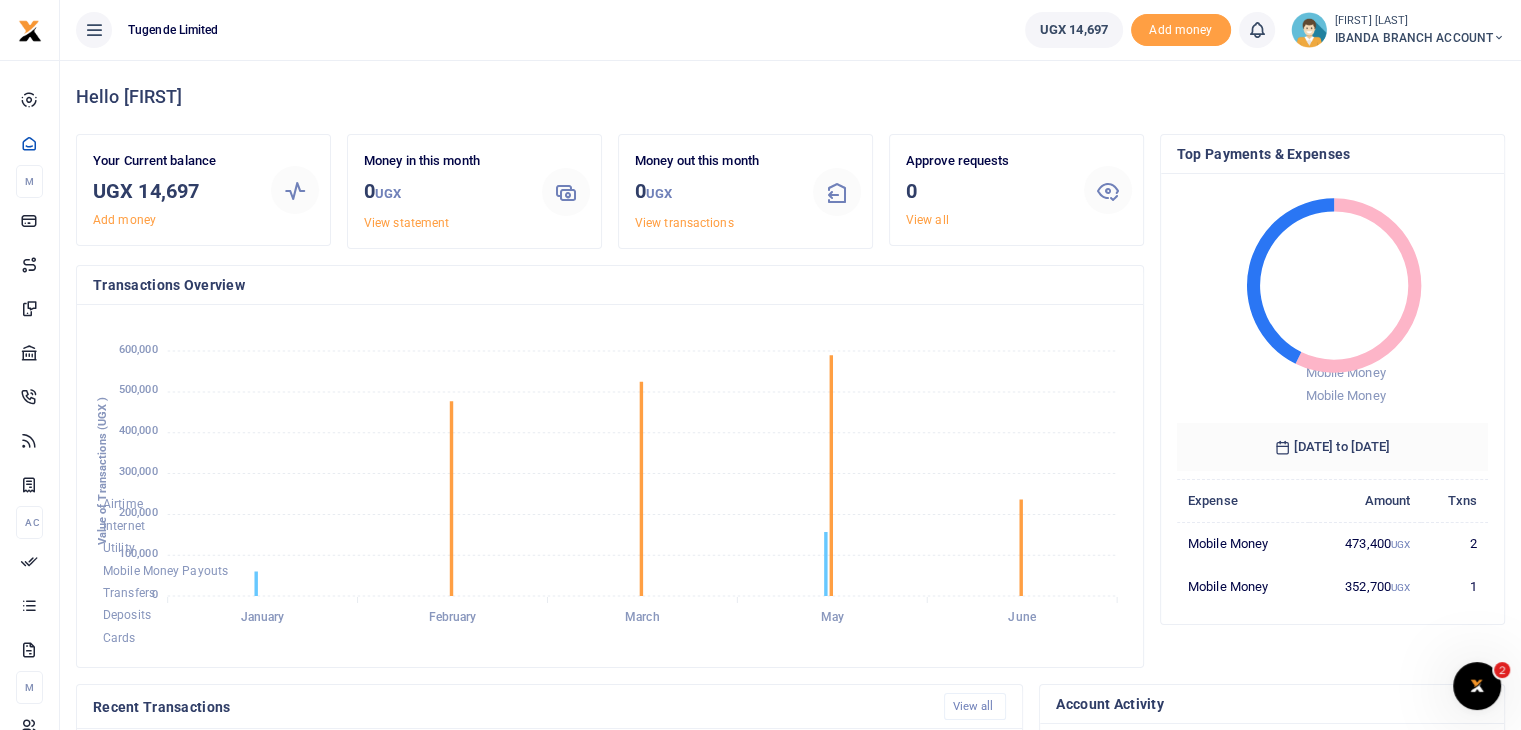 click on "[FIRST] [LAST]" at bounding box center [1420, 21] 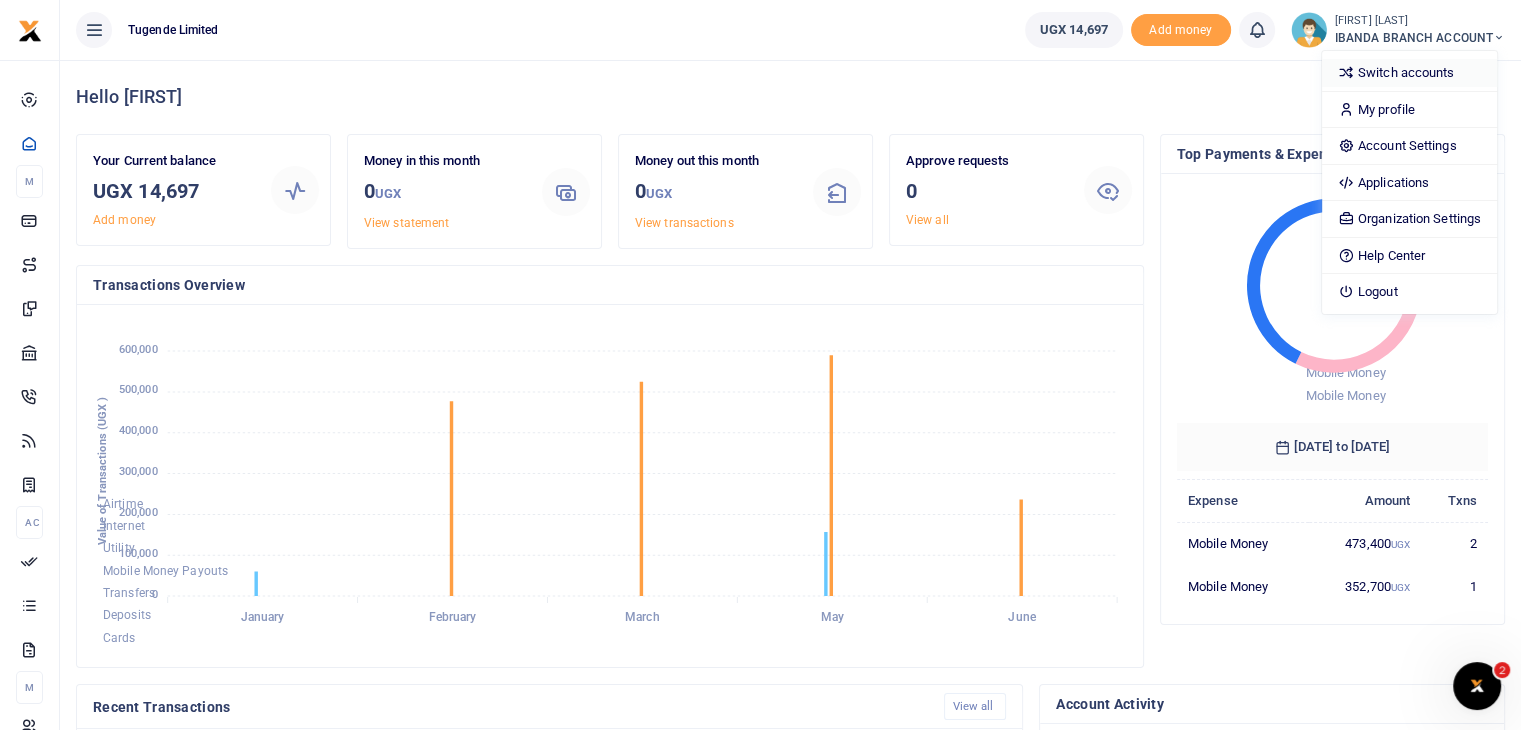 click on "Switch accounts" at bounding box center (1409, 73) 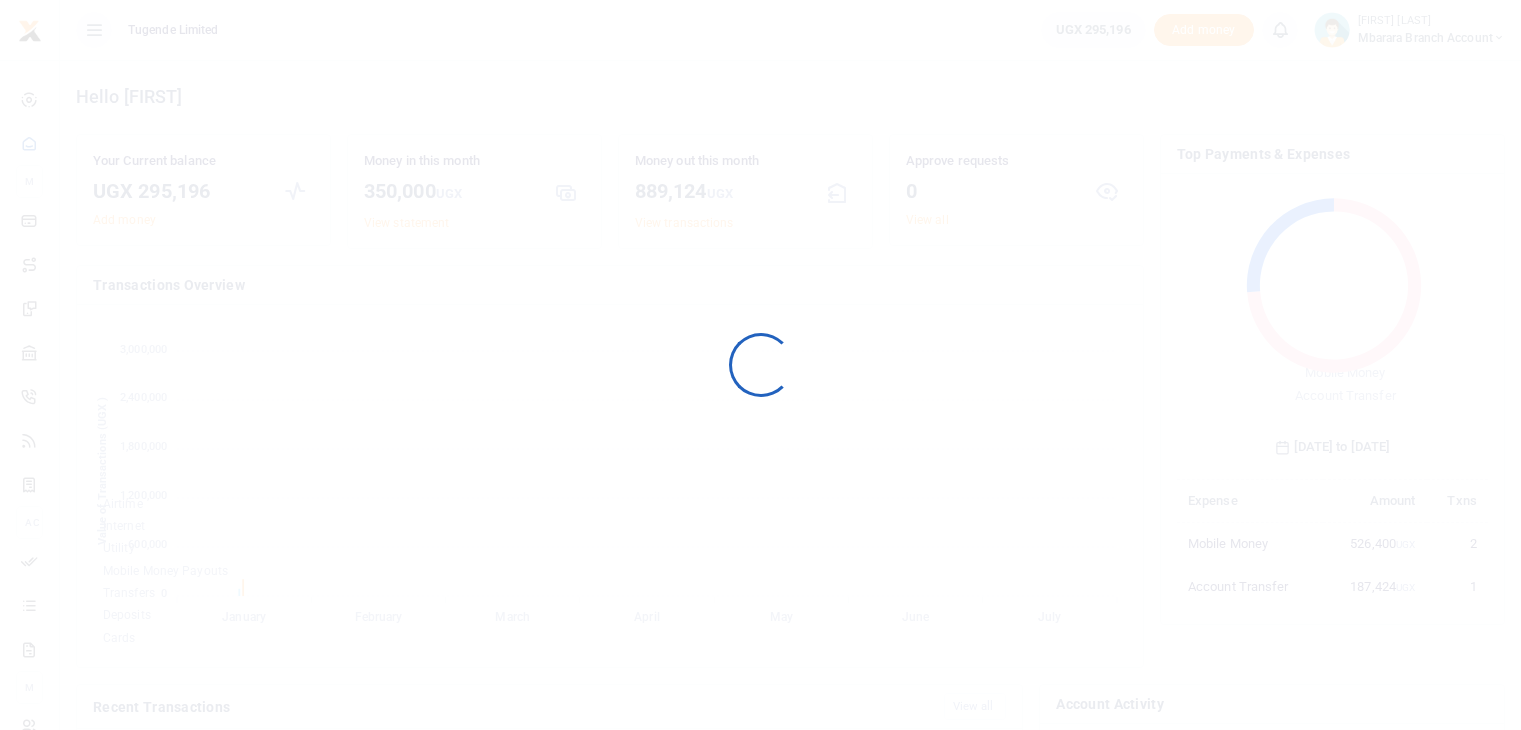 scroll, scrollTop: 0, scrollLeft: 0, axis: both 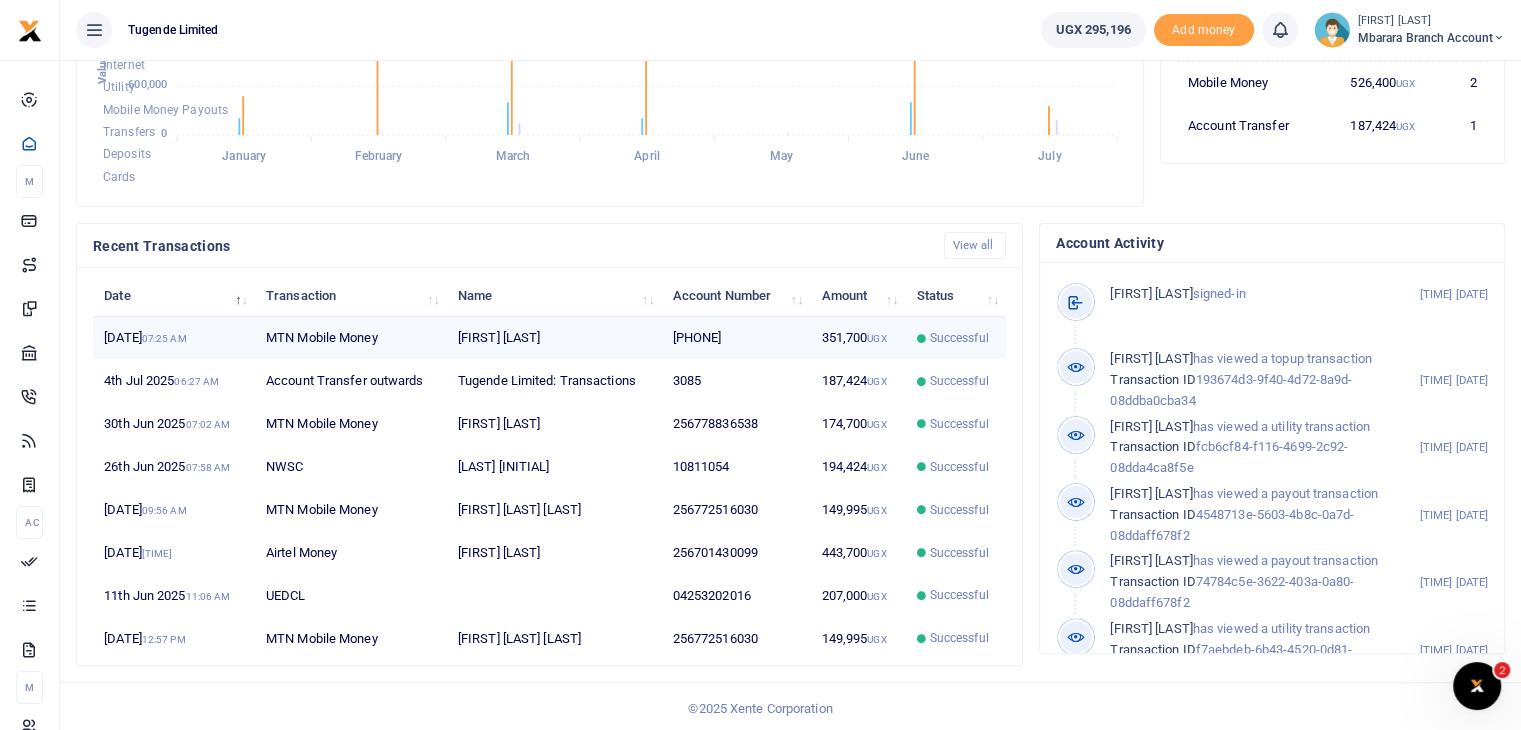 click on "Patrick Asiimwe" at bounding box center [554, 338] 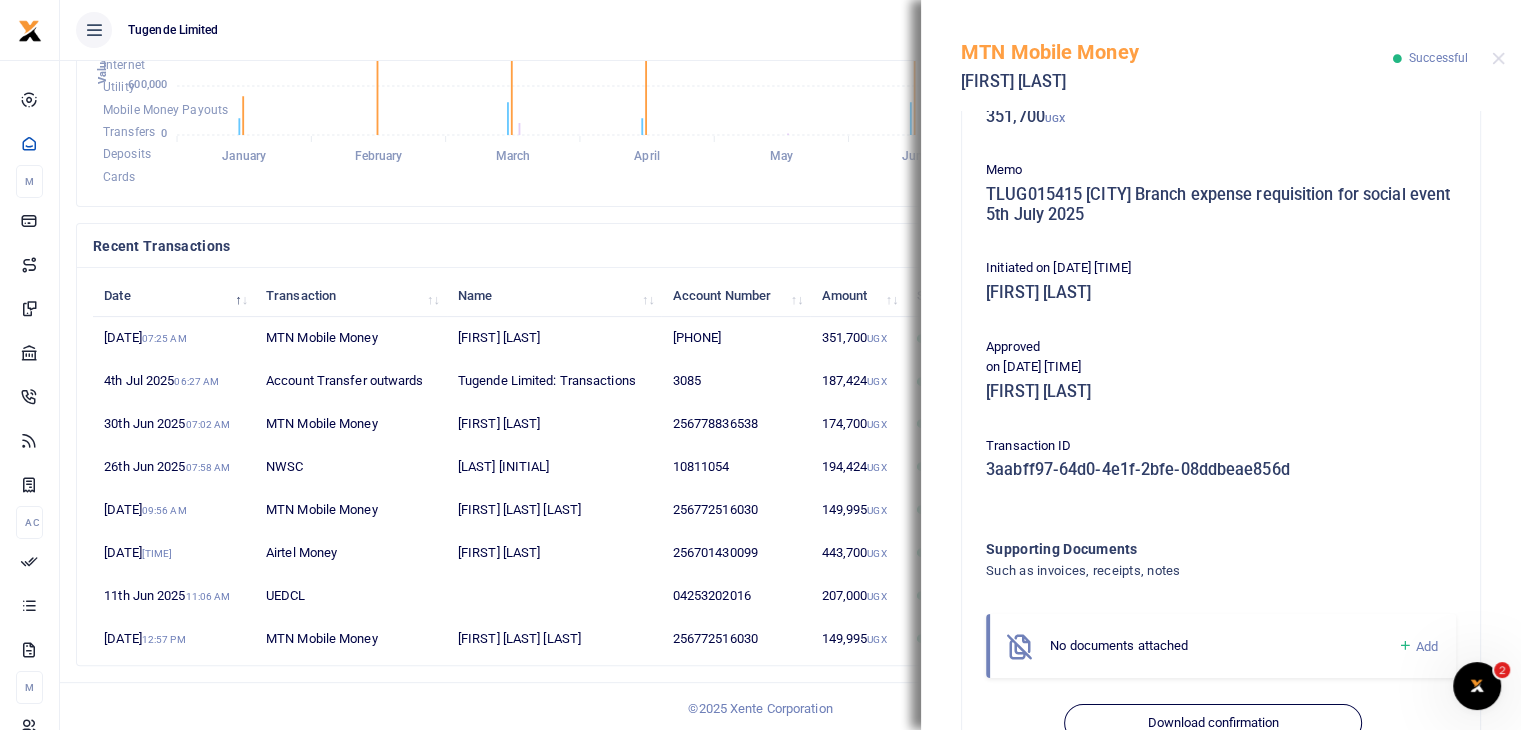 scroll, scrollTop: 353, scrollLeft: 0, axis: vertical 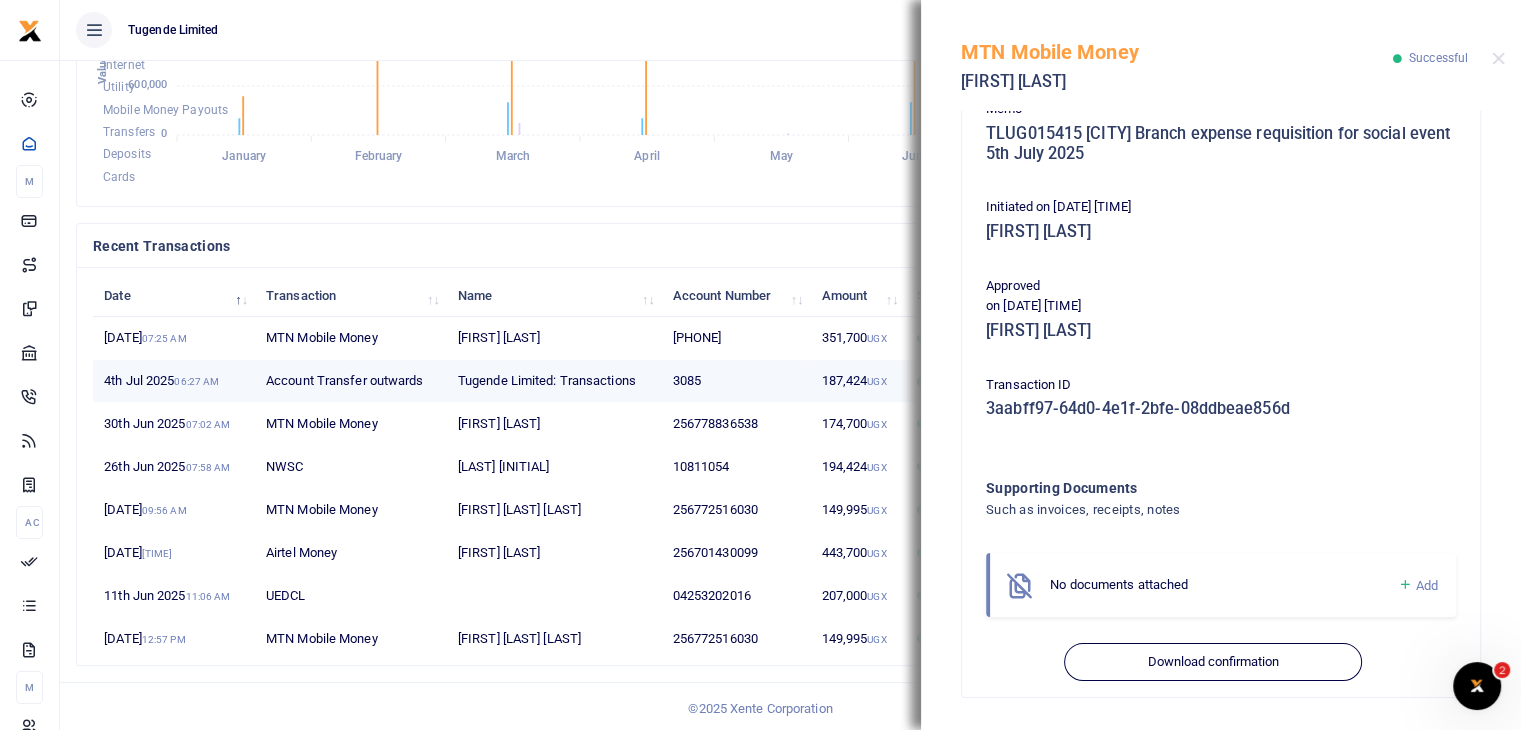 click on "Account Transfer outwards" at bounding box center (351, 381) 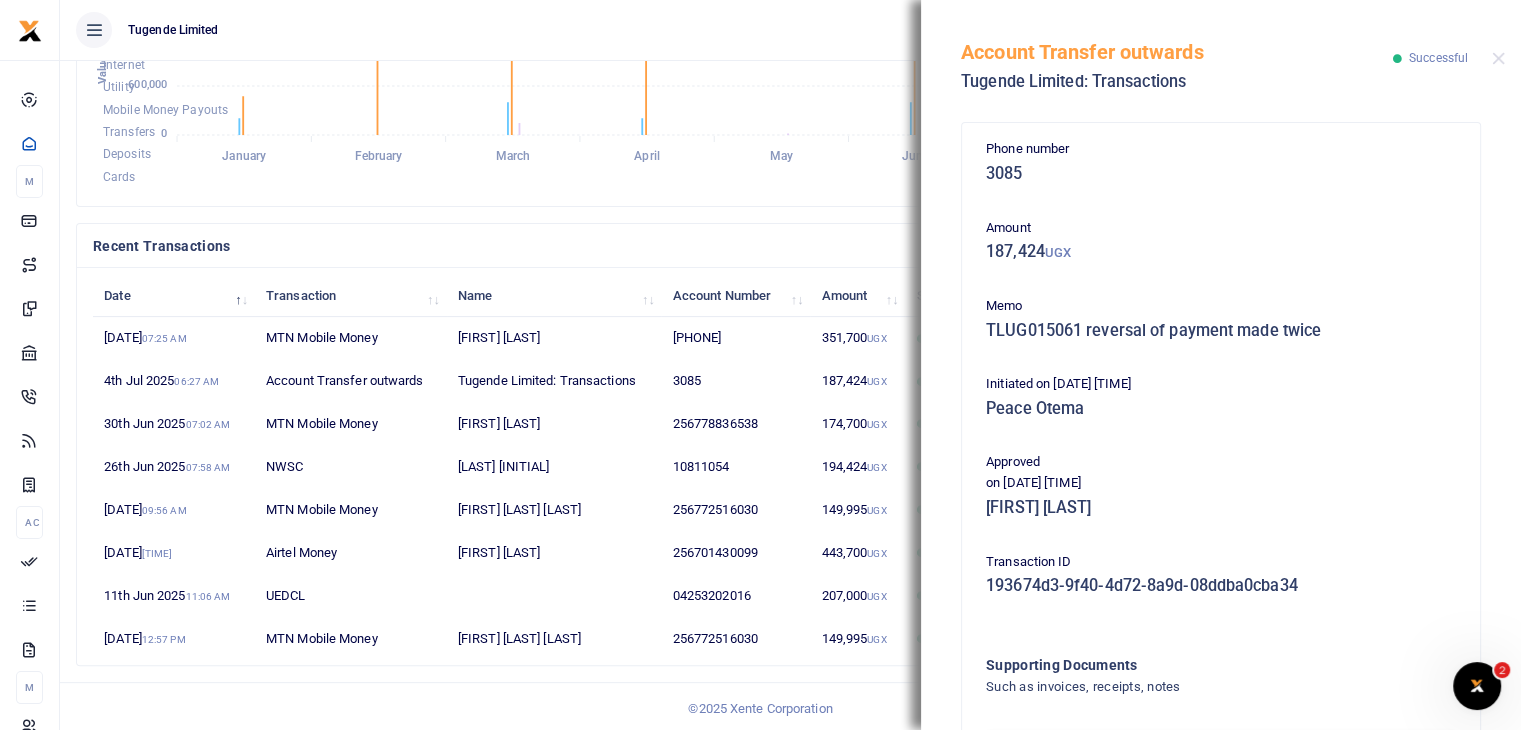 scroll, scrollTop: 177, scrollLeft: 0, axis: vertical 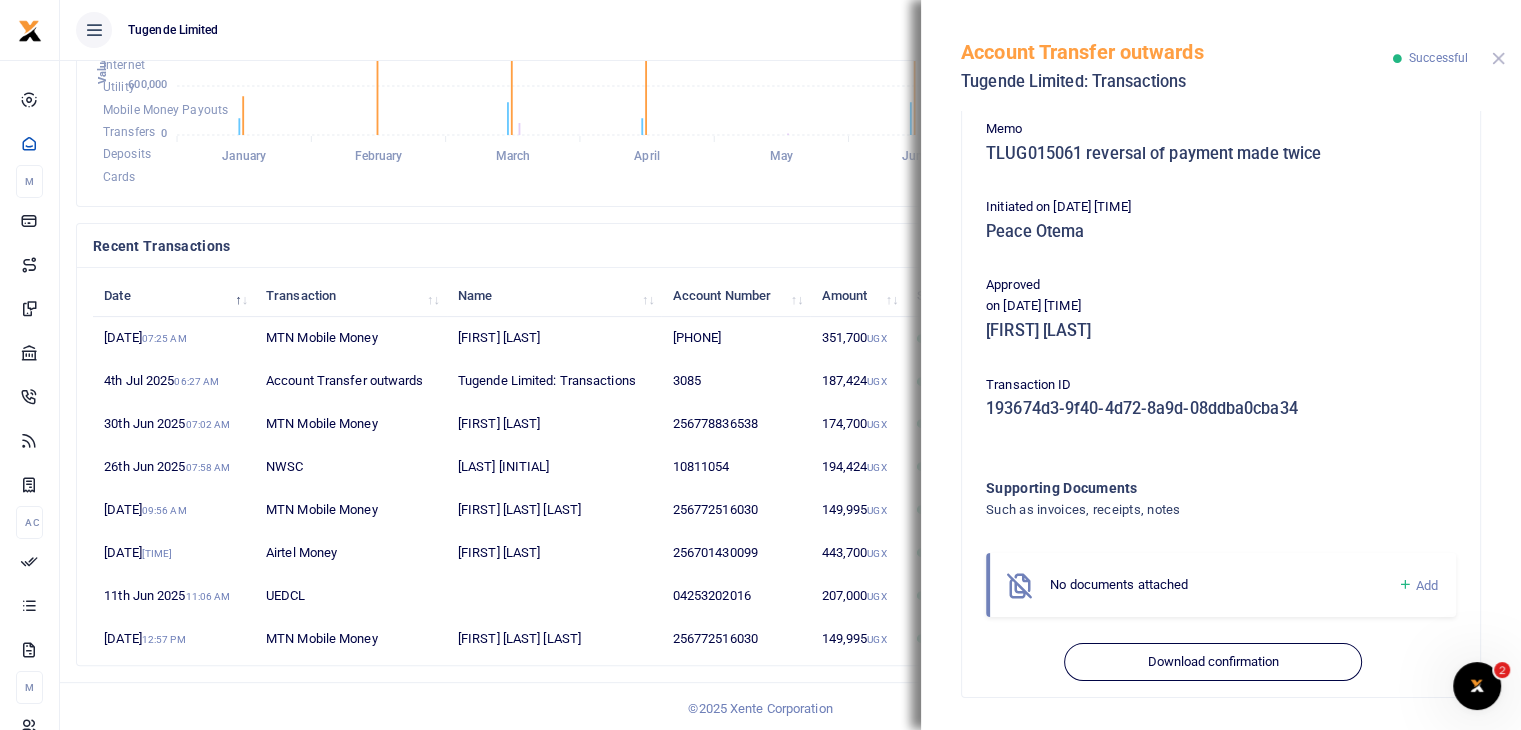 click at bounding box center [1498, 58] 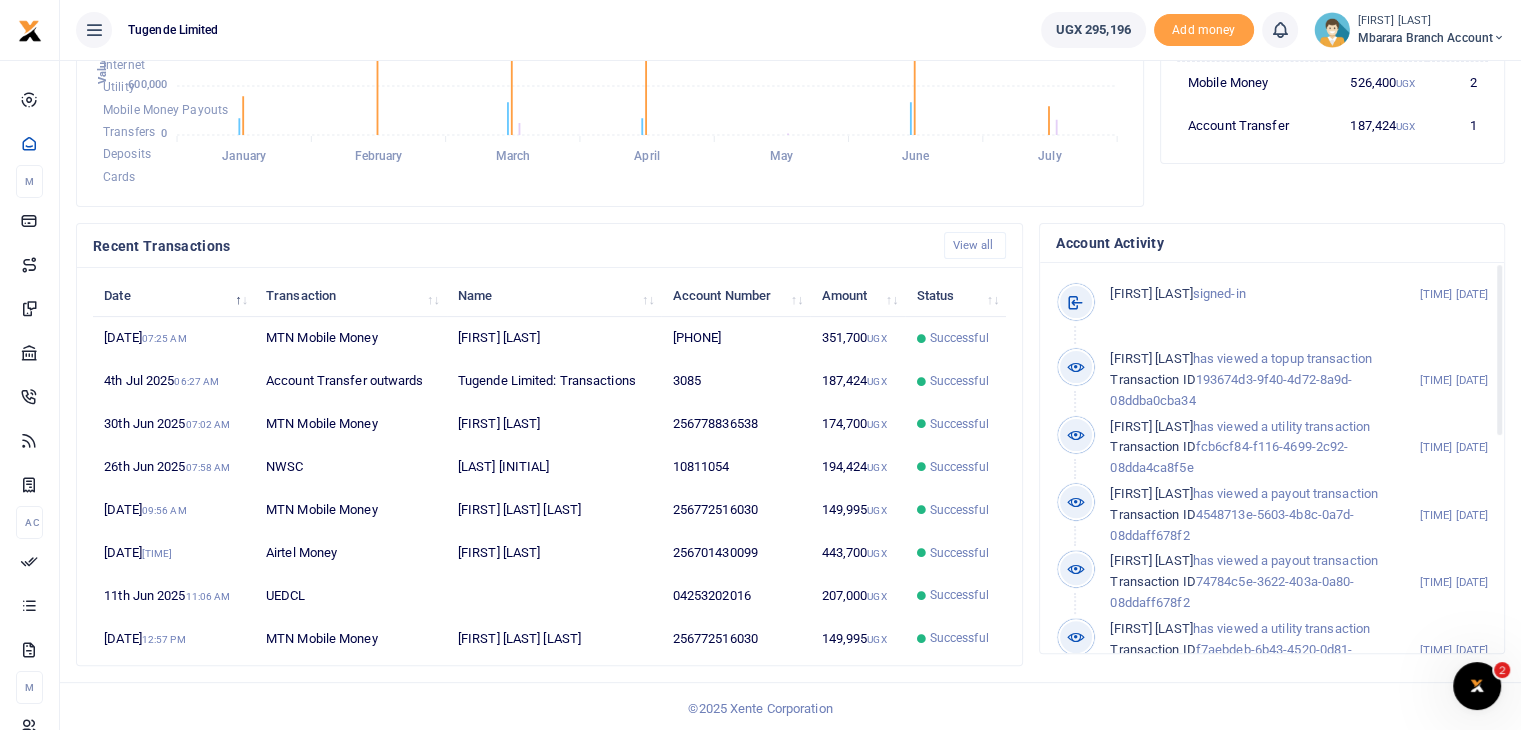 scroll, scrollTop: 0, scrollLeft: 0, axis: both 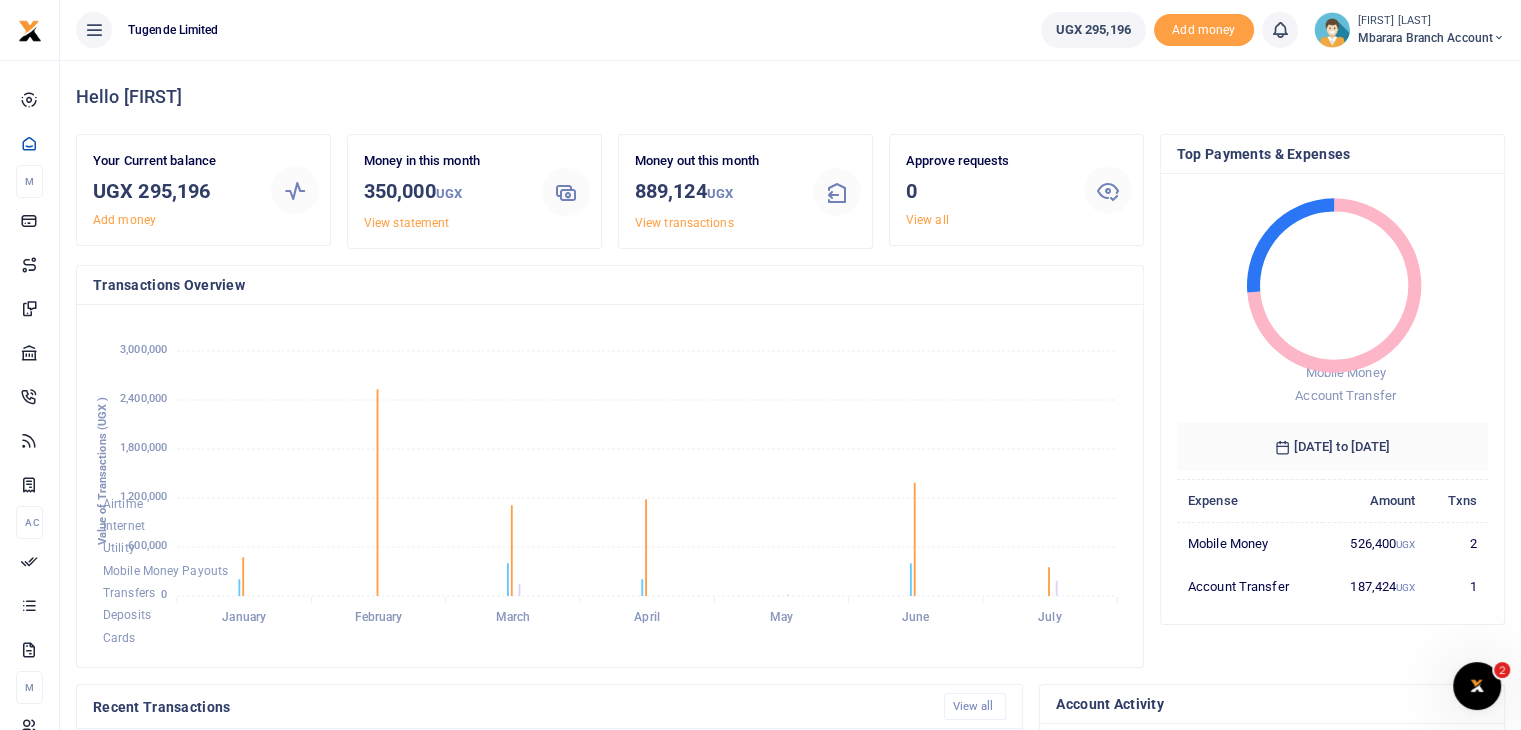 click on "Mbarara Branch account" at bounding box center (1431, 38) 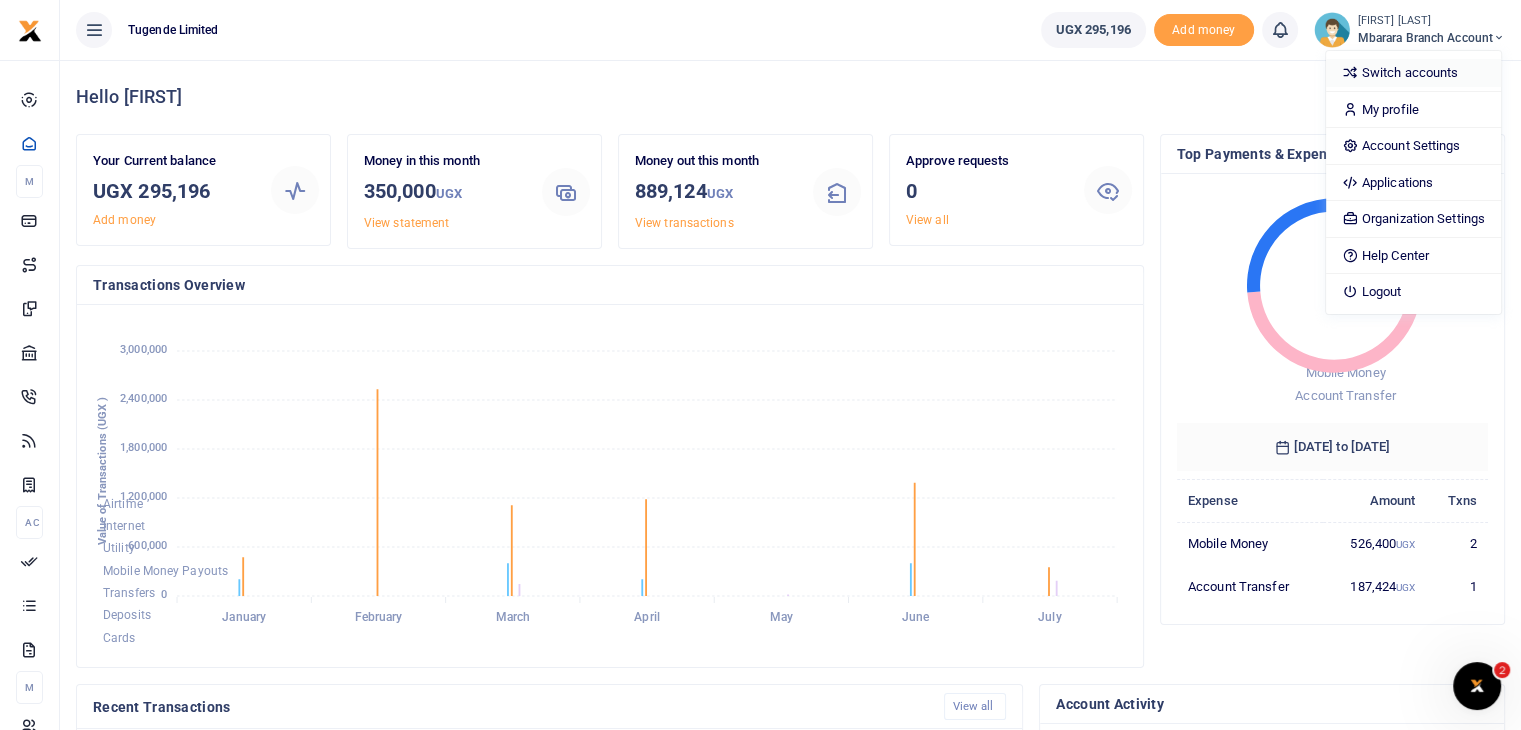 click on "Switch accounts" at bounding box center (1413, 73) 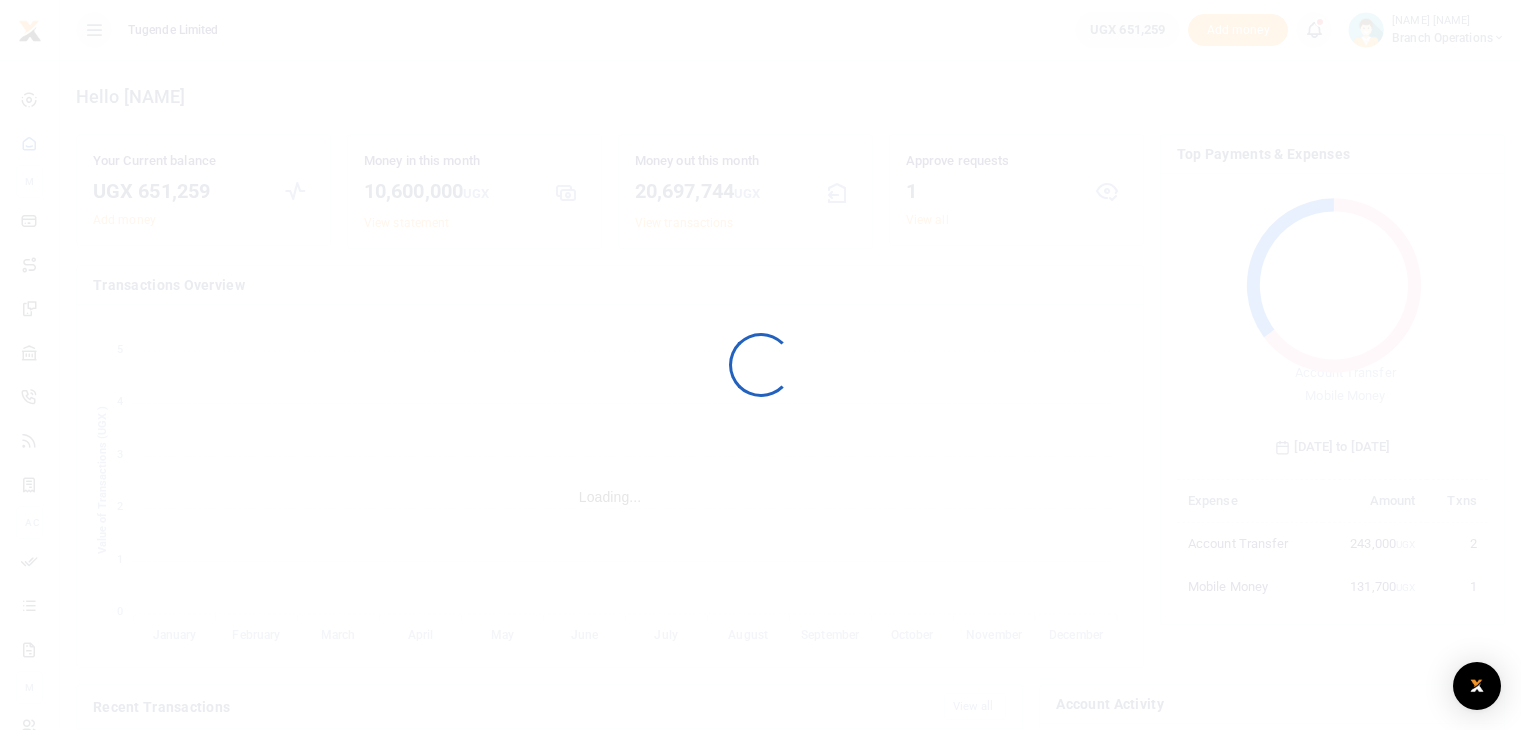 scroll, scrollTop: 0, scrollLeft: 0, axis: both 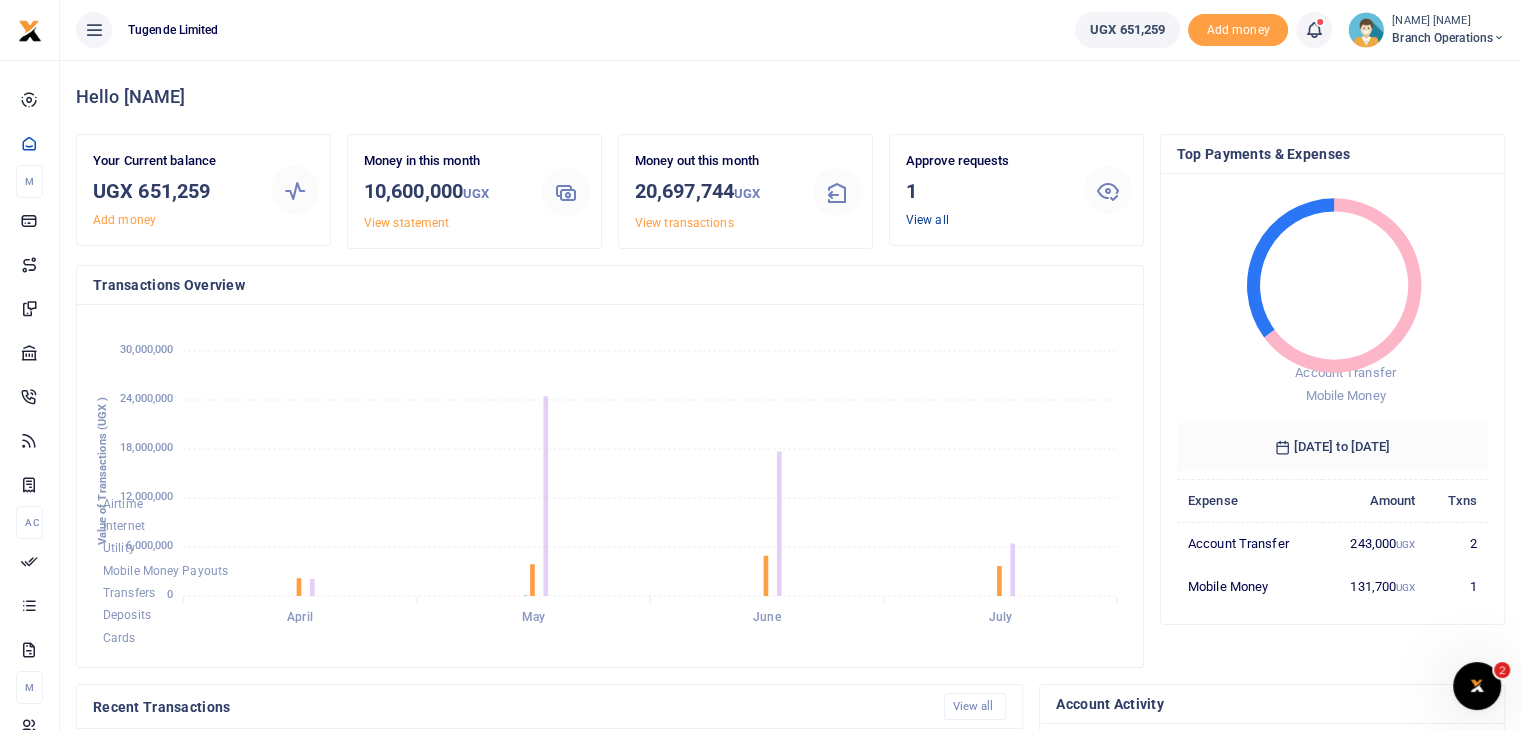 click on "View all" at bounding box center [927, 220] 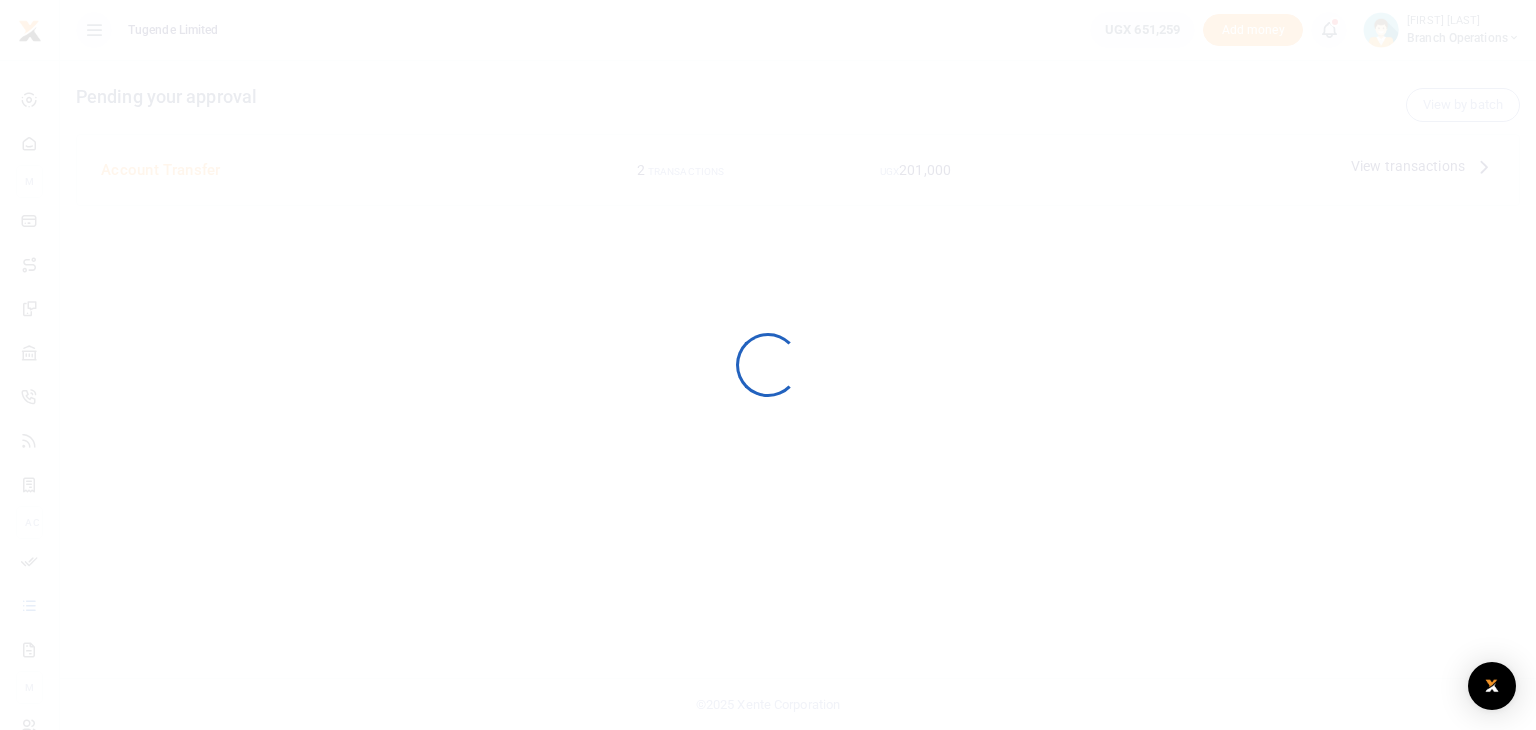 scroll, scrollTop: 0, scrollLeft: 0, axis: both 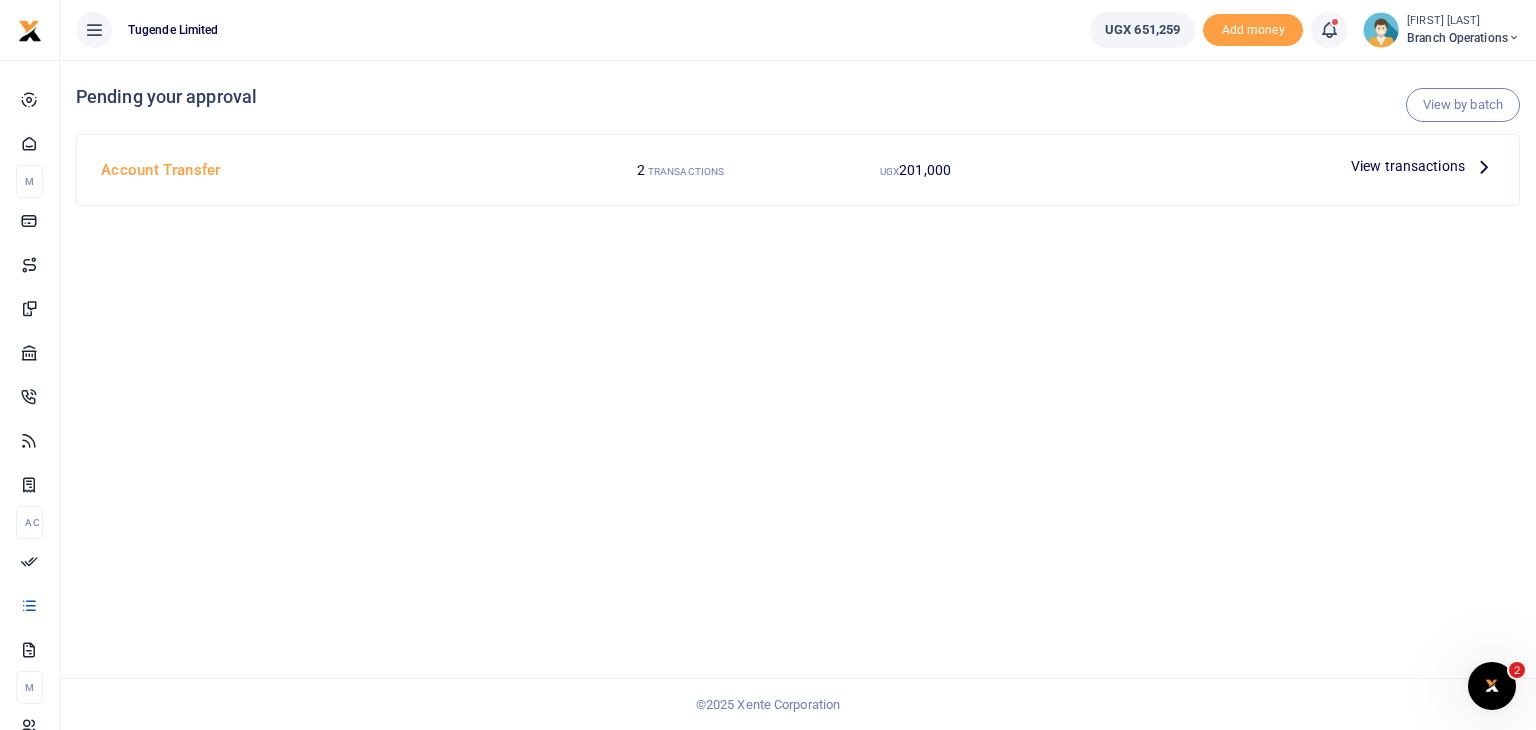 click on "View transactions" at bounding box center (1408, 166) 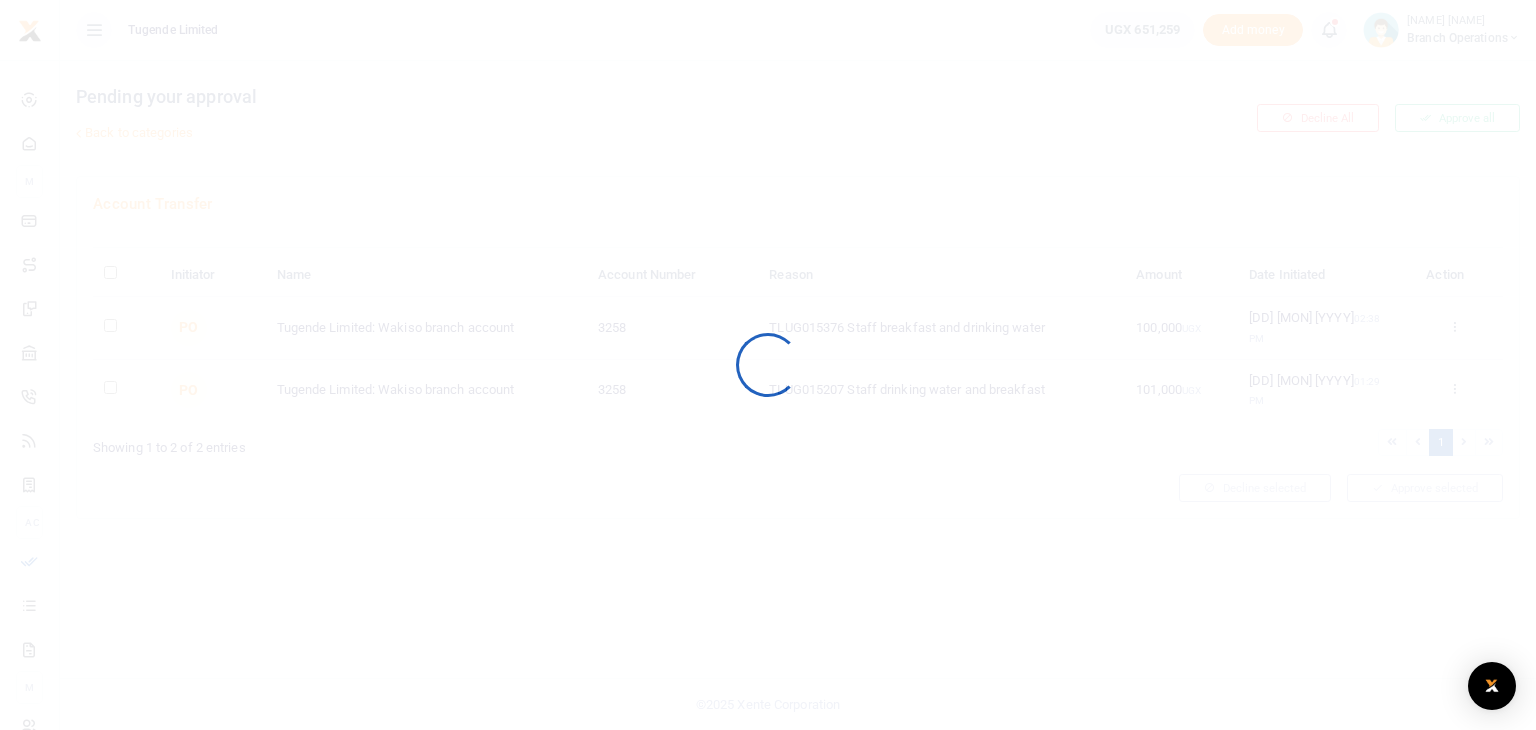 scroll, scrollTop: 0, scrollLeft: 0, axis: both 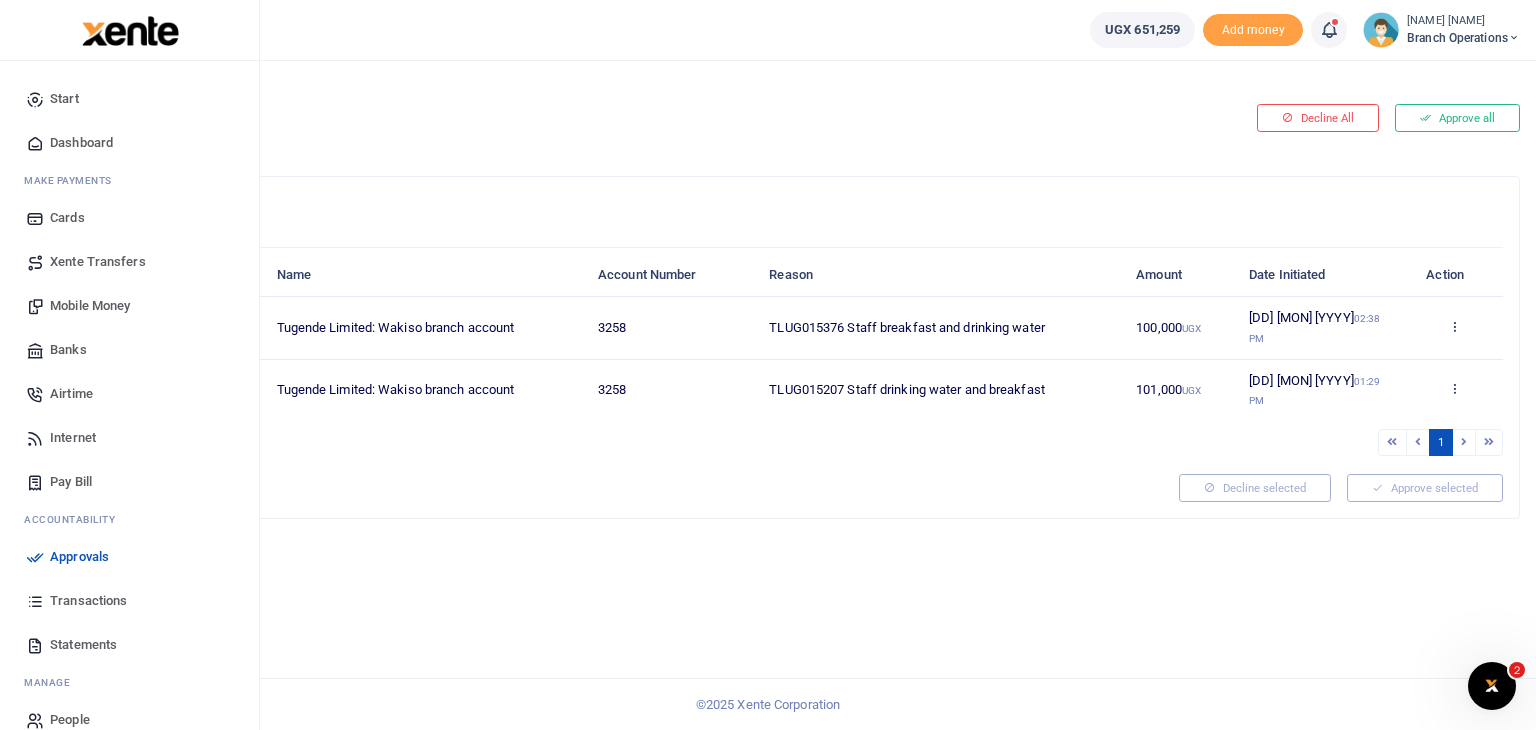 click on "Statements" at bounding box center (83, 645) 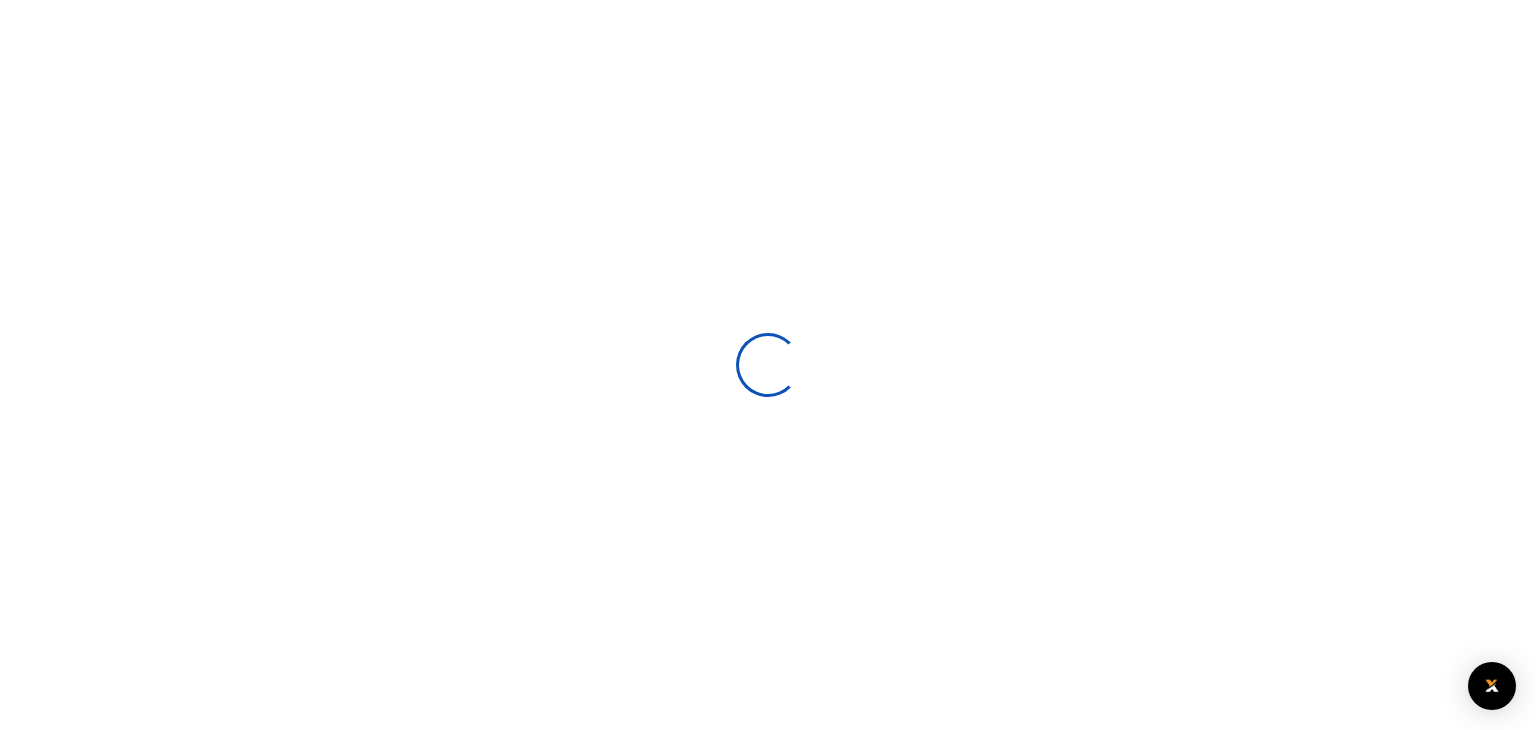 scroll, scrollTop: 0, scrollLeft: 0, axis: both 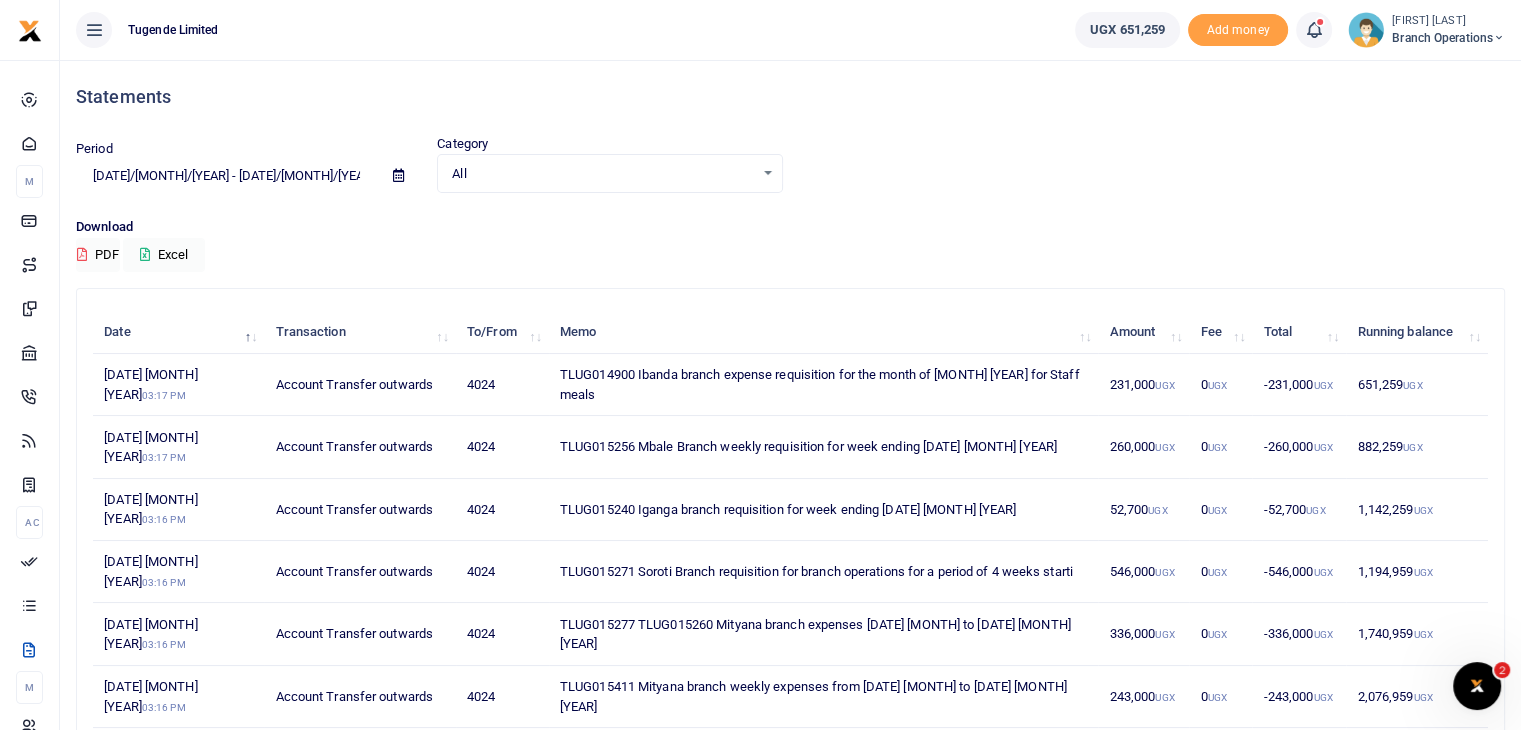 click on "[FIRST] [LAST]" at bounding box center [1448, 21] 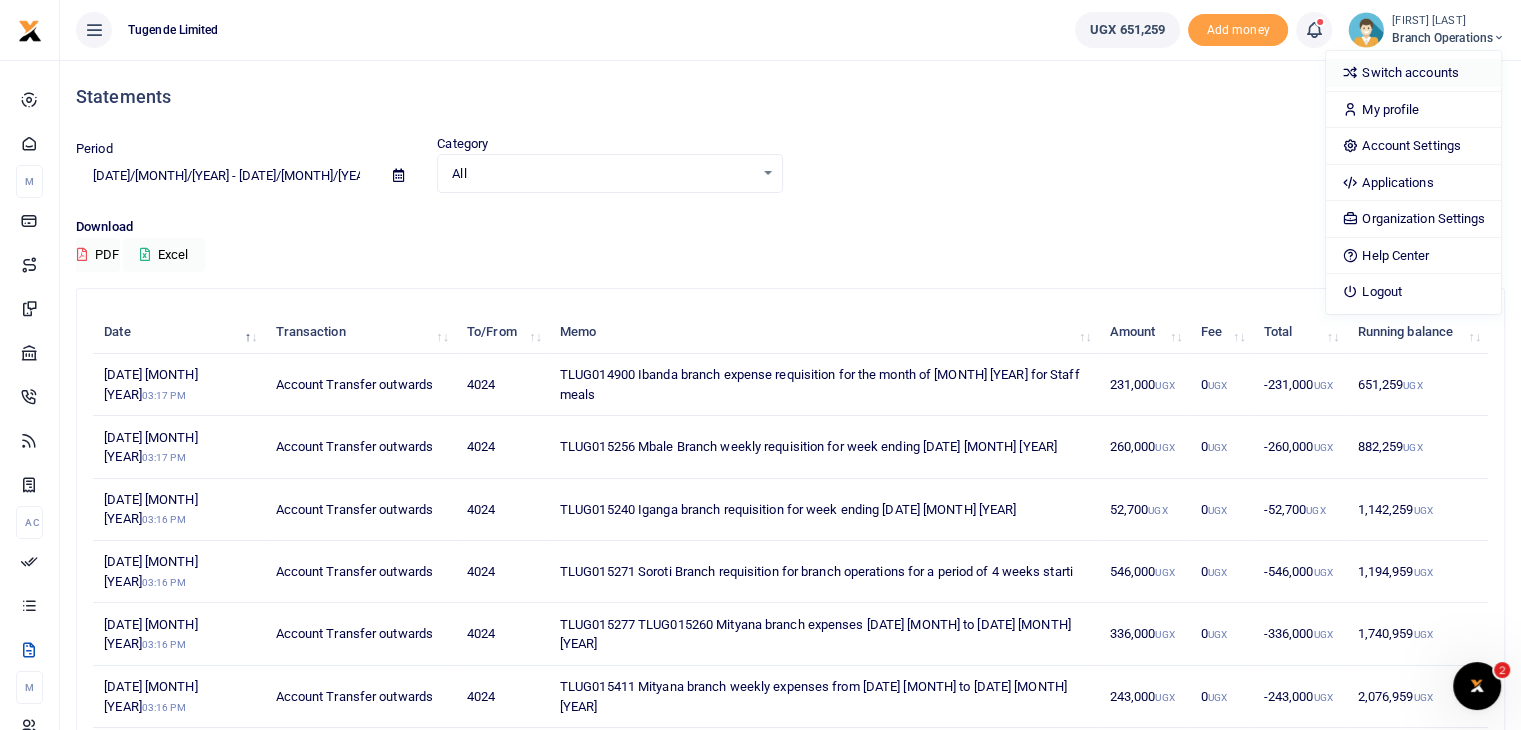 click on "Switch accounts" at bounding box center [1413, 73] 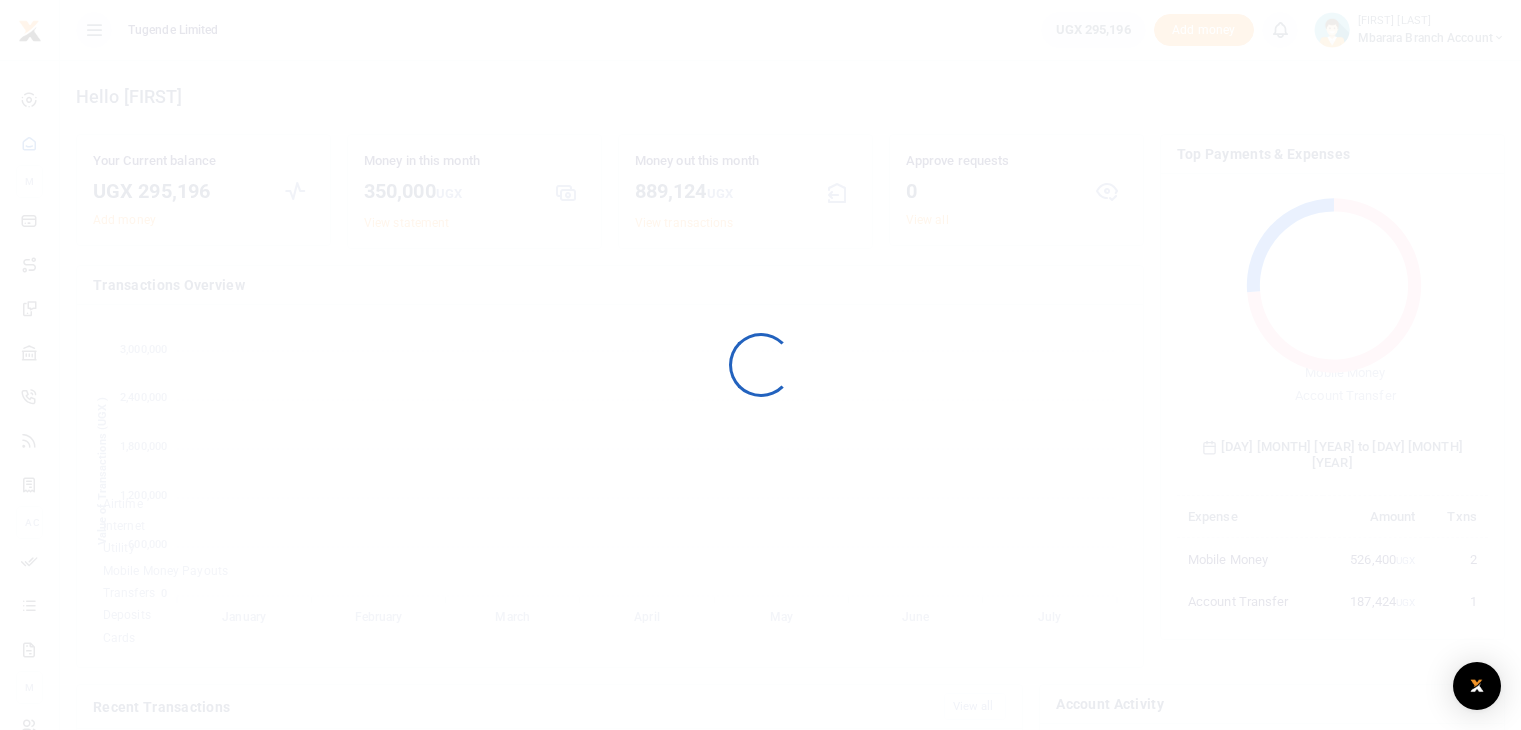 scroll, scrollTop: 0, scrollLeft: 0, axis: both 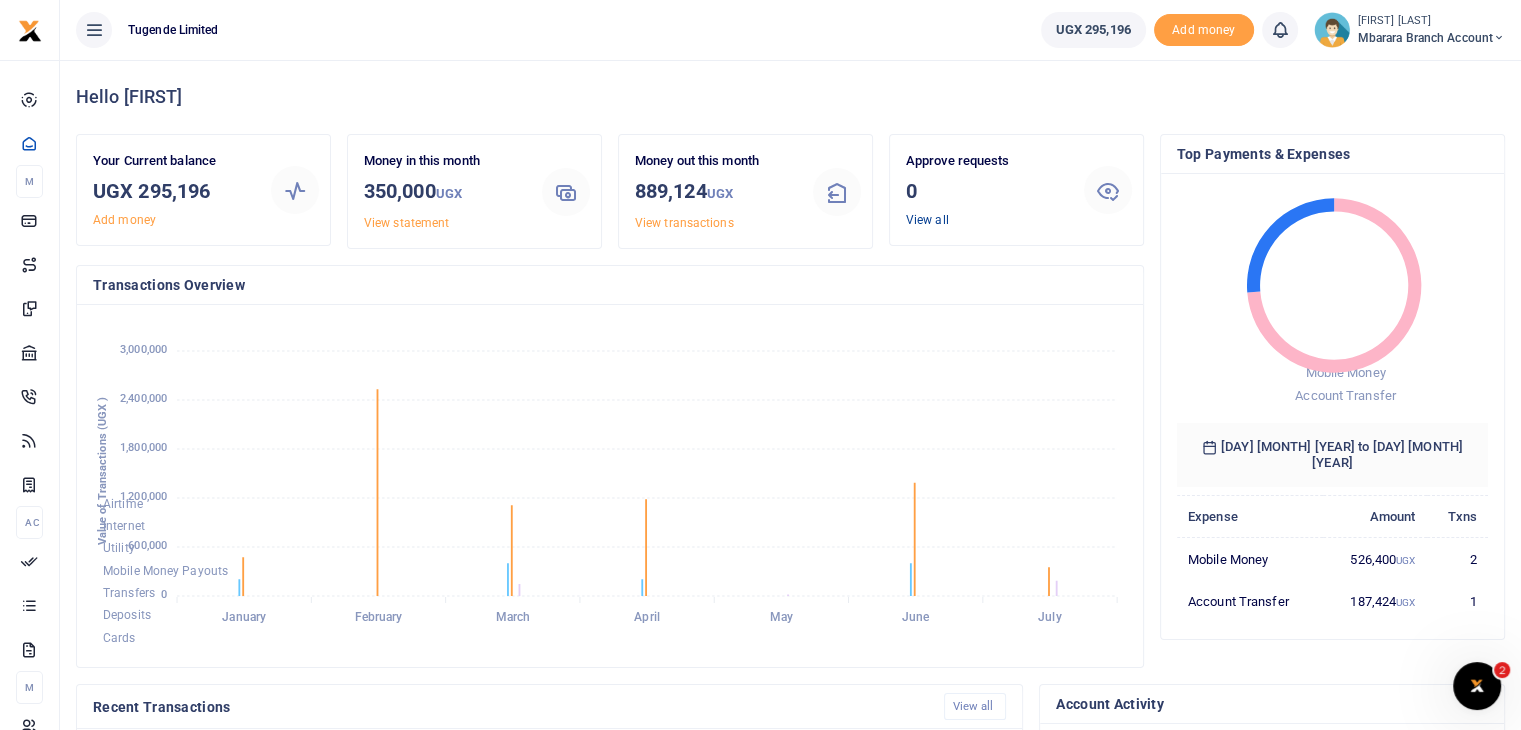 click on "View all" at bounding box center [927, 220] 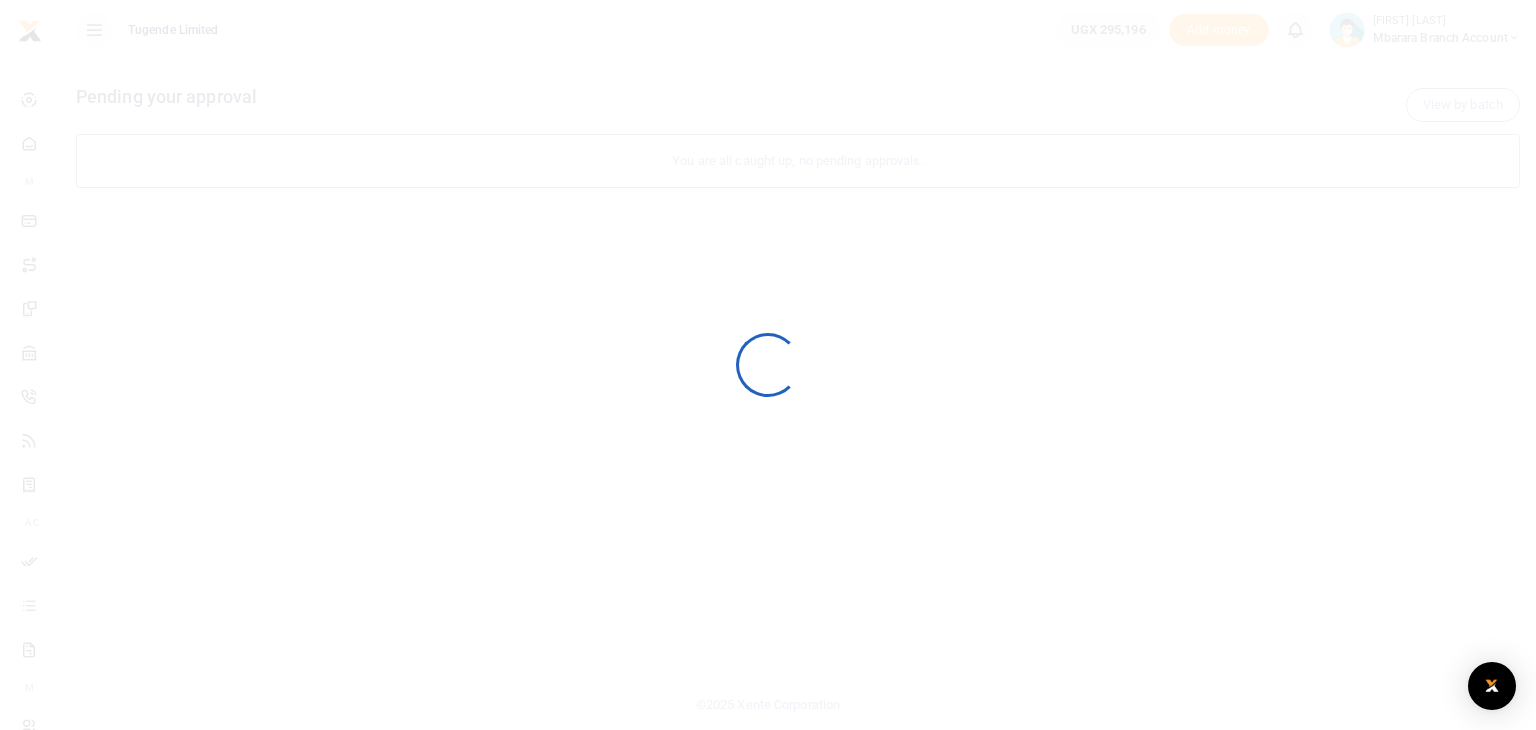 scroll, scrollTop: 0, scrollLeft: 0, axis: both 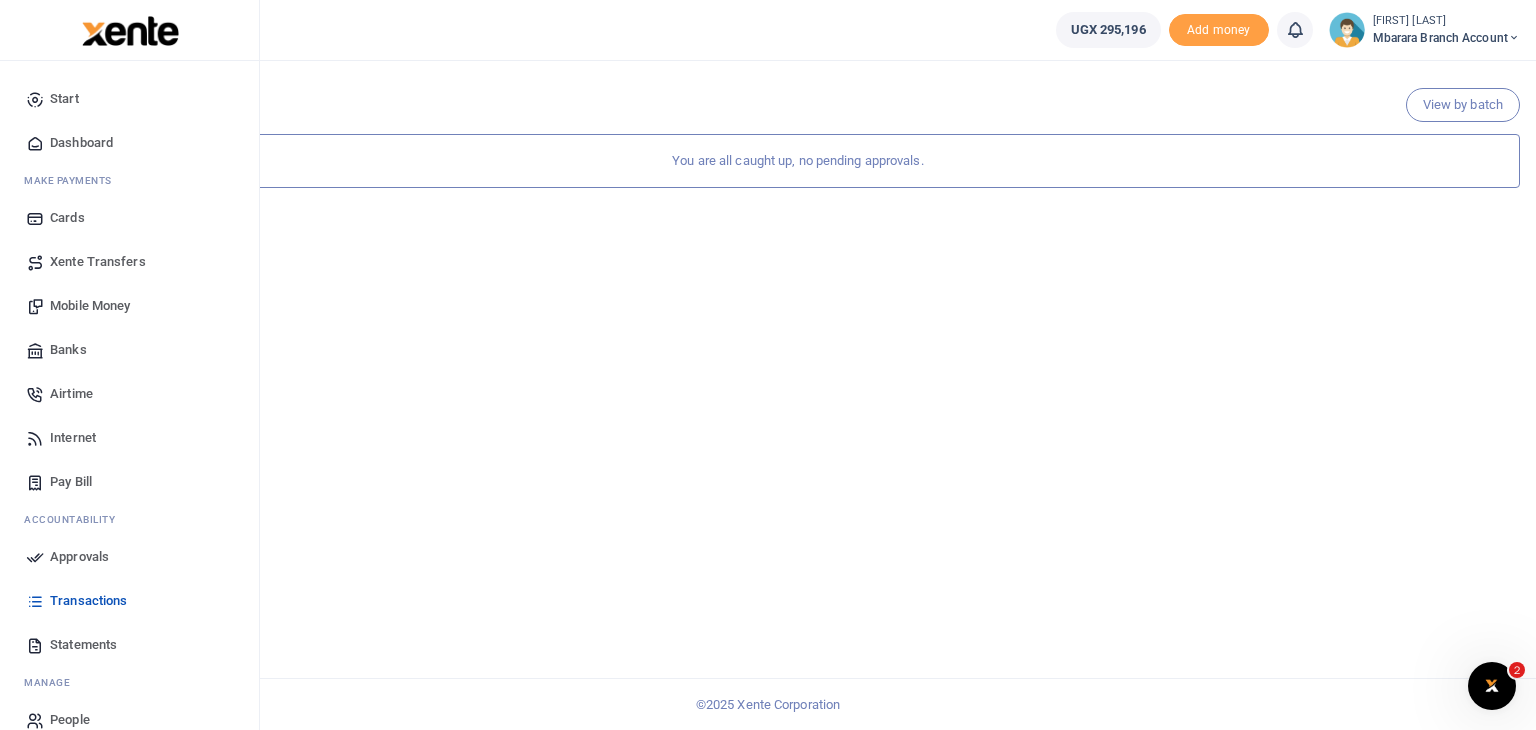 click on "Statements" at bounding box center (83, 645) 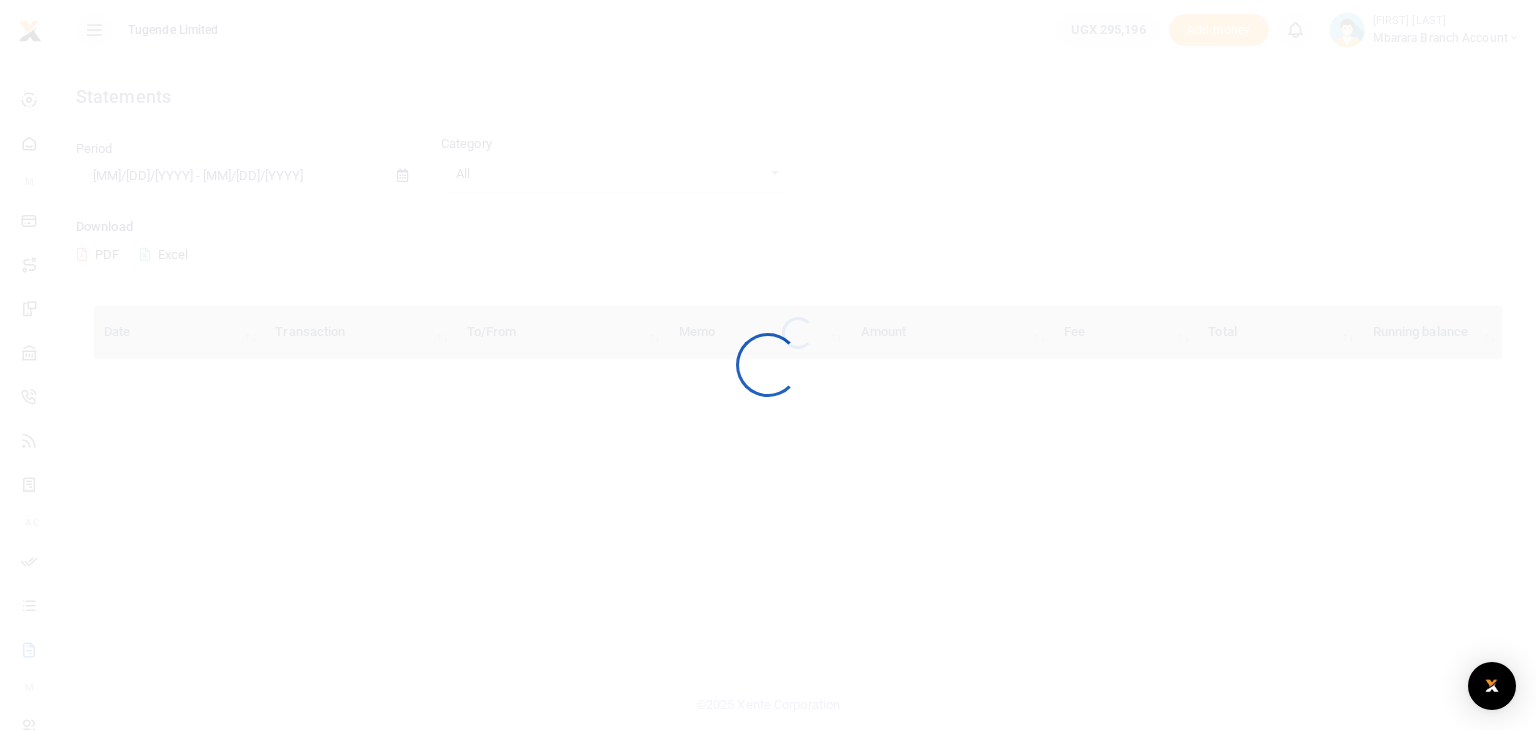 scroll, scrollTop: 0, scrollLeft: 0, axis: both 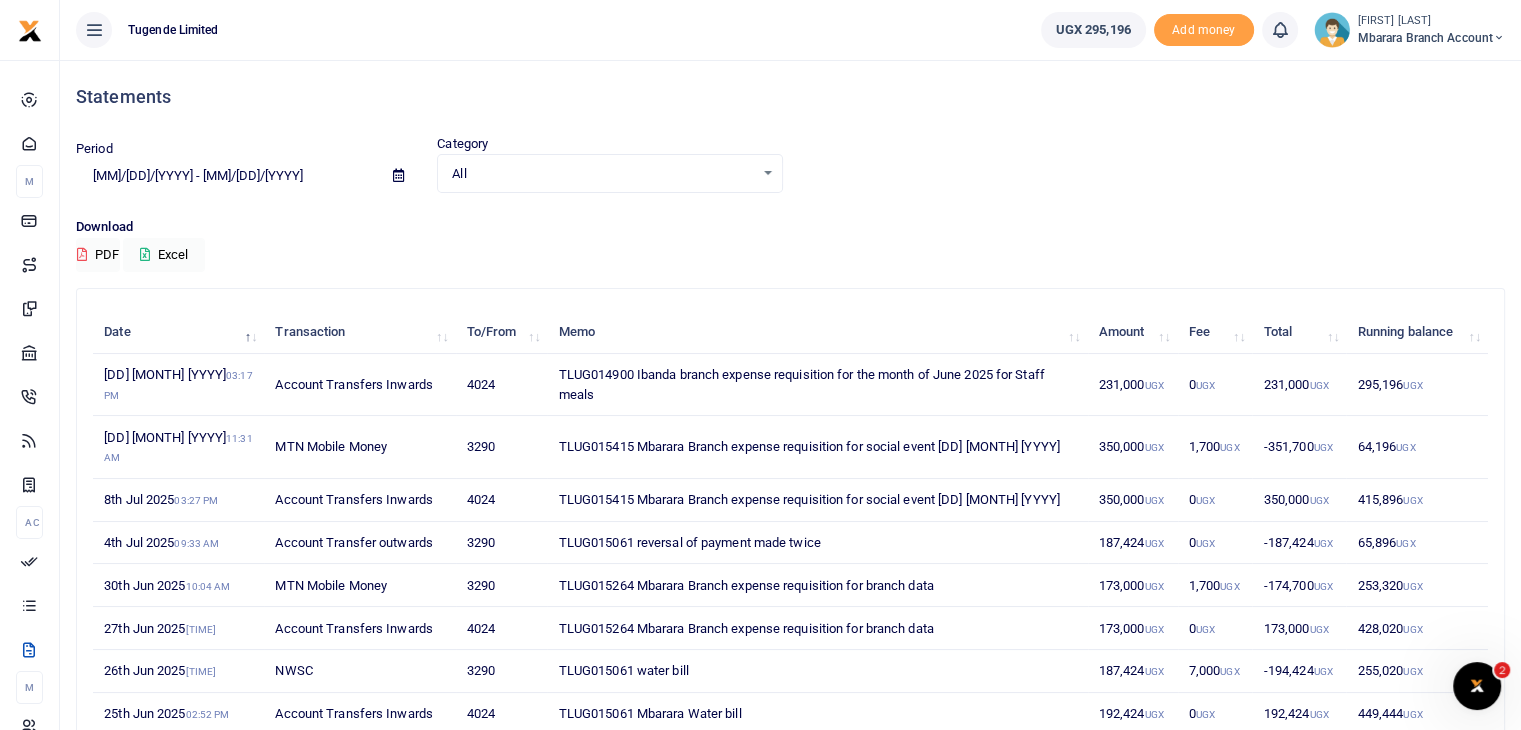 drag, startPoint x: 560, startPoint y: 369, endPoint x: 611, endPoint y: 401, distance: 60.207973 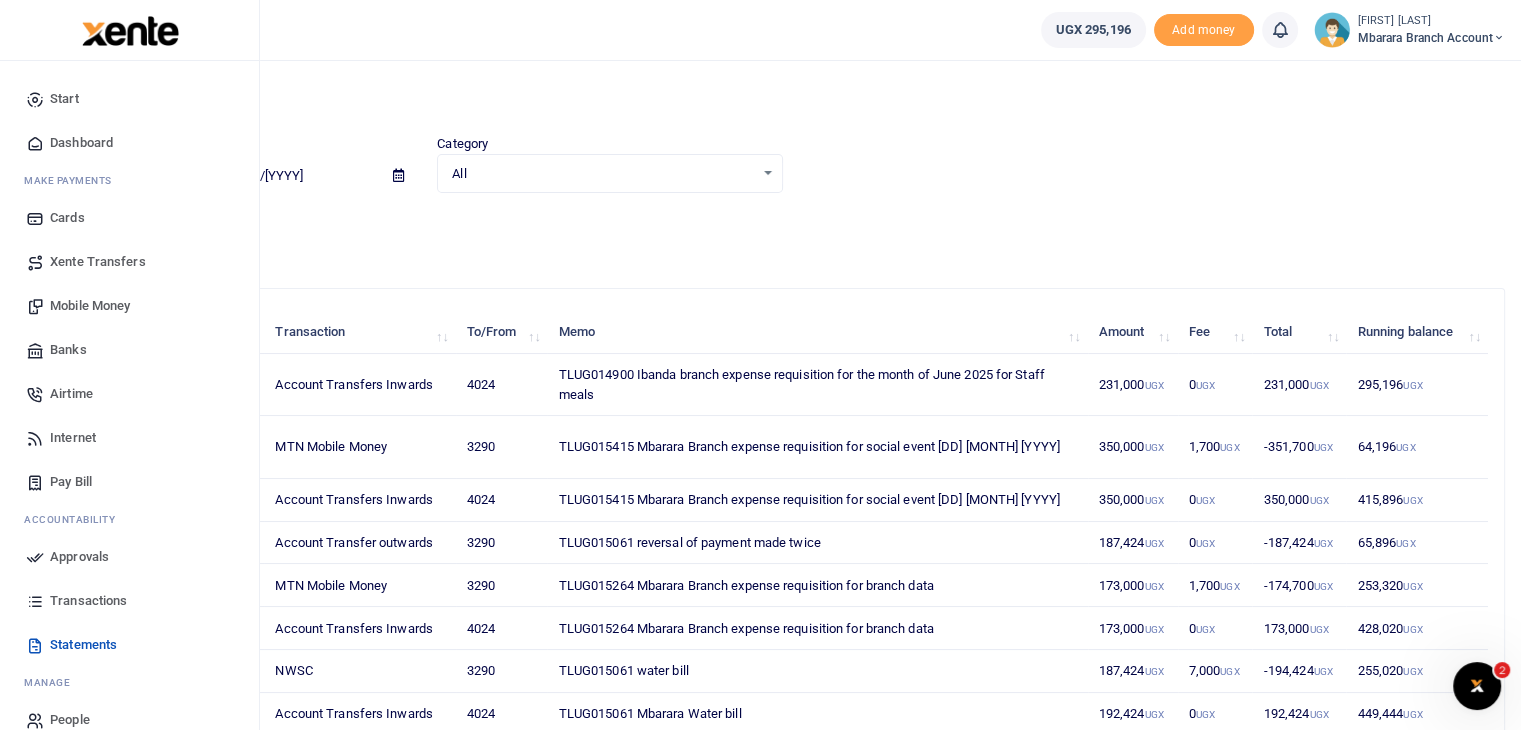 click on "Xente Transfers" at bounding box center (98, 262) 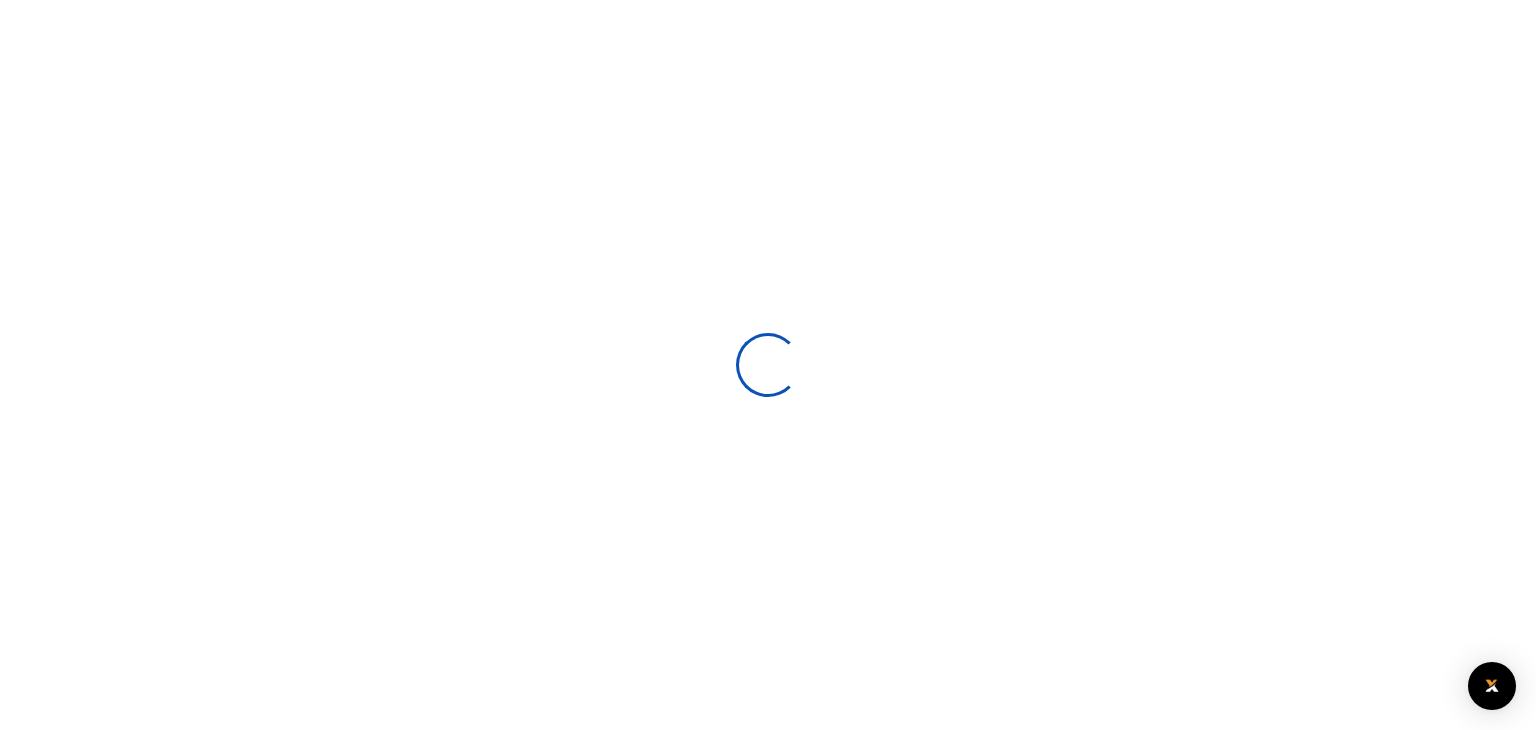 scroll, scrollTop: 0, scrollLeft: 0, axis: both 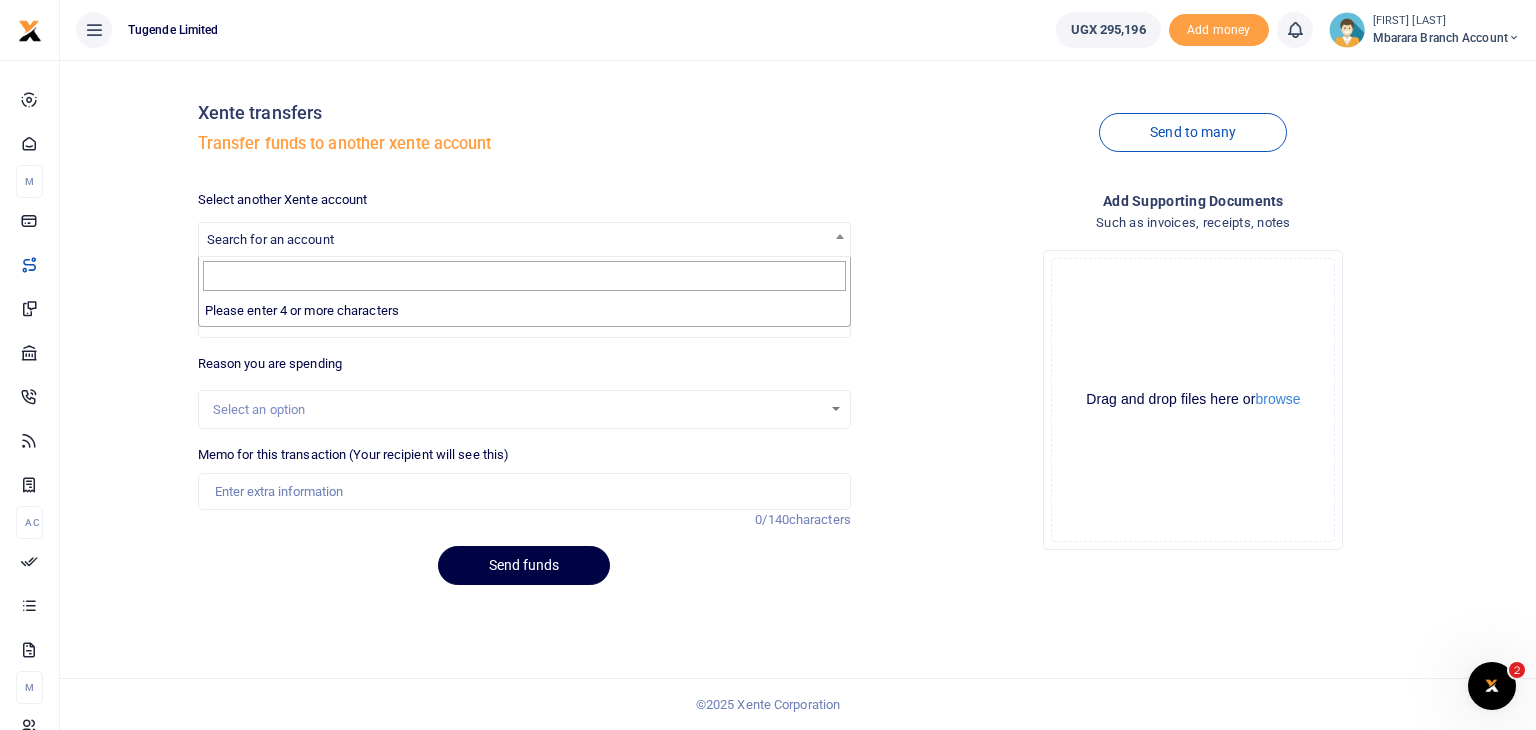 click on "Search for an account" at bounding box center [524, 238] 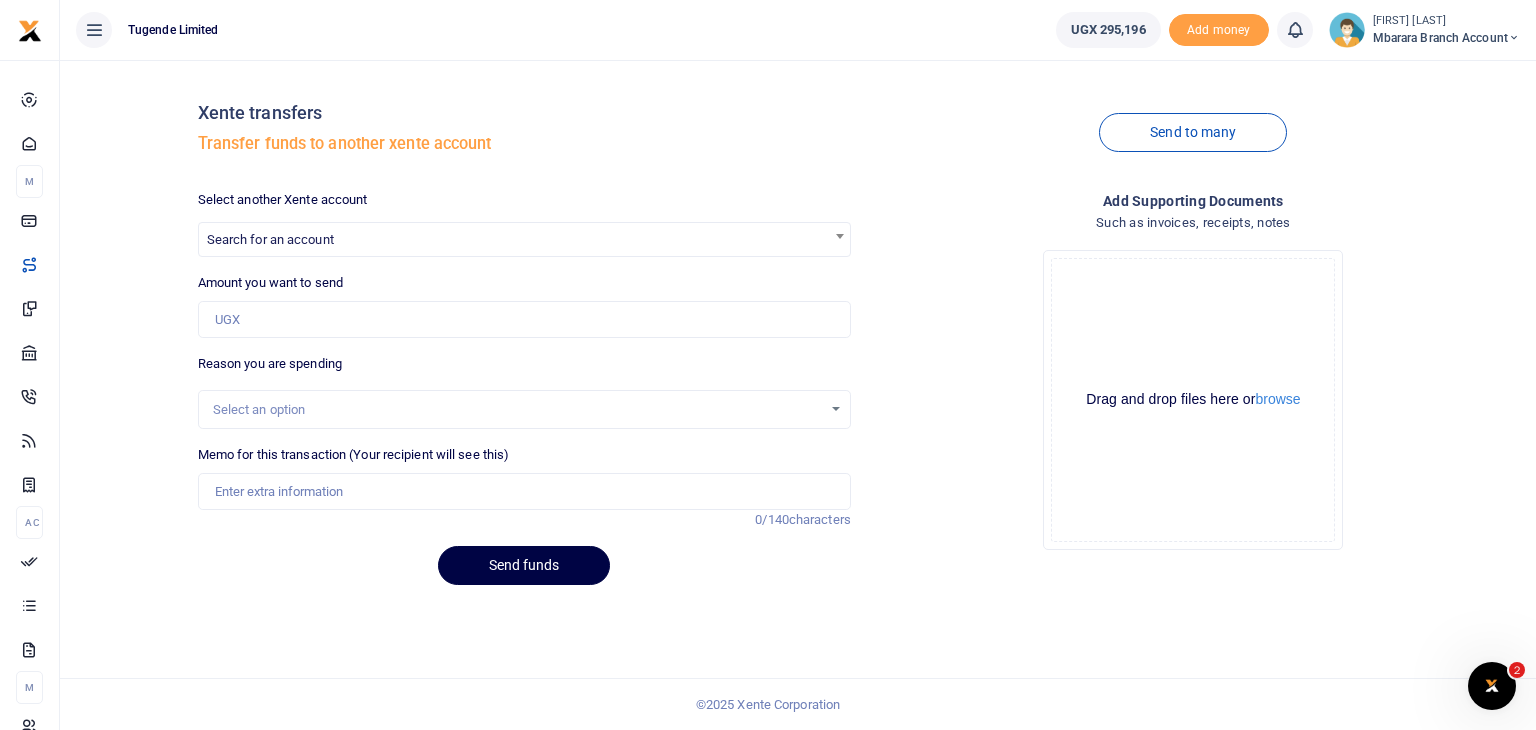 click on "Search for an account" at bounding box center (524, 238) 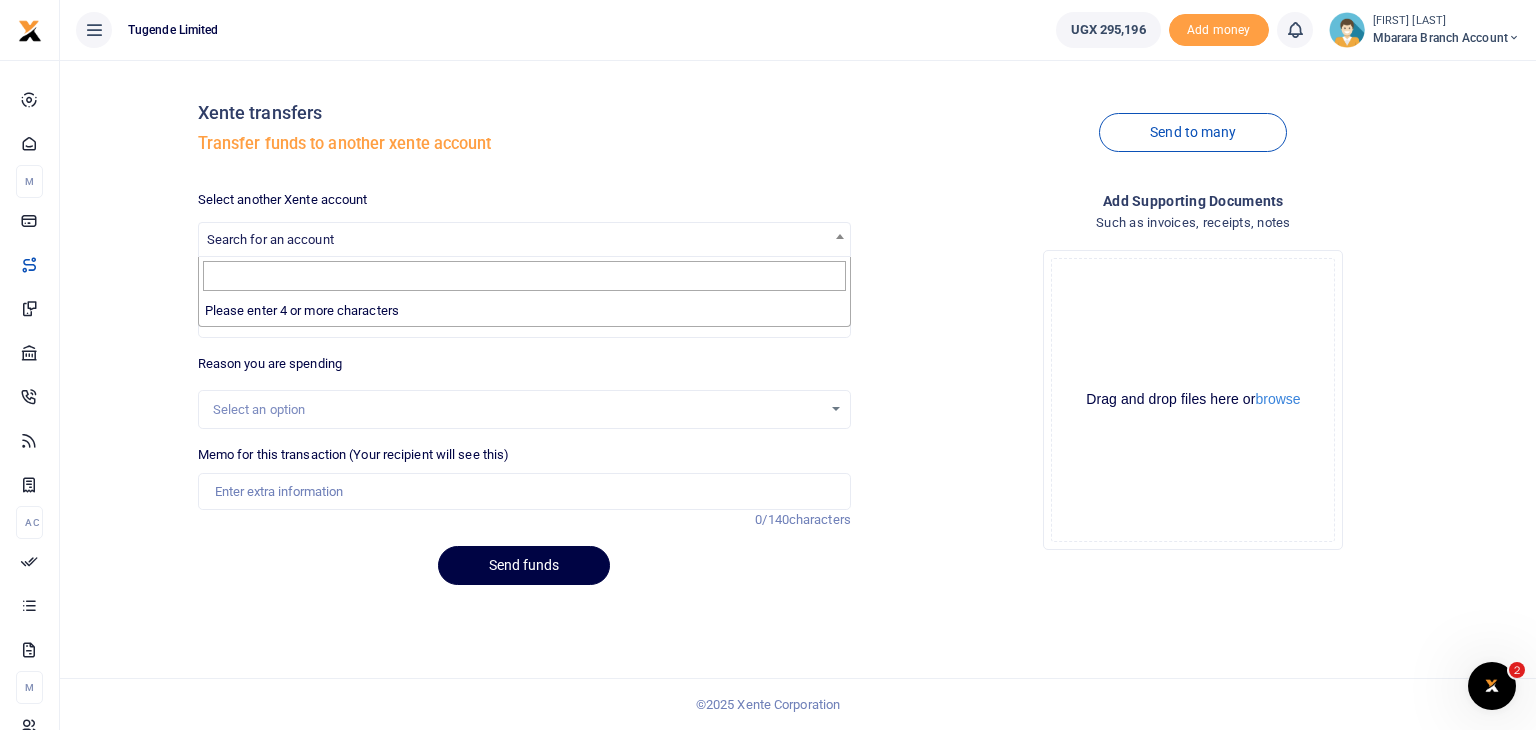 click on "Search for an account" at bounding box center (524, 238) 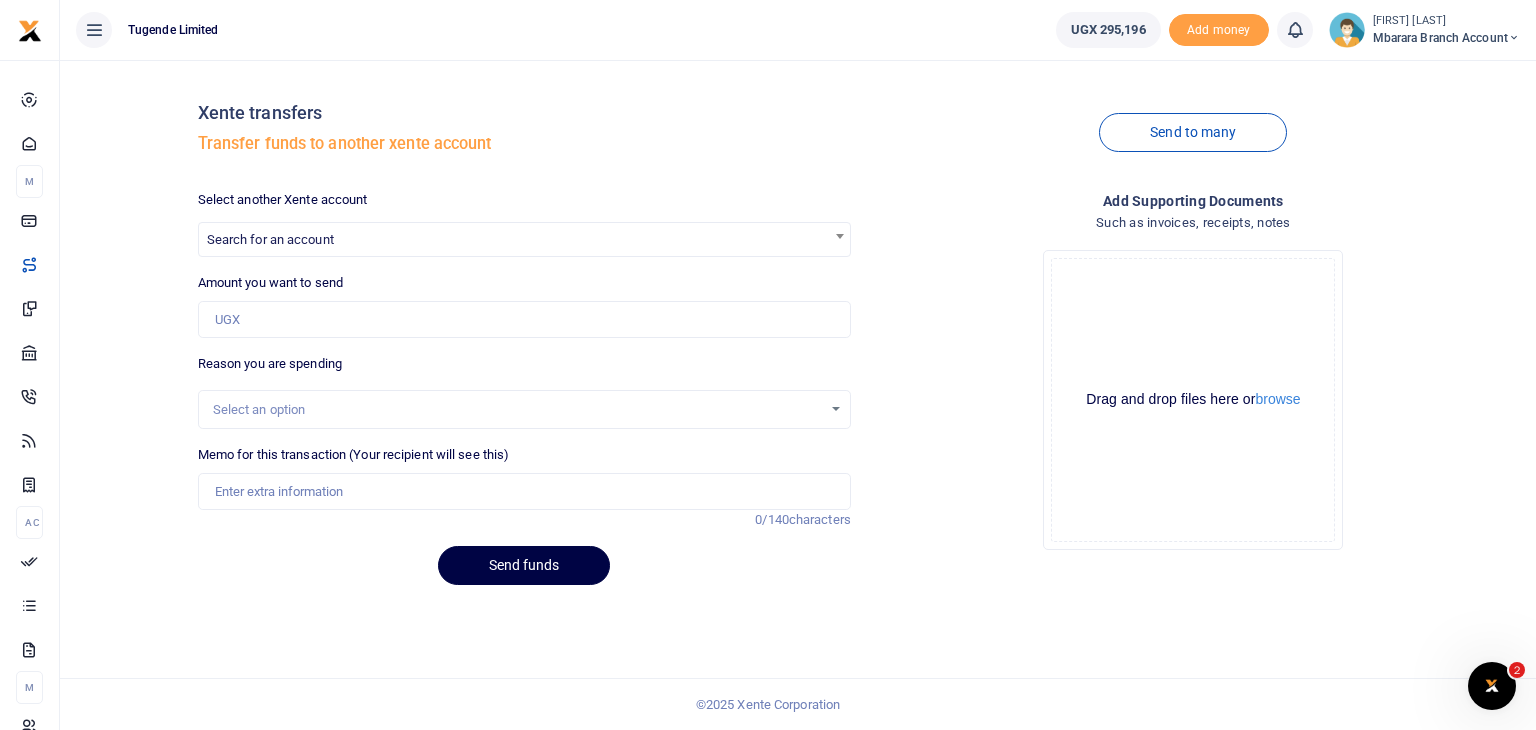 click on "Add supporting Documents
Such as invoices, receipts, notes
Drop your files here Drag and drop files here or  browse Powered by  Uppy" at bounding box center (1193, 395) 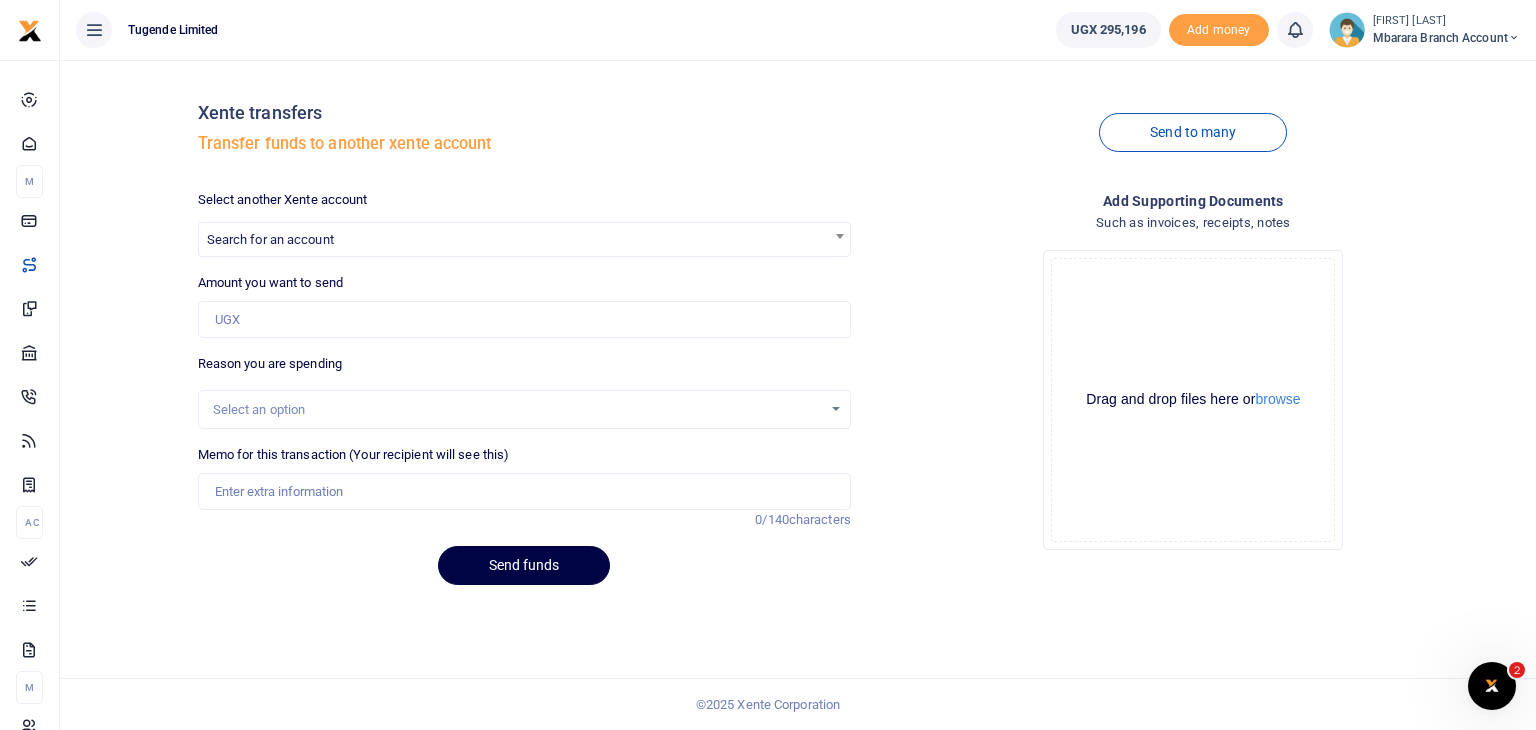 click on "[FIRST] [LAST]" at bounding box center (1446, 21) 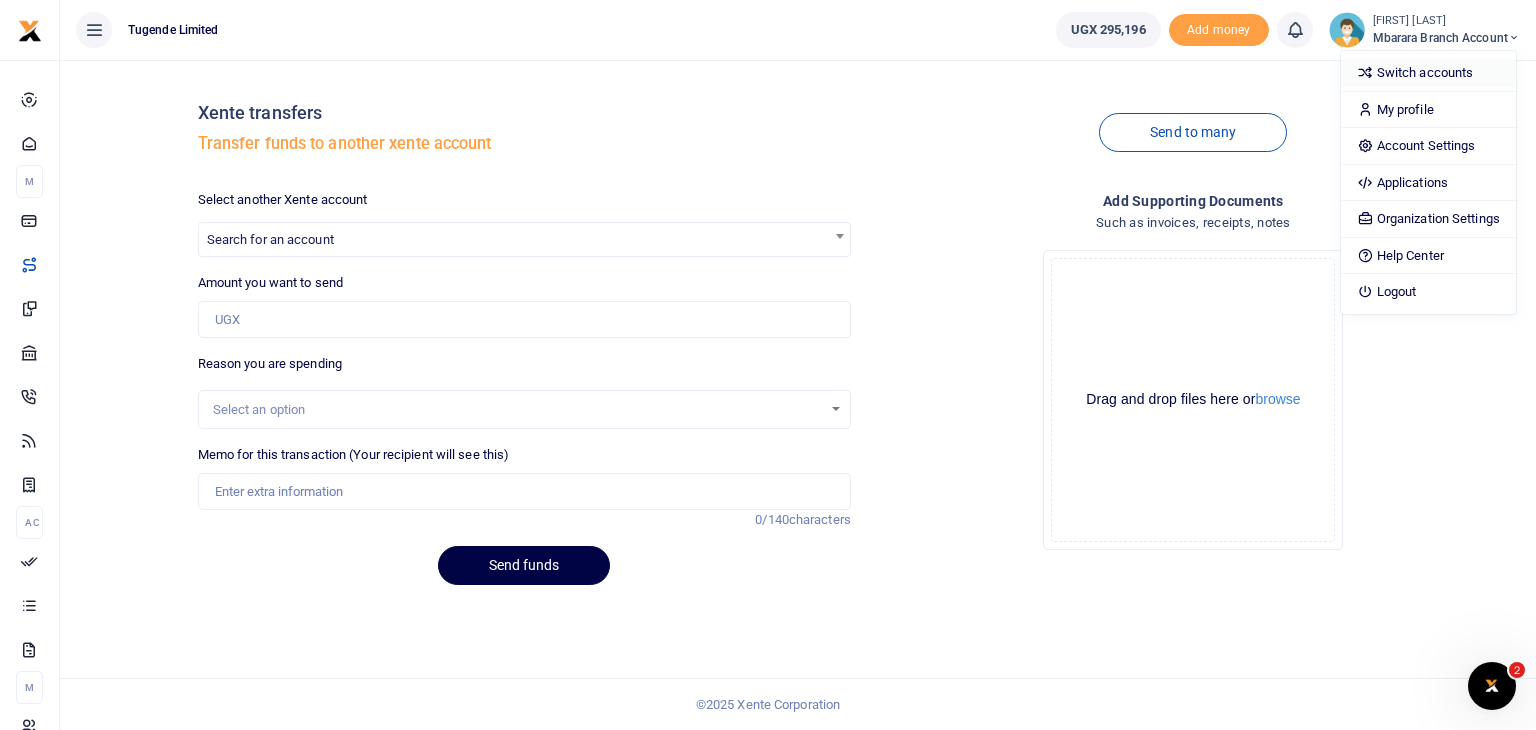 click on "Switch accounts" at bounding box center [1428, 73] 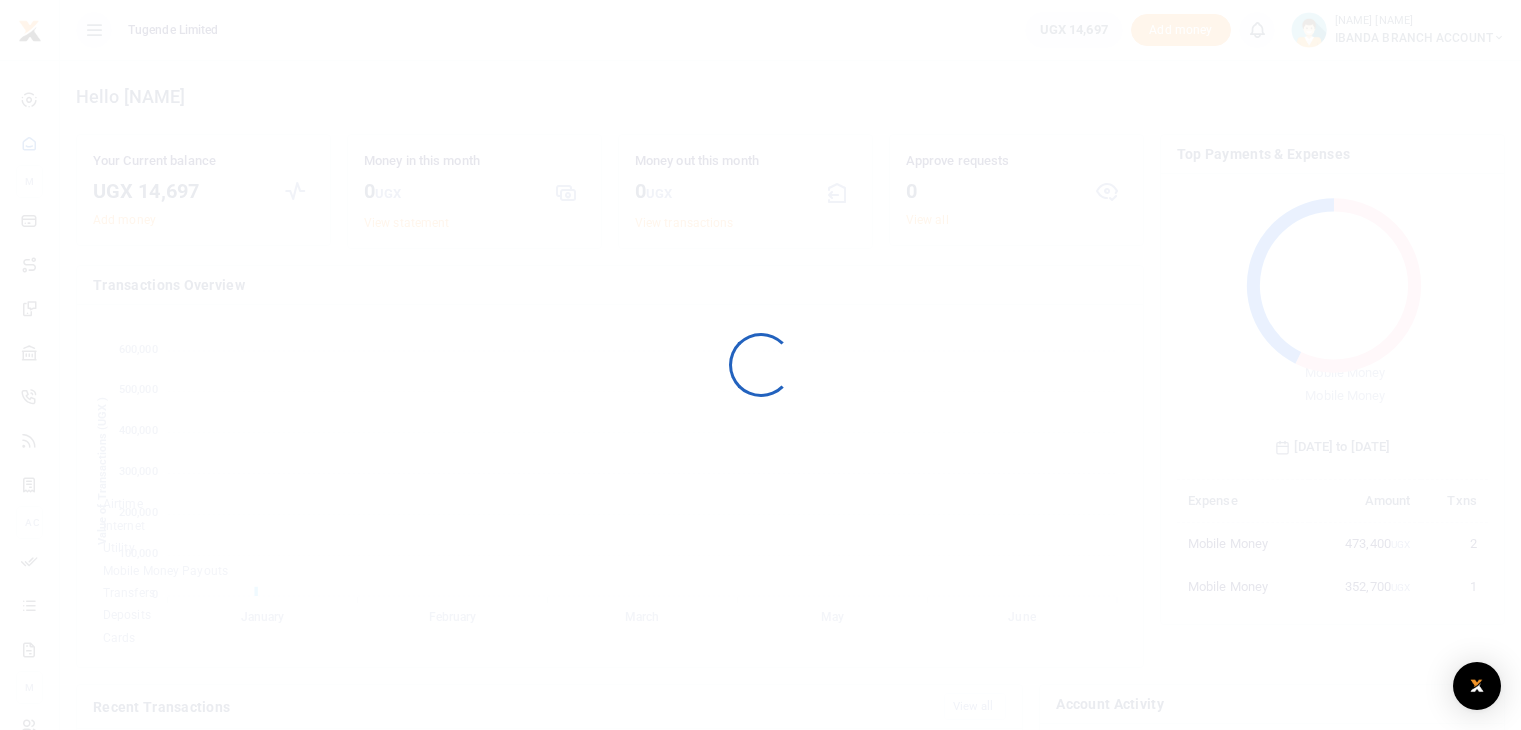 scroll, scrollTop: 0, scrollLeft: 0, axis: both 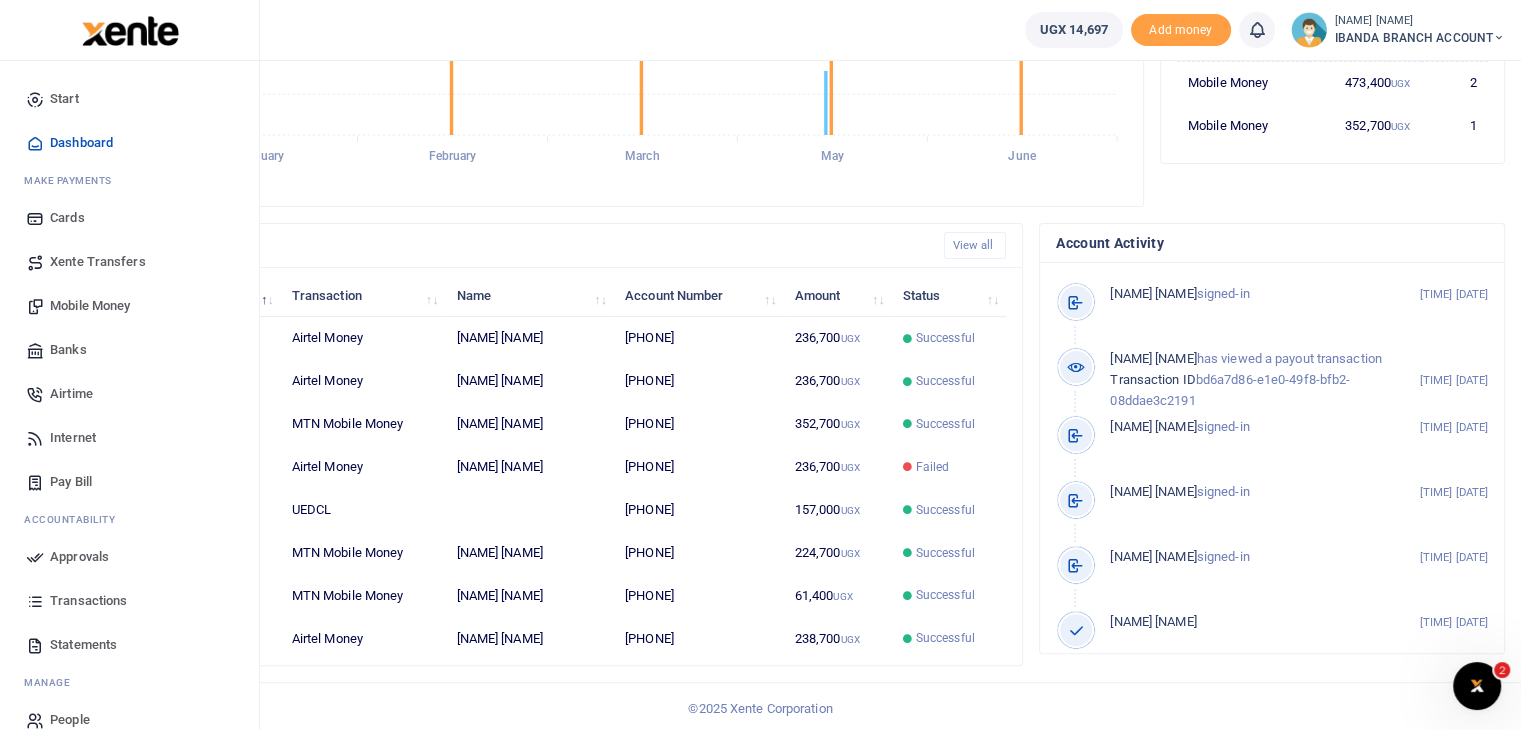click on "Statements" at bounding box center [83, 645] 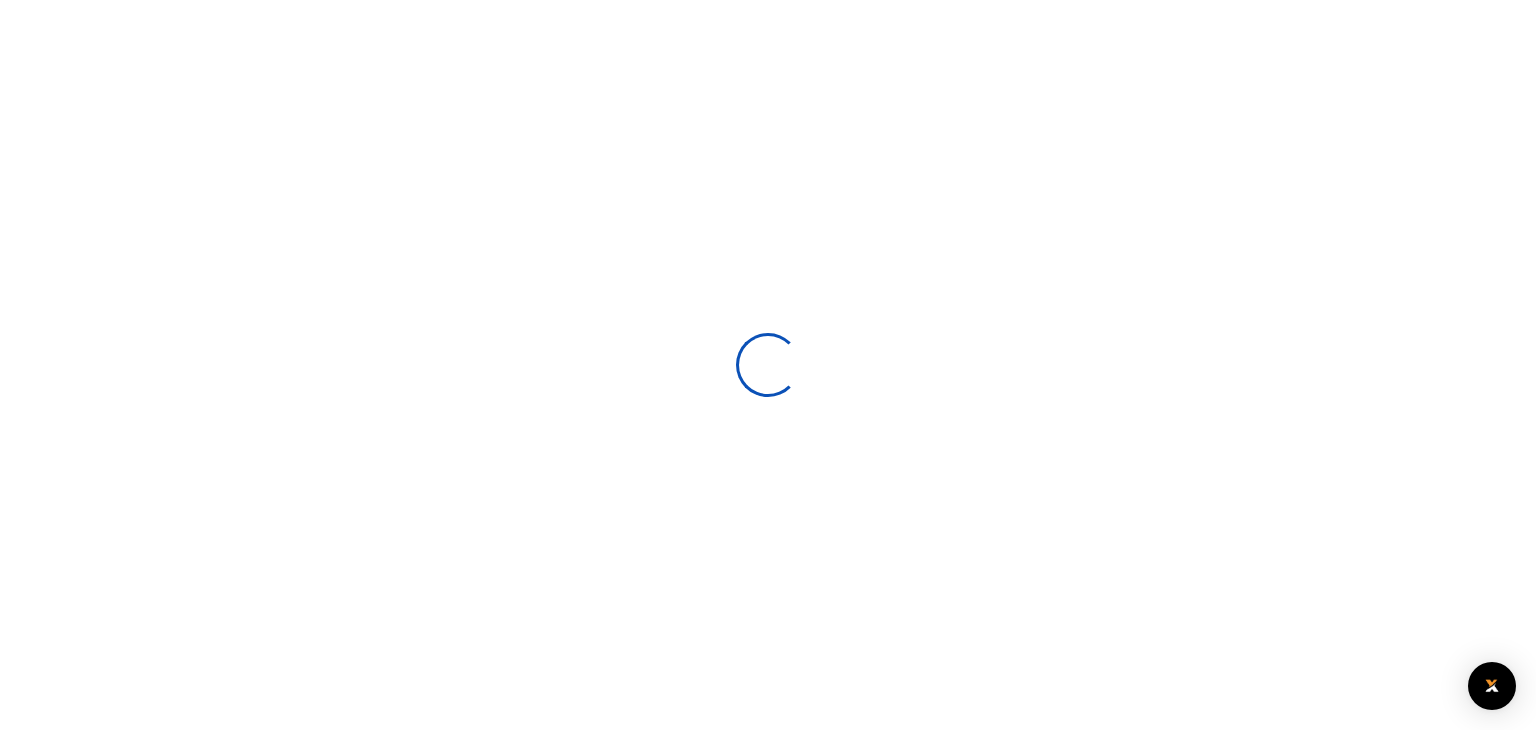 scroll, scrollTop: 0, scrollLeft: 0, axis: both 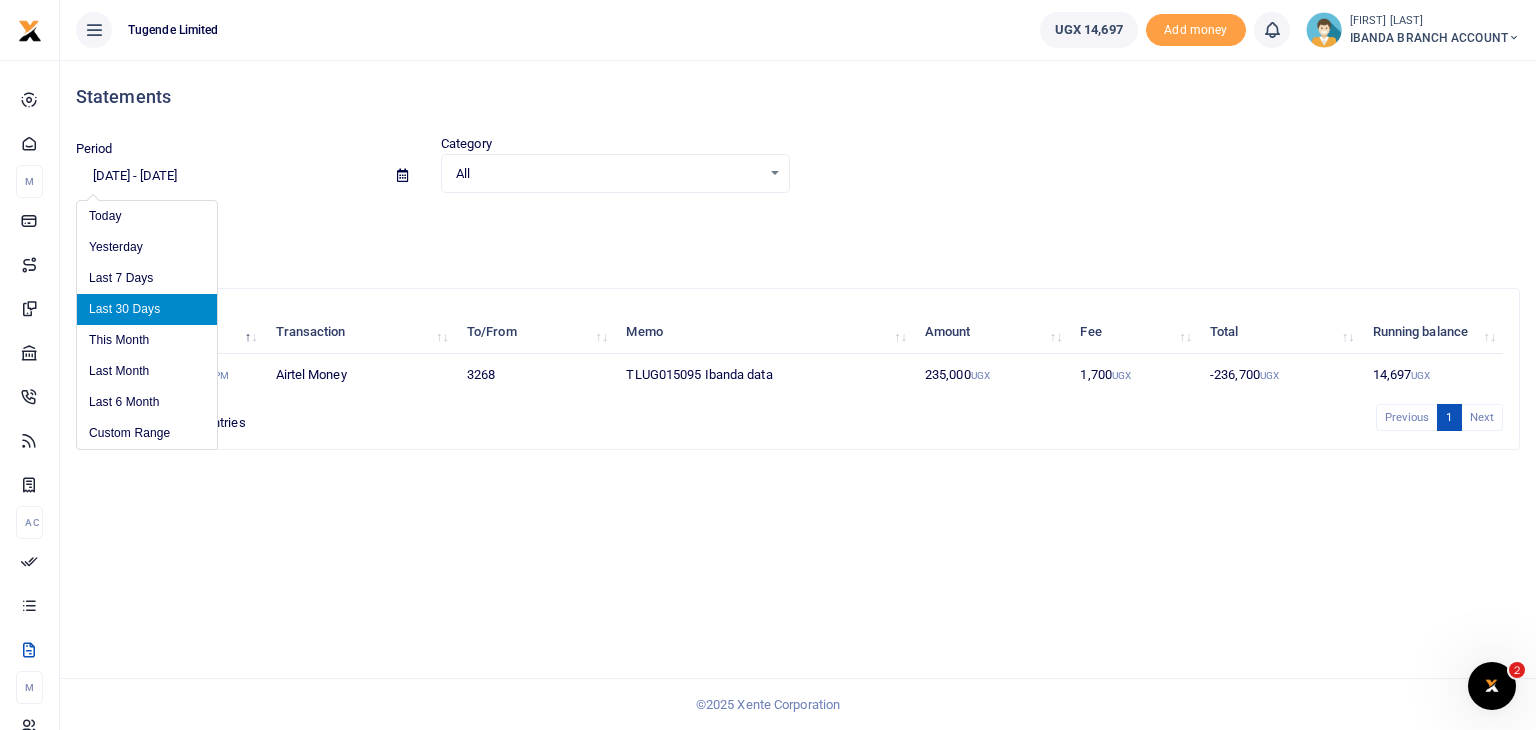 click on "[DATE] - [DATE]" at bounding box center (228, 176) 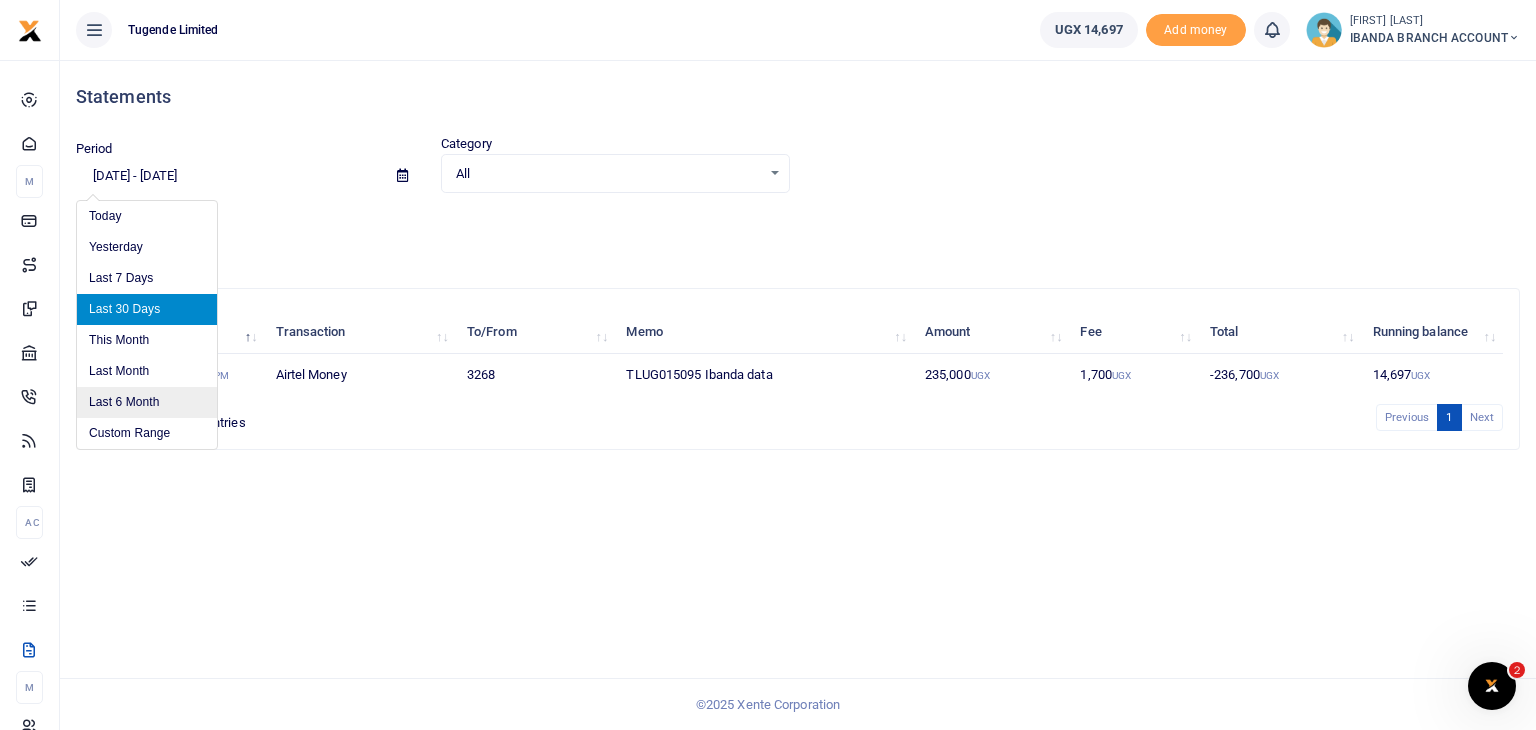 click on "Last 6 Month" at bounding box center (147, 402) 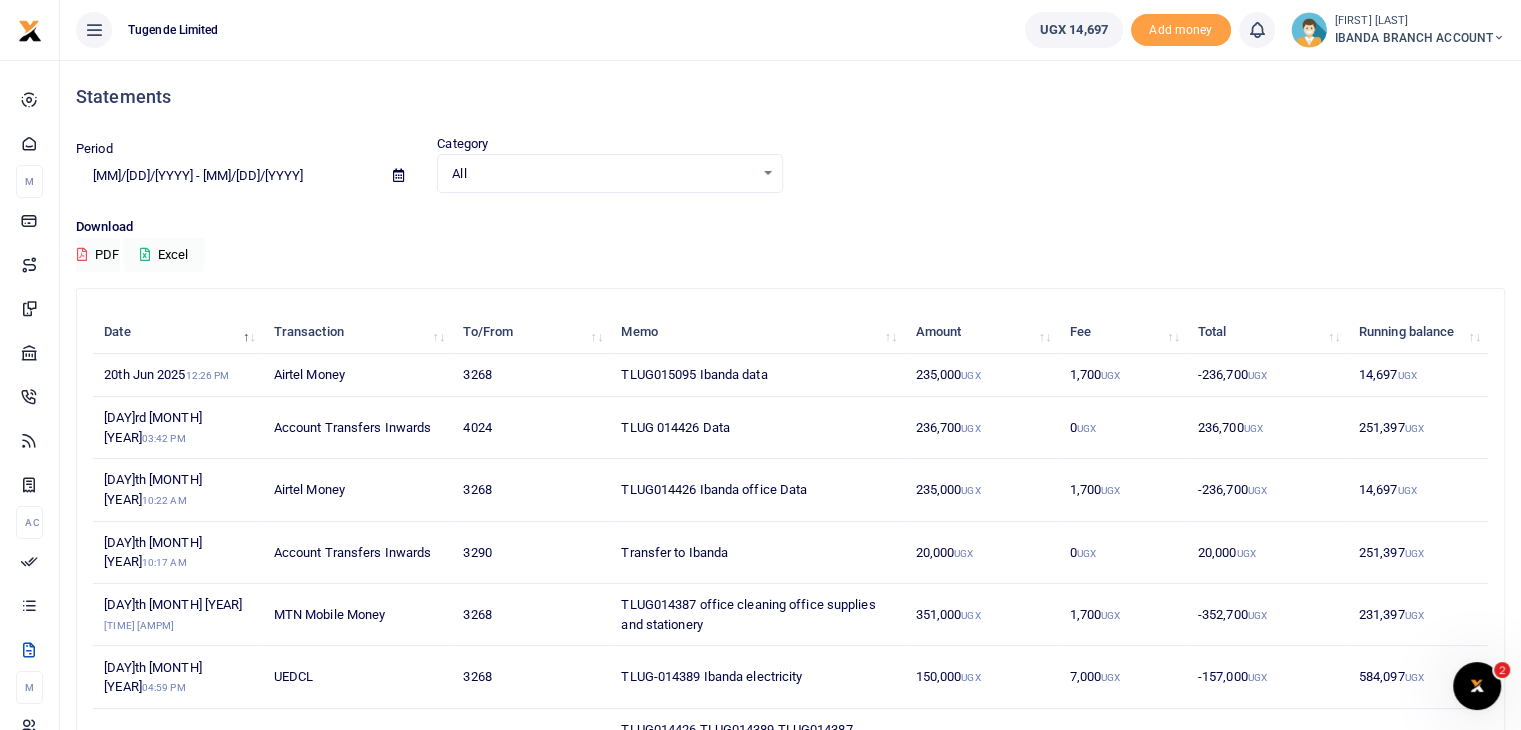 click on "[FIRST] [LAST]" at bounding box center (1420, 21) 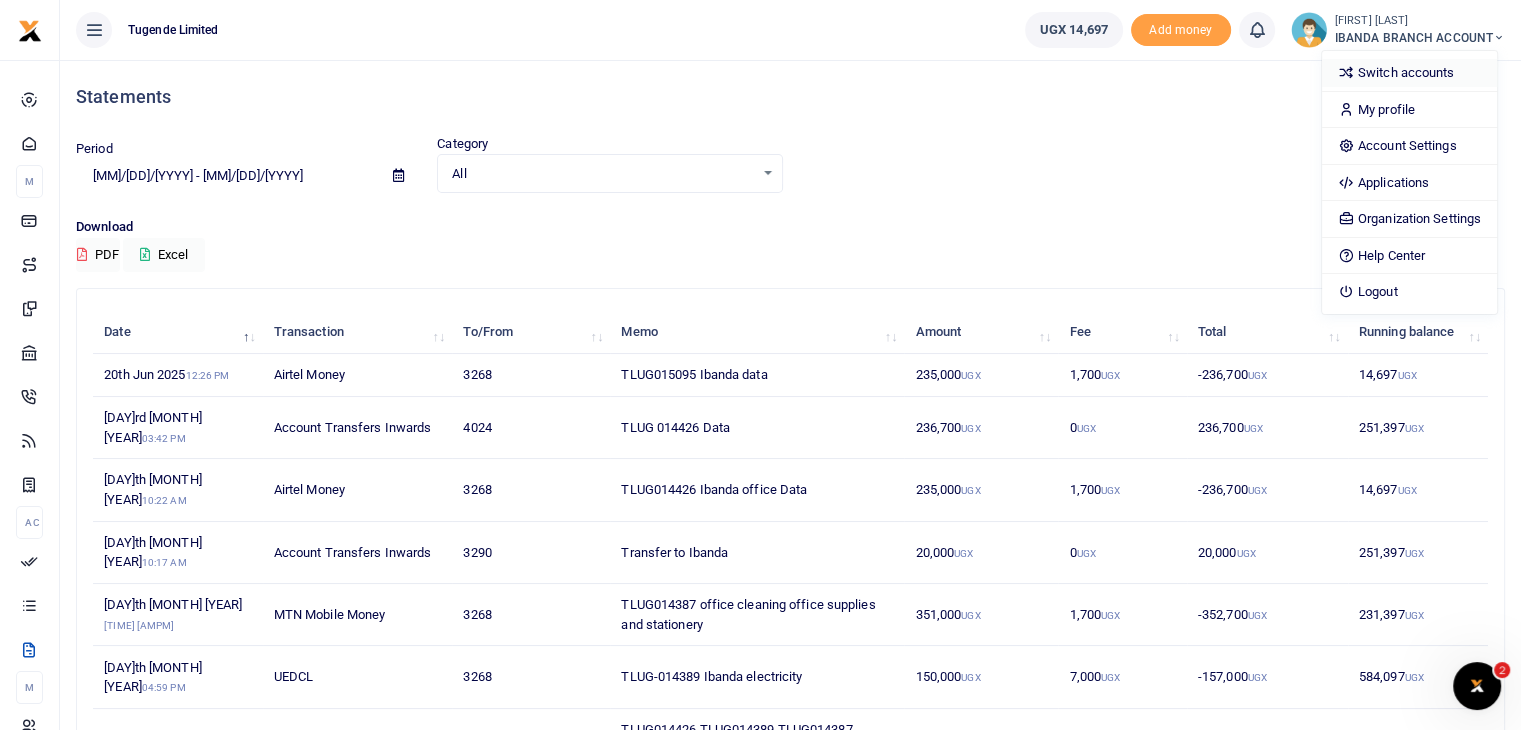 click on "Switch accounts" at bounding box center (1409, 73) 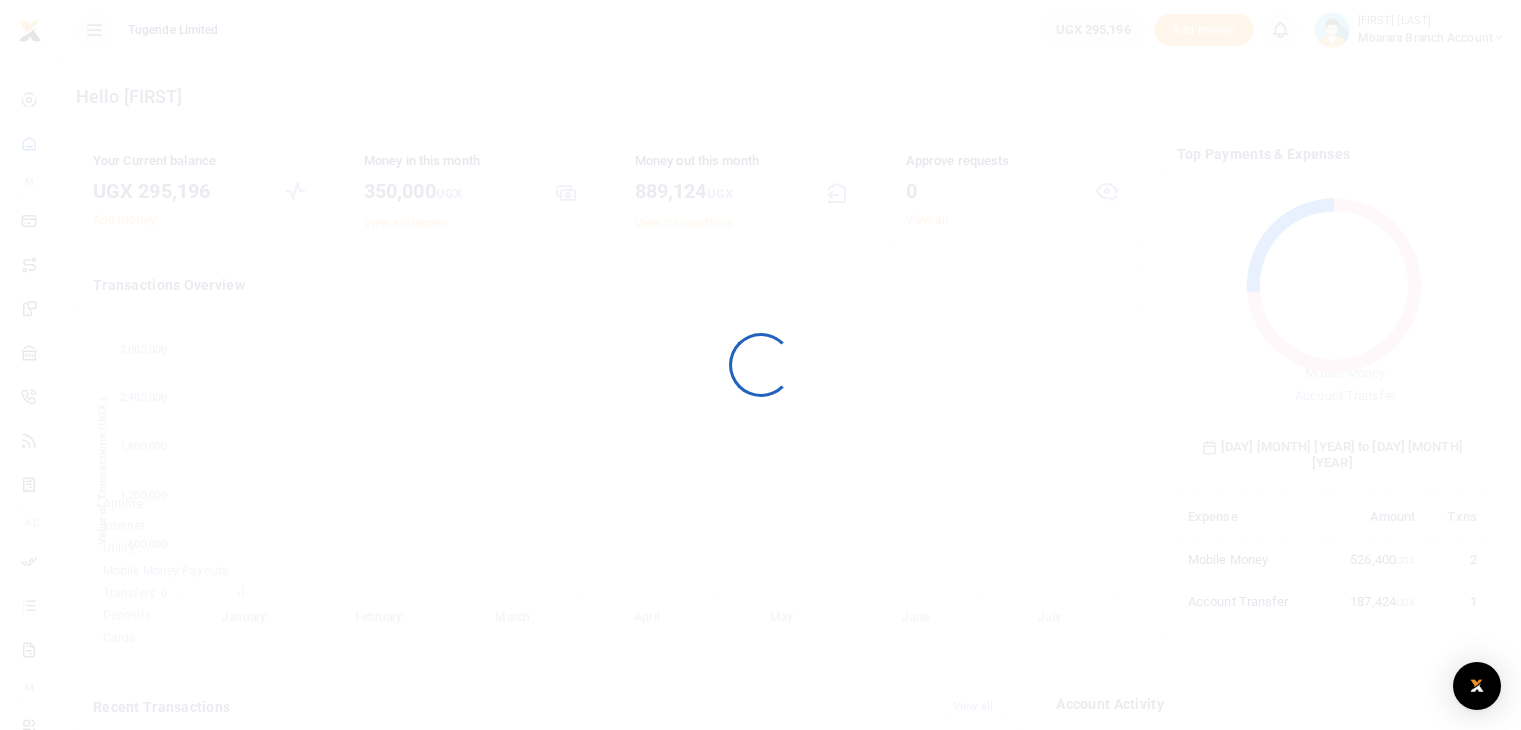 scroll, scrollTop: 0, scrollLeft: 0, axis: both 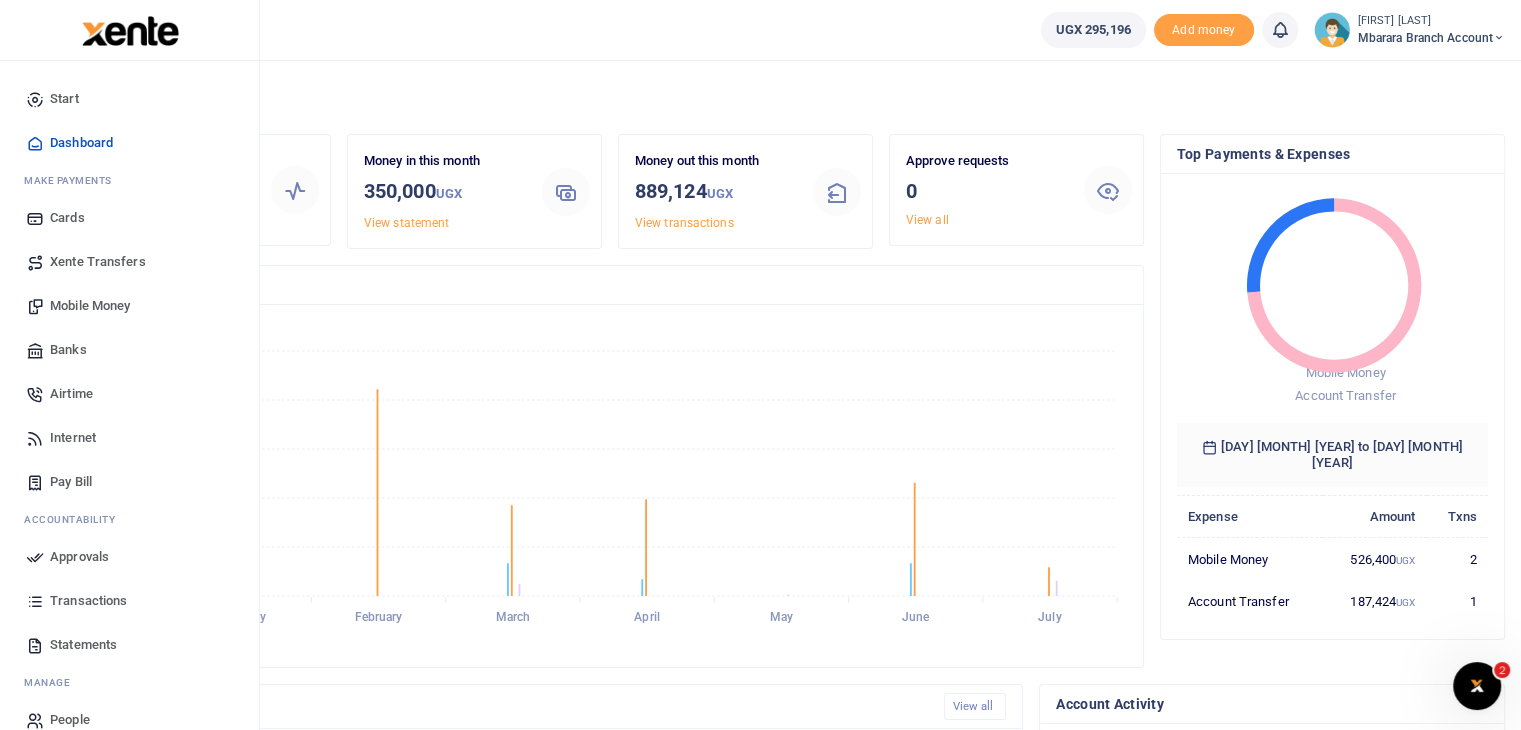 click on "Xente Transfers" at bounding box center (98, 262) 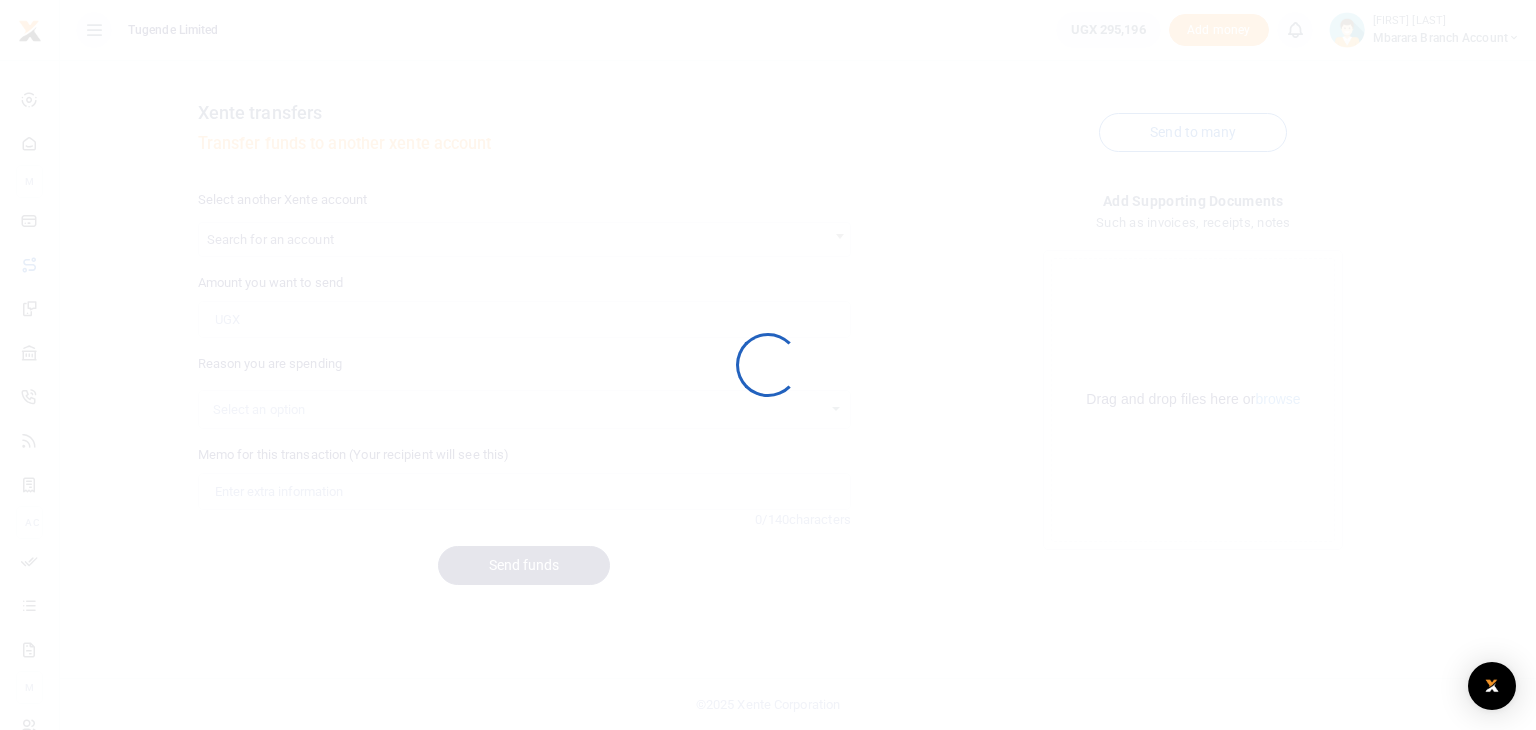 scroll, scrollTop: 0, scrollLeft: 0, axis: both 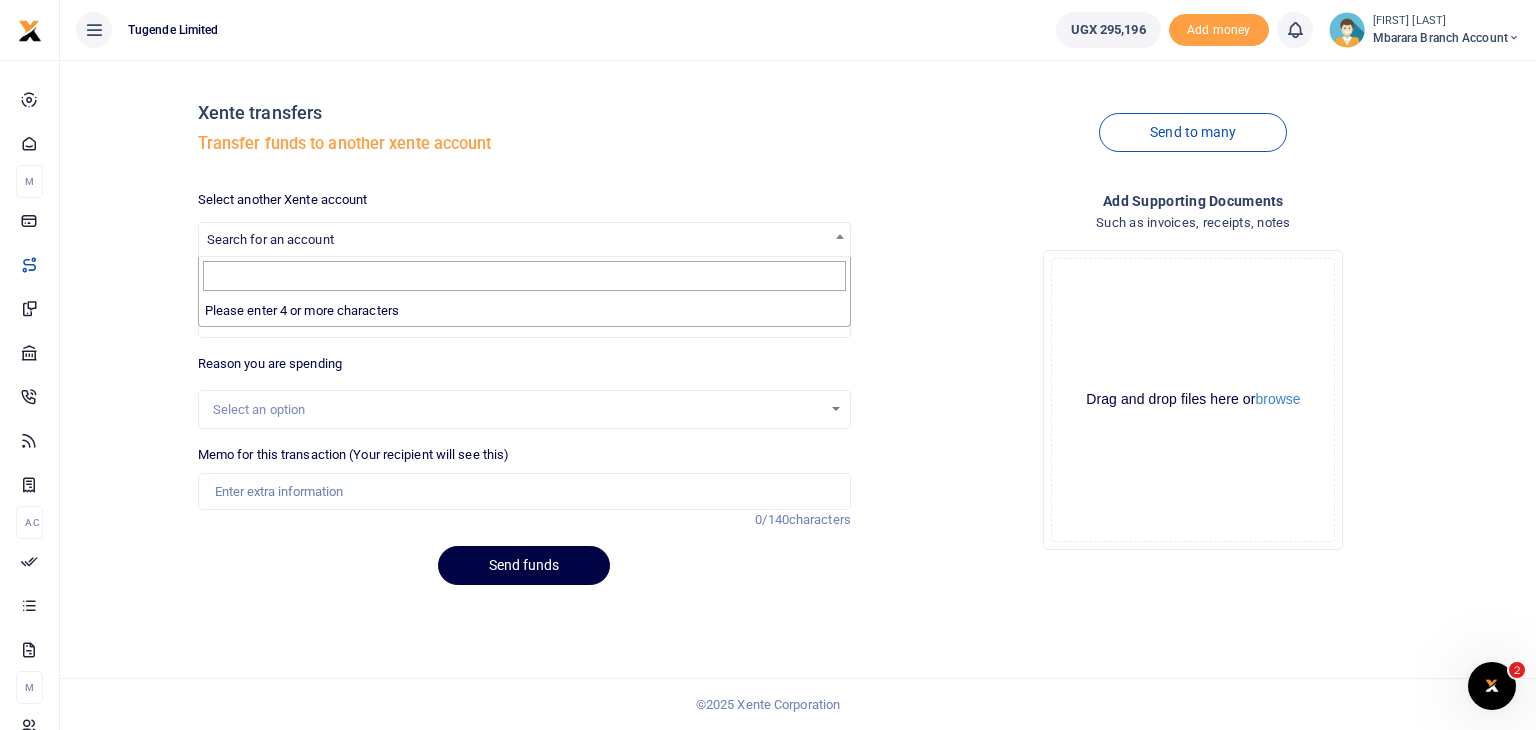 click on "Search for an account" at bounding box center (270, 239) 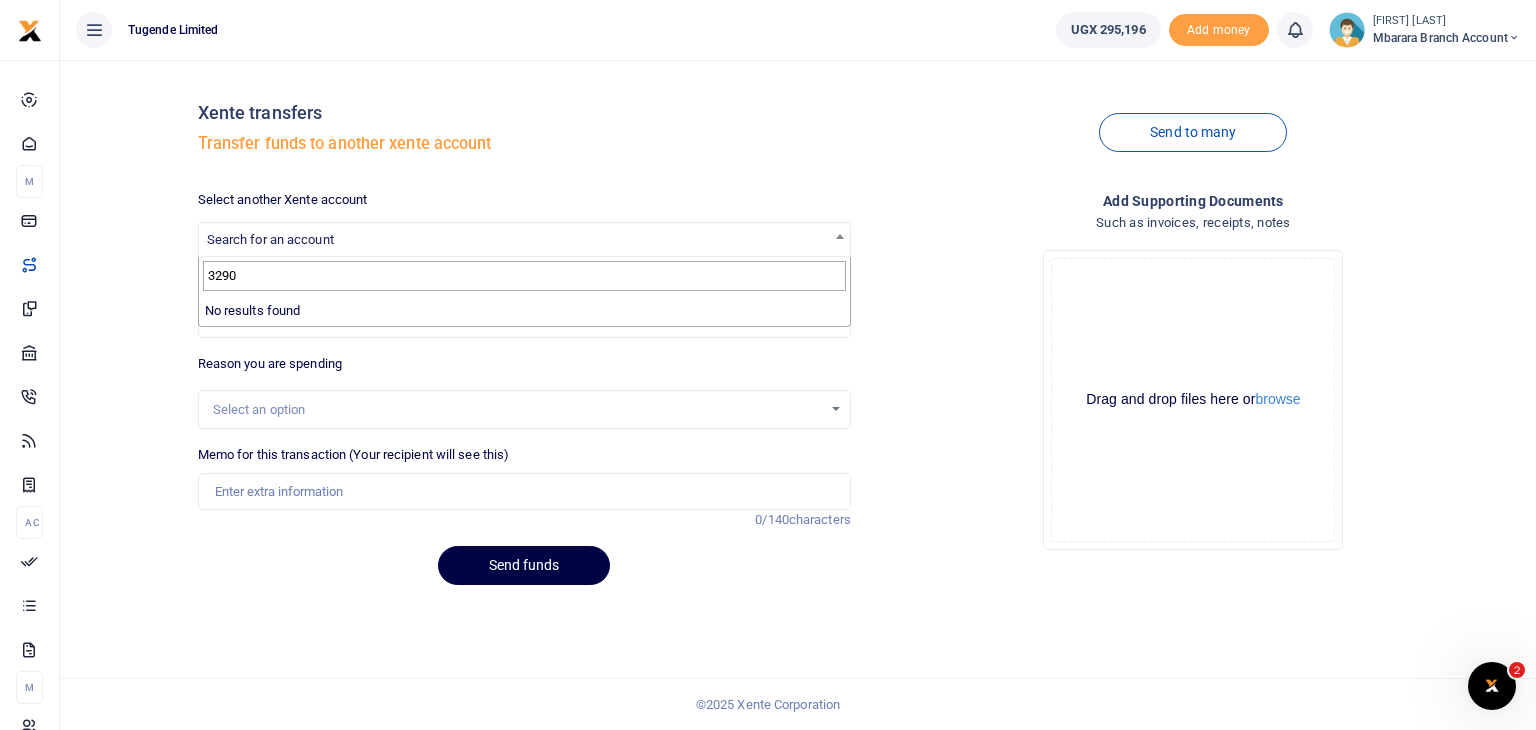 type on "3290" 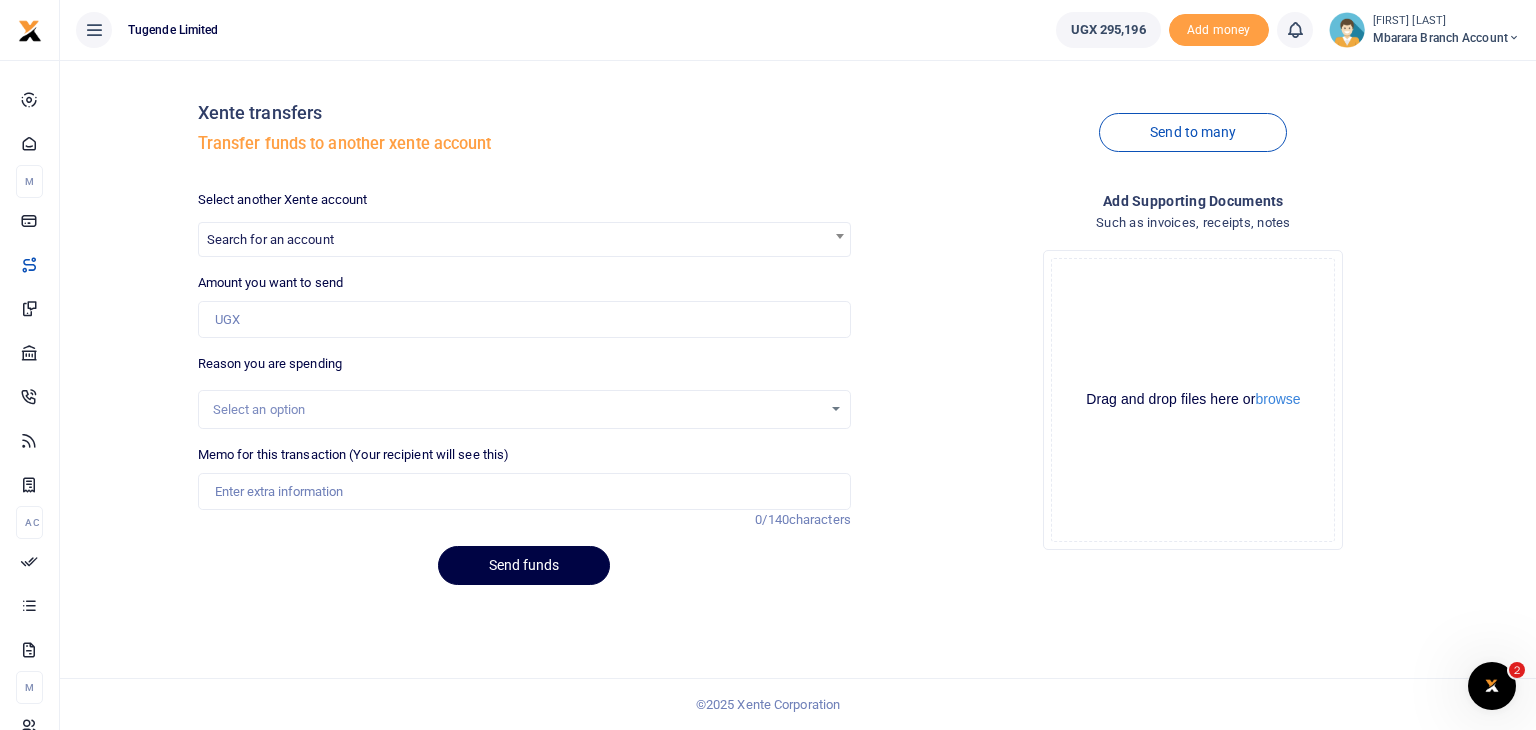 click on "Drop your files here Drag and drop files here or  browse Powered by  Uppy" at bounding box center [1193, 400] 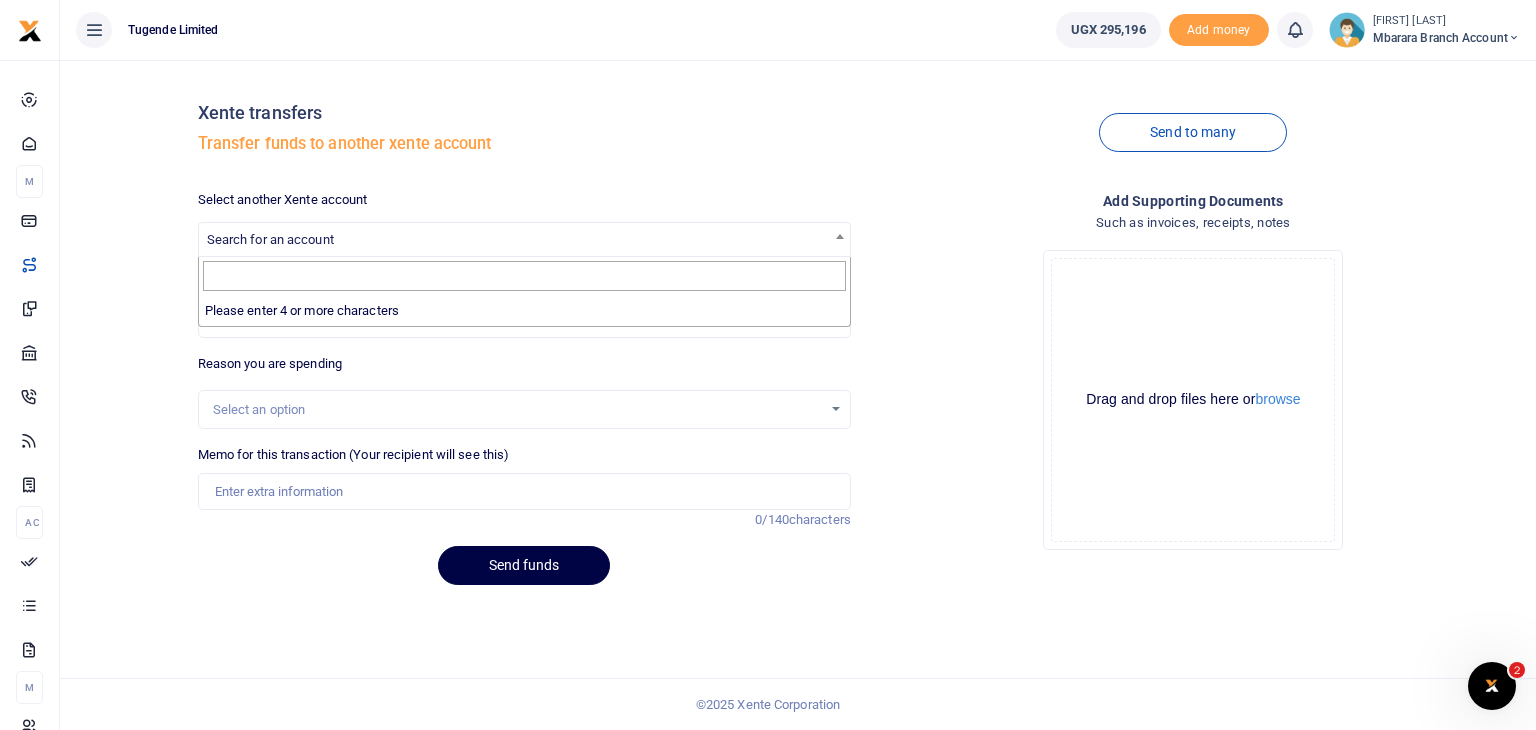click at bounding box center [840, 236] 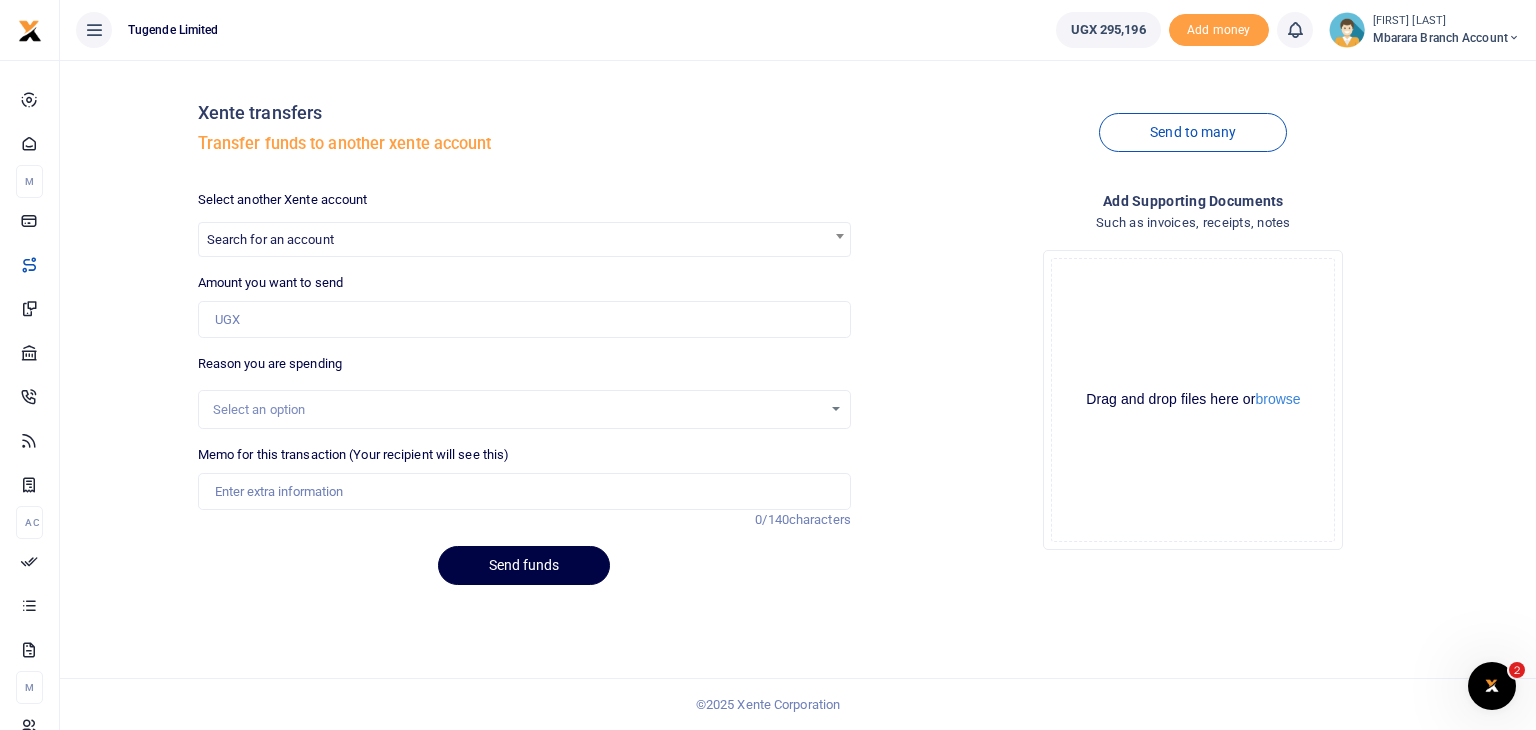 click on "Select an option" at bounding box center [517, 410] 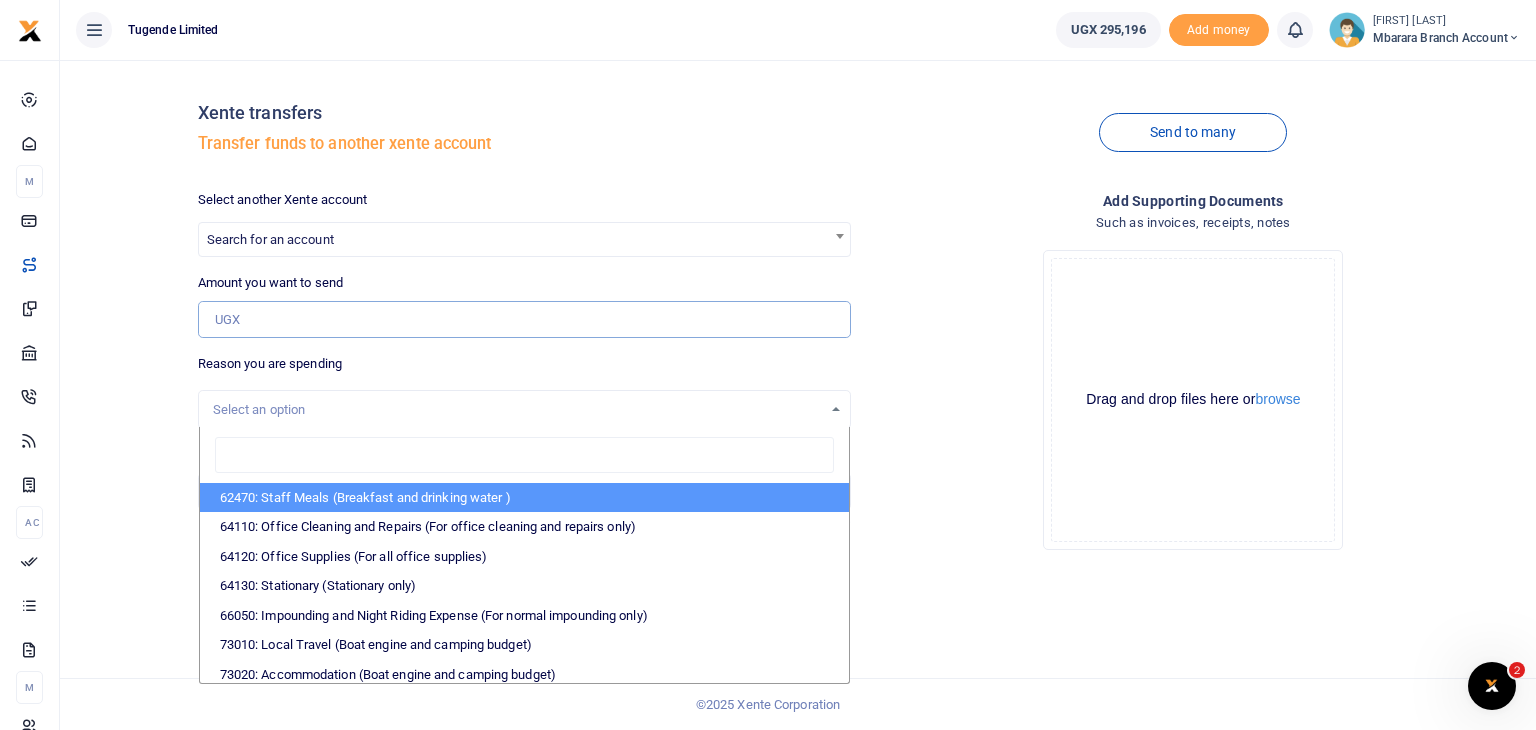 click on "Amount you want to send" at bounding box center (524, 320) 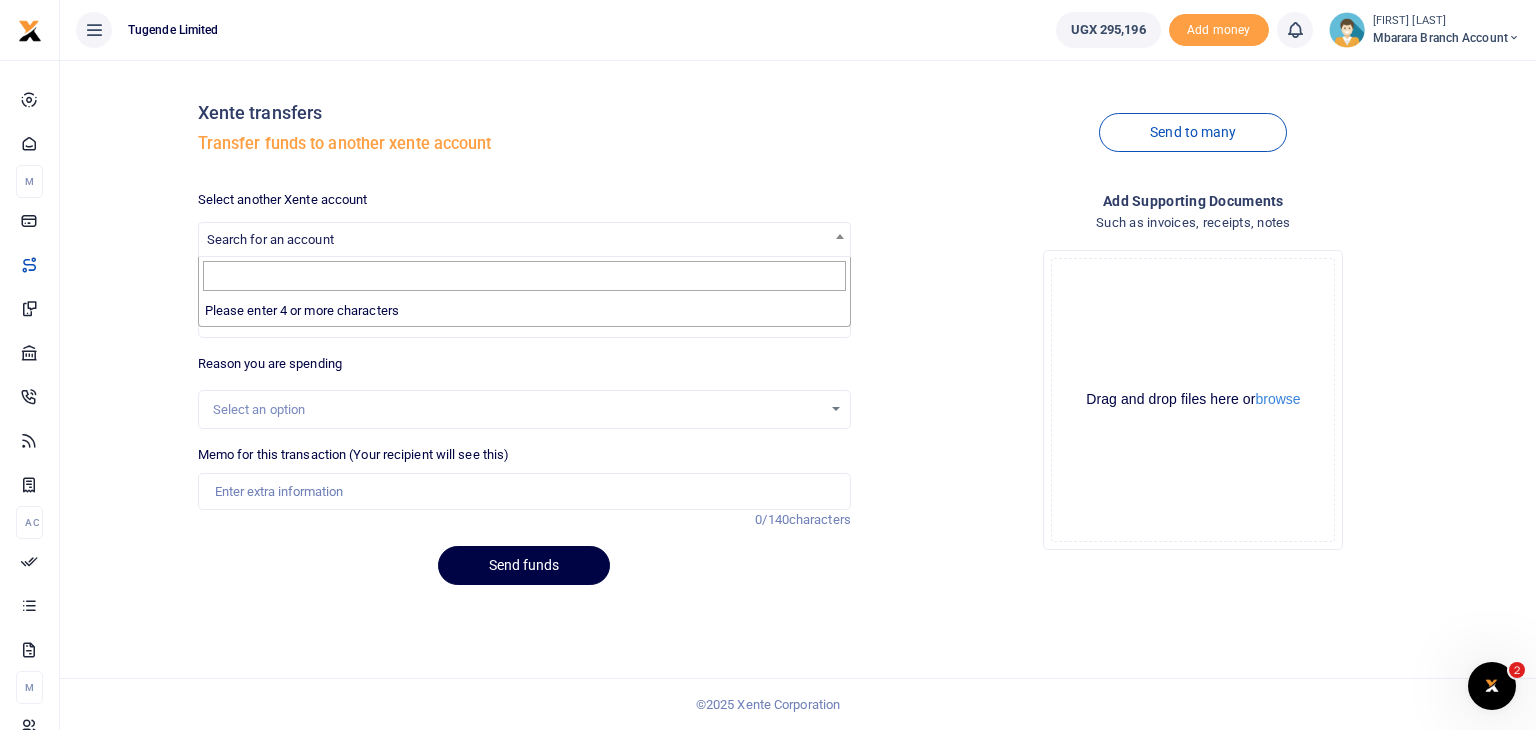 click at bounding box center [840, 236] 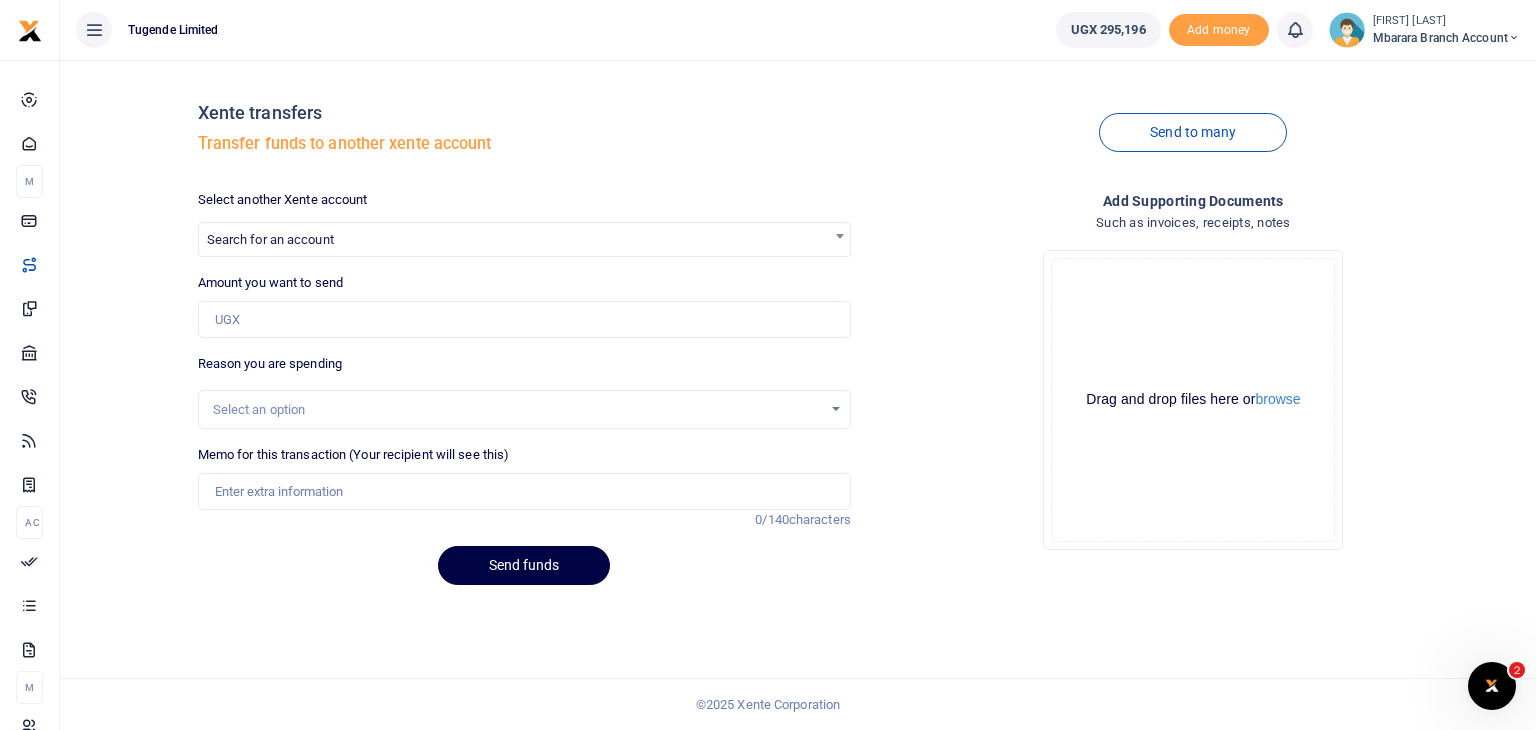 click on "[FIRST] [LAST]" at bounding box center [1446, 21] 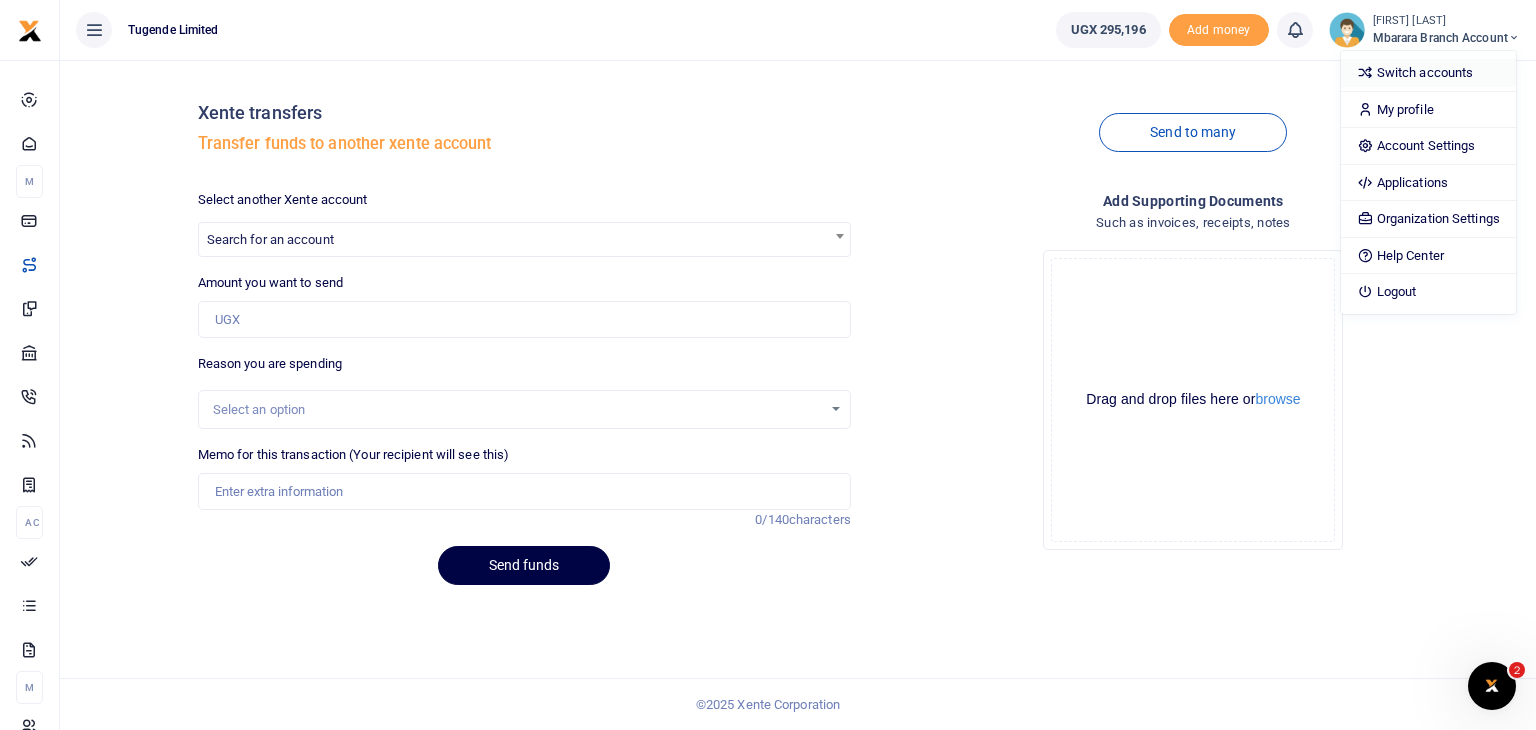 click on "Switch accounts" at bounding box center (1428, 73) 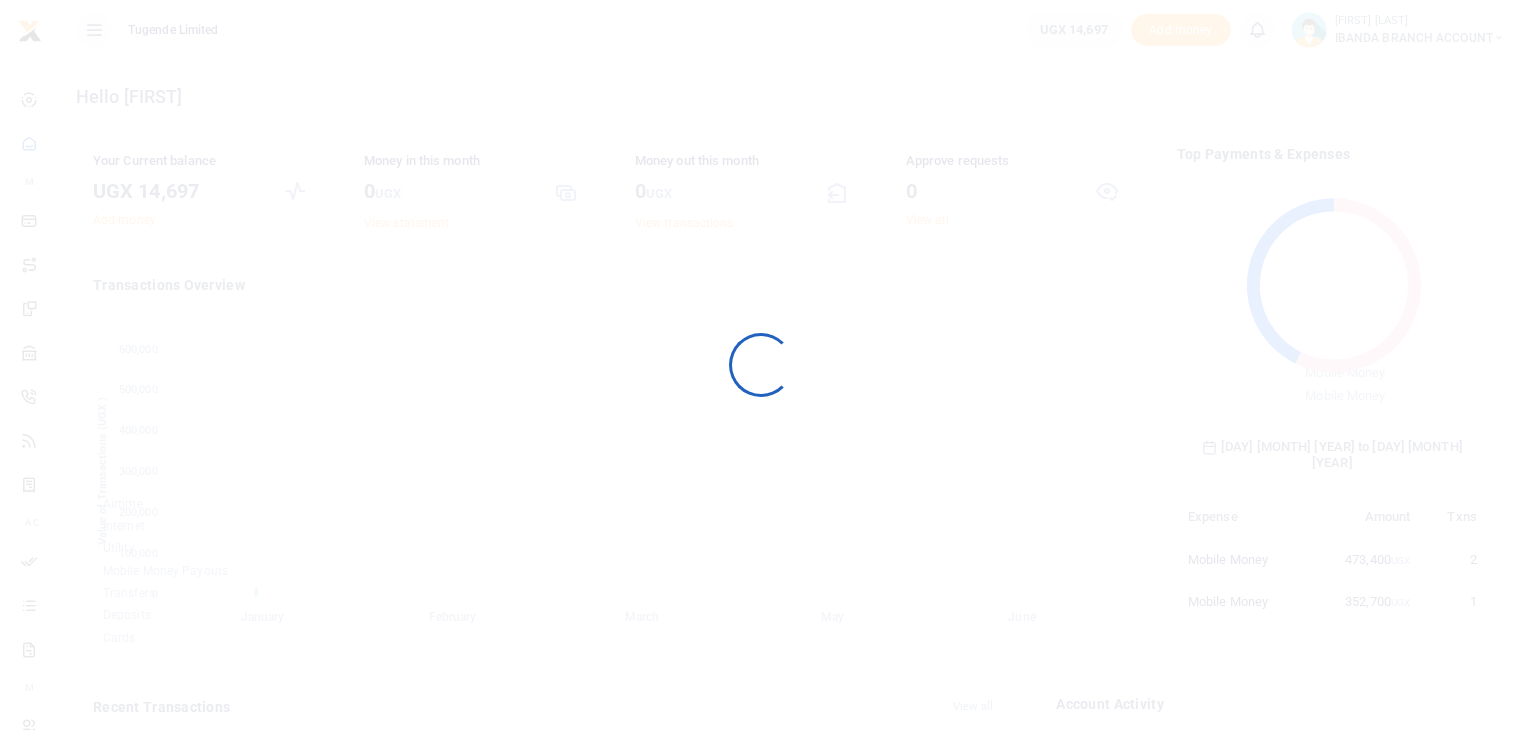 scroll, scrollTop: 0, scrollLeft: 0, axis: both 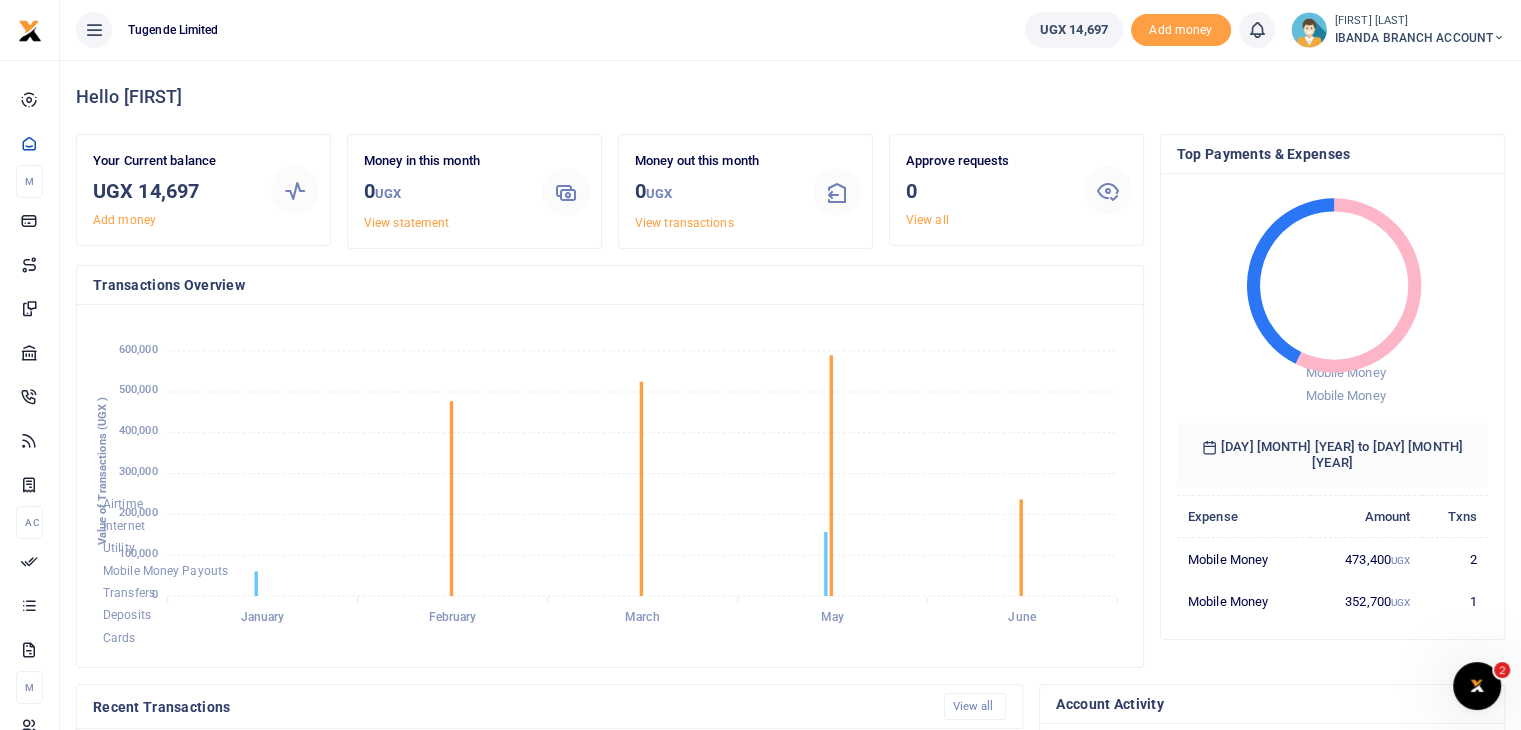 click on "IBANDA BRANCH ACCOUNT" at bounding box center [1420, 38] 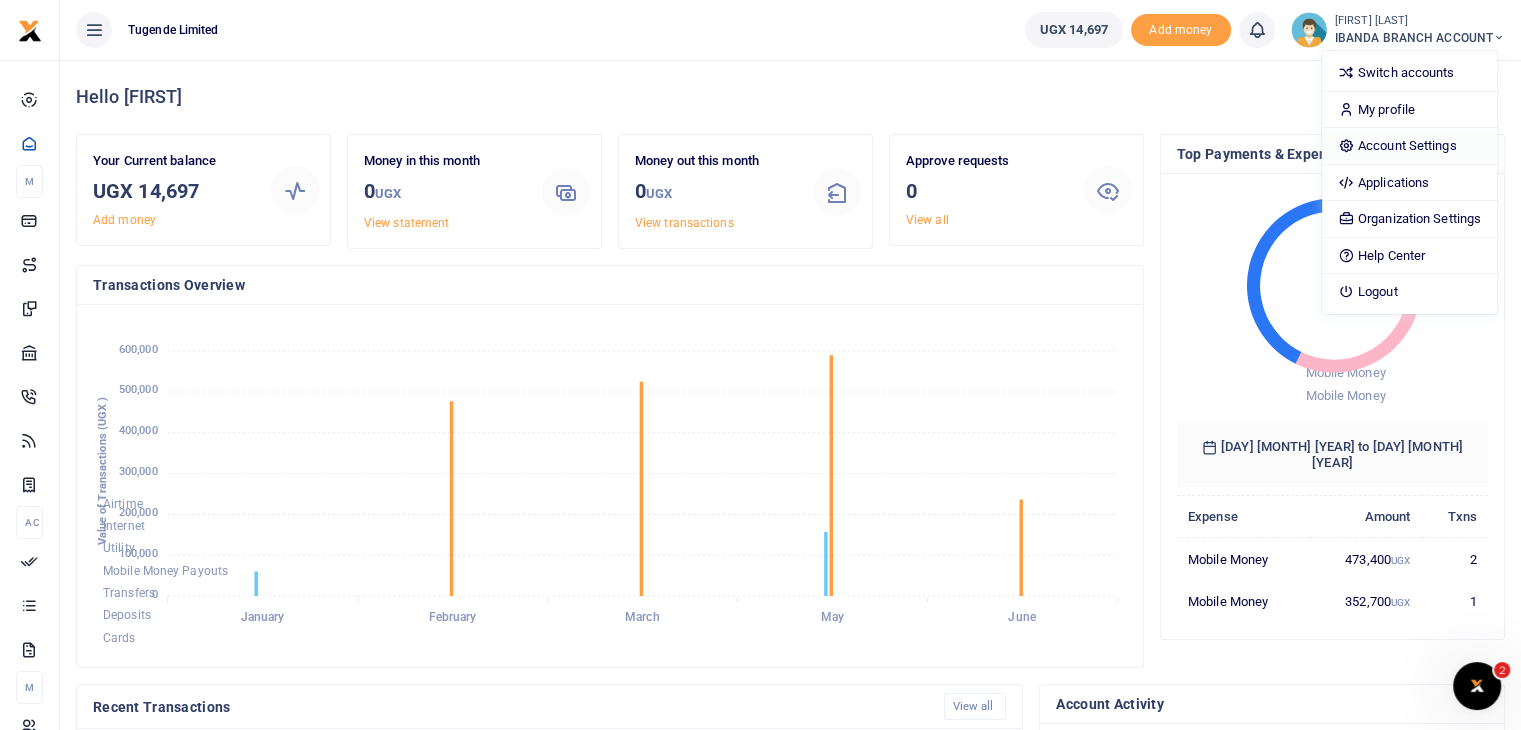 click on "Account Settings" at bounding box center [1409, 146] 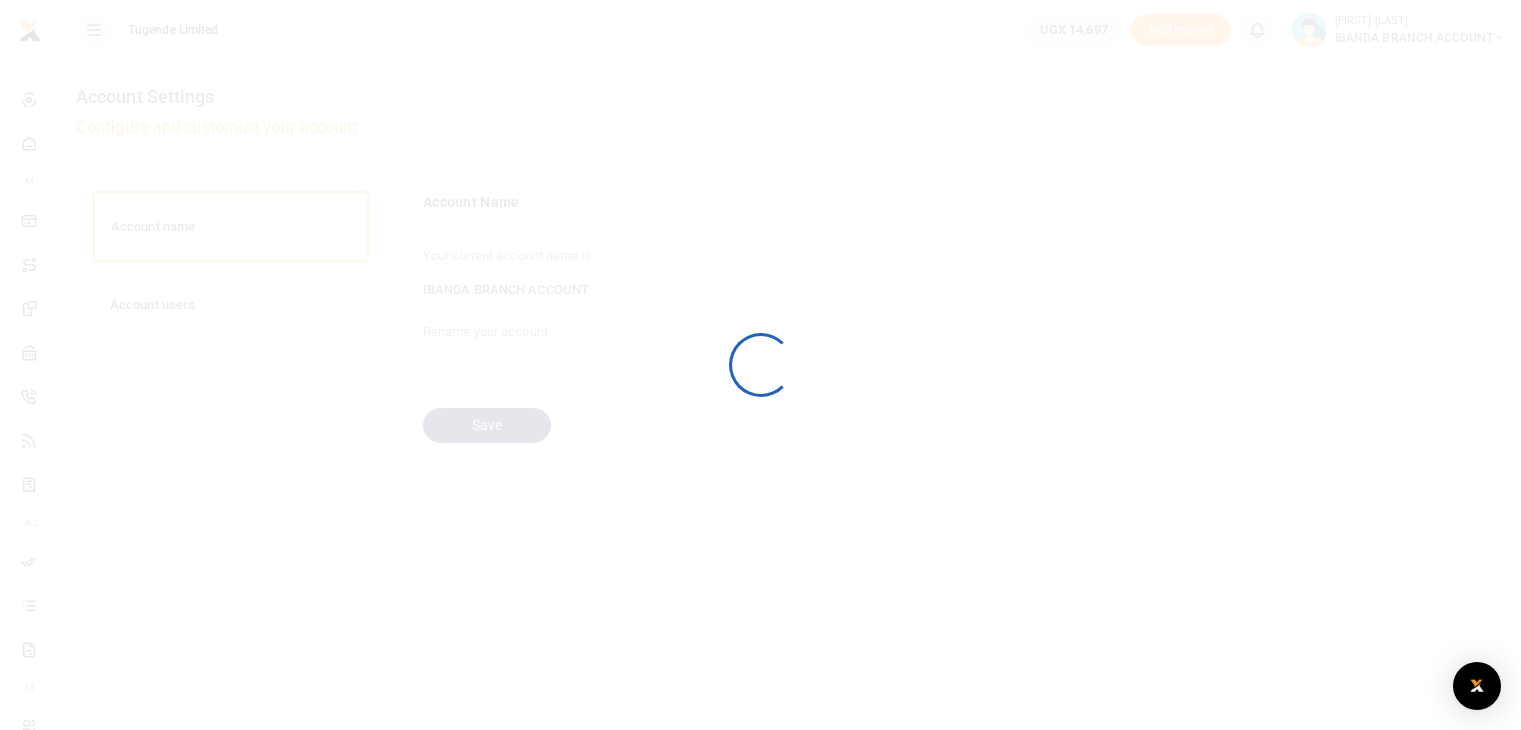 scroll, scrollTop: 0, scrollLeft: 0, axis: both 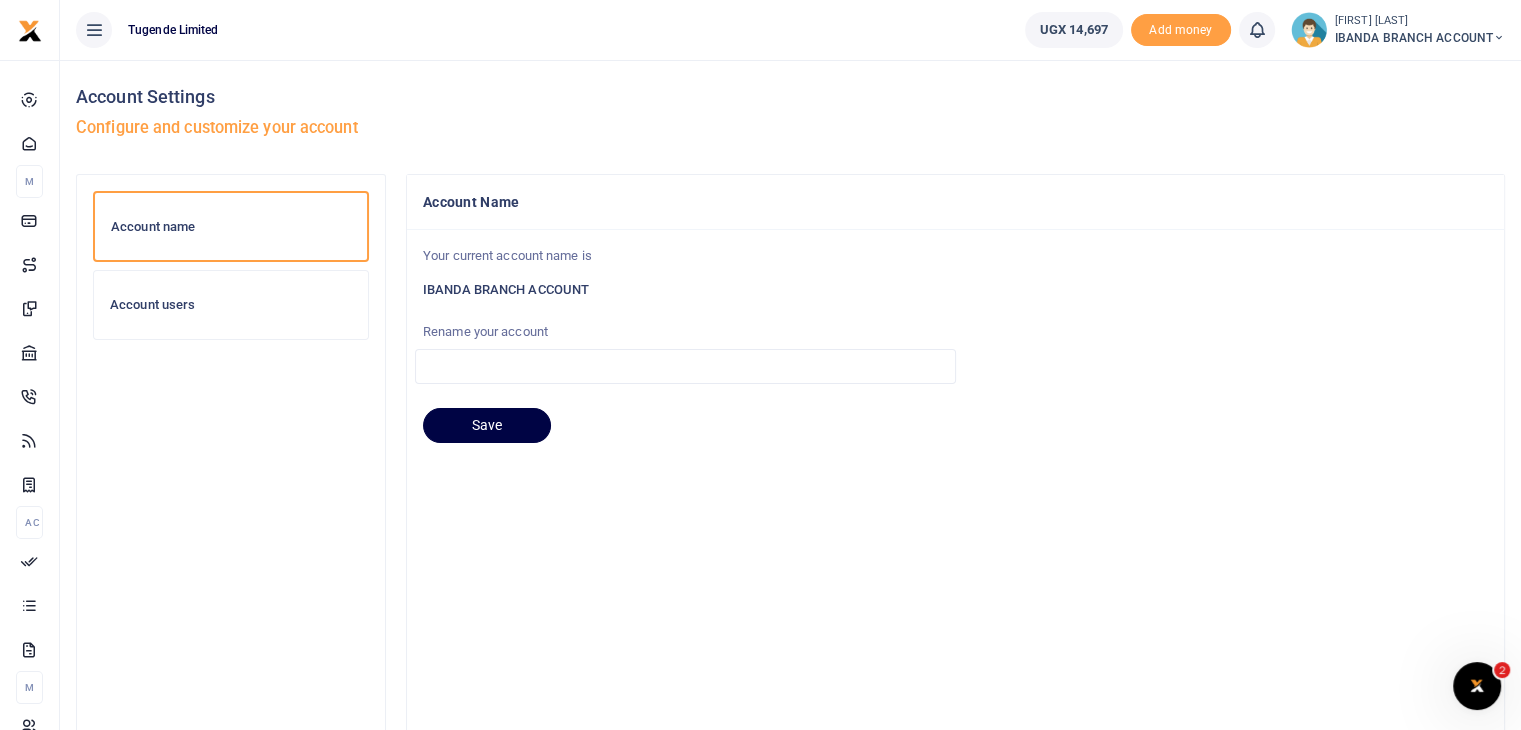 click at bounding box center [1499, 38] 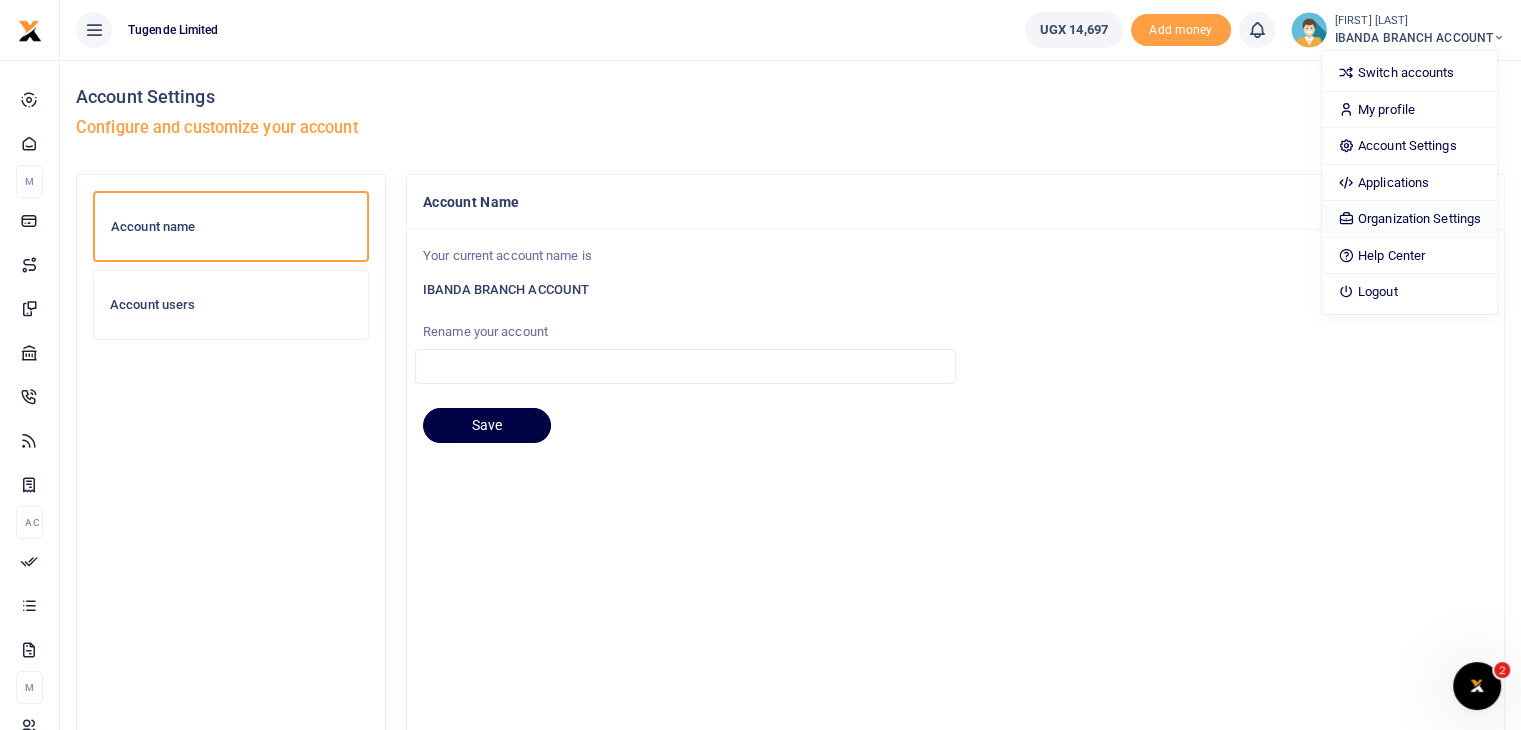 click on "Organization Settings" at bounding box center (1409, 219) 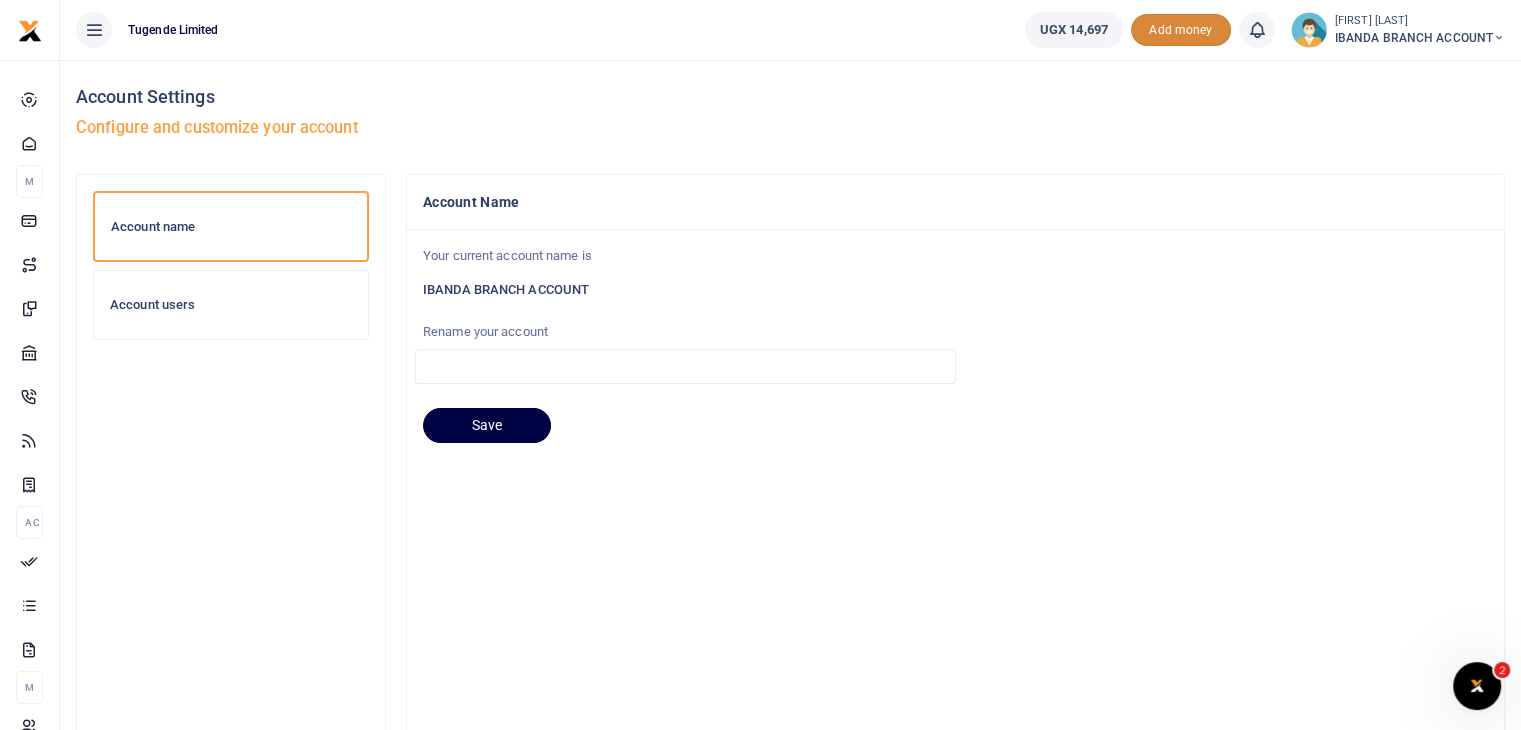 click on "Add money" at bounding box center [1181, 30] 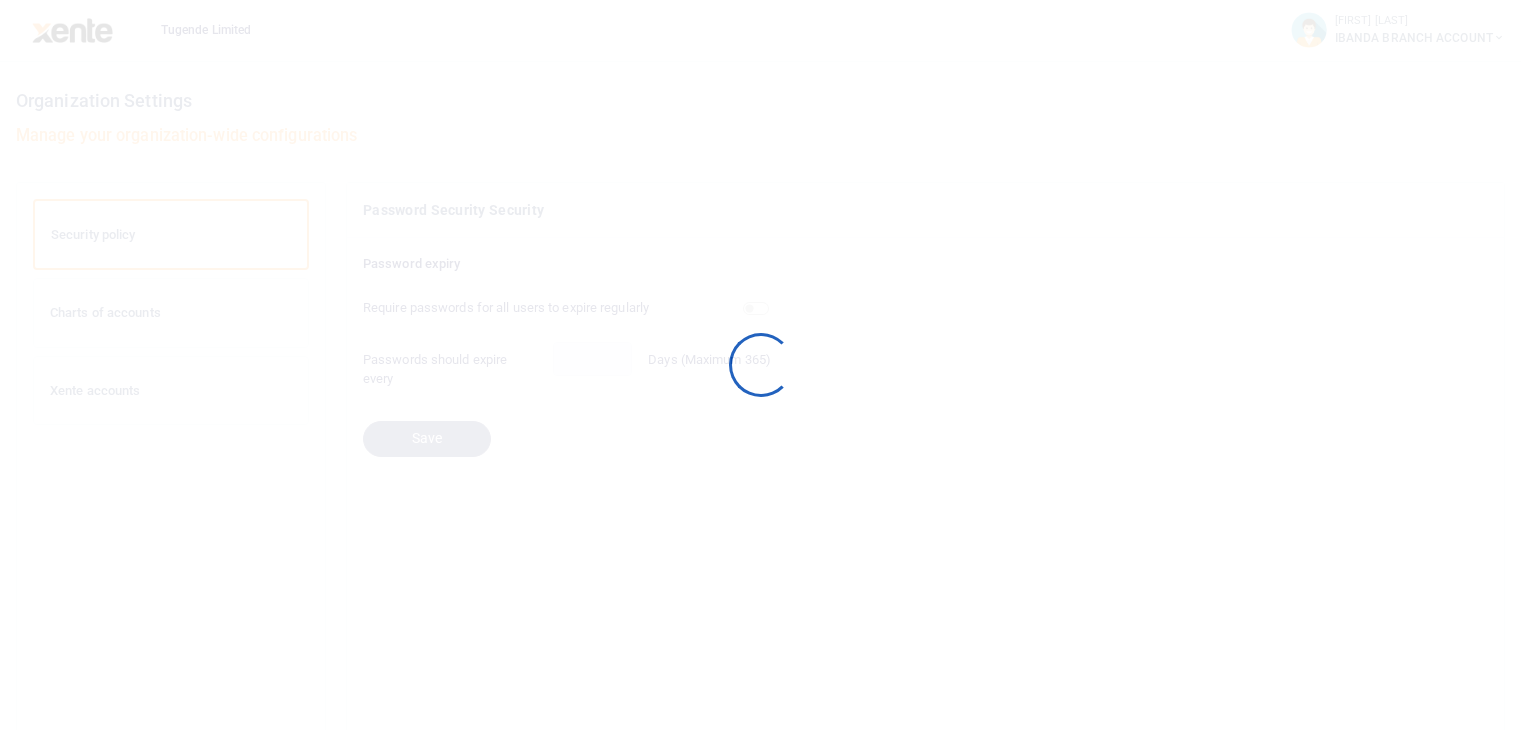 scroll, scrollTop: 0, scrollLeft: 0, axis: both 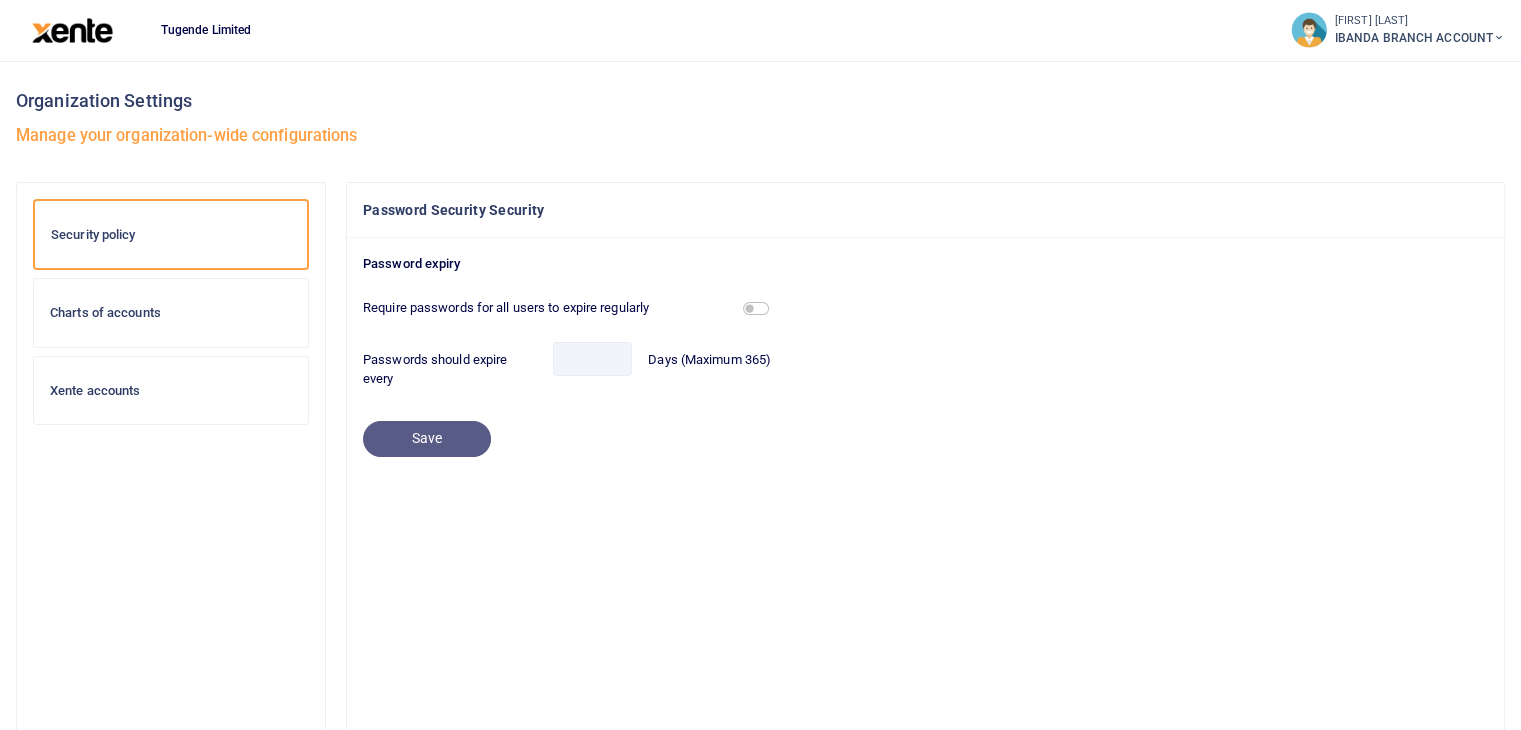 click on "Charts of accounts" at bounding box center [171, 313] 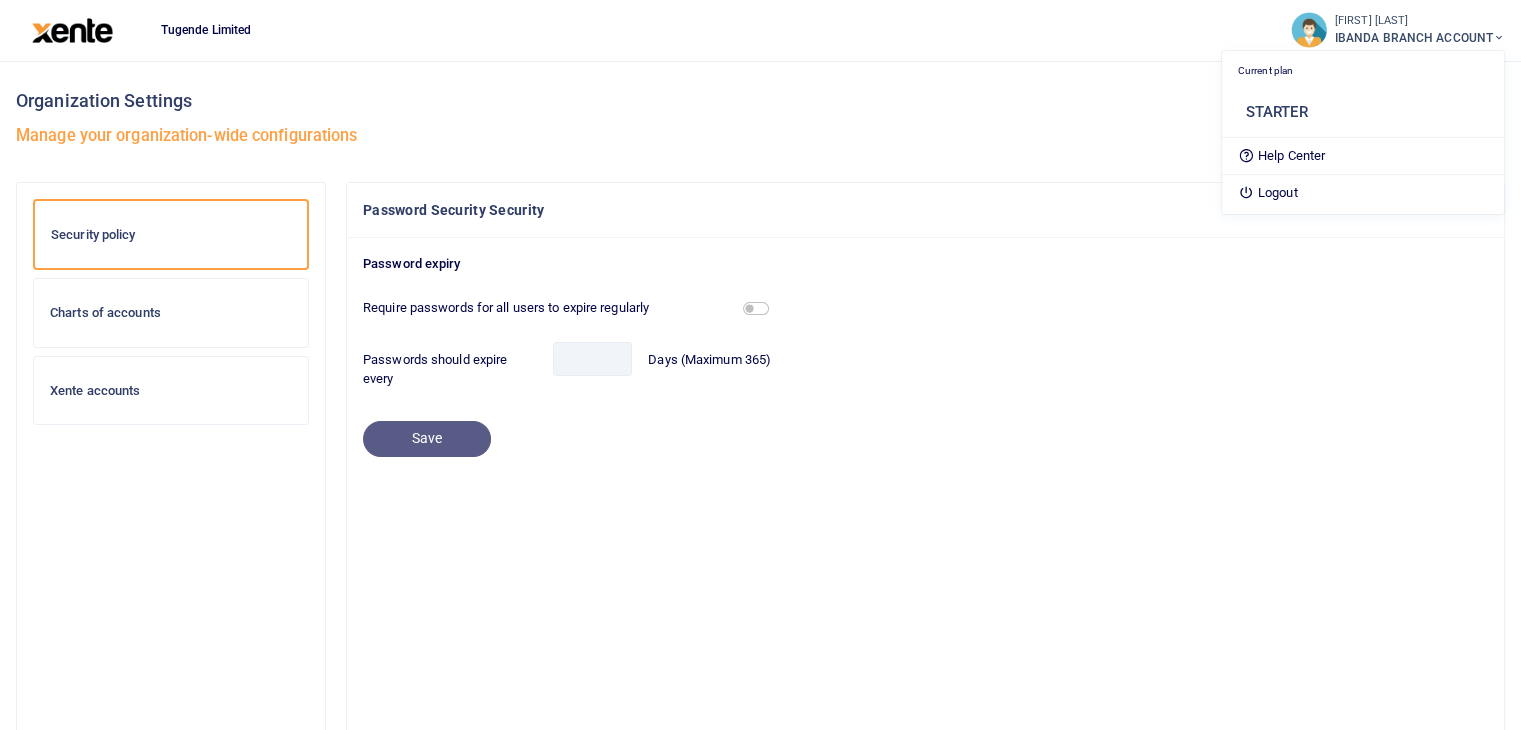 click on "Require passwords for all users to expire regularly
Passwords should expire every
Days (Maximum 365)
Save" at bounding box center [925, 373] 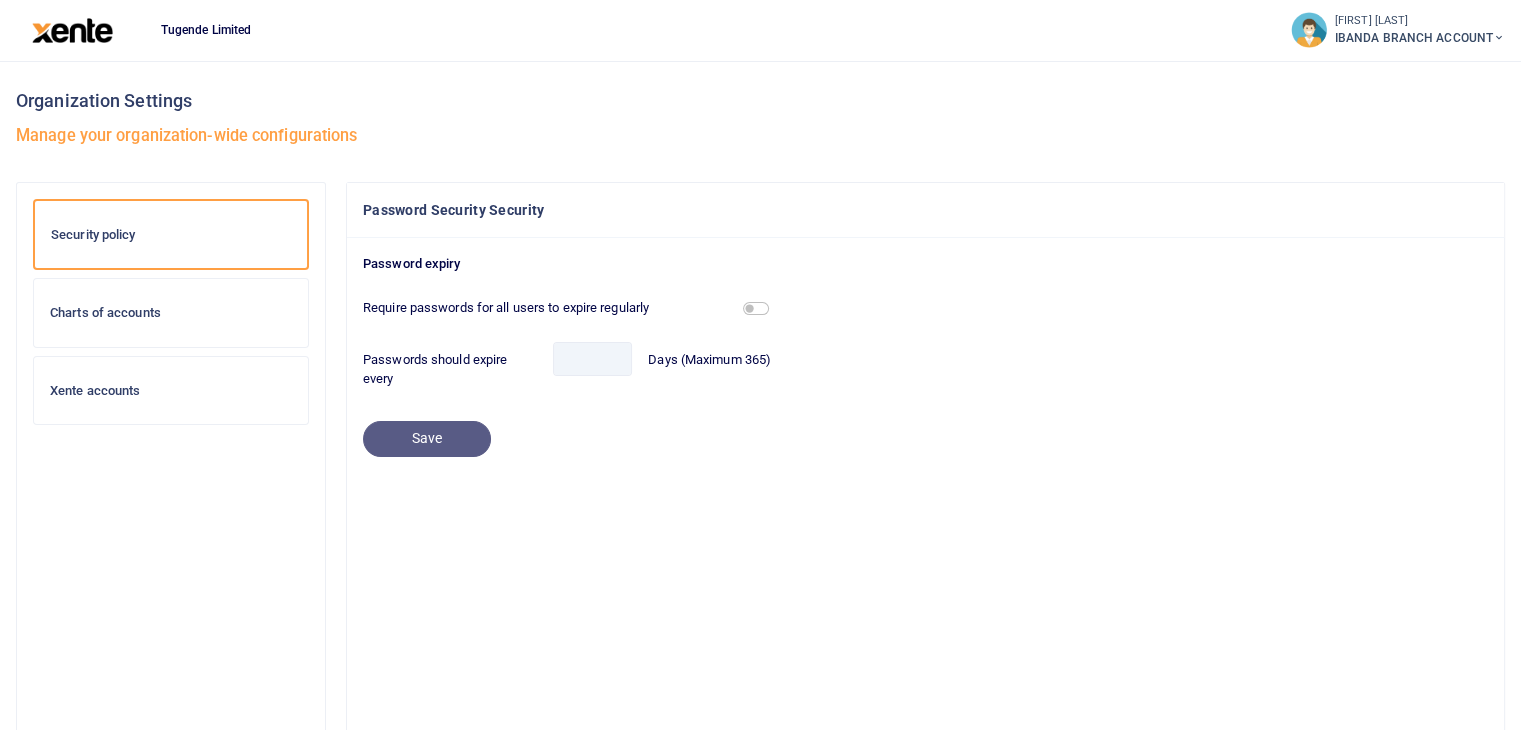 click on "Require passwords for all users to expire regularly
Passwords should expire every
Days (Maximum 365)
Save" at bounding box center [925, 373] 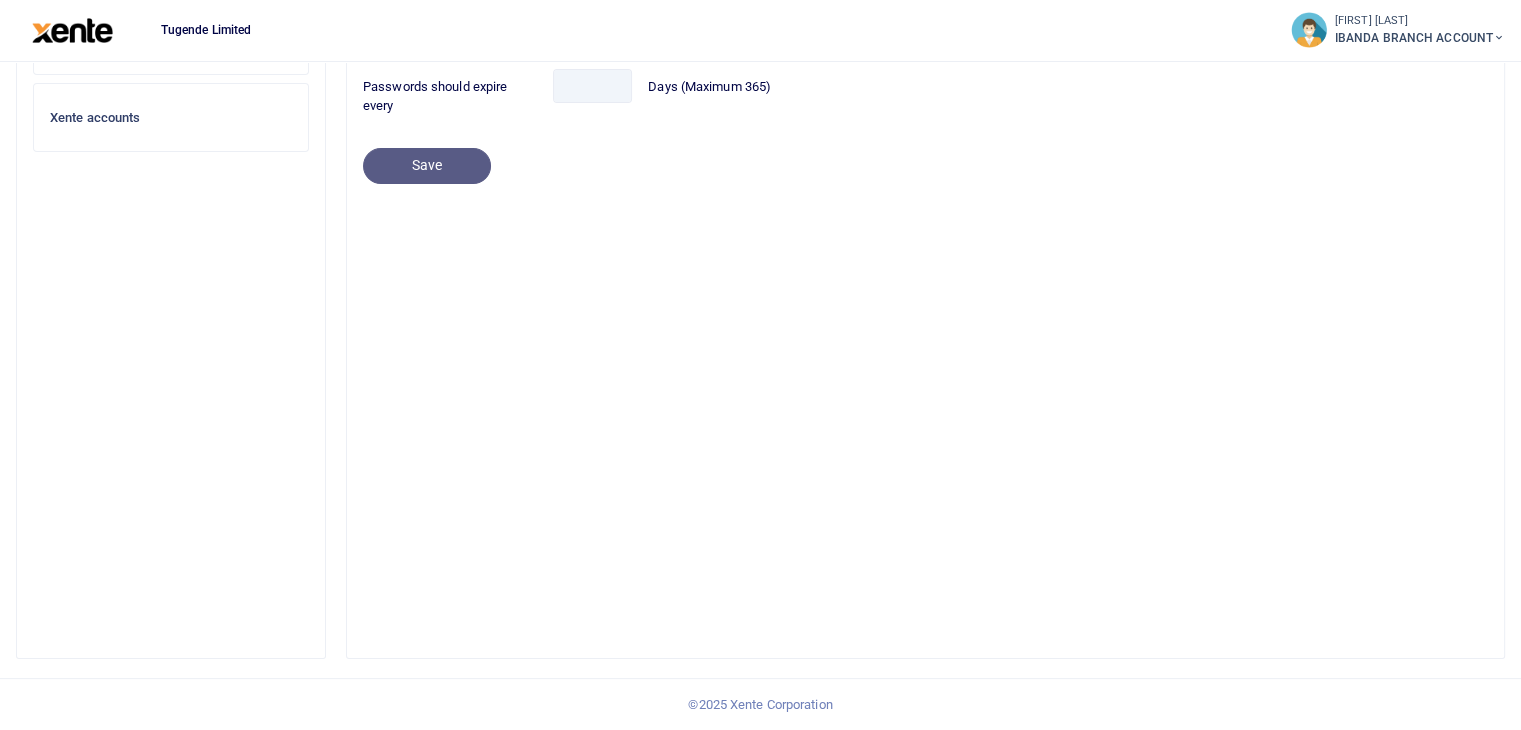 scroll, scrollTop: 0, scrollLeft: 0, axis: both 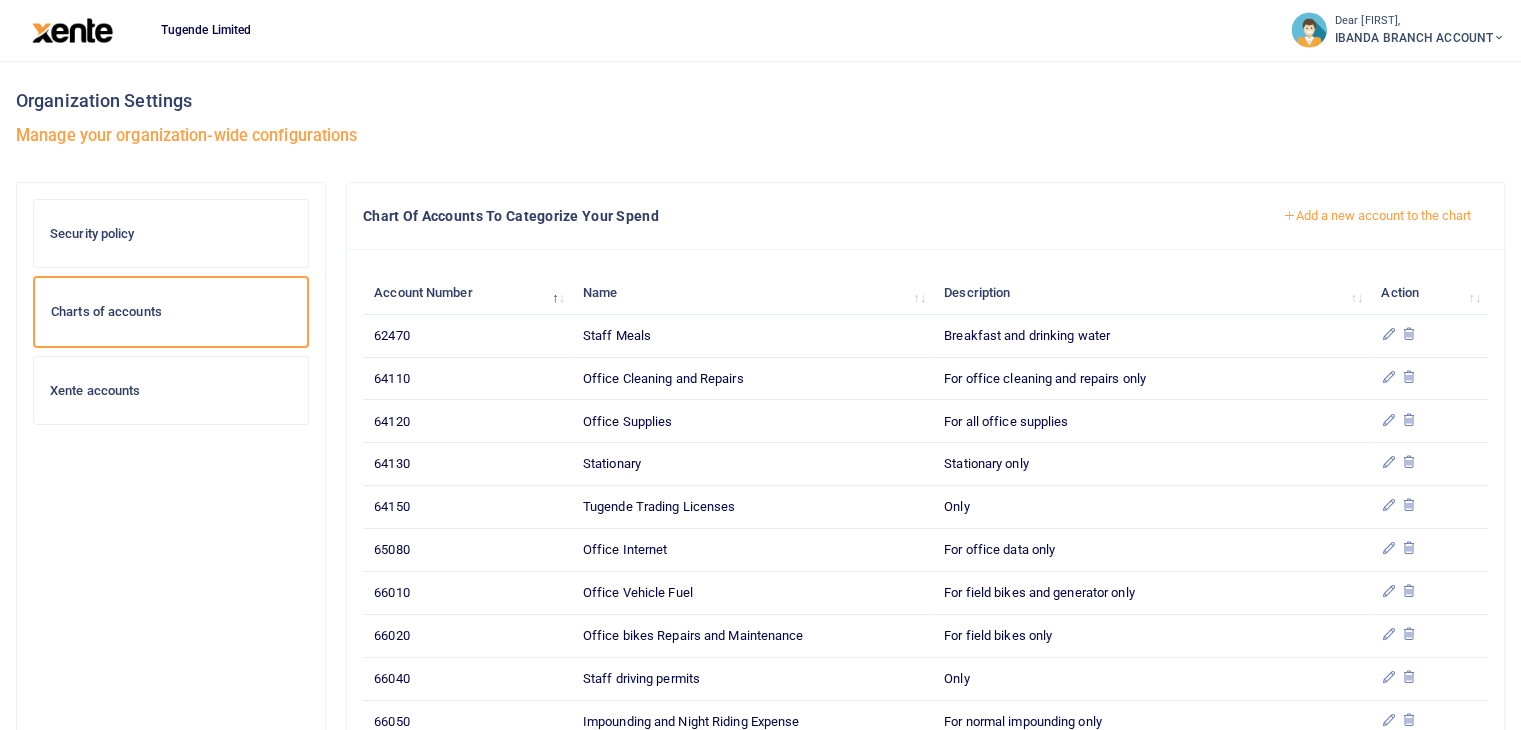 click on "Xente accounts" at bounding box center (171, 391) 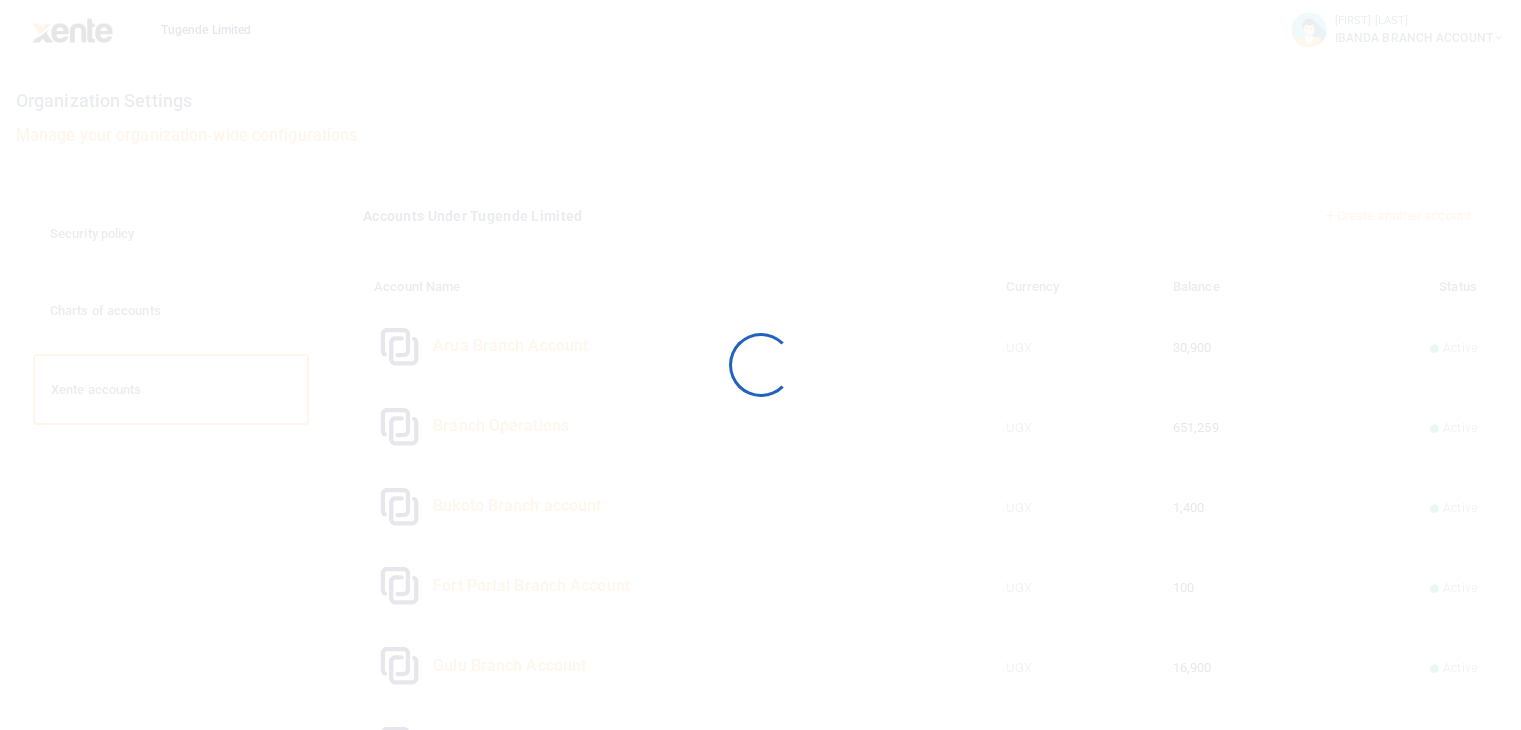 scroll, scrollTop: 0, scrollLeft: 0, axis: both 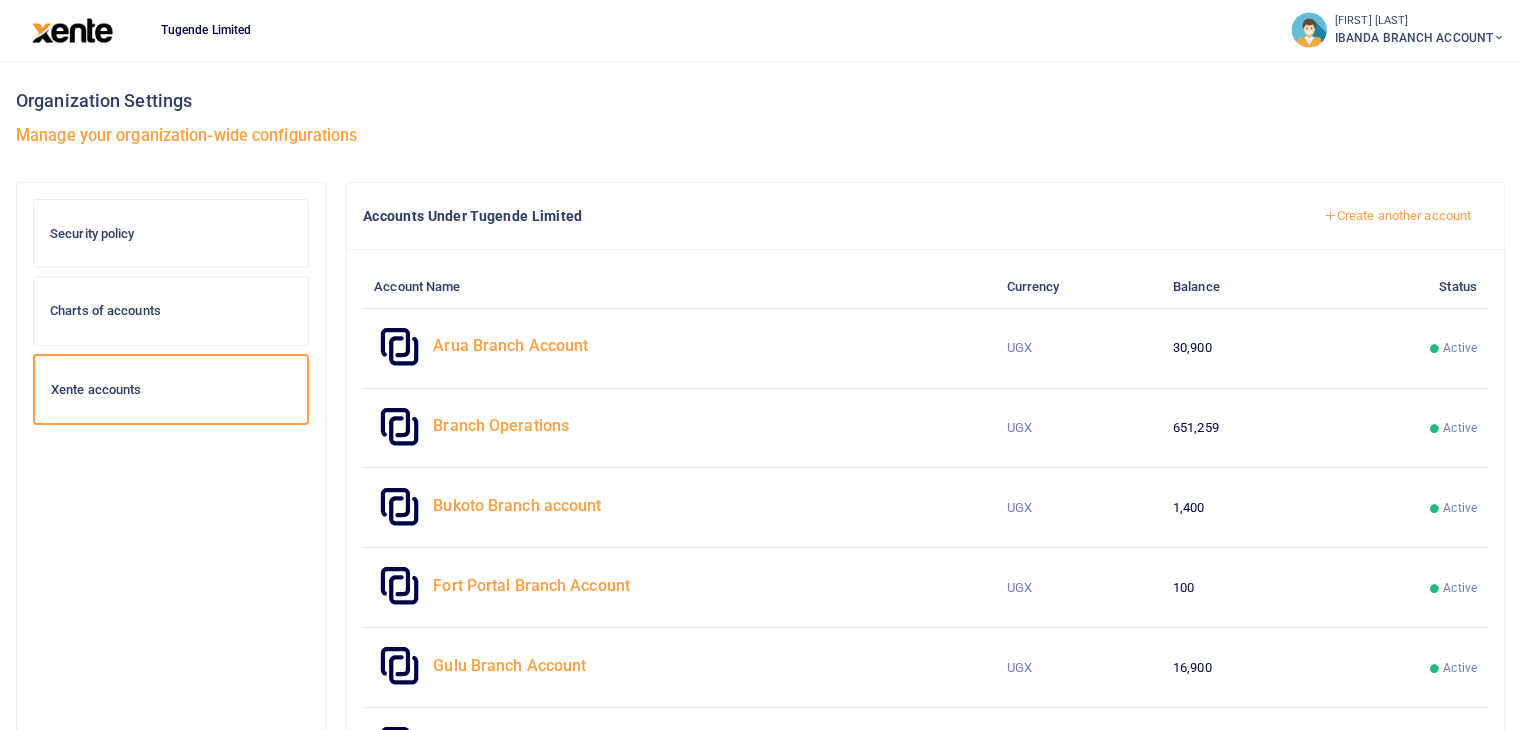 click on "Branch Operations" at bounding box center [708, 346] 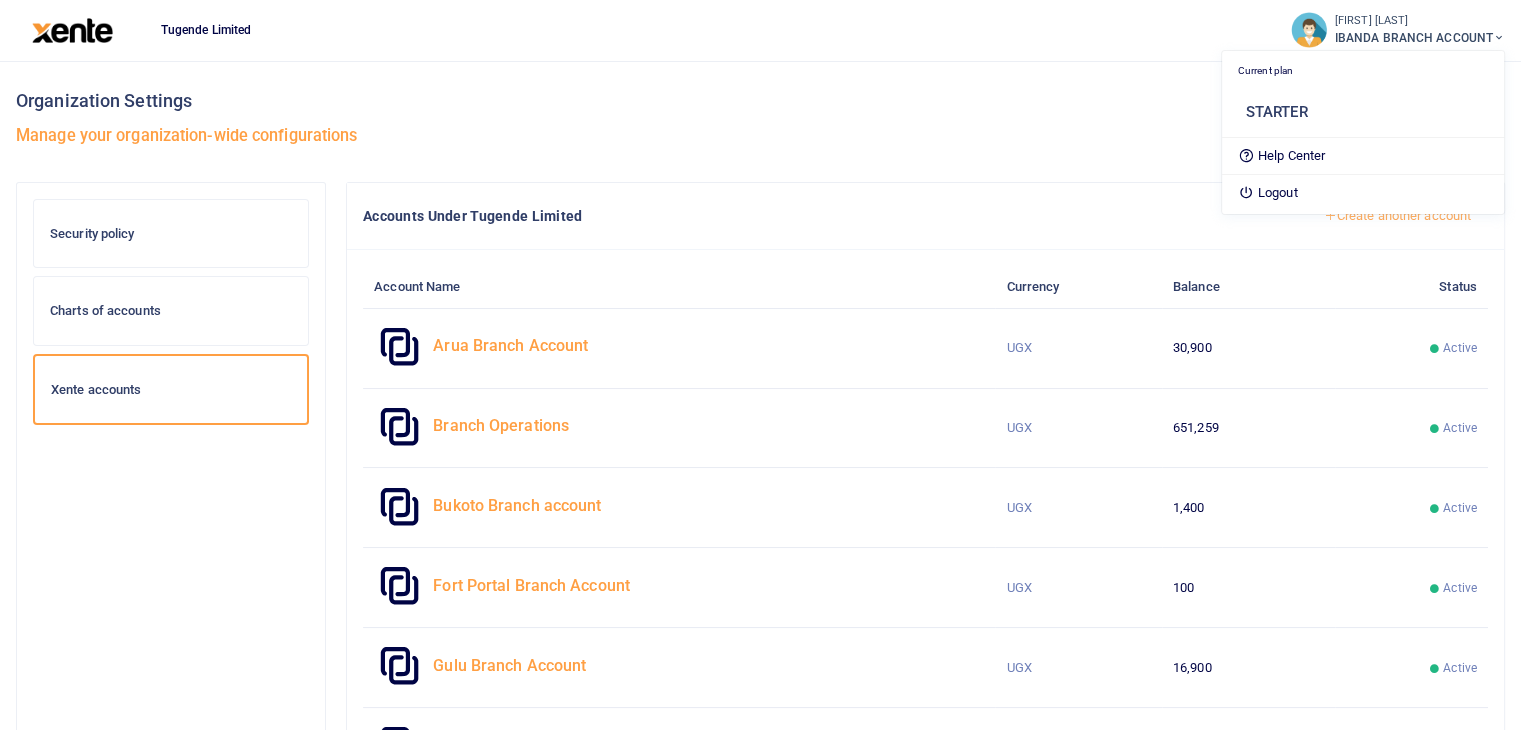 click at bounding box center [1499, 38] 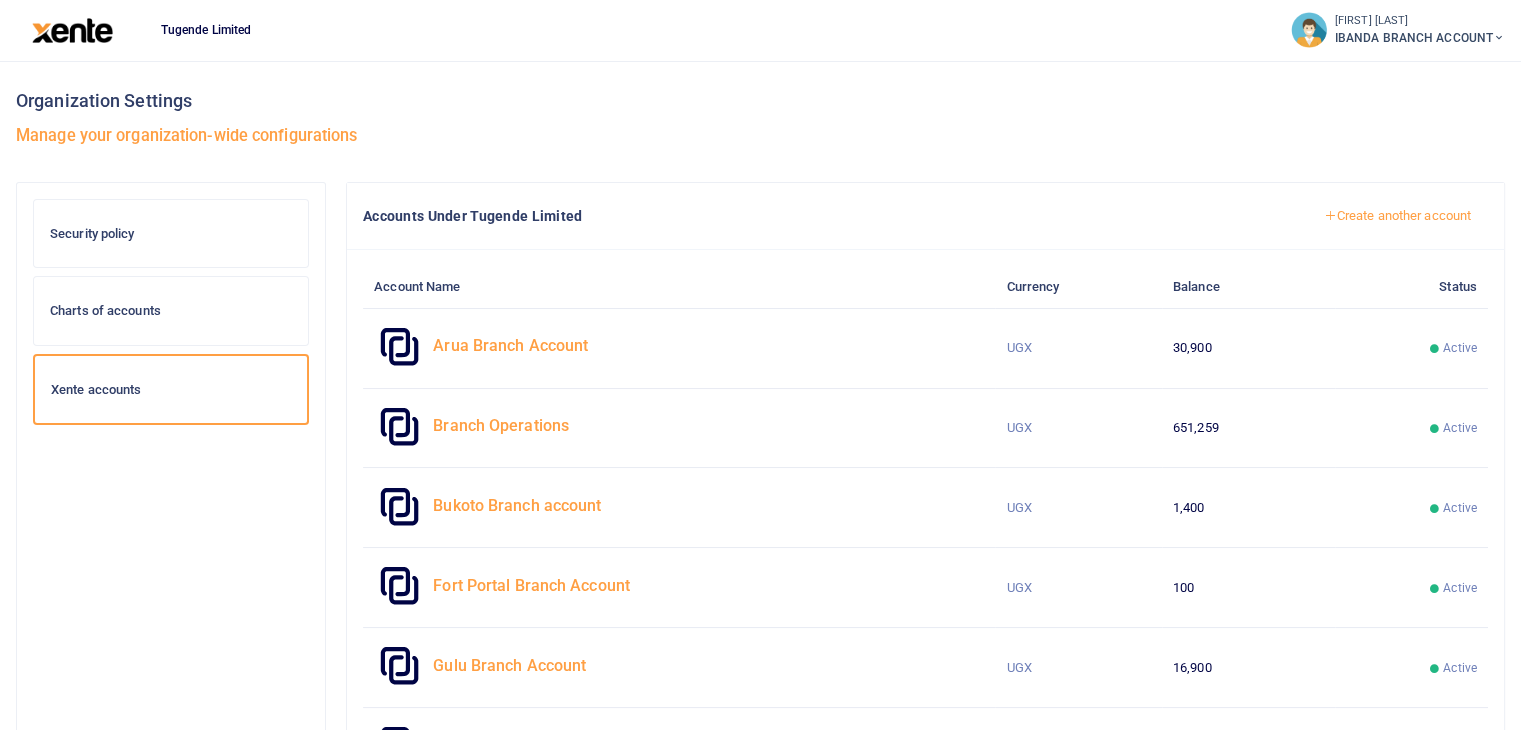click at bounding box center (1499, 38) 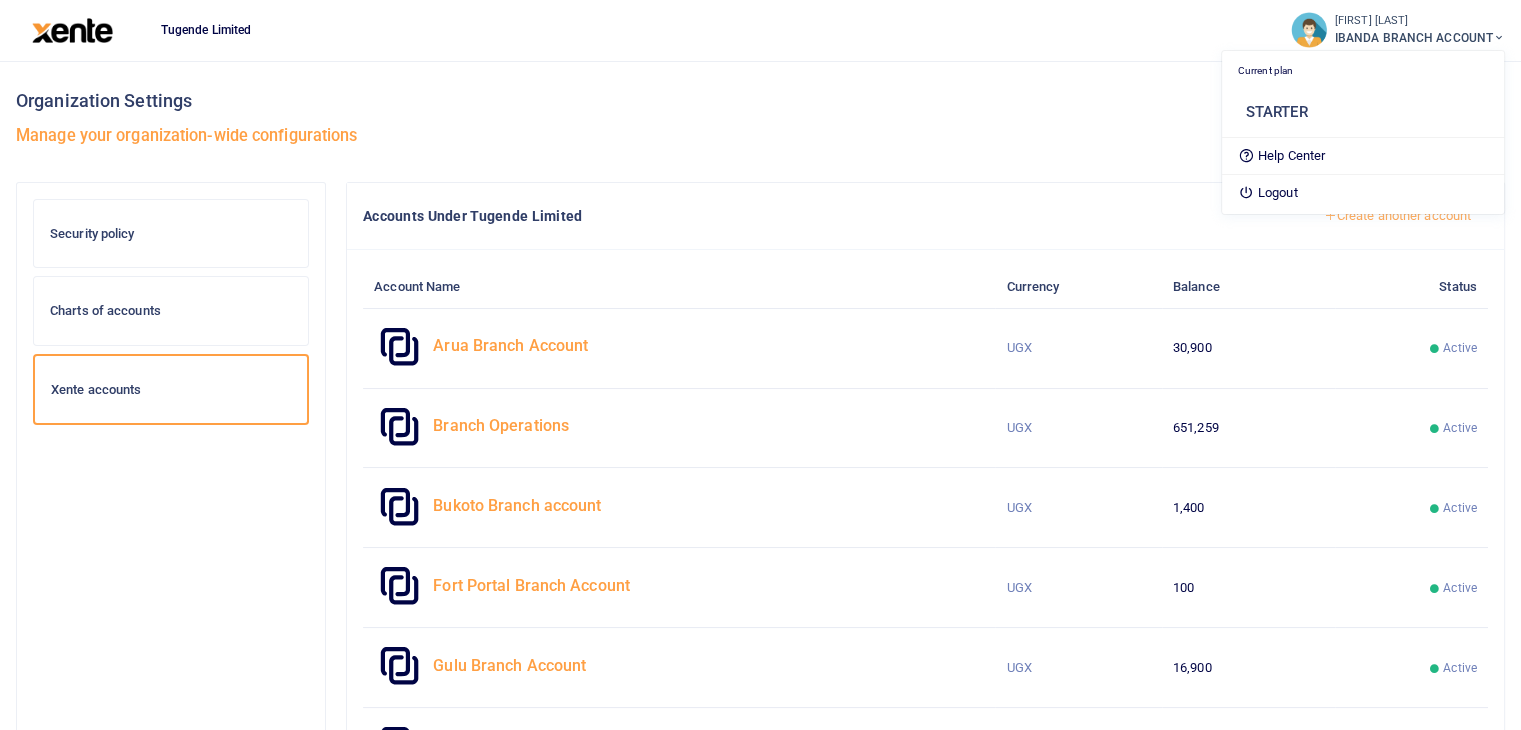 click at bounding box center [1499, 38] 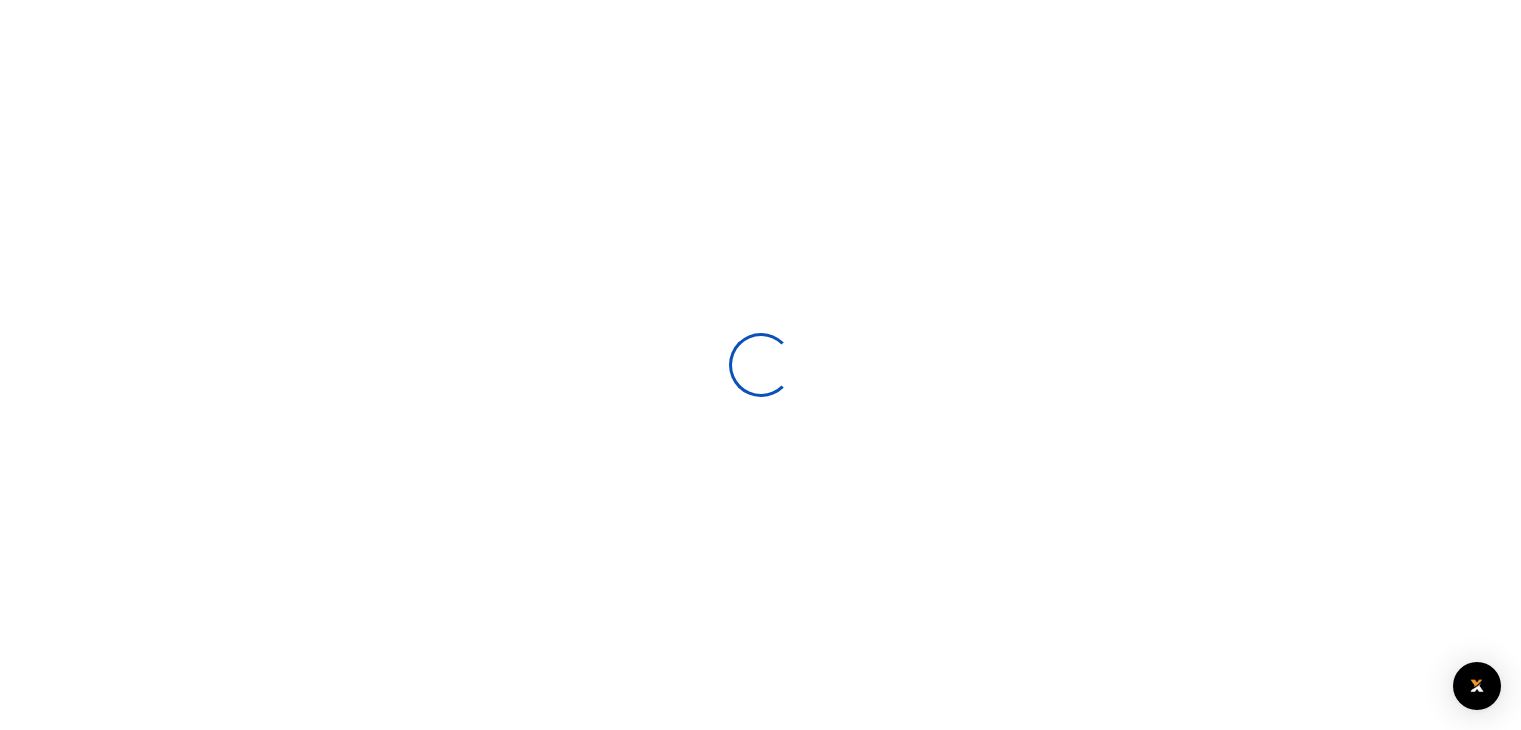 scroll, scrollTop: 0, scrollLeft: 0, axis: both 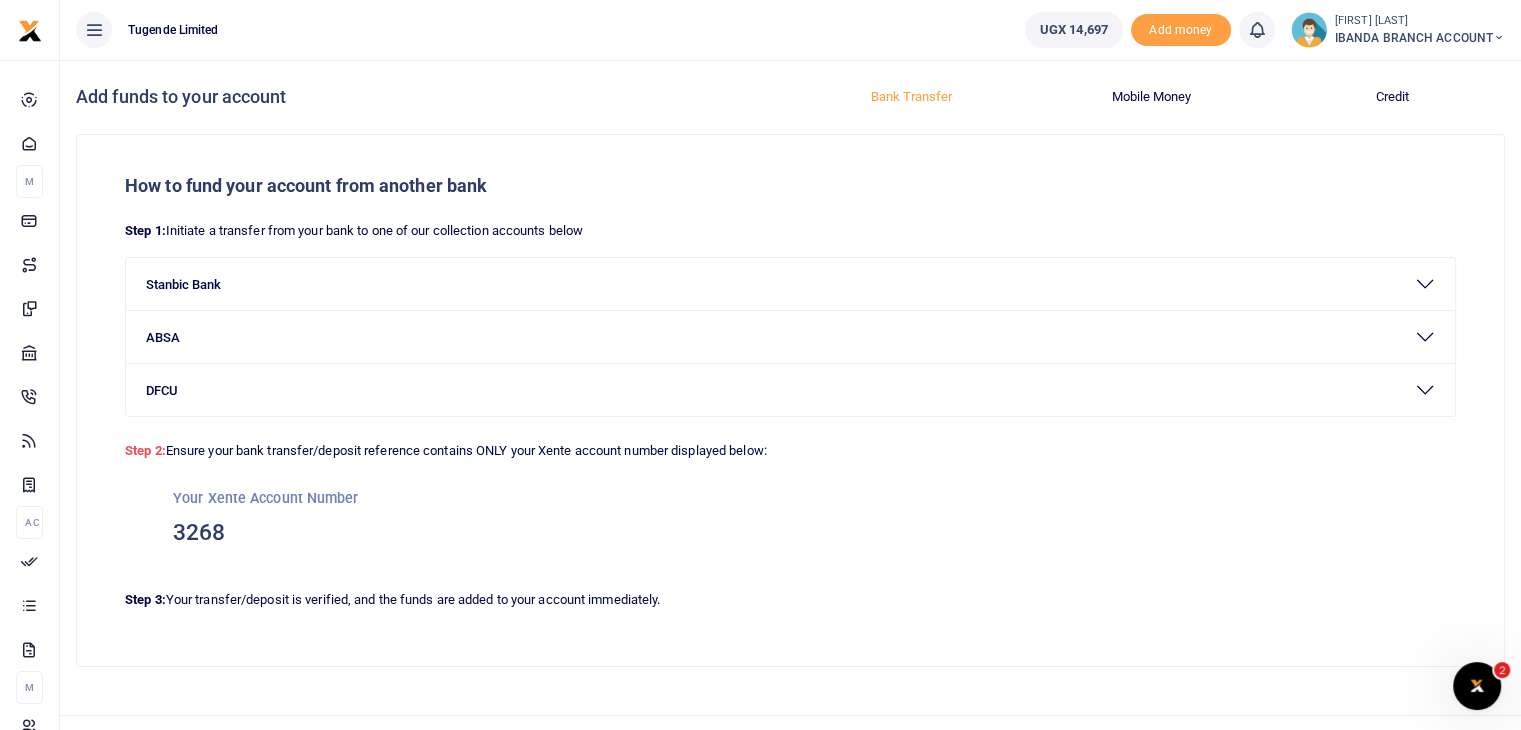 click on "IBANDA BRANCH ACCOUNT" at bounding box center [1420, 38] 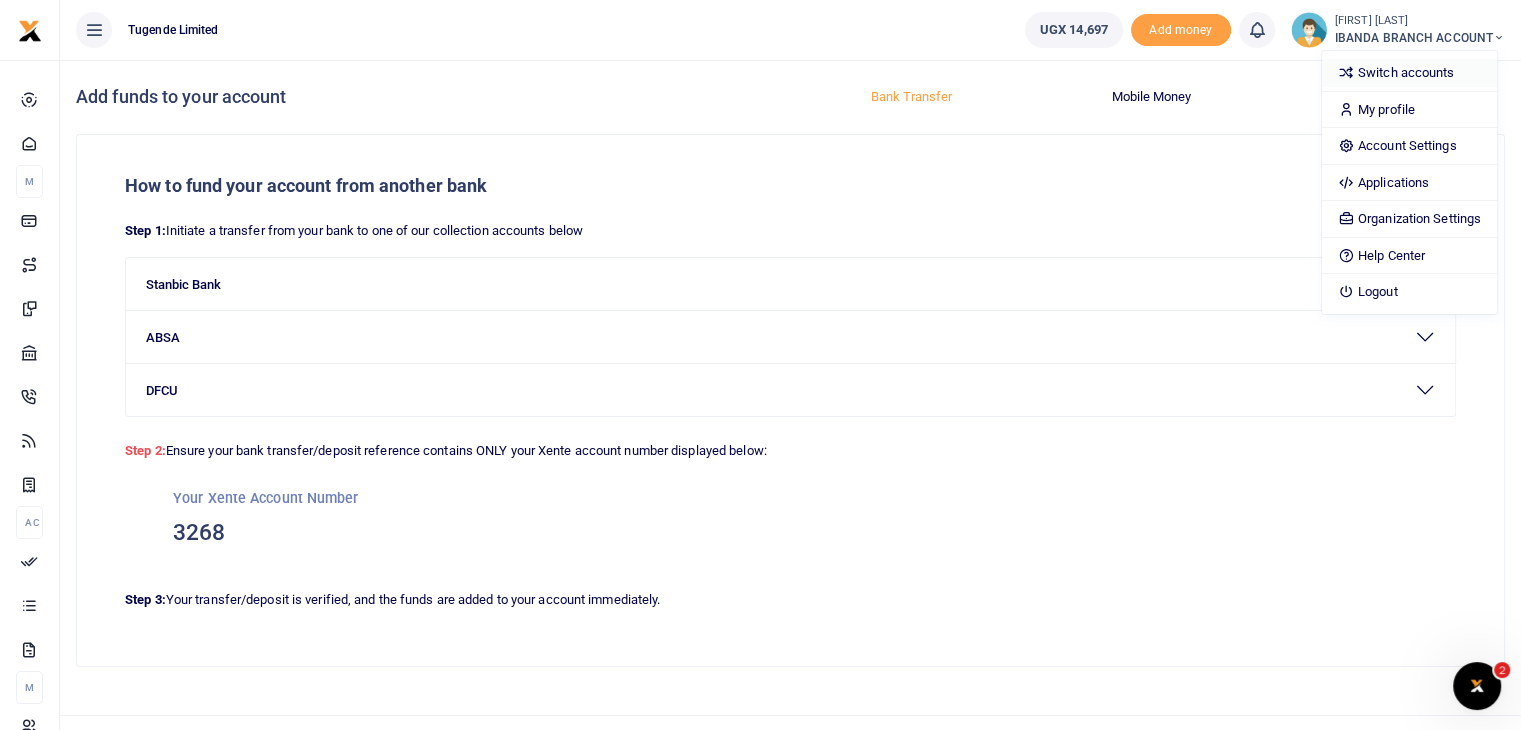 click on "Switch accounts" at bounding box center (1409, 73) 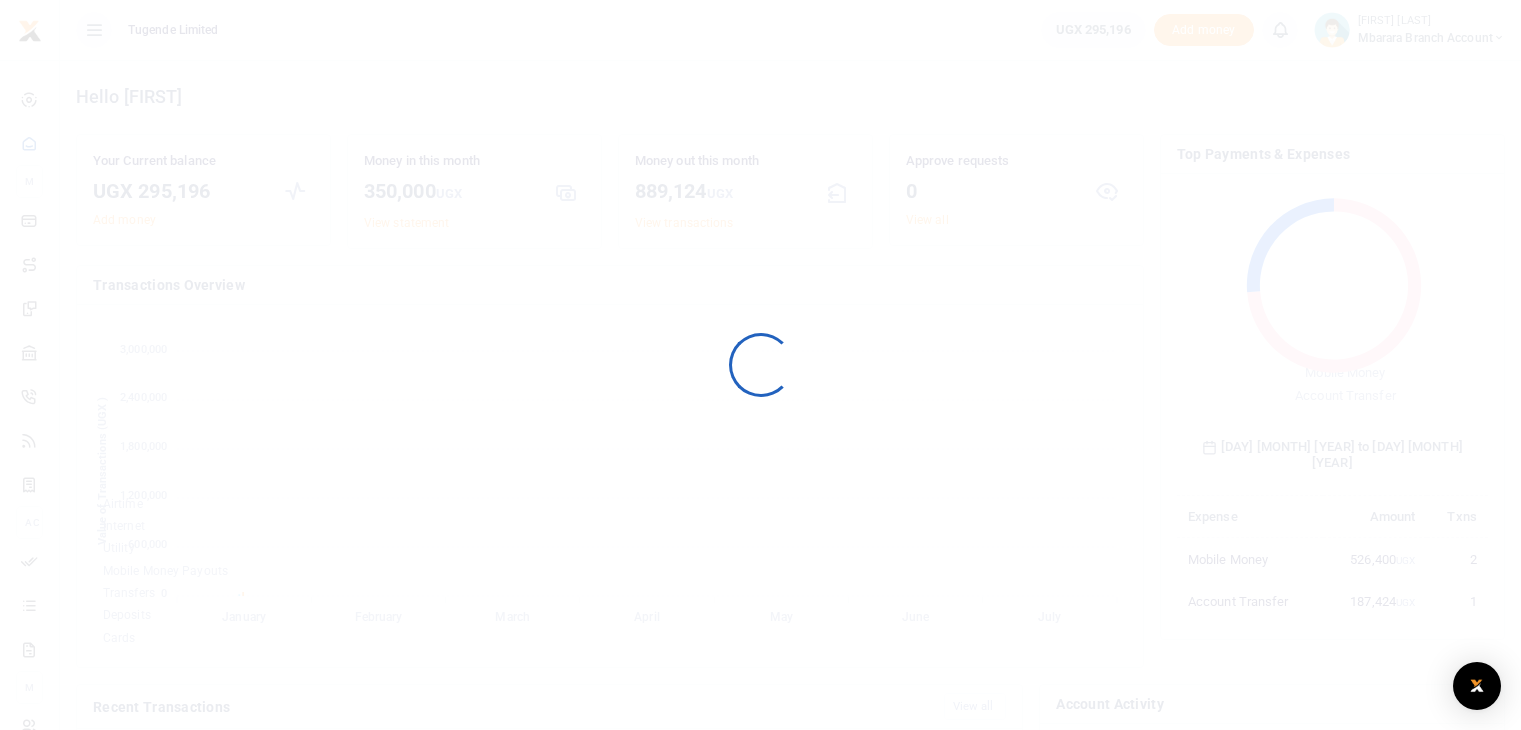 scroll, scrollTop: 0, scrollLeft: 0, axis: both 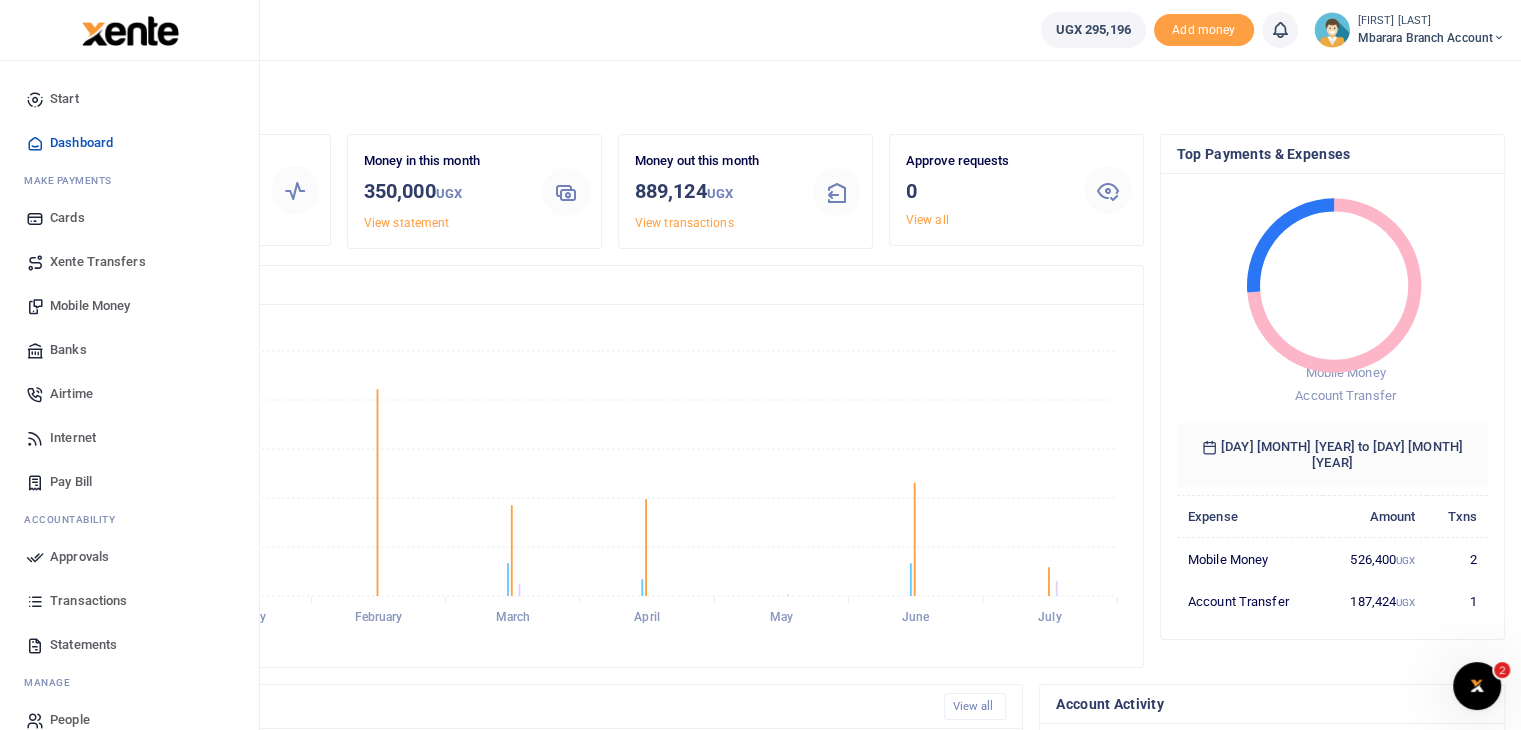 click on "Xente Transfers" at bounding box center (98, 262) 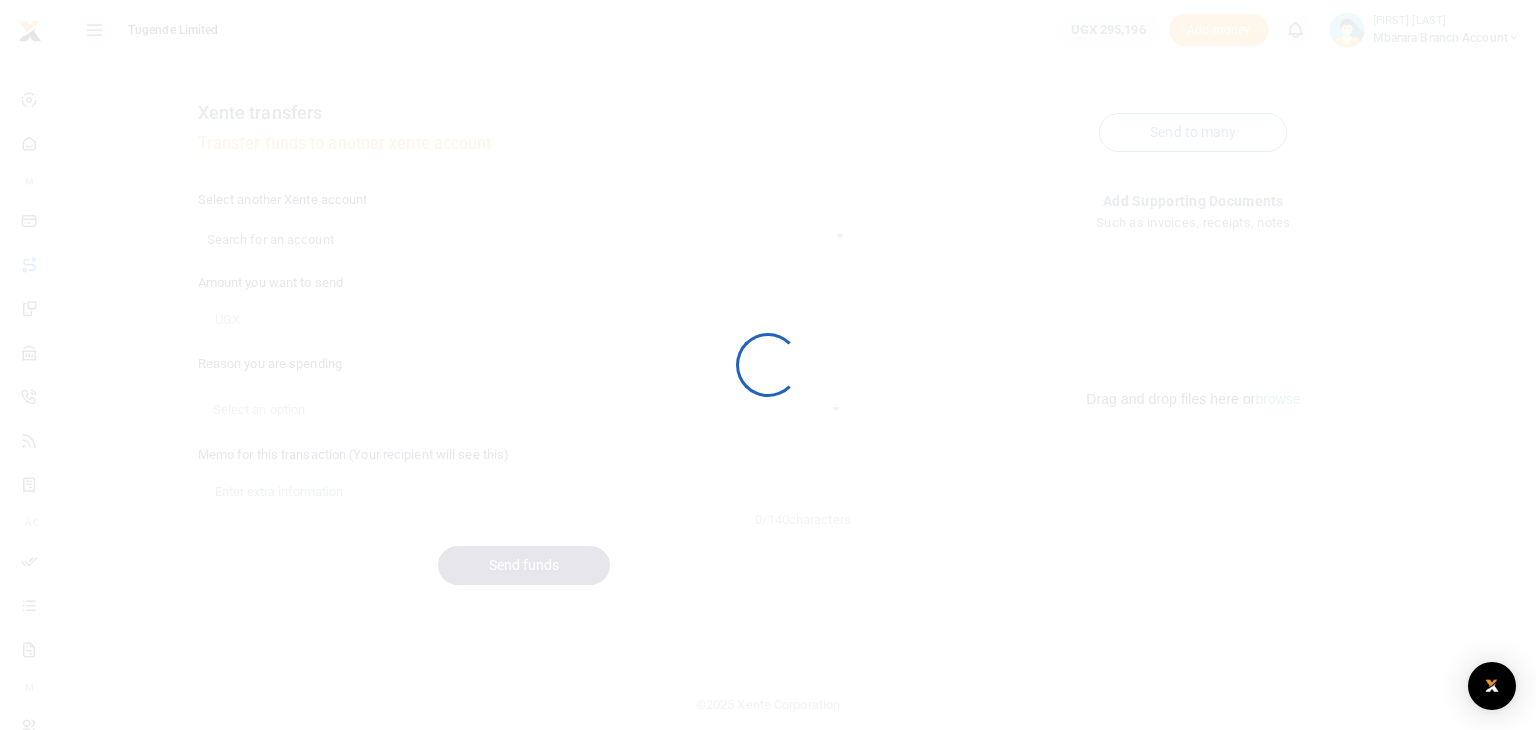 scroll, scrollTop: 0, scrollLeft: 0, axis: both 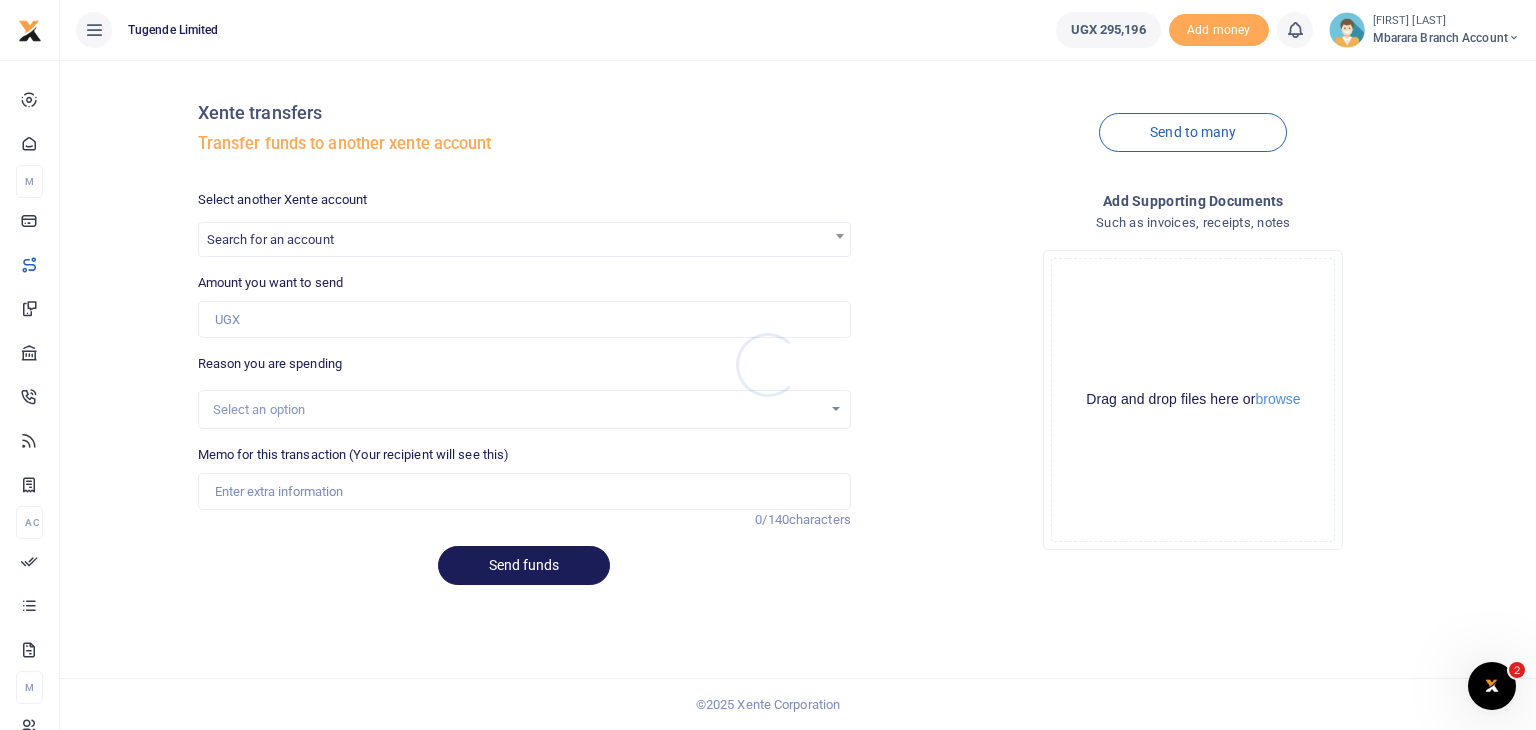 click at bounding box center [768, 365] 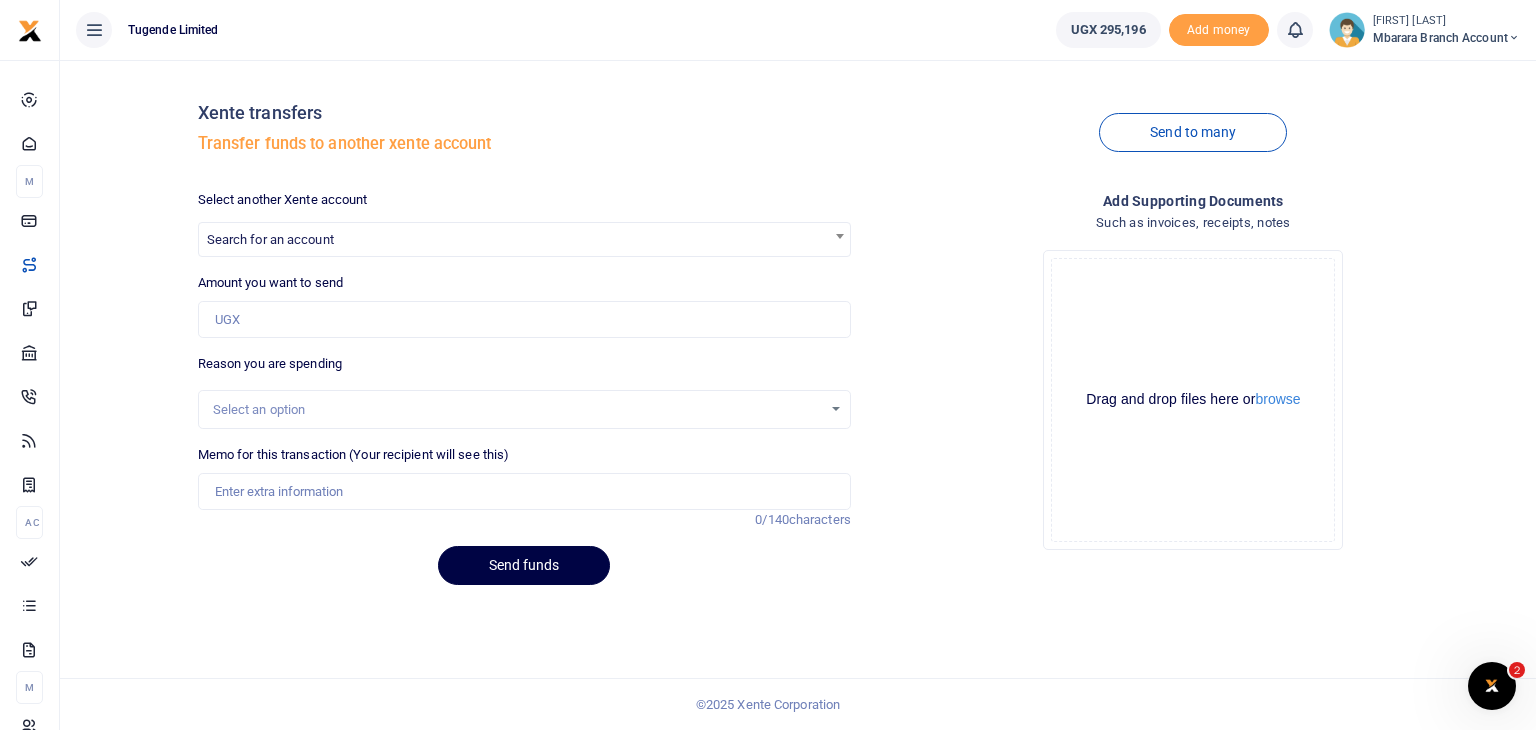 click on "Search for an account" at bounding box center [524, 238] 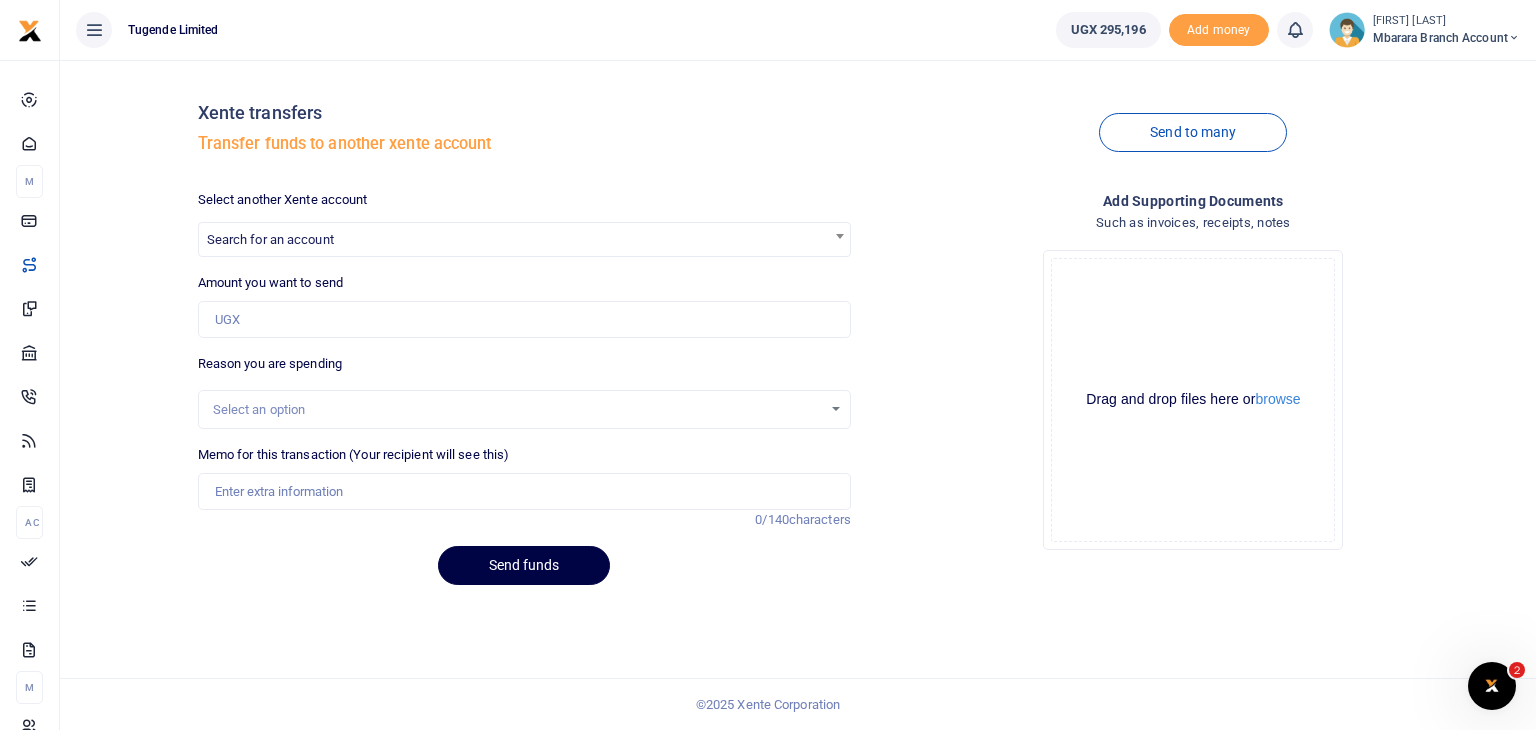 click on "Drop your files here Drag and drop files here or  browse Powered by  Uppy" at bounding box center [1193, 400] 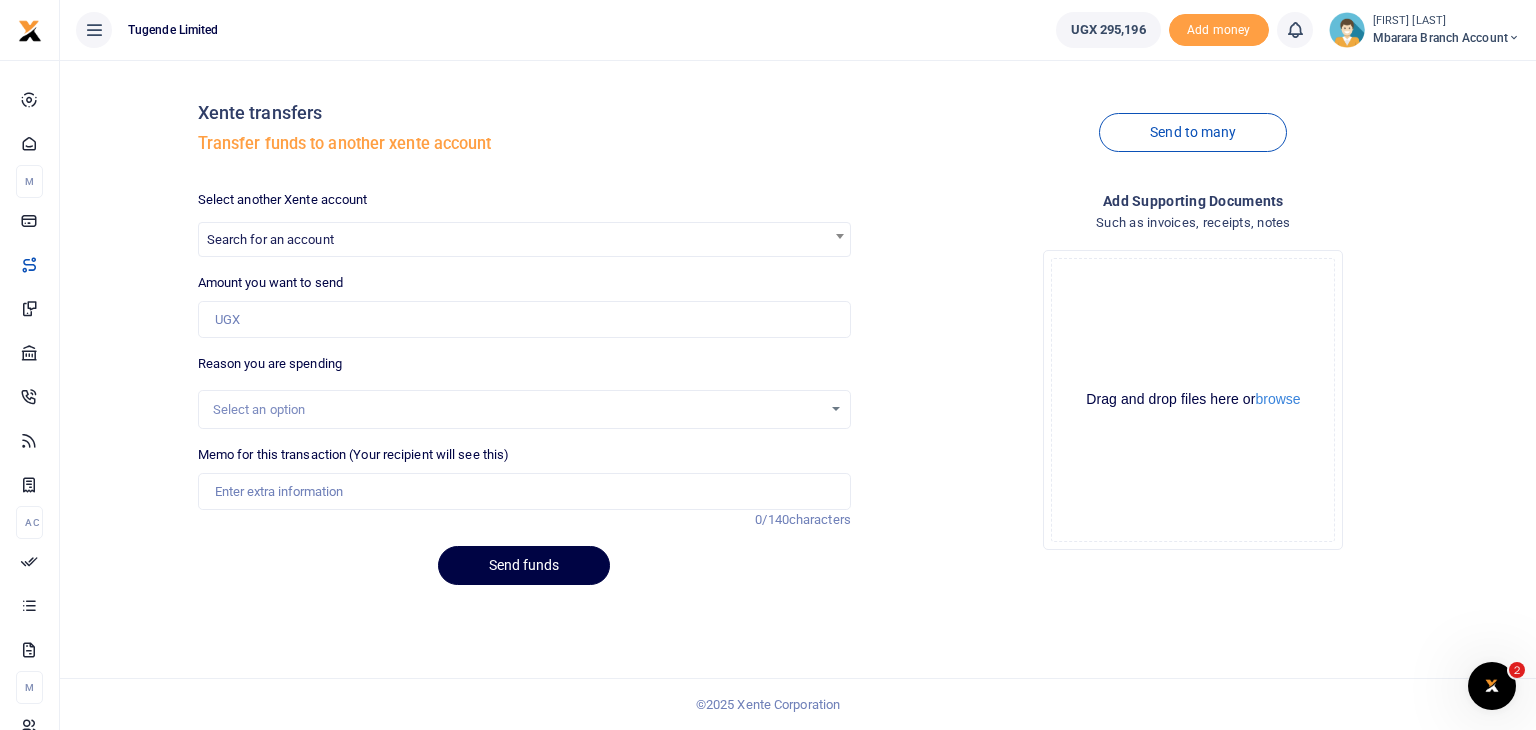 click on "Select an option" at bounding box center [517, 410] 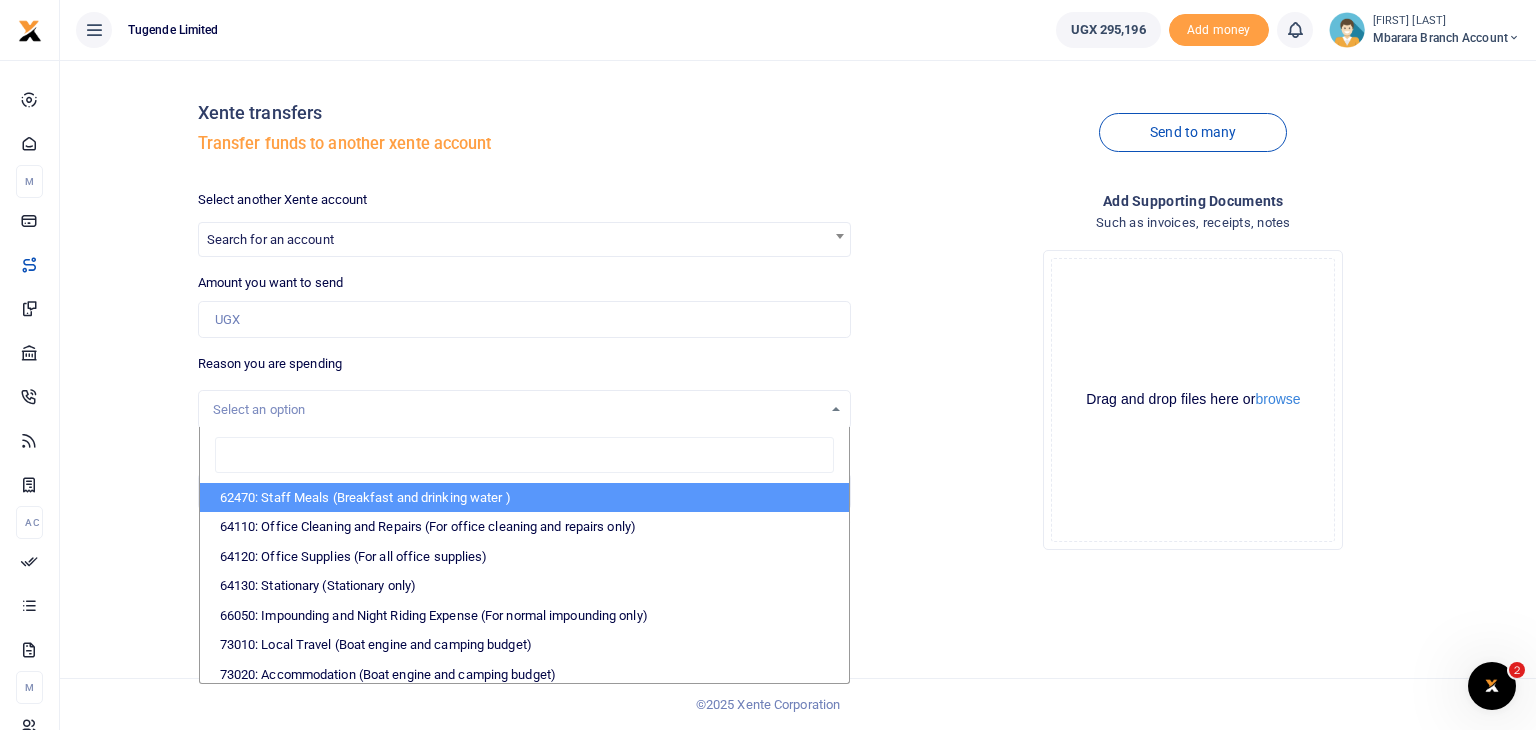 click on "Mbarara Branch account" at bounding box center [1446, 38] 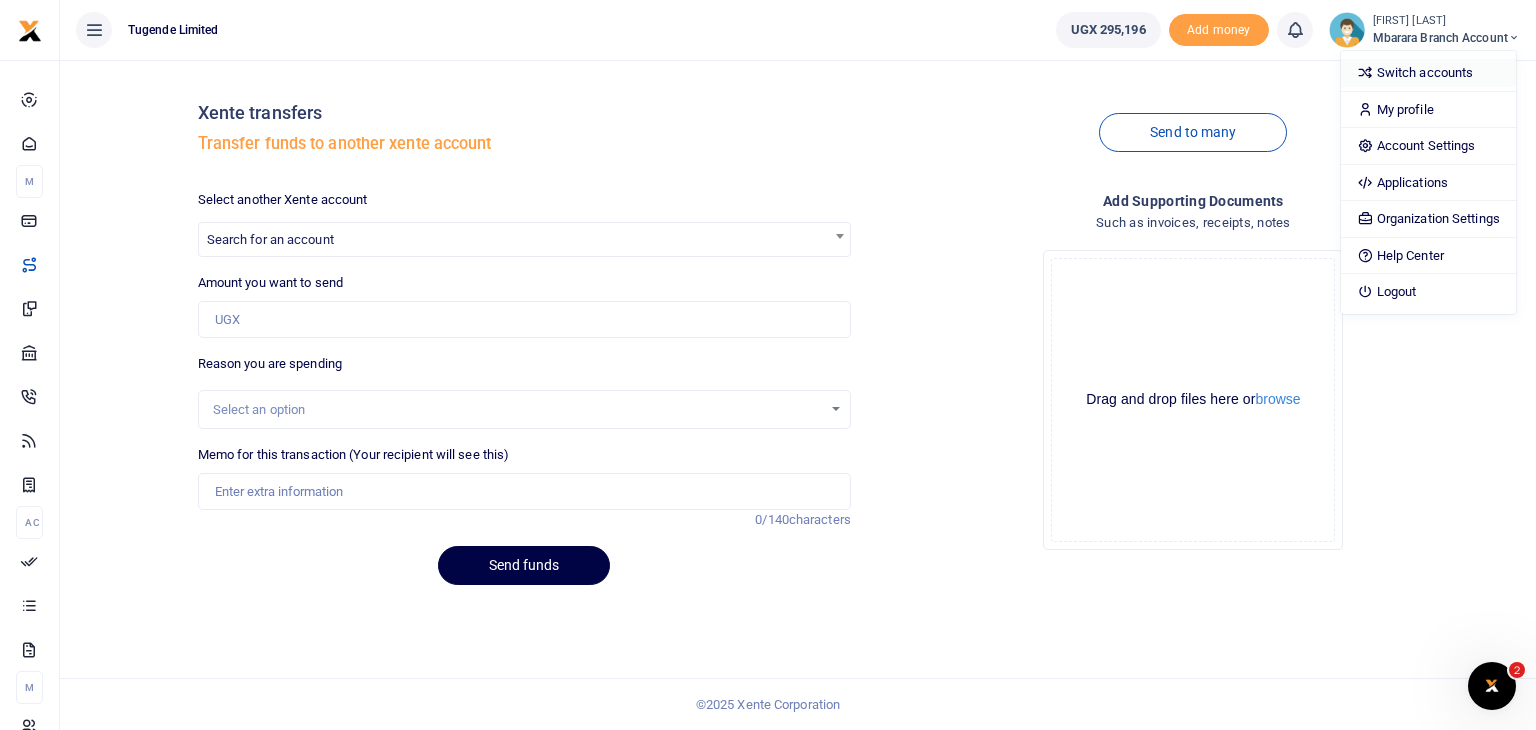 click on "Switch accounts" at bounding box center (1428, 73) 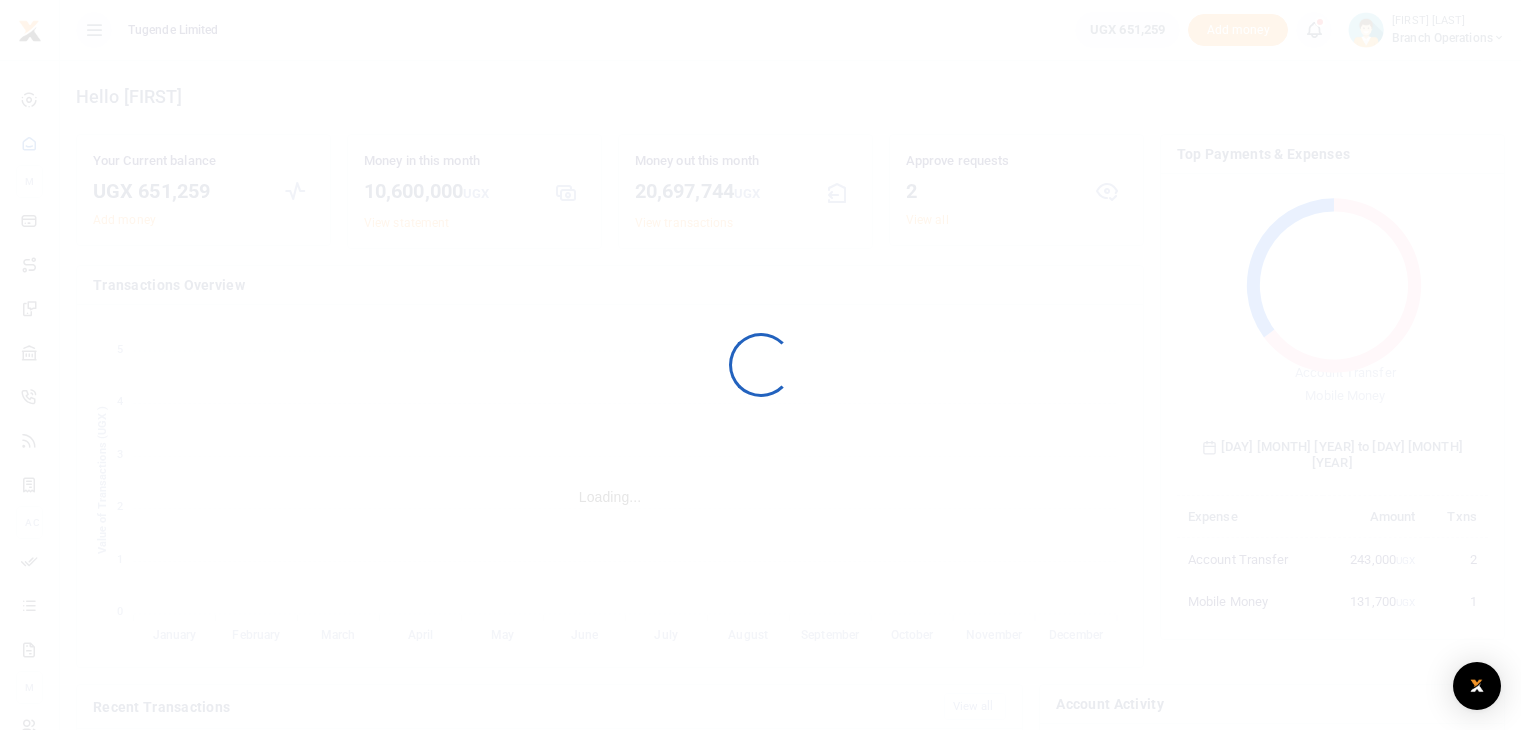 scroll, scrollTop: 0, scrollLeft: 0, axis: both 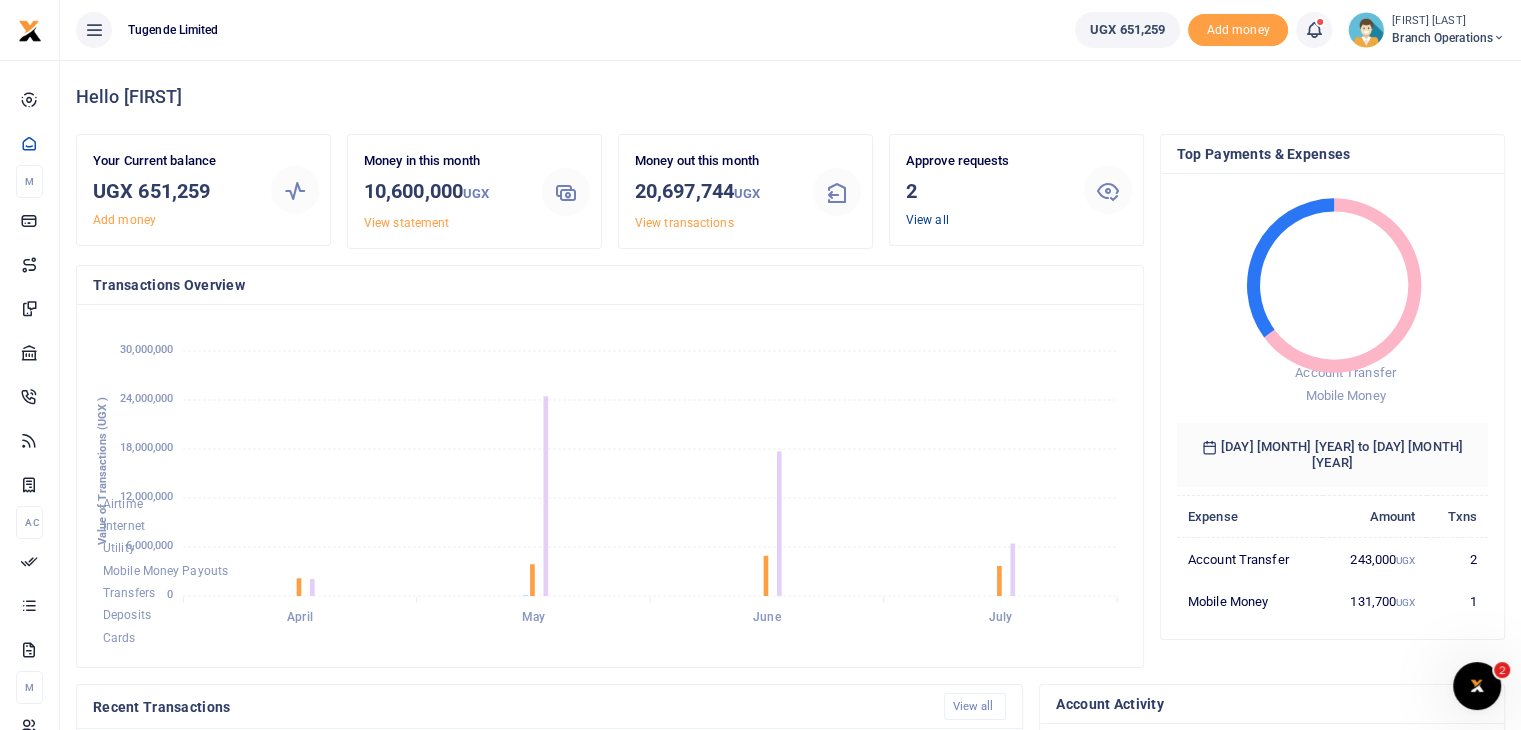 click on "View all" at bounding box center [927, 220] 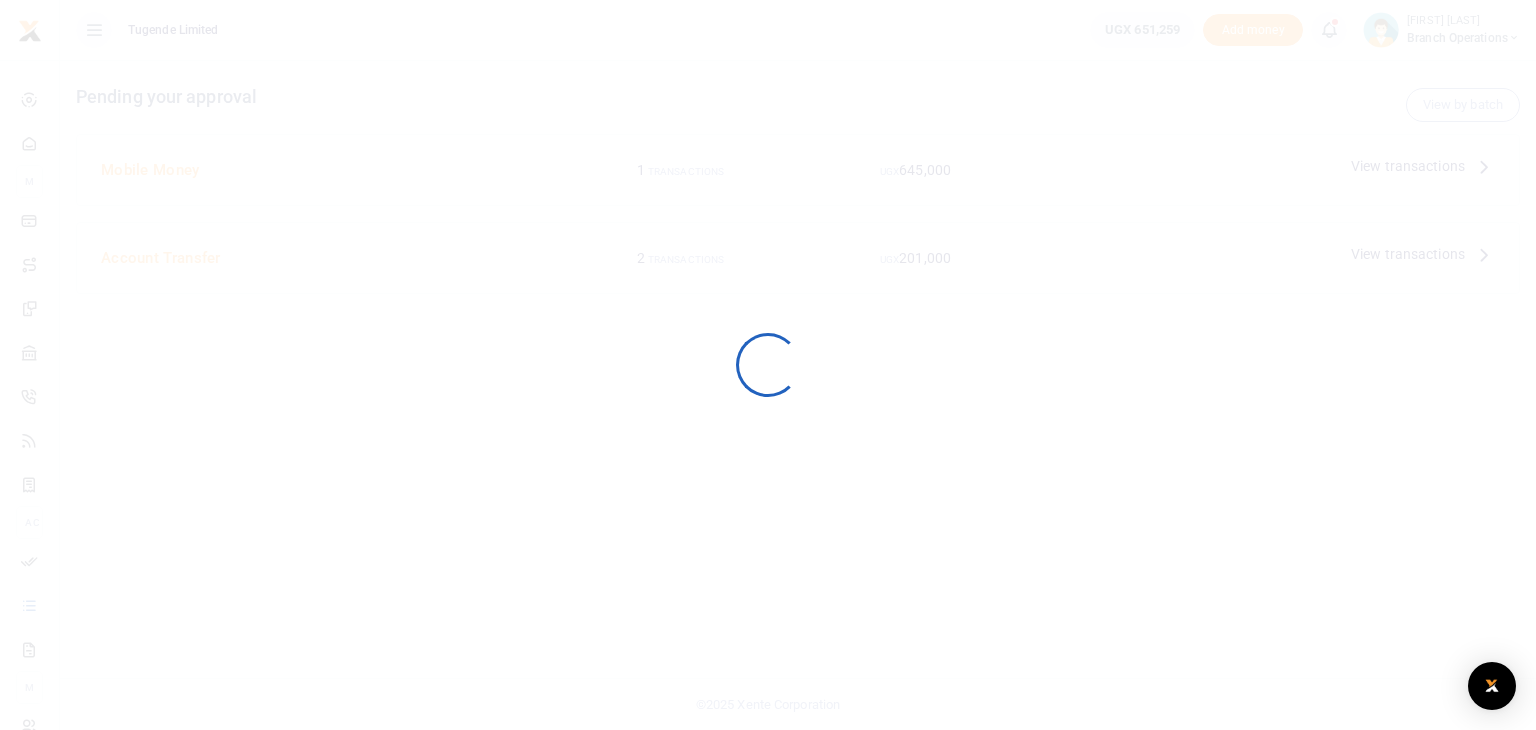 scroll, scrollTop: 0, scrollLeft: 0, axis: both 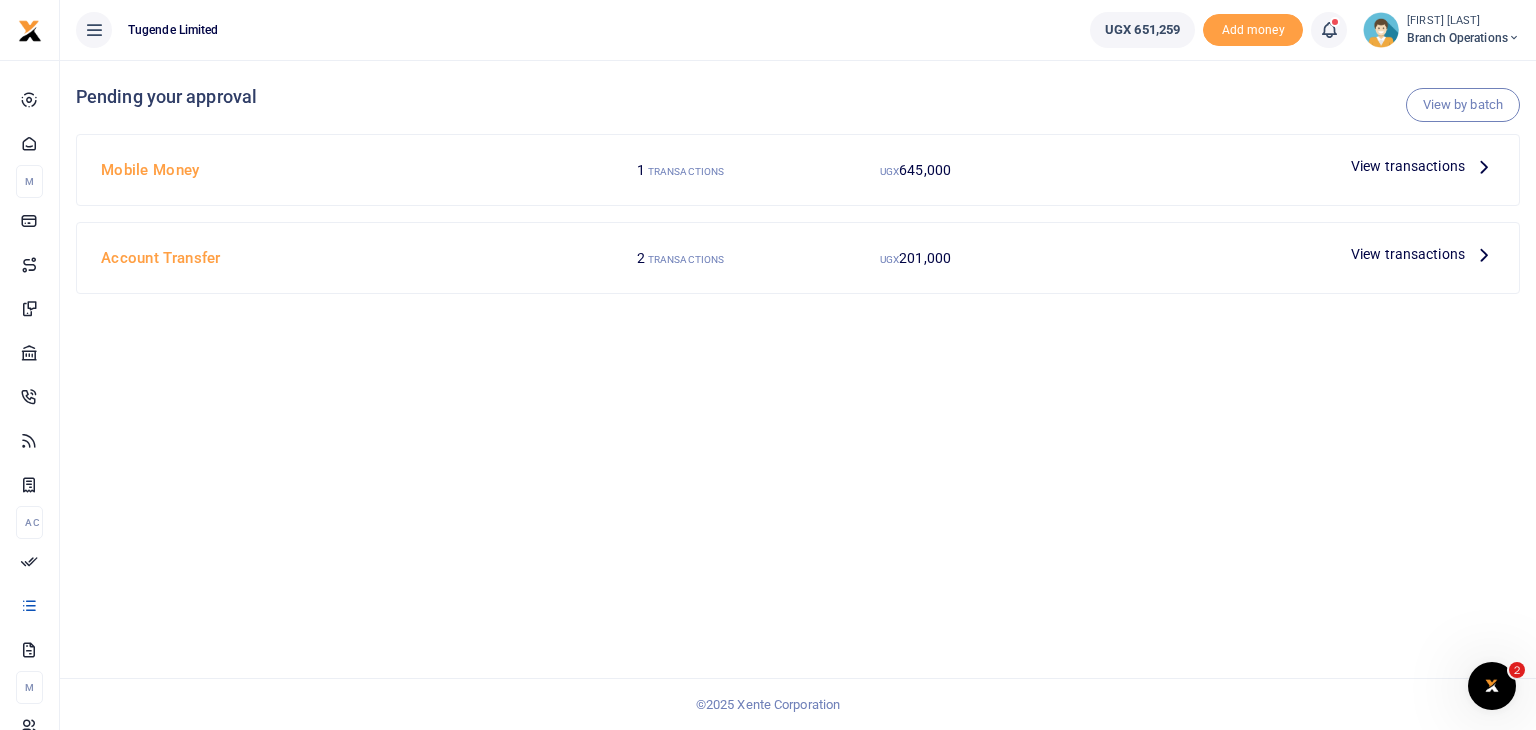 click on "View transactions" at bounding box center [1408, 166] 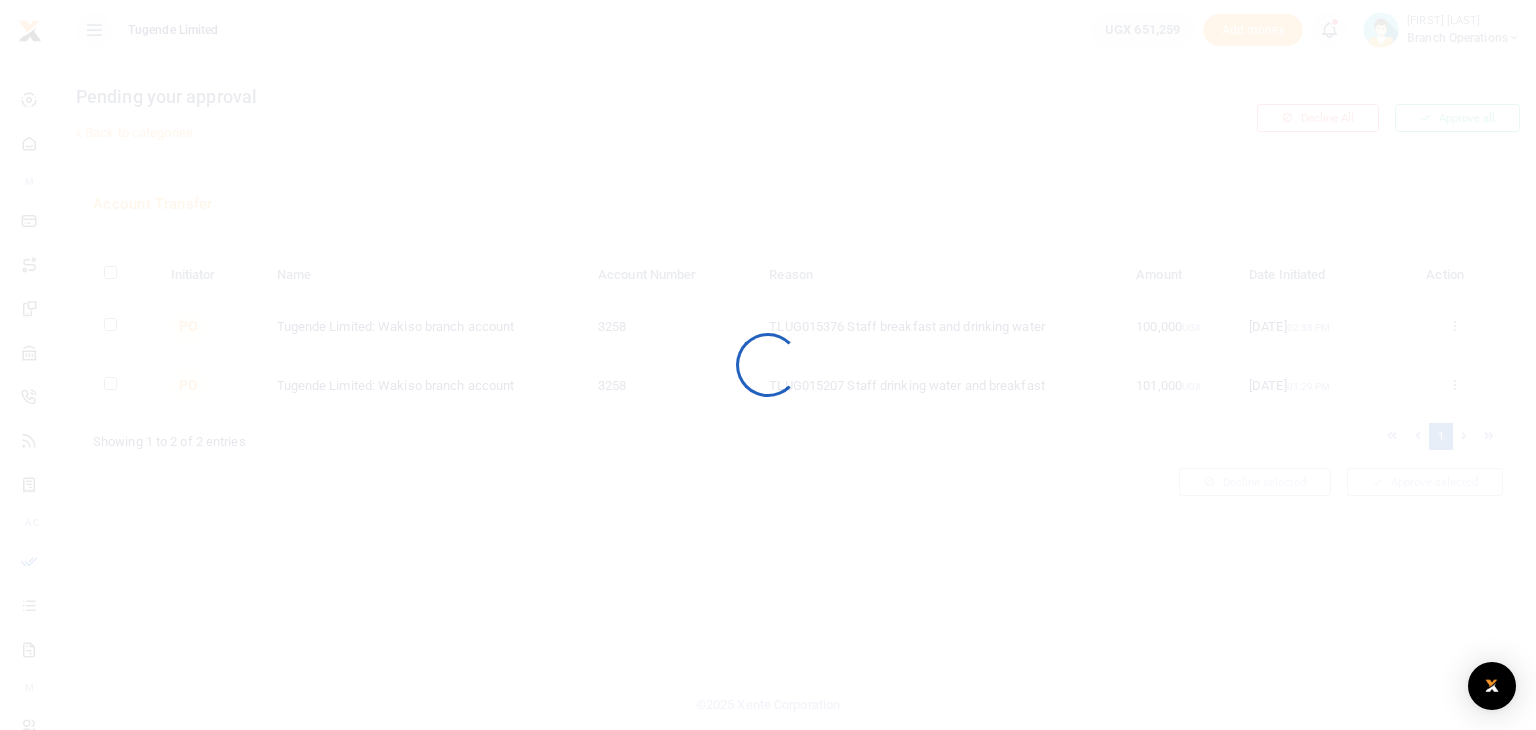 scroll, scrollTop: 0, scrollLeft: 0, axis: both 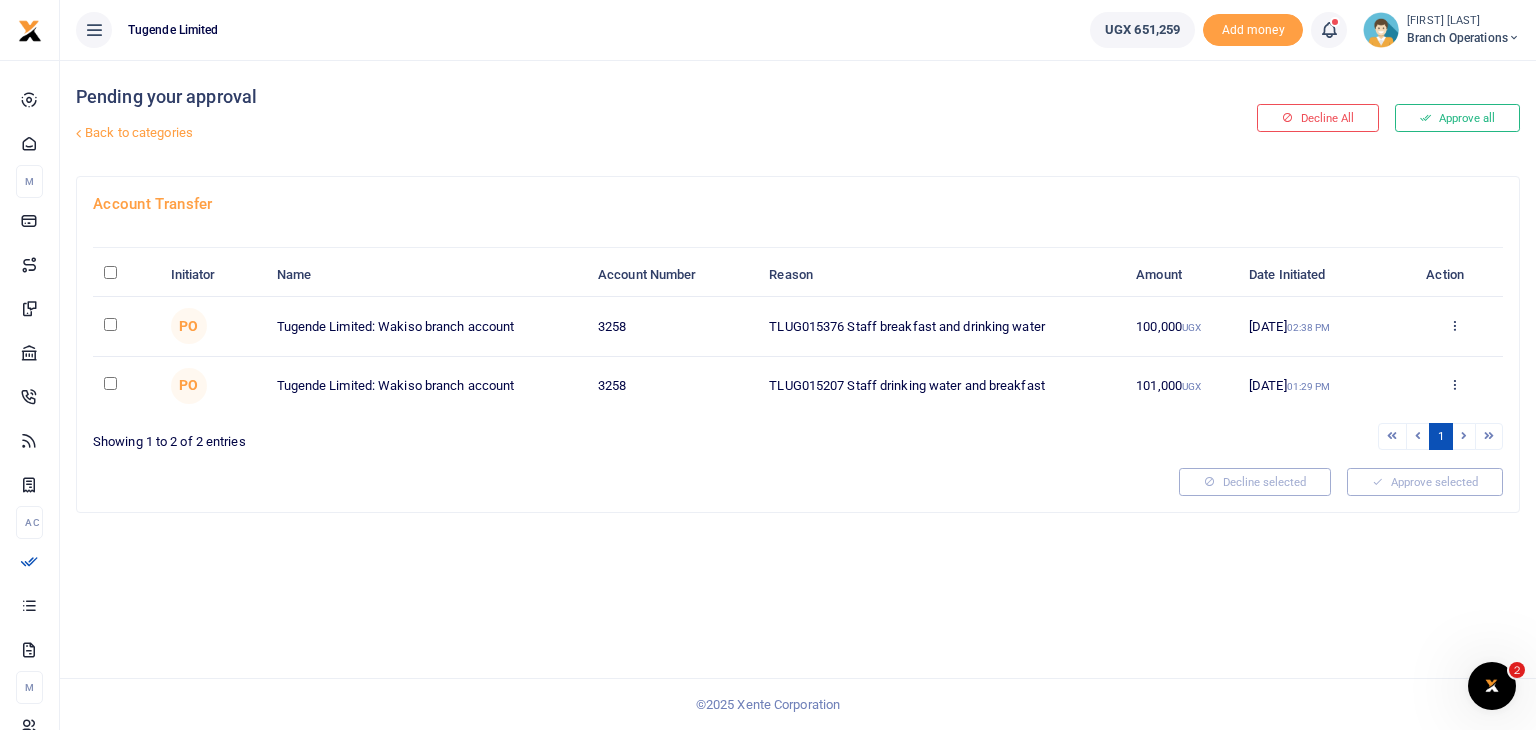 click on "Back to categories" at bounding box center (552, 133) 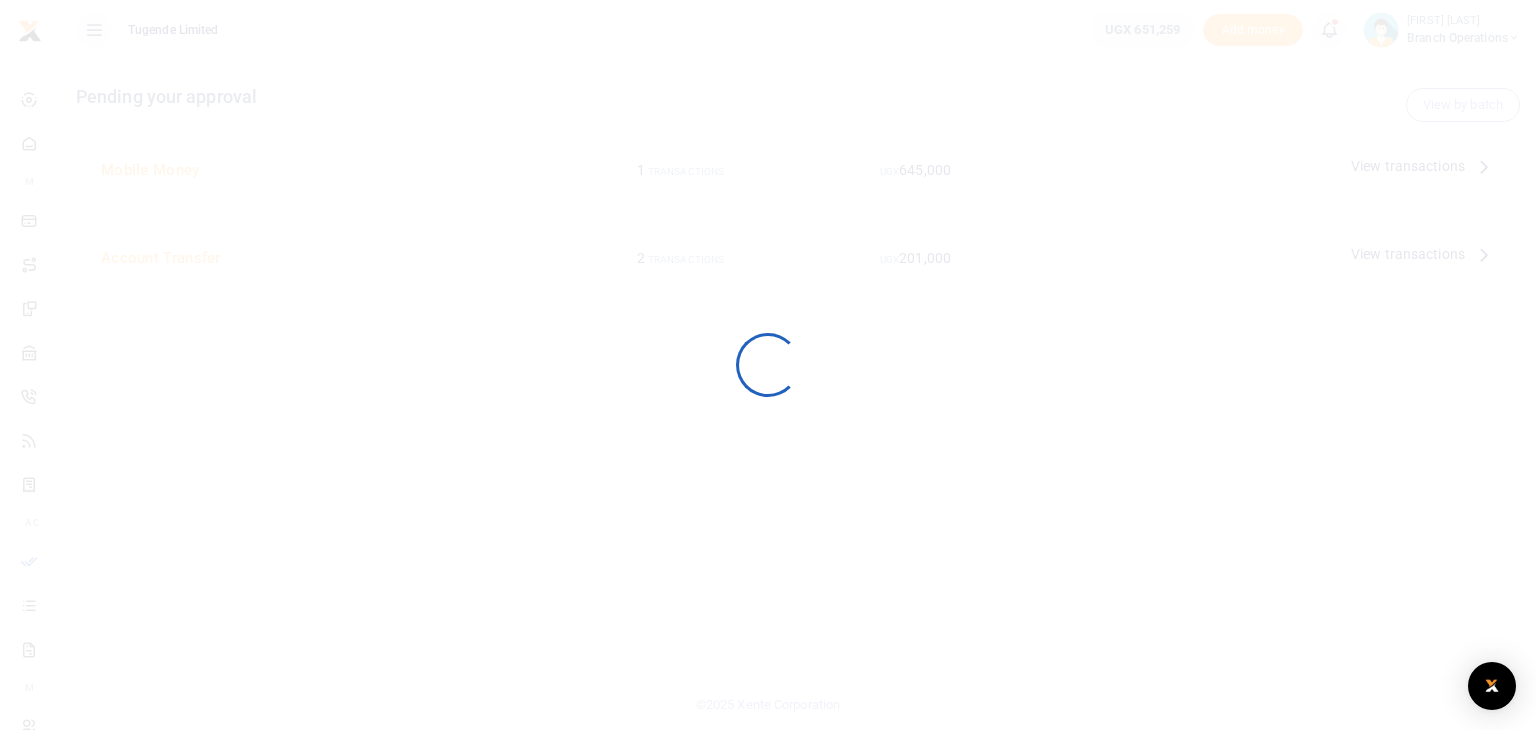 scroll, scrollTop: 0, scrollLeft: 0, axis: both 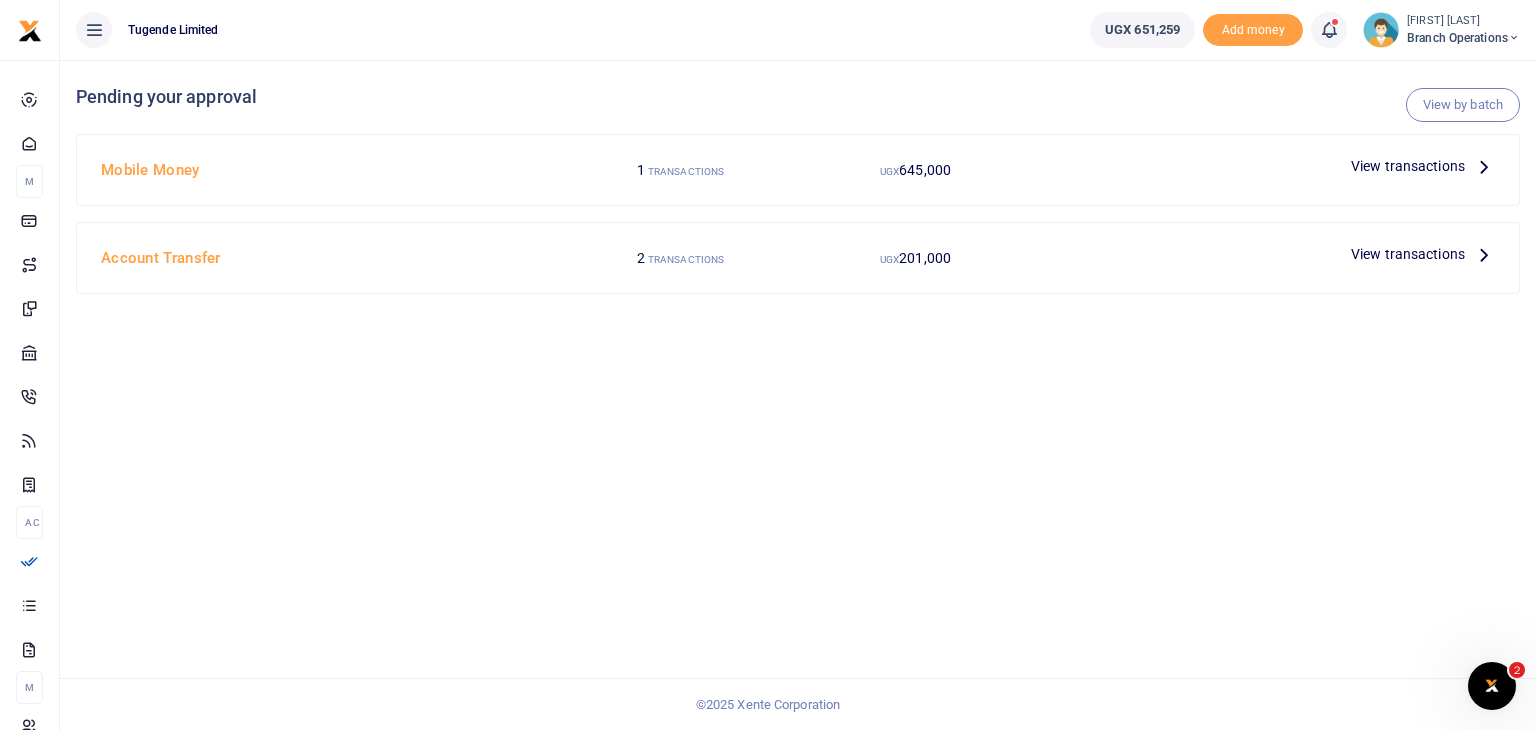 click on "View transactions" at bounding box center (1408, 166) 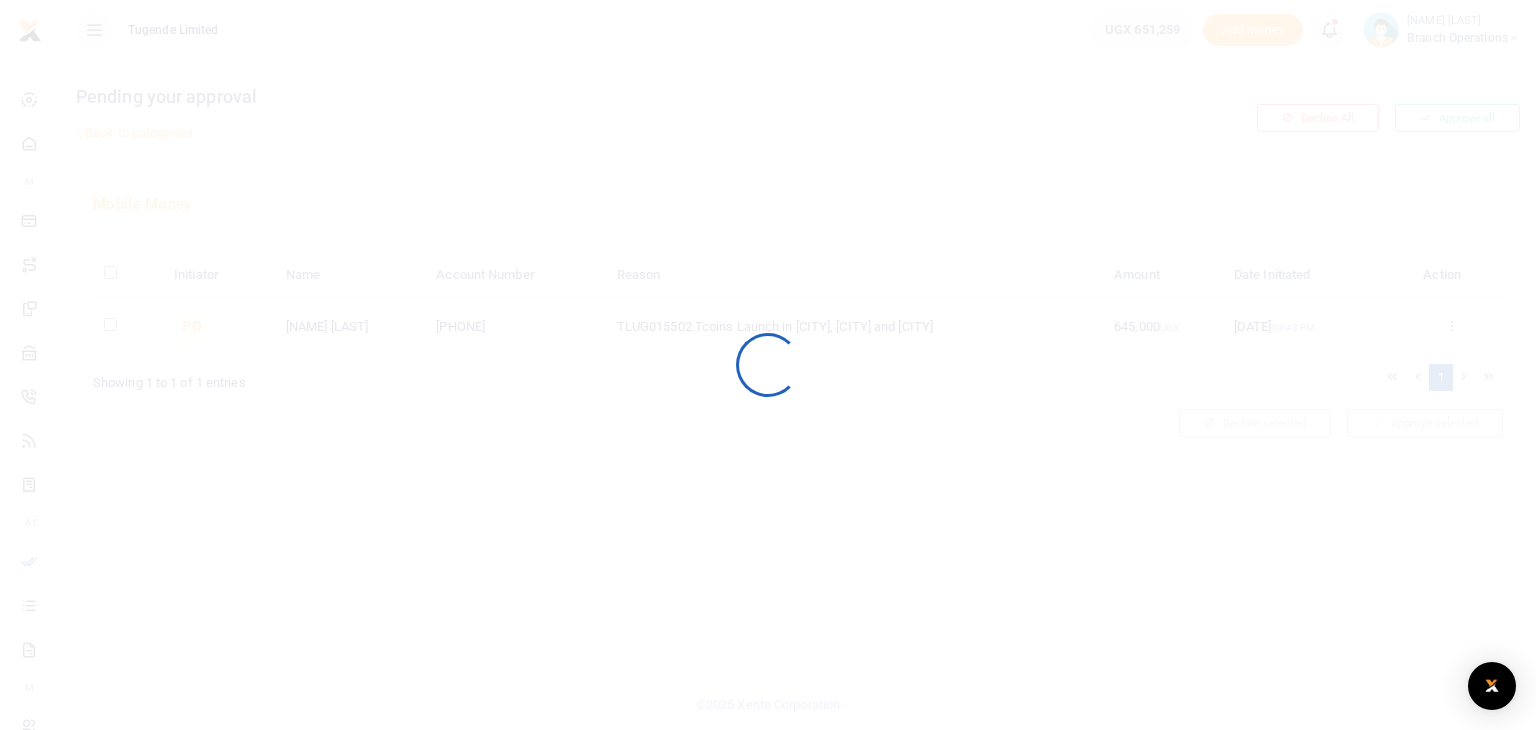 scroll, scrollTop: 0, scrollLeft: 0, axis: both 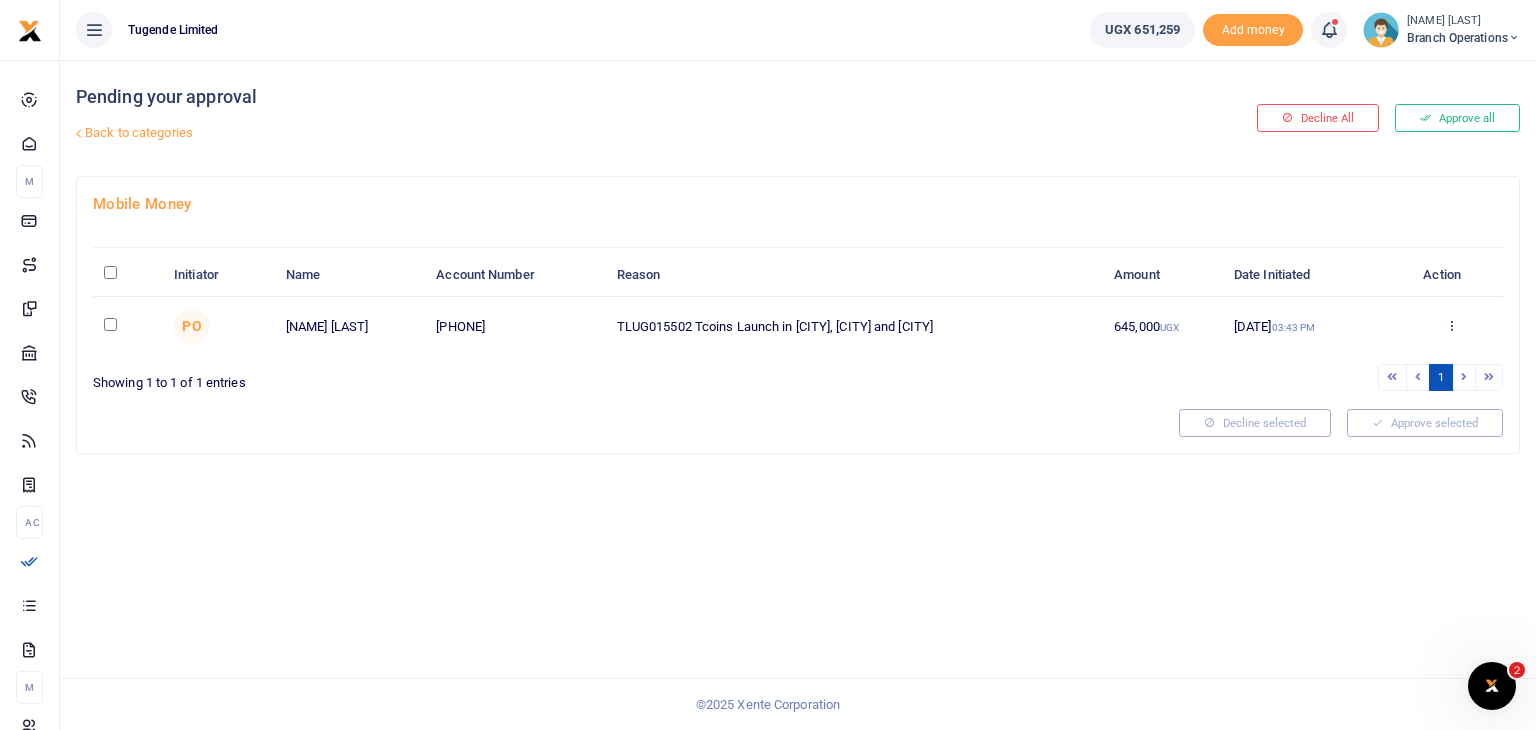 click at bounding box center (110, 324) 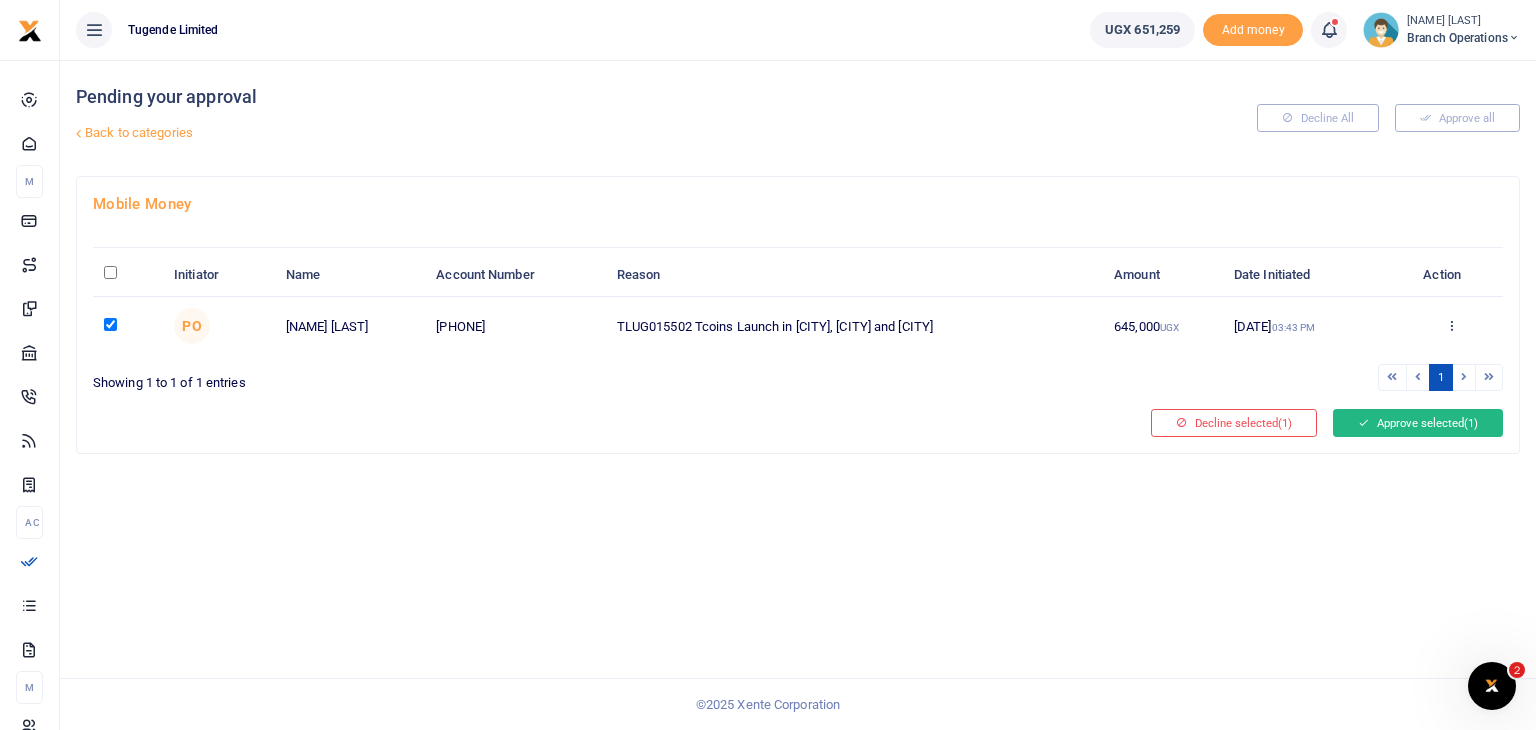 click on "Approve selected  (1)" at bounding box center [1418, 423] 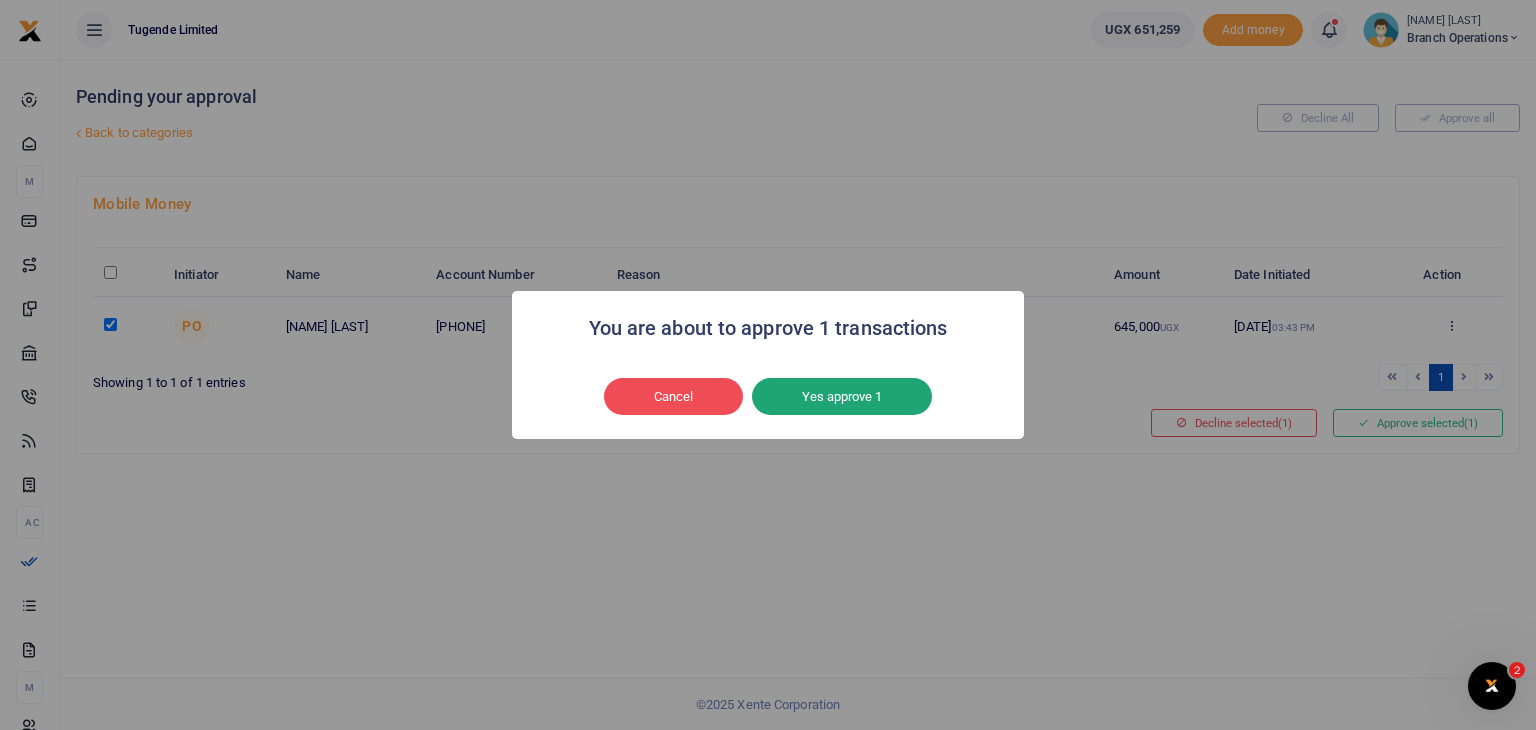 click on "Yes approve 1" at bounding box center (842, 397) 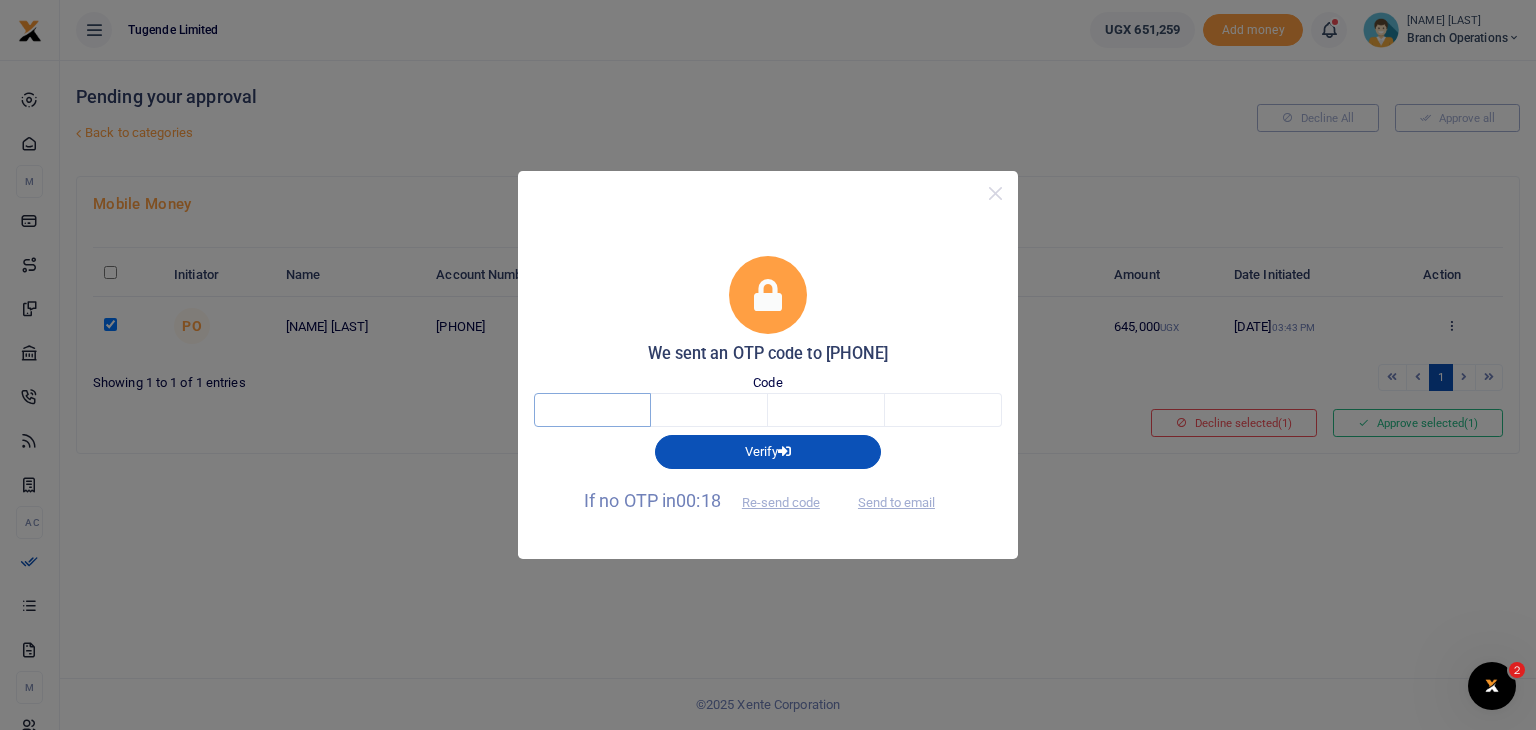 click at bounding box center [592, 410] 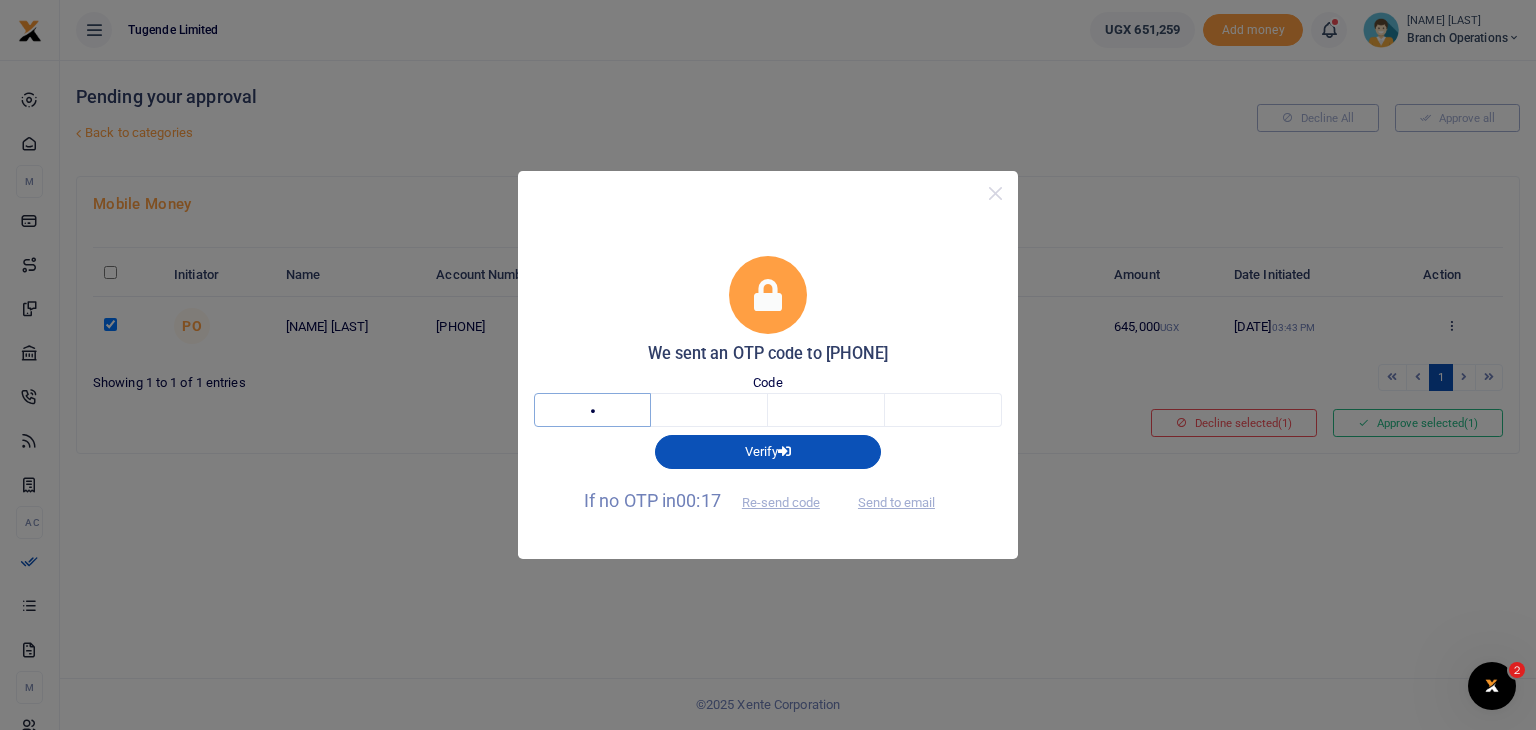 type on "6" 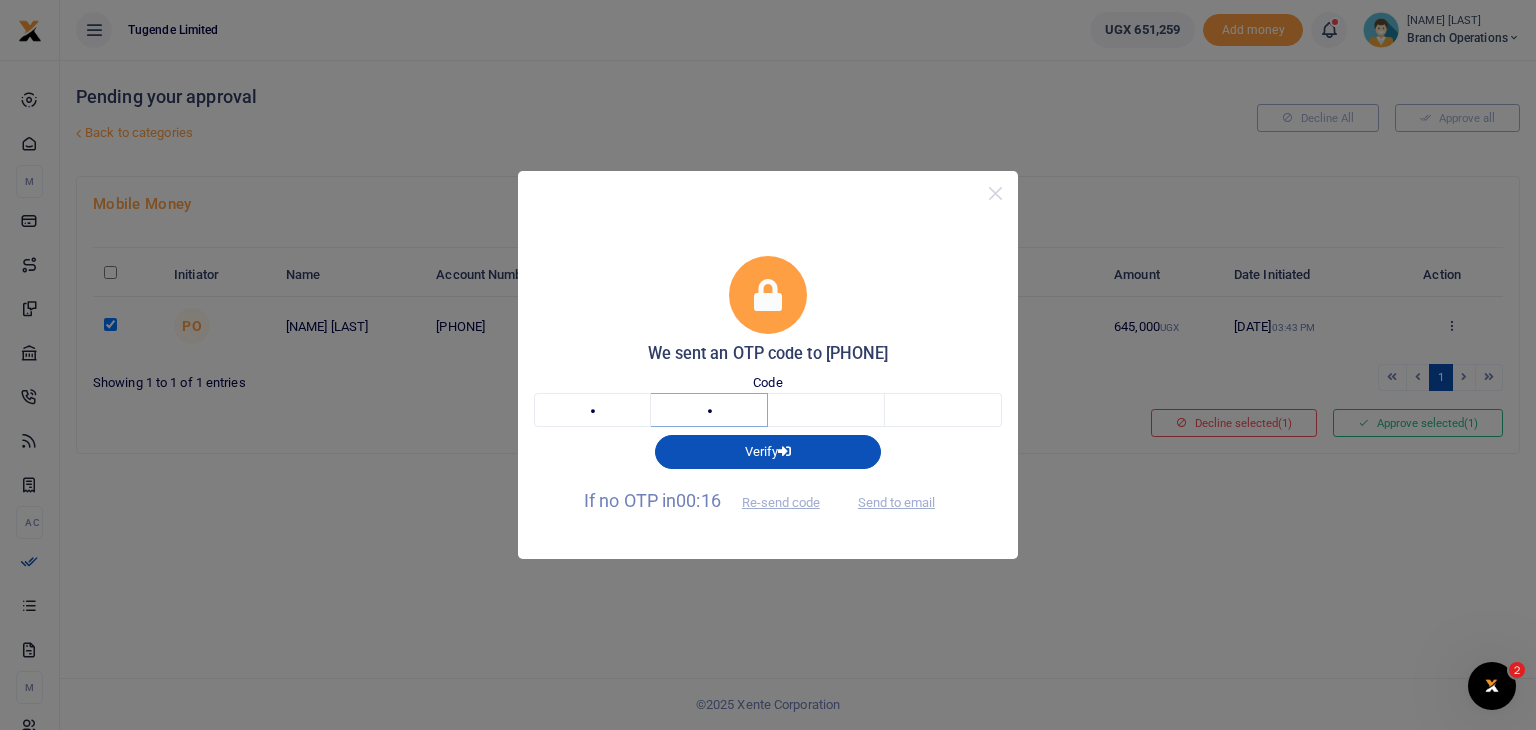 type on "2" 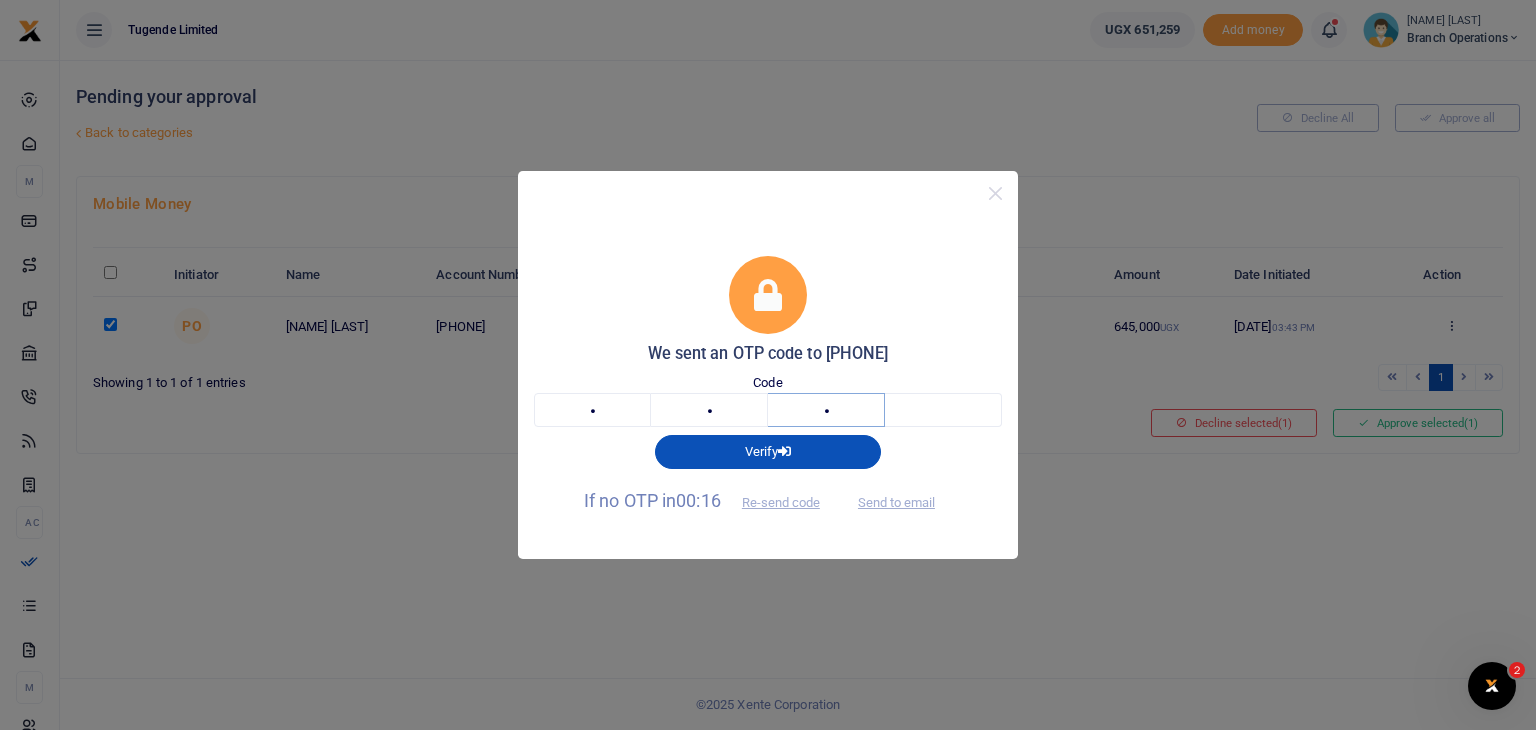 type on "7" 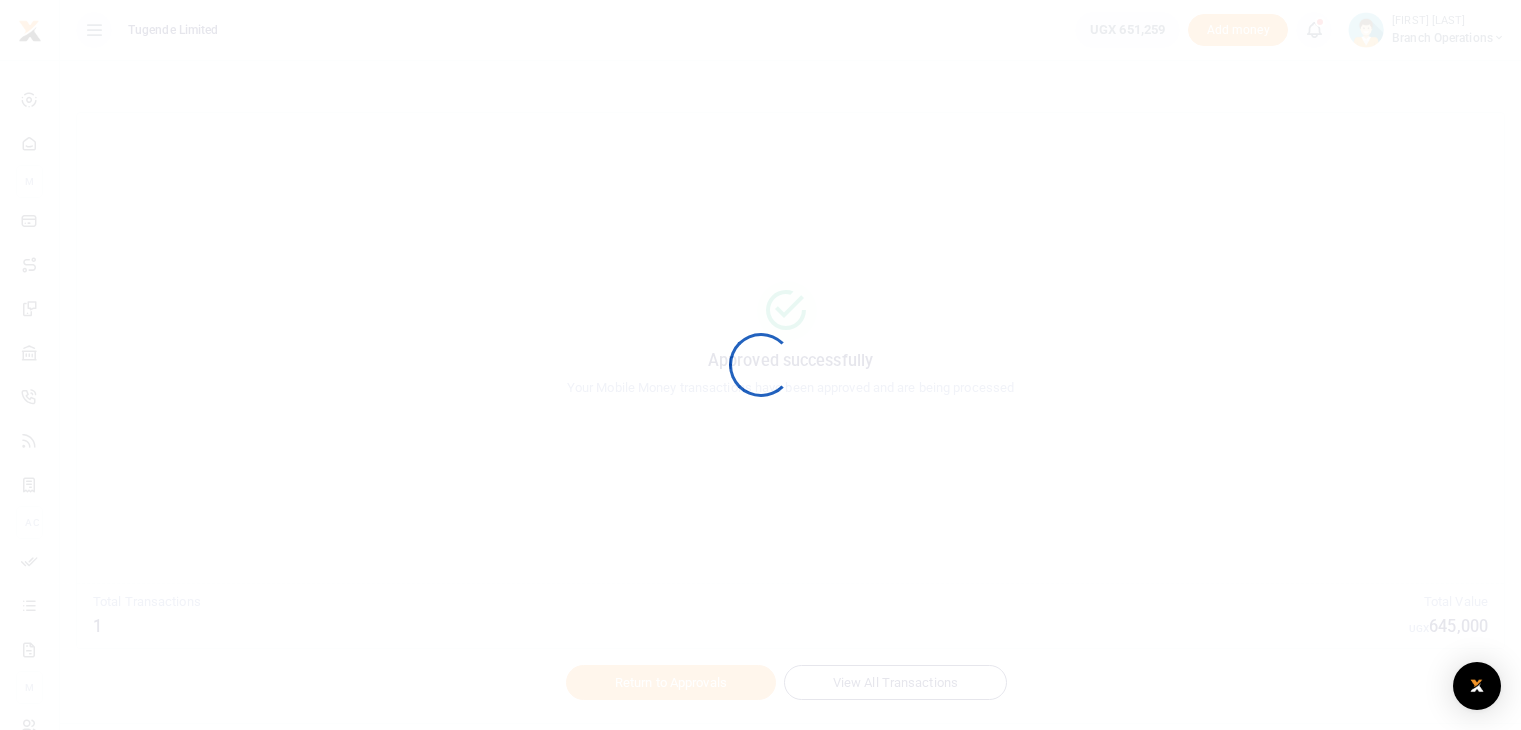 scroll, scrollTop: 0, scrollLeft: 0, axis: both 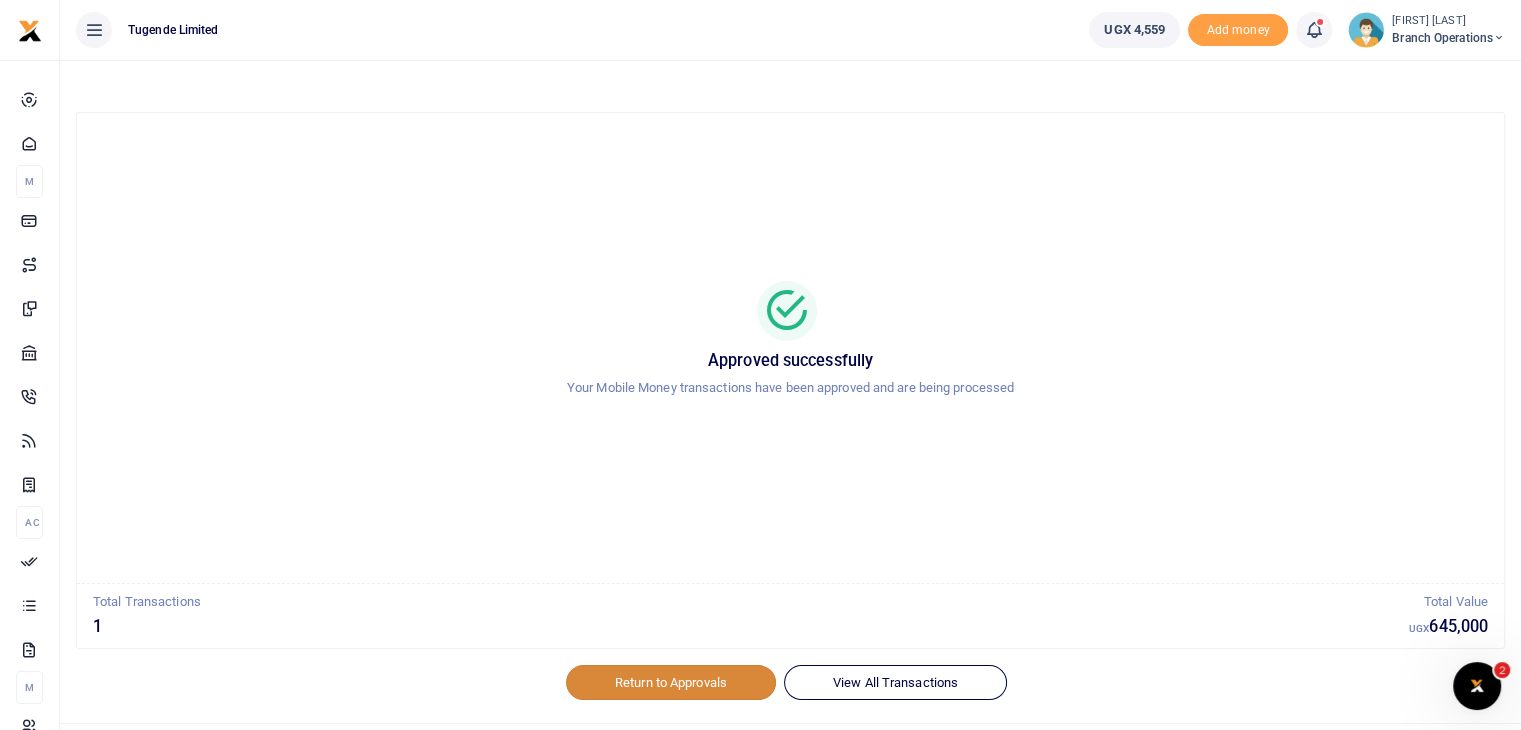 click on "Return to Approvals" at bounding box center (671, 682) 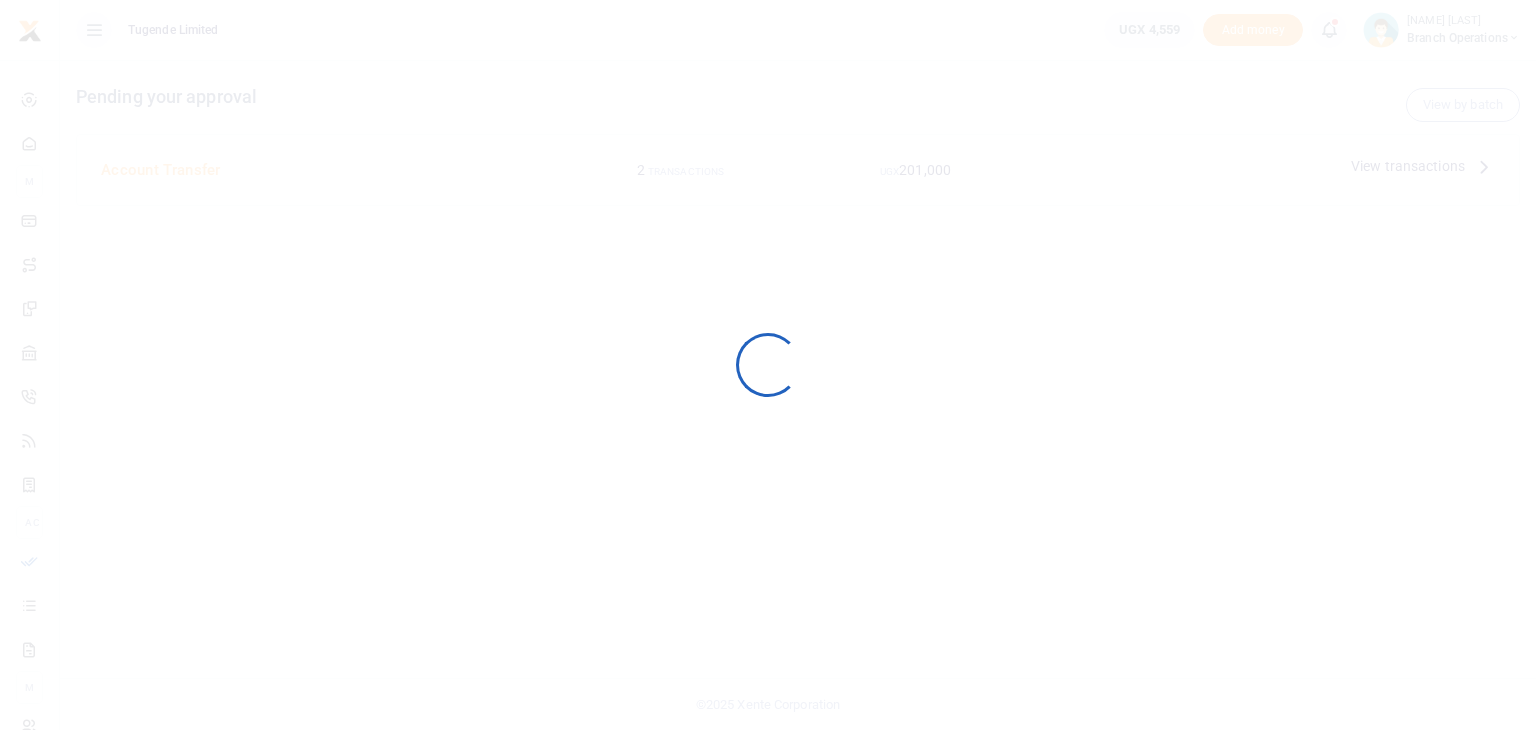 scroll, scrollTop: 0, scrollLeft: 0, axis: both 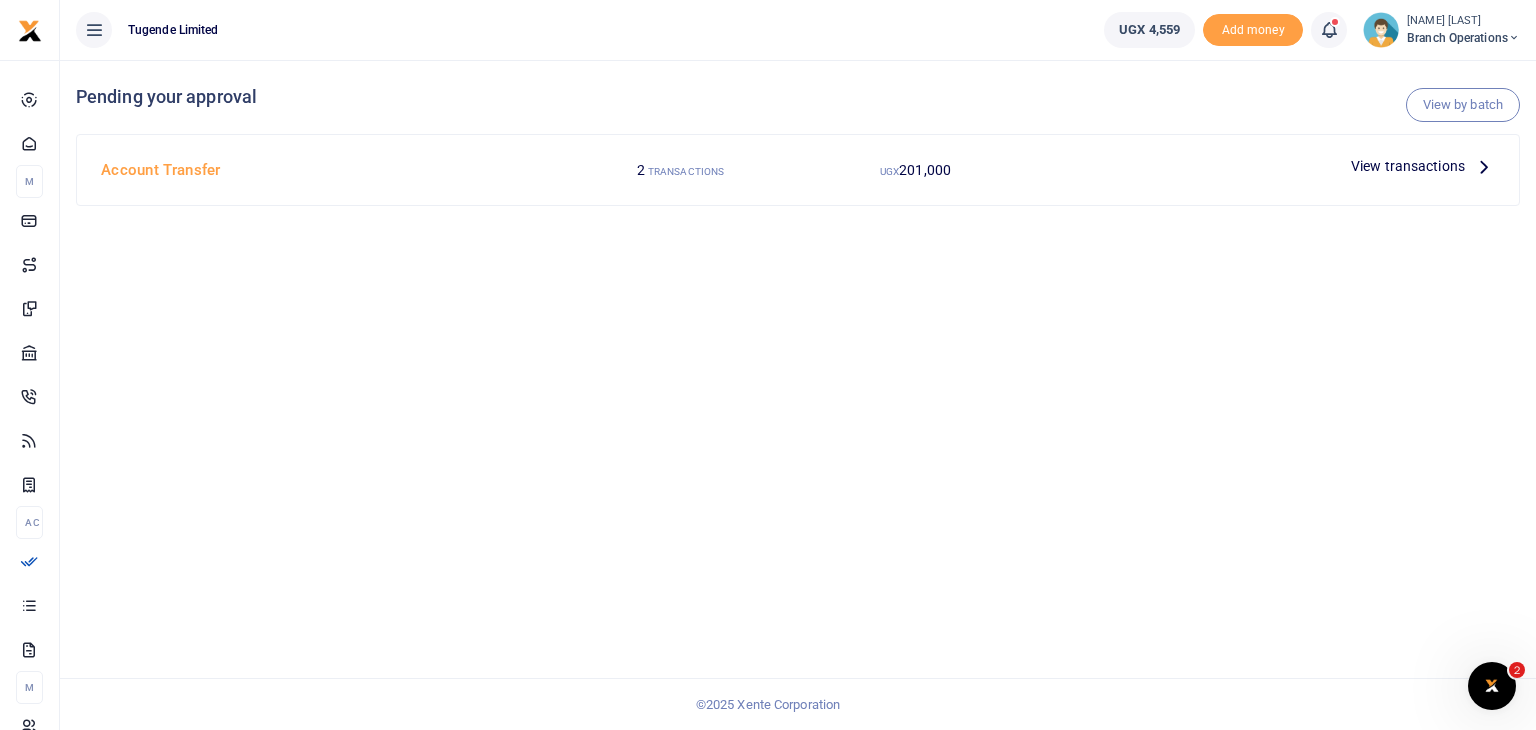 click on "Branch Operations" at bounding box center (1463, 38) 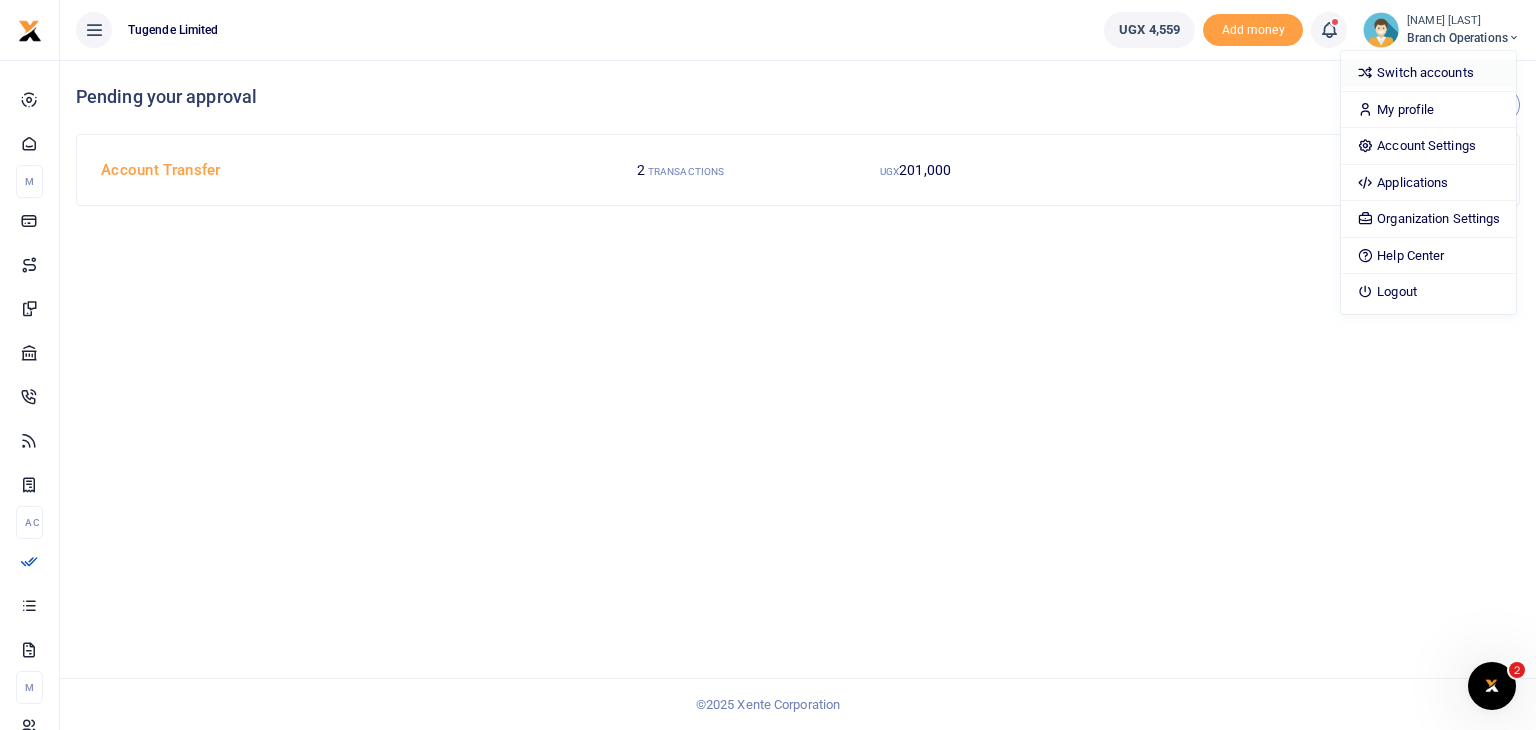 click on "Switch accounts" at bounding box center (1428, 73) 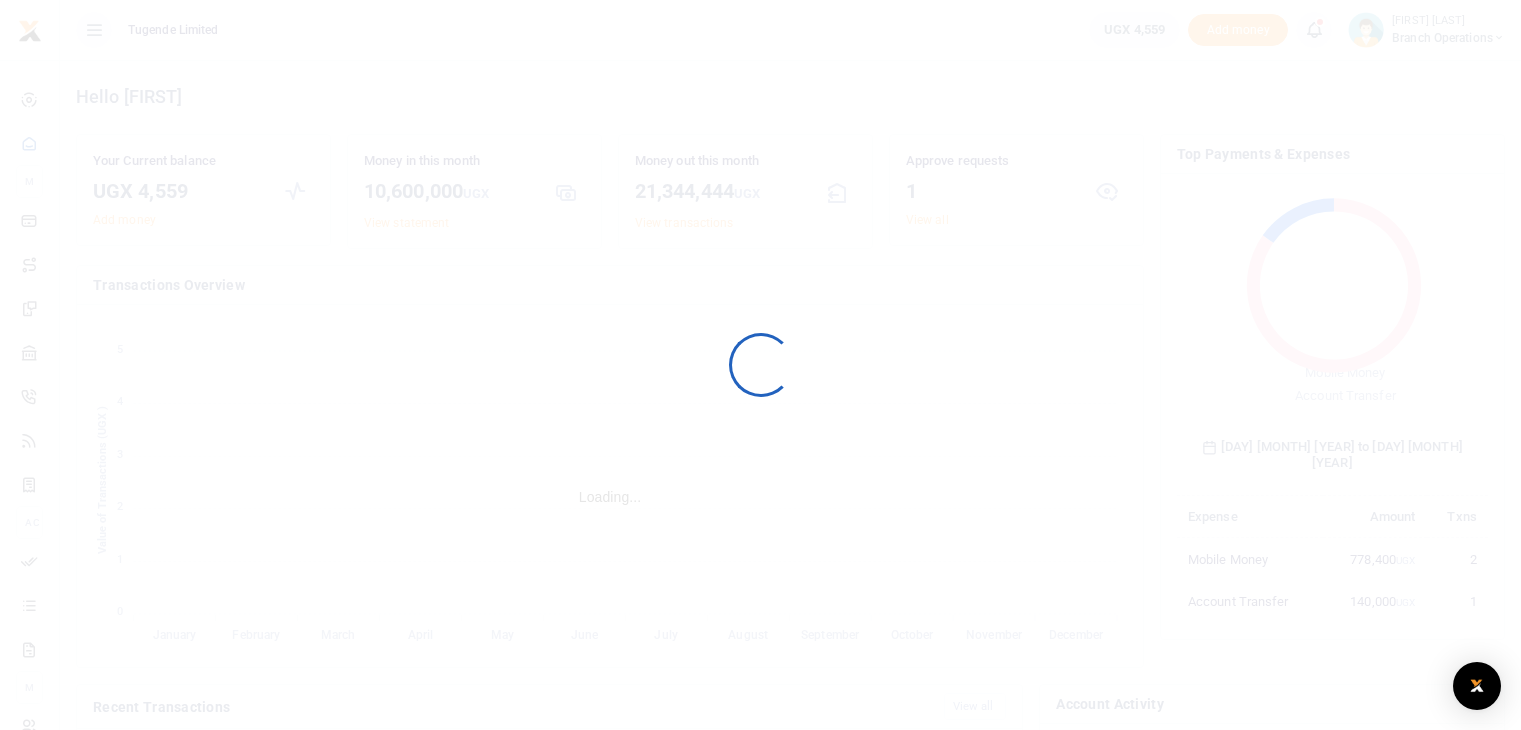 scroll, scrollTop: 0, scrollLeft: 0, axis: both 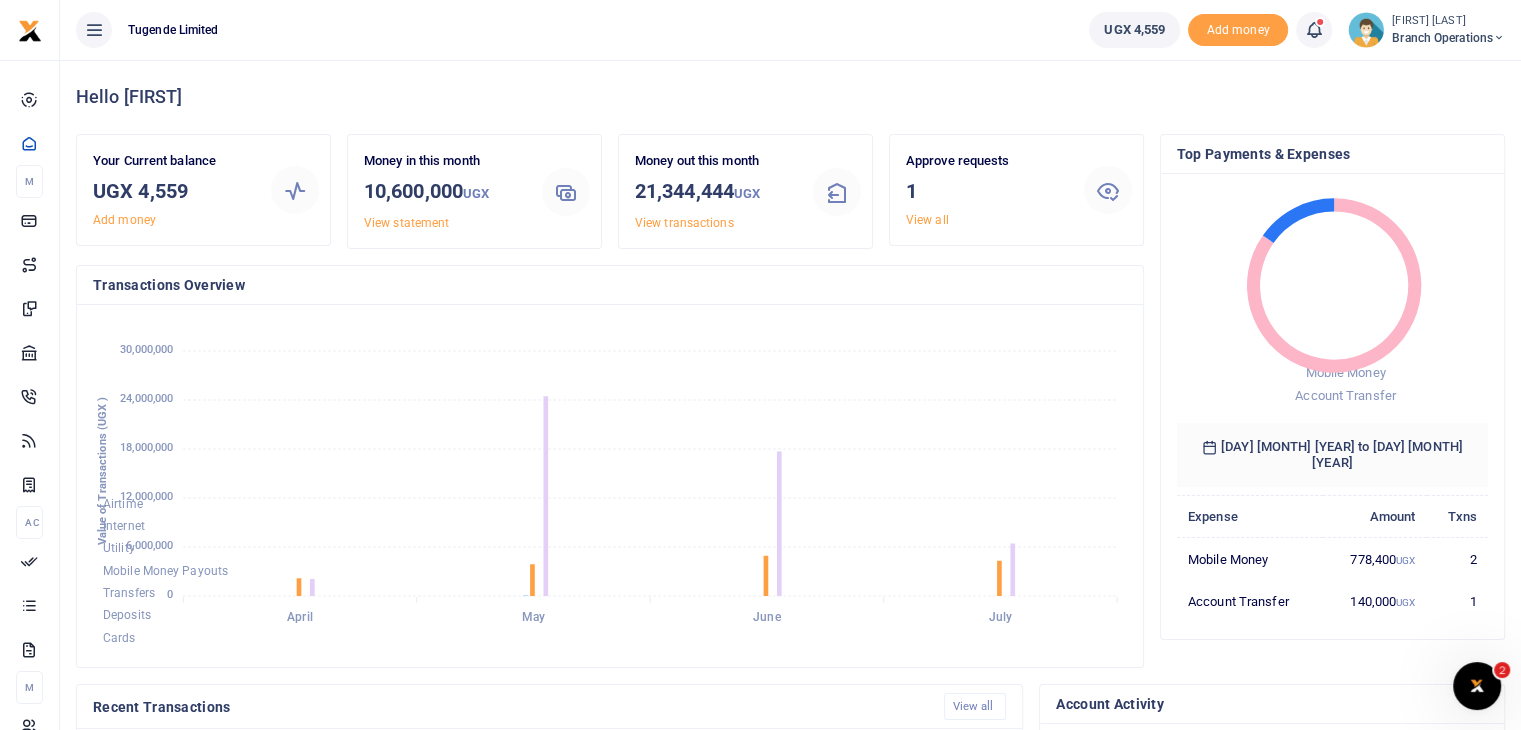 click on "Branch Operations" at bounding box center [1448, 38] 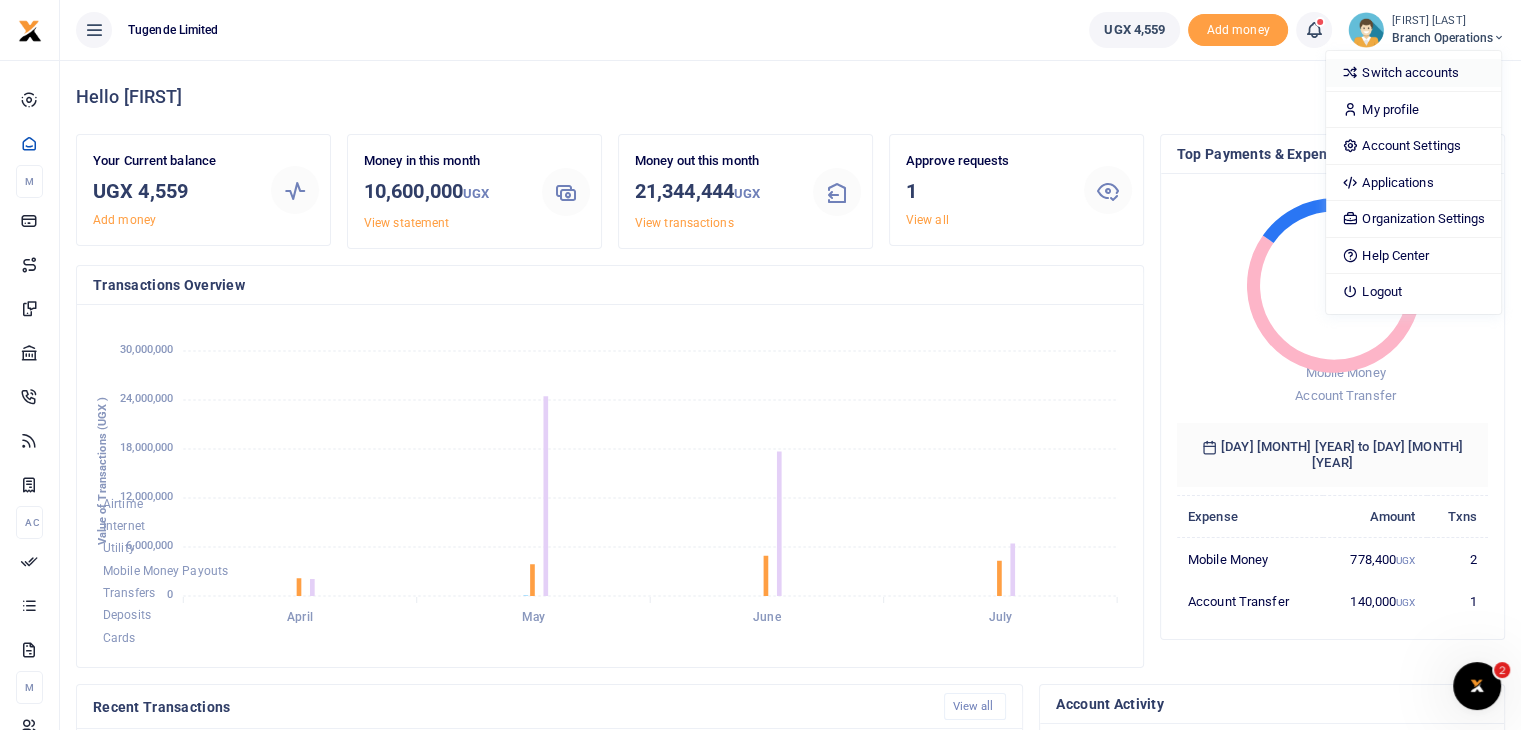 click on "Switch accounts" at bounding box center (1413, 73) 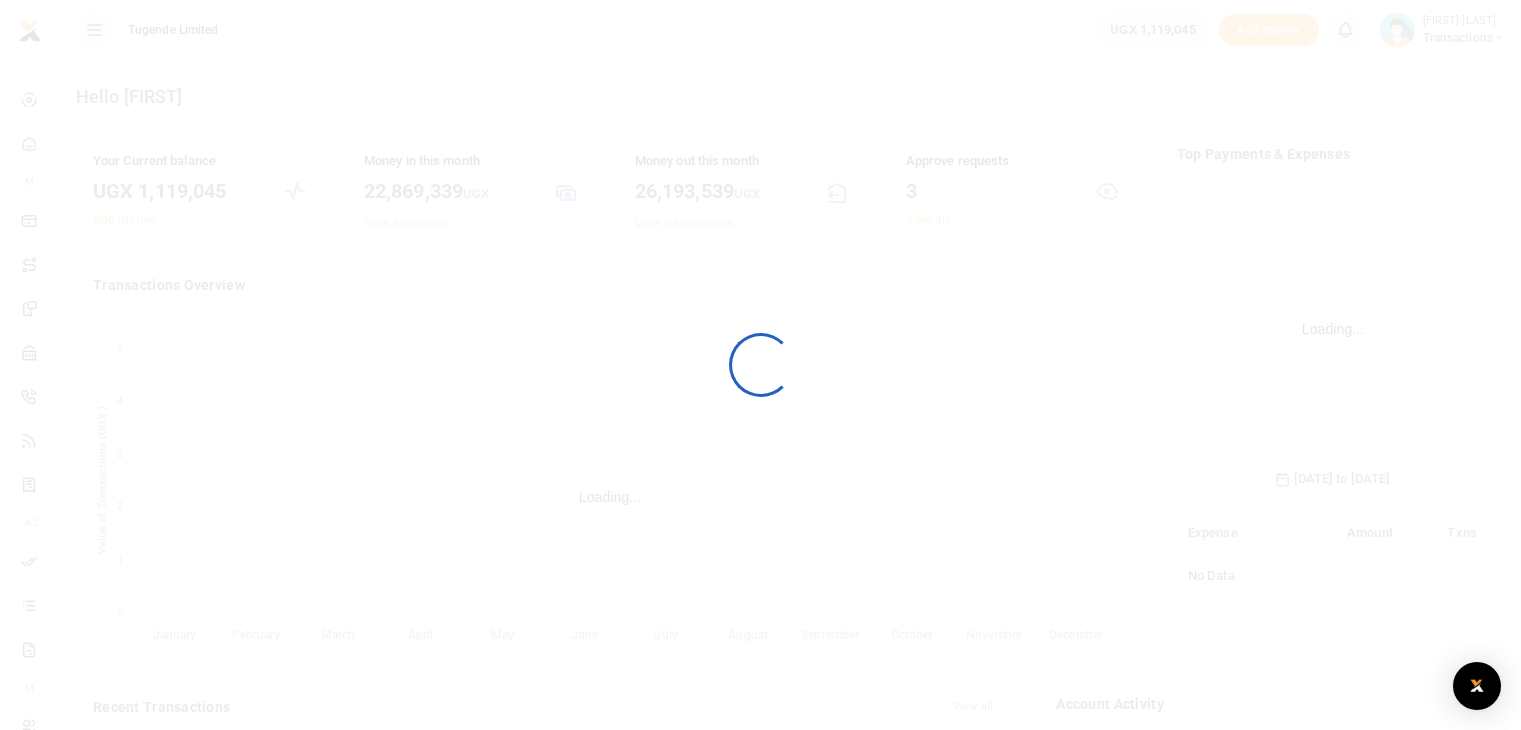scroll, scrollTop: 0, scrollLeft: 0, axis: both 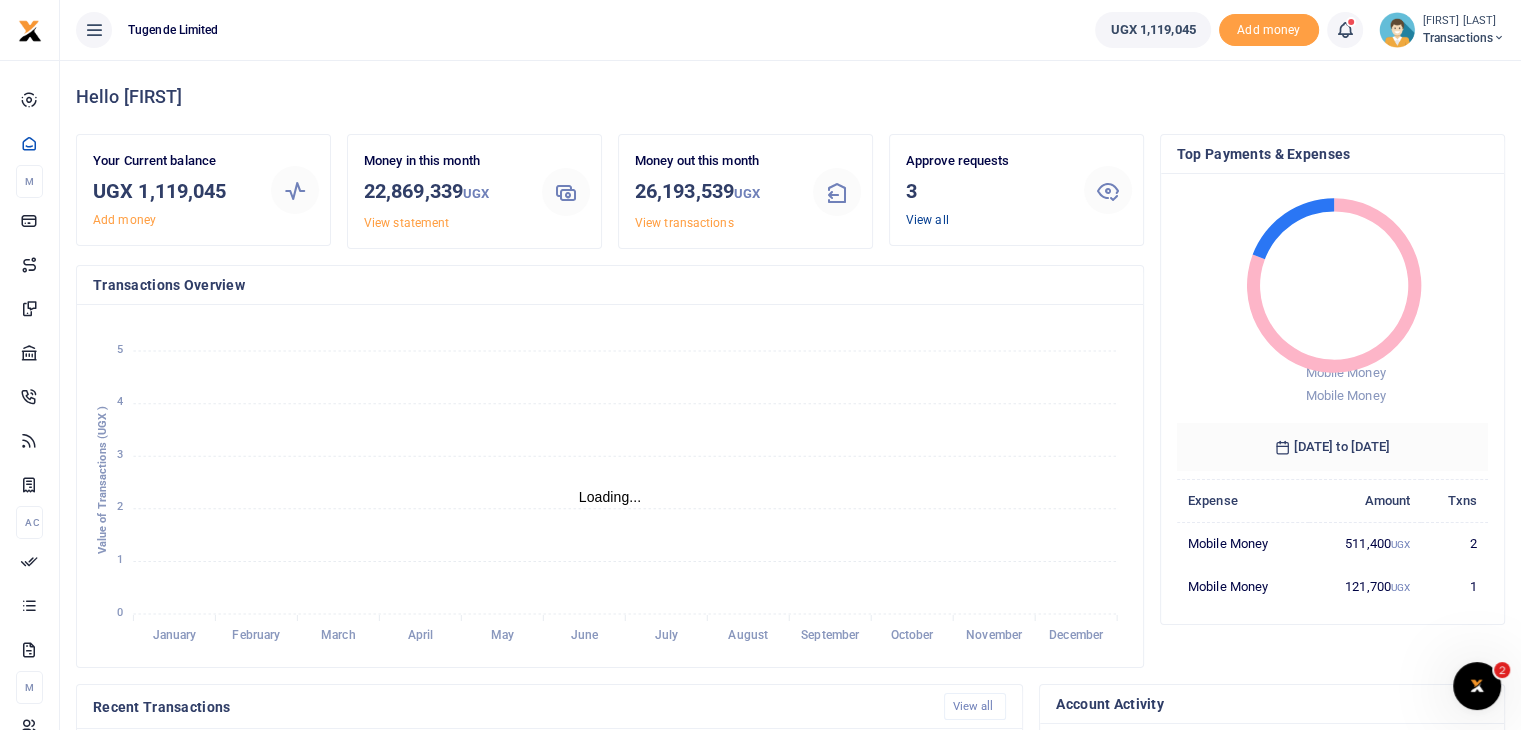 click on "View all" at bounding box center [927, 220] 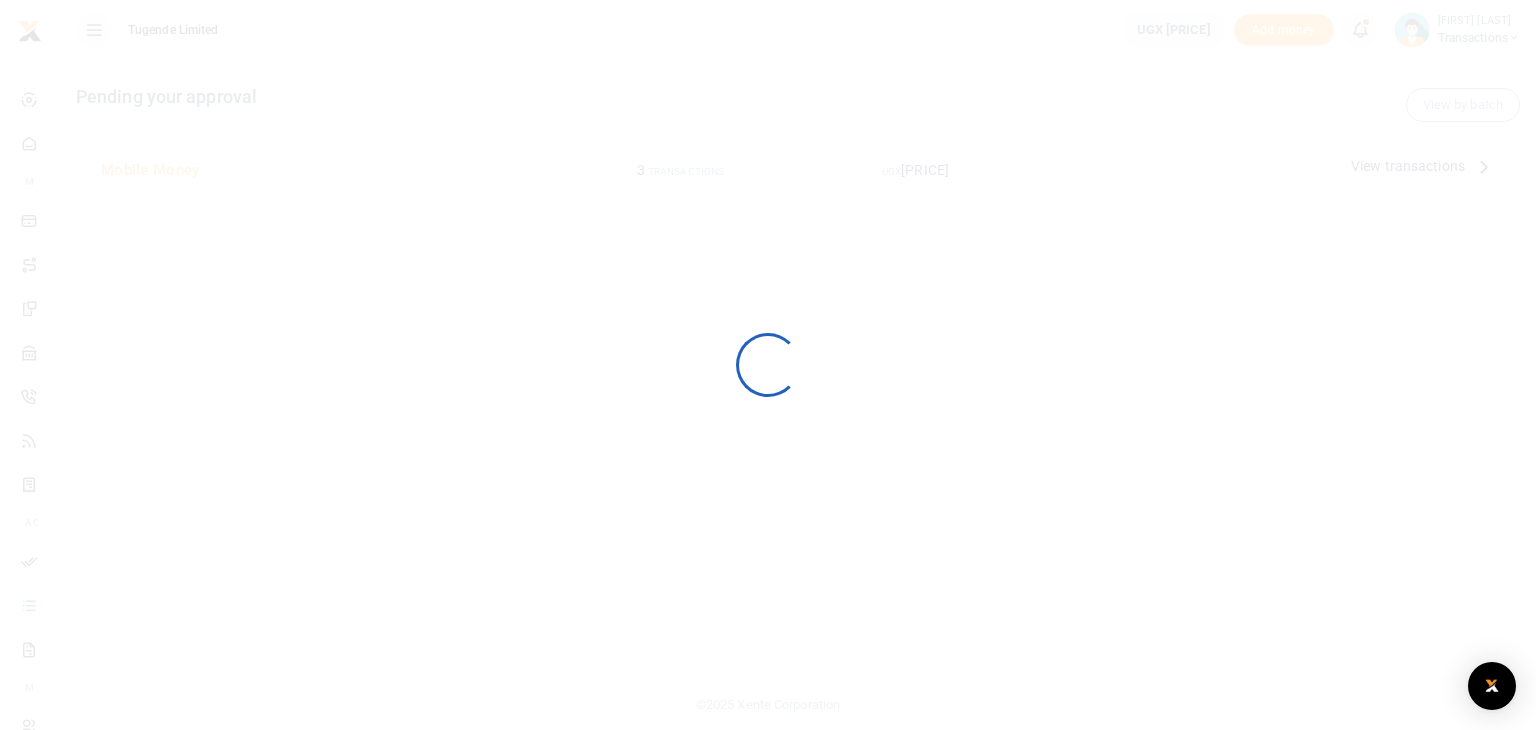 scroll, scrollTop: 0, scrollLeft: 0, axis: both 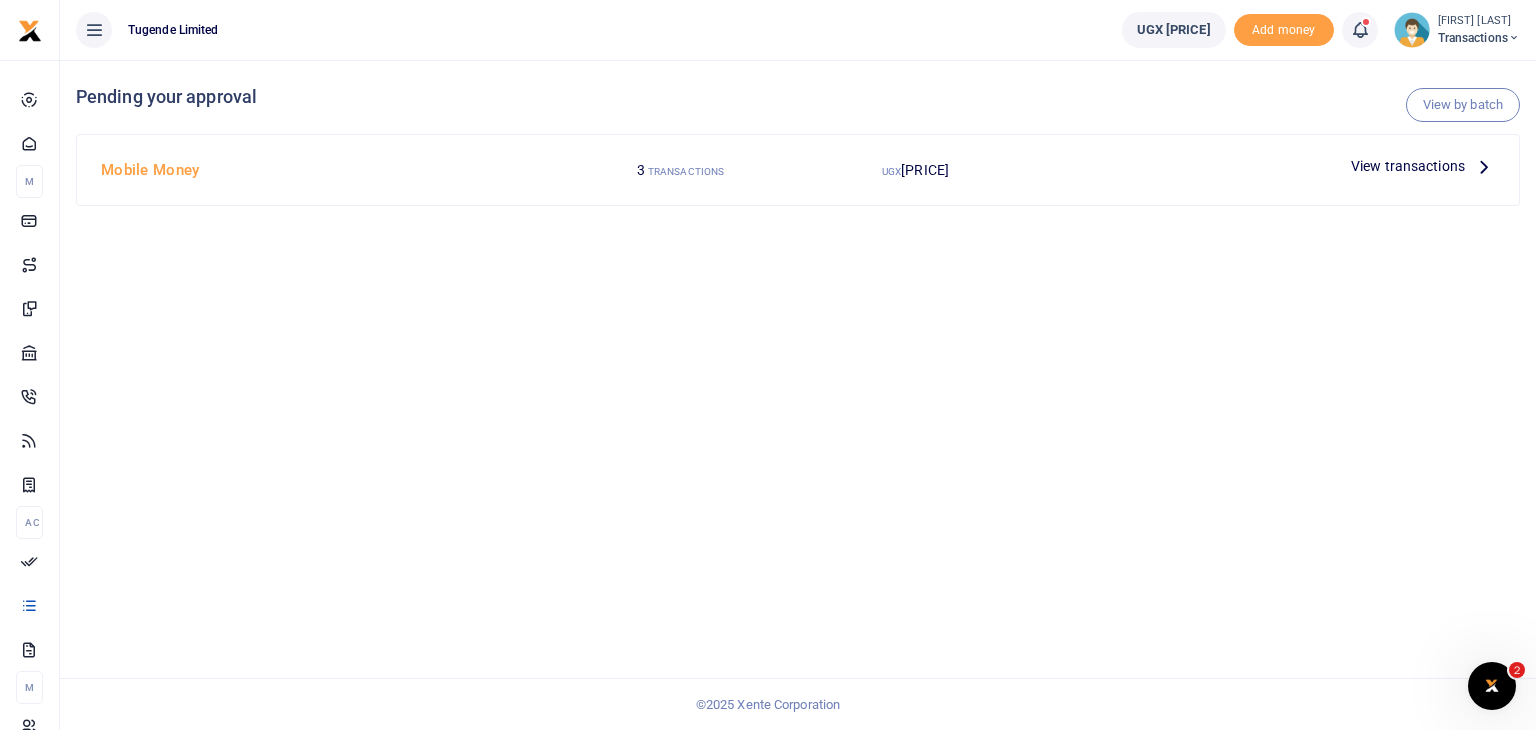 click on "View transactions" at bounding box center (1408, 166) 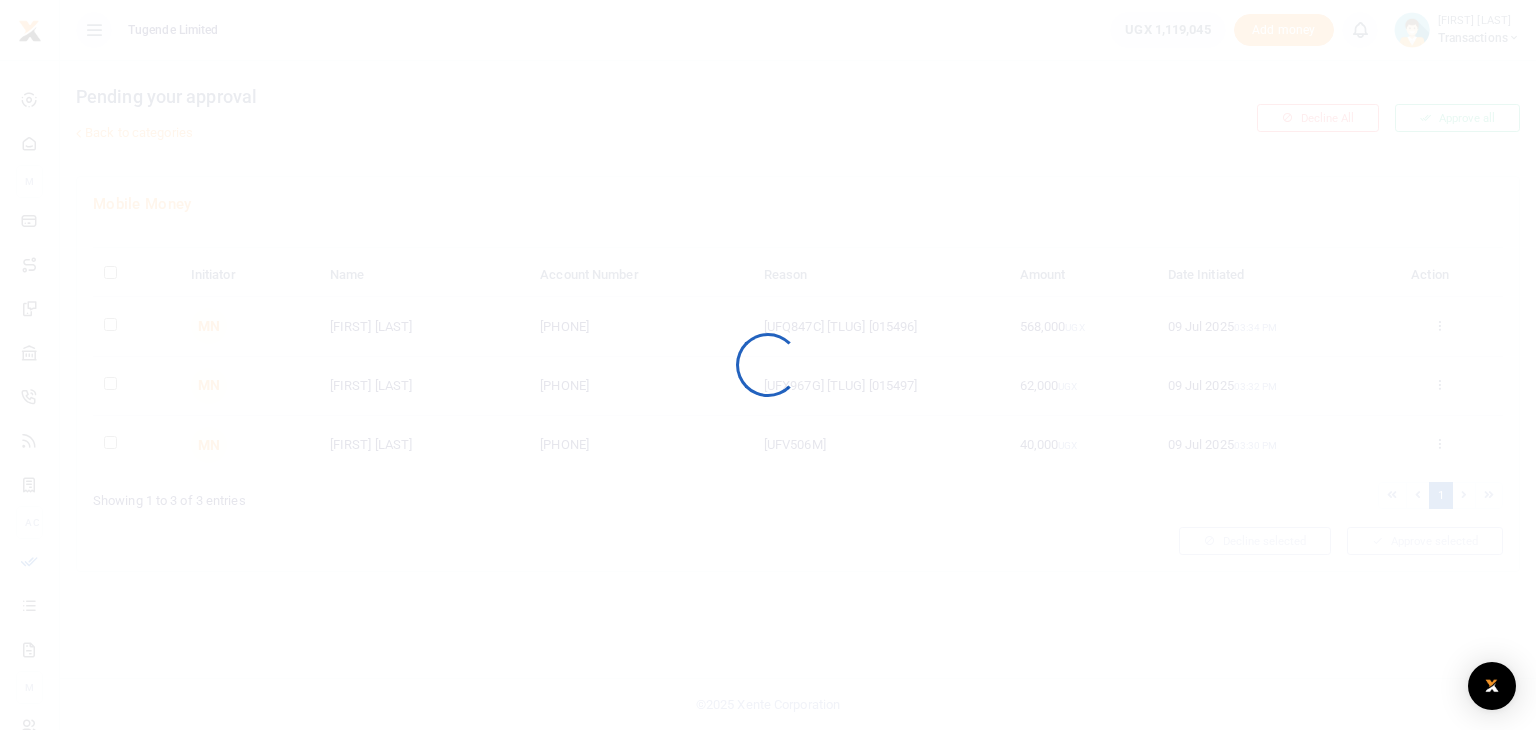 scroll, scrollTop: 0, scrollLeft: 0, axis: both 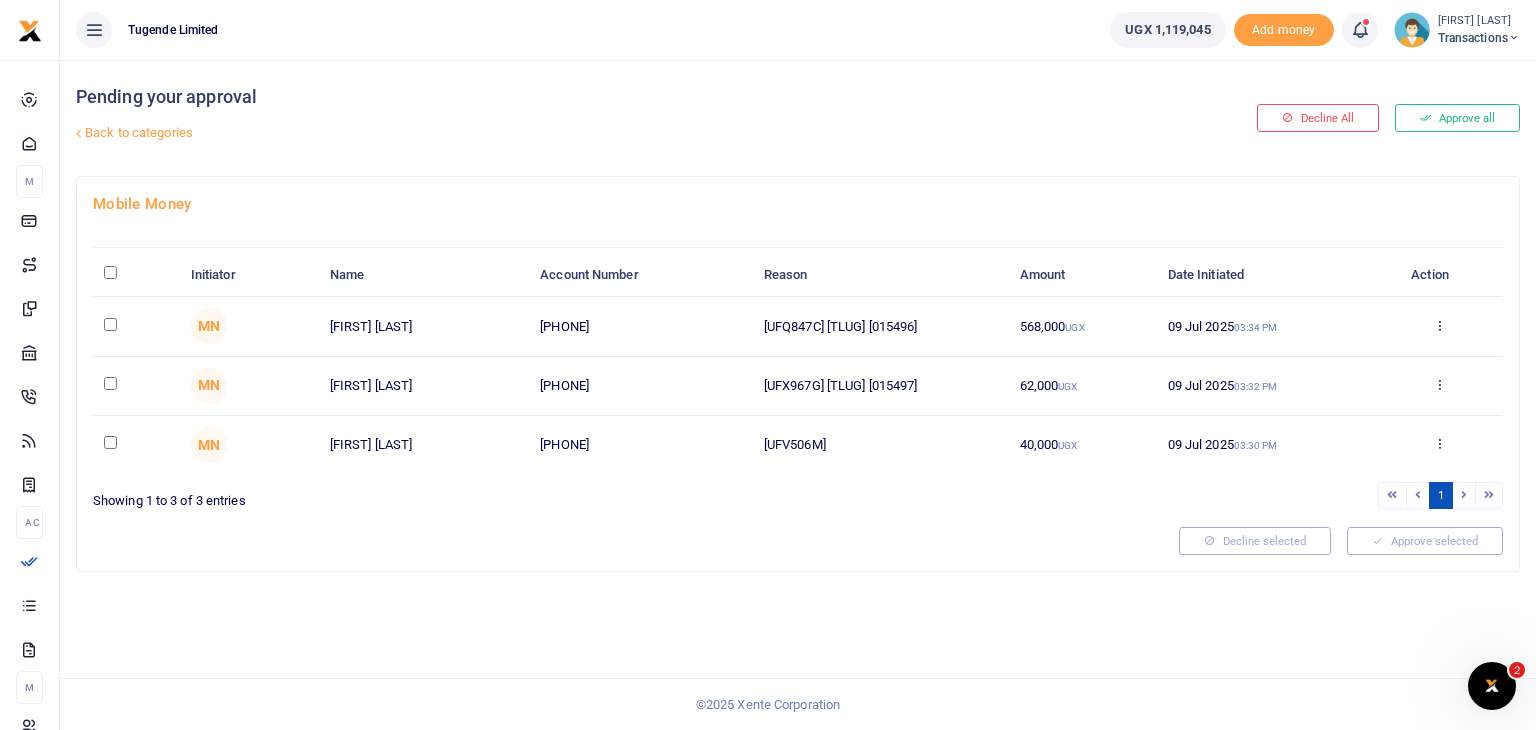 click on "[UFQ847C] [TLUG] [015496]" at bounding box center (881, 326) 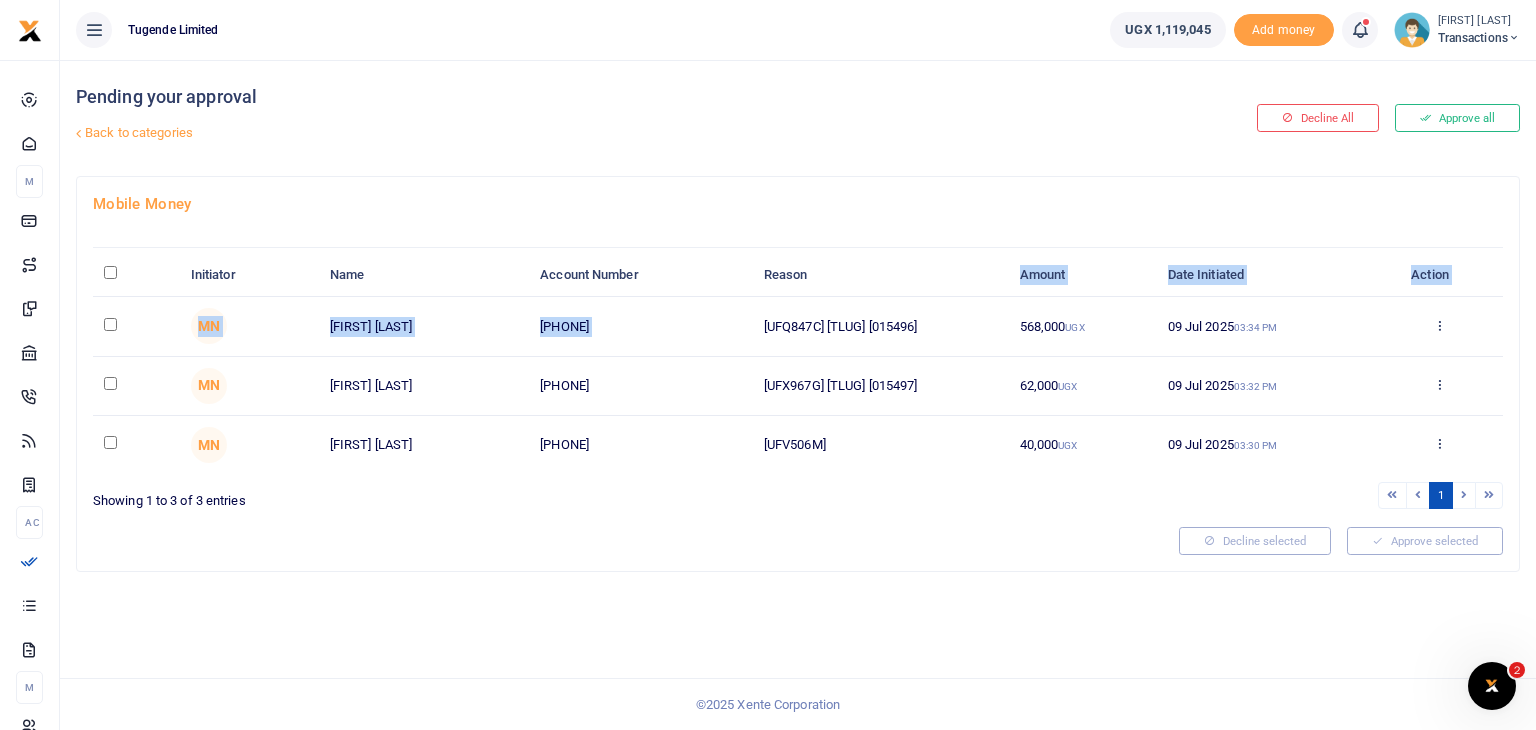 drag, startPoint x: 764, startPoint y: 324, endPoint x: 958, endPoint y: 293, distance: 196.4612 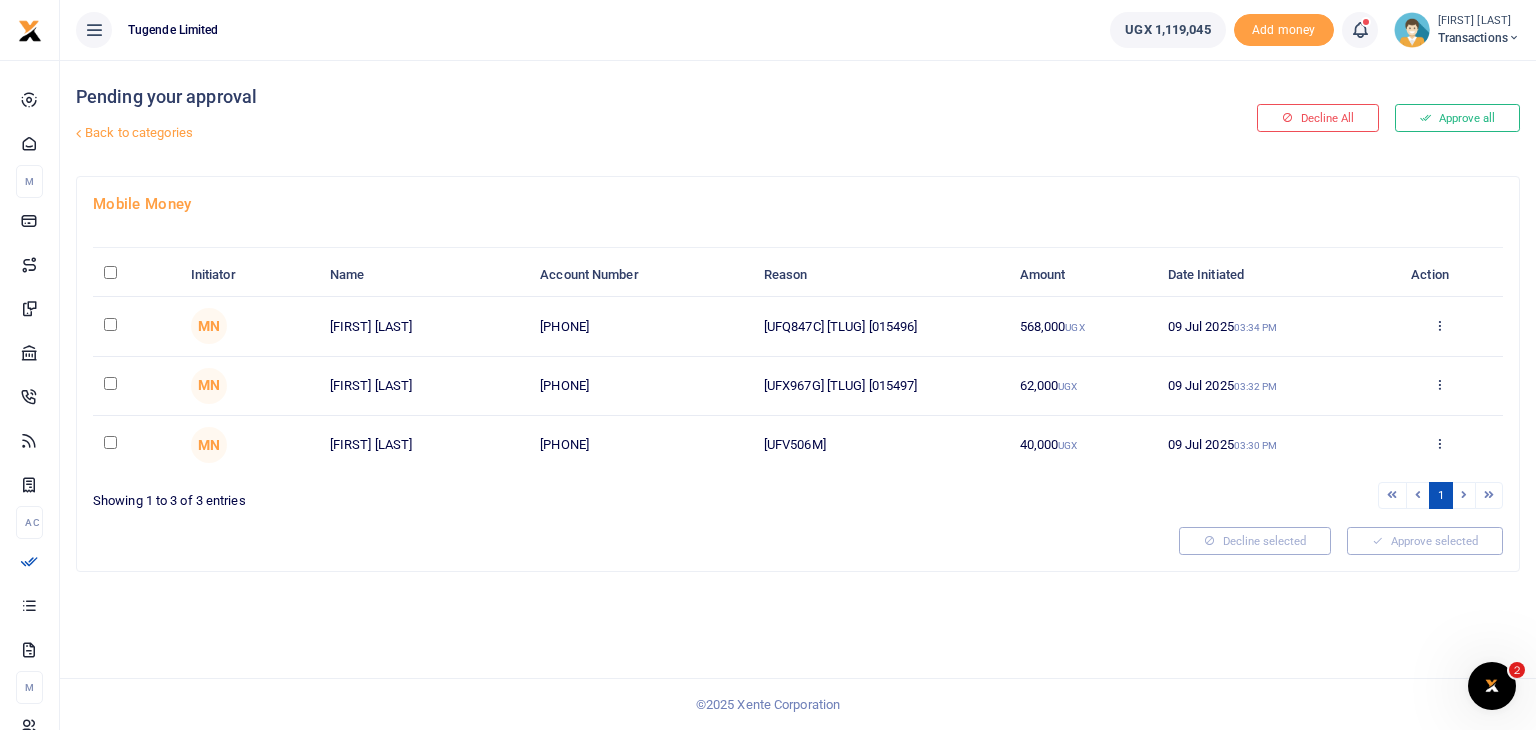 click on "[UFQ847C] [TLUG] [015496]" at bounding box center (881, 326) 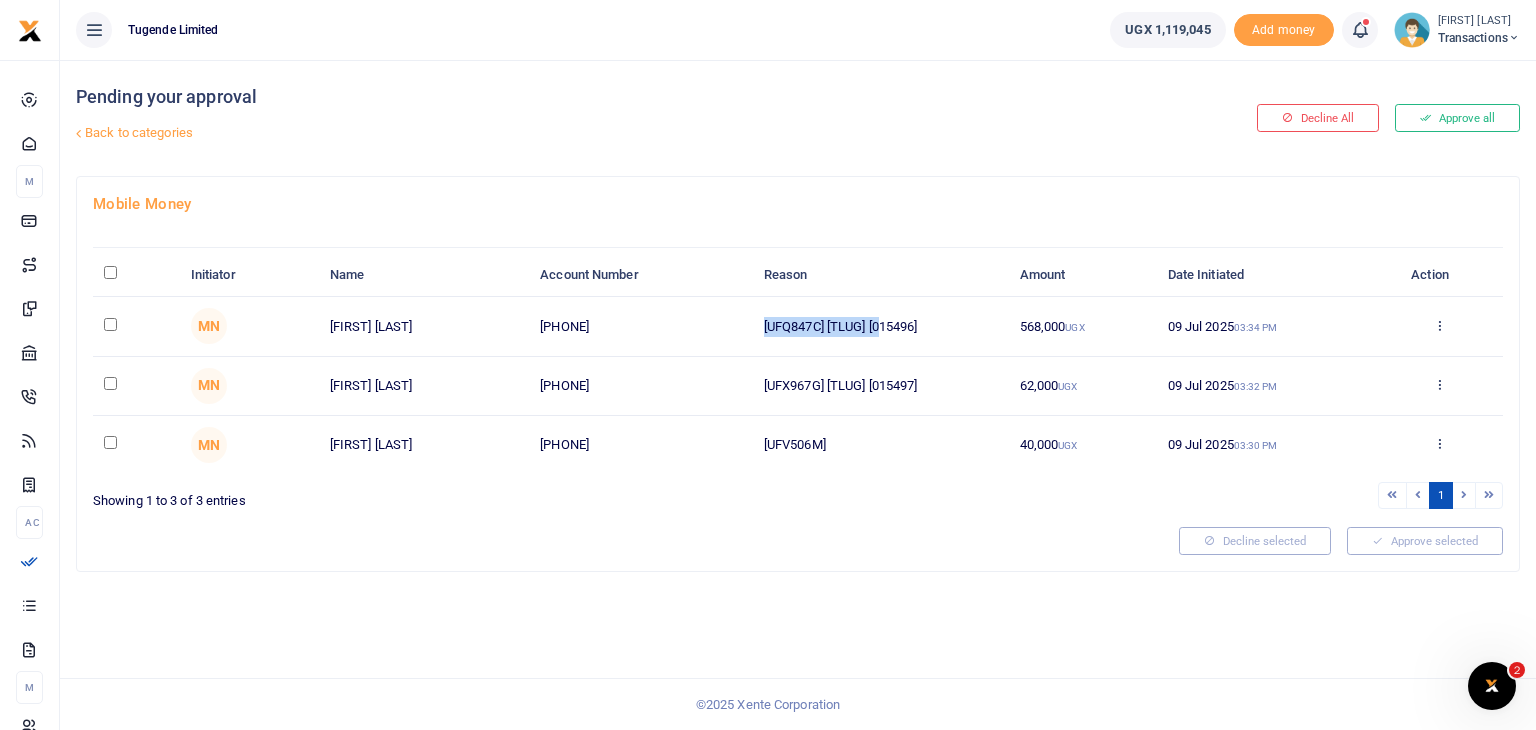 drag, startPoint x: 765, startPoint y: 325, endPoint x: 942, endPoint y: 313, distance: 177.40631 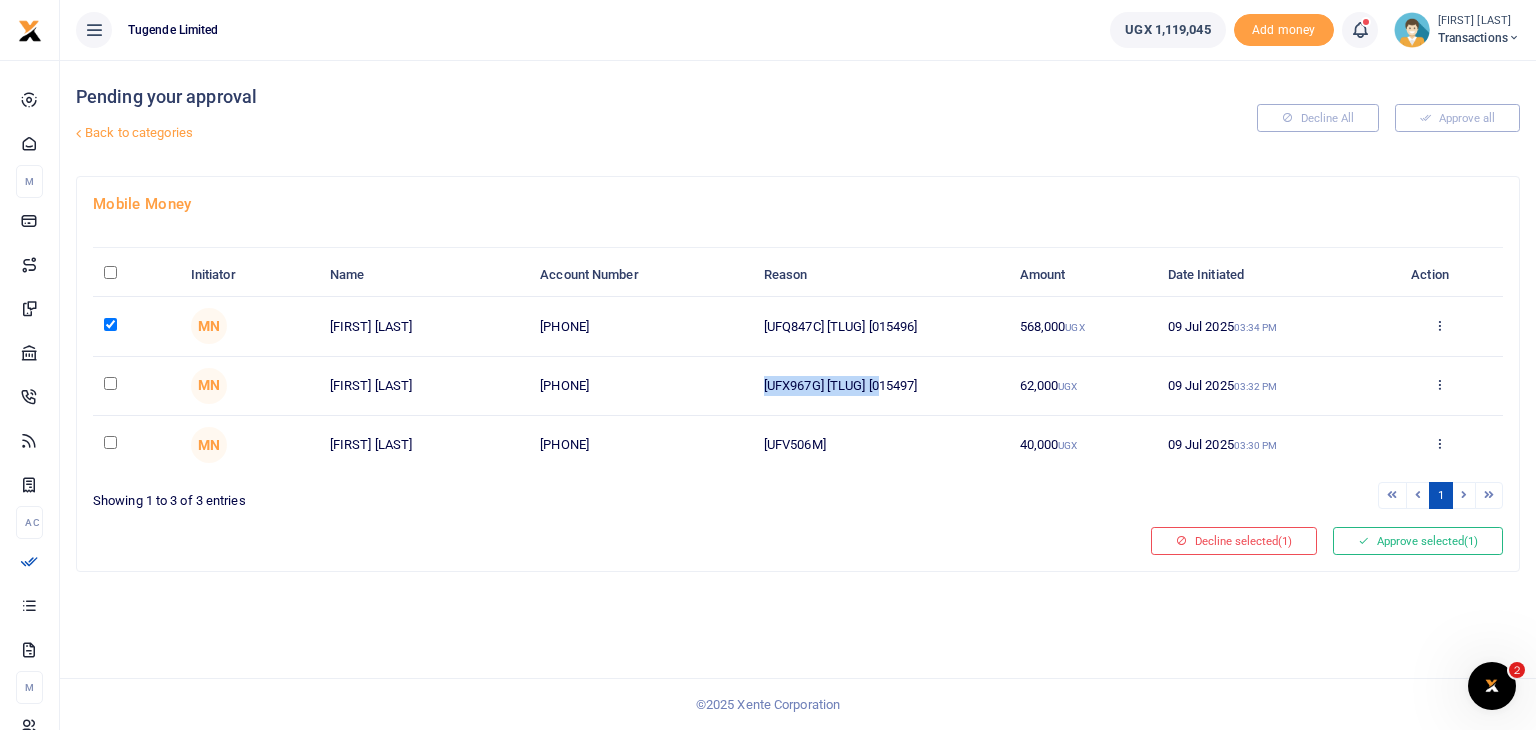 drag, startPoint x: 765, startPoint y: 380, endPoint x: 933, endPoint y: 378, distance: 168.0119 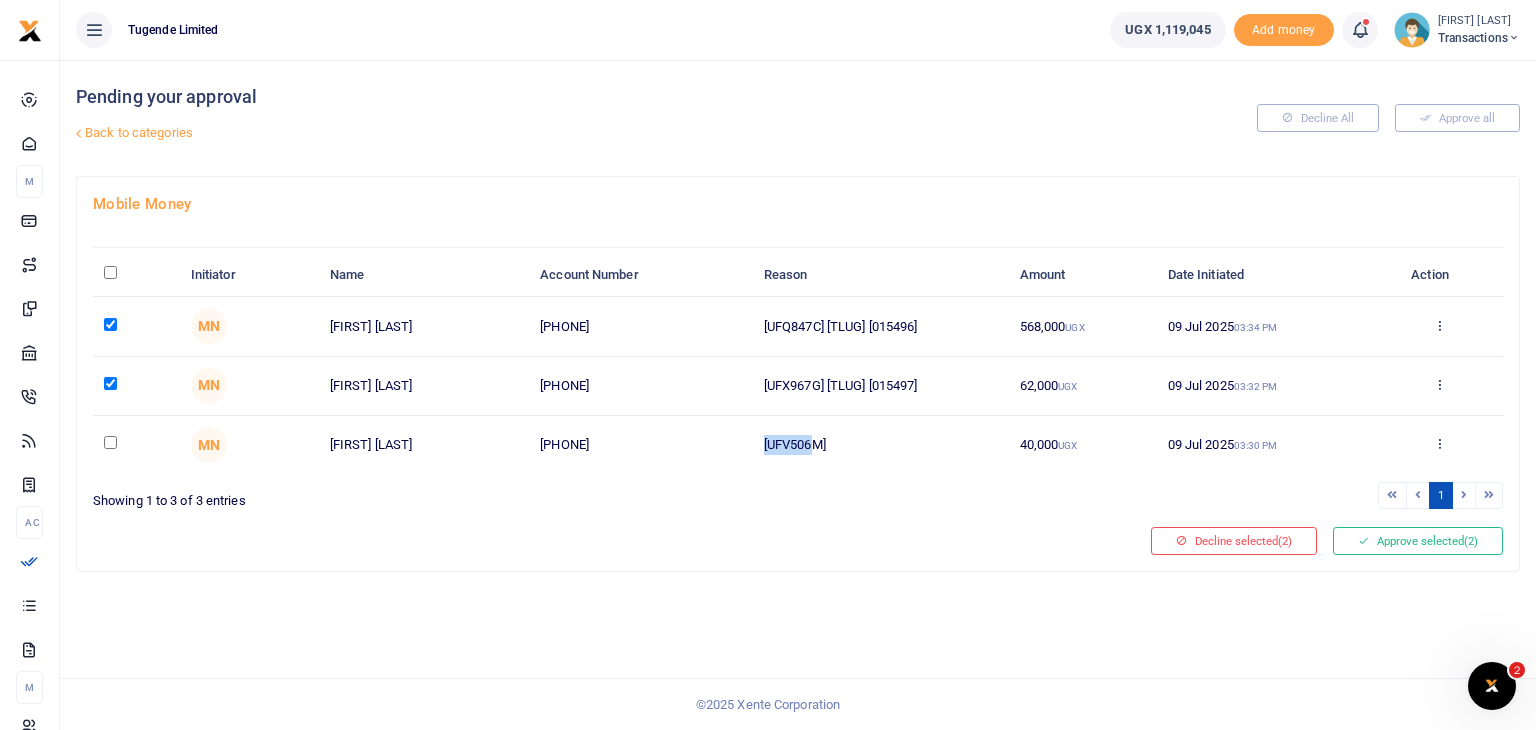drag, startPoint x: 766, startPoint y: 445, endPoint x: 880, endPoint y: 441, distance: 114.07015 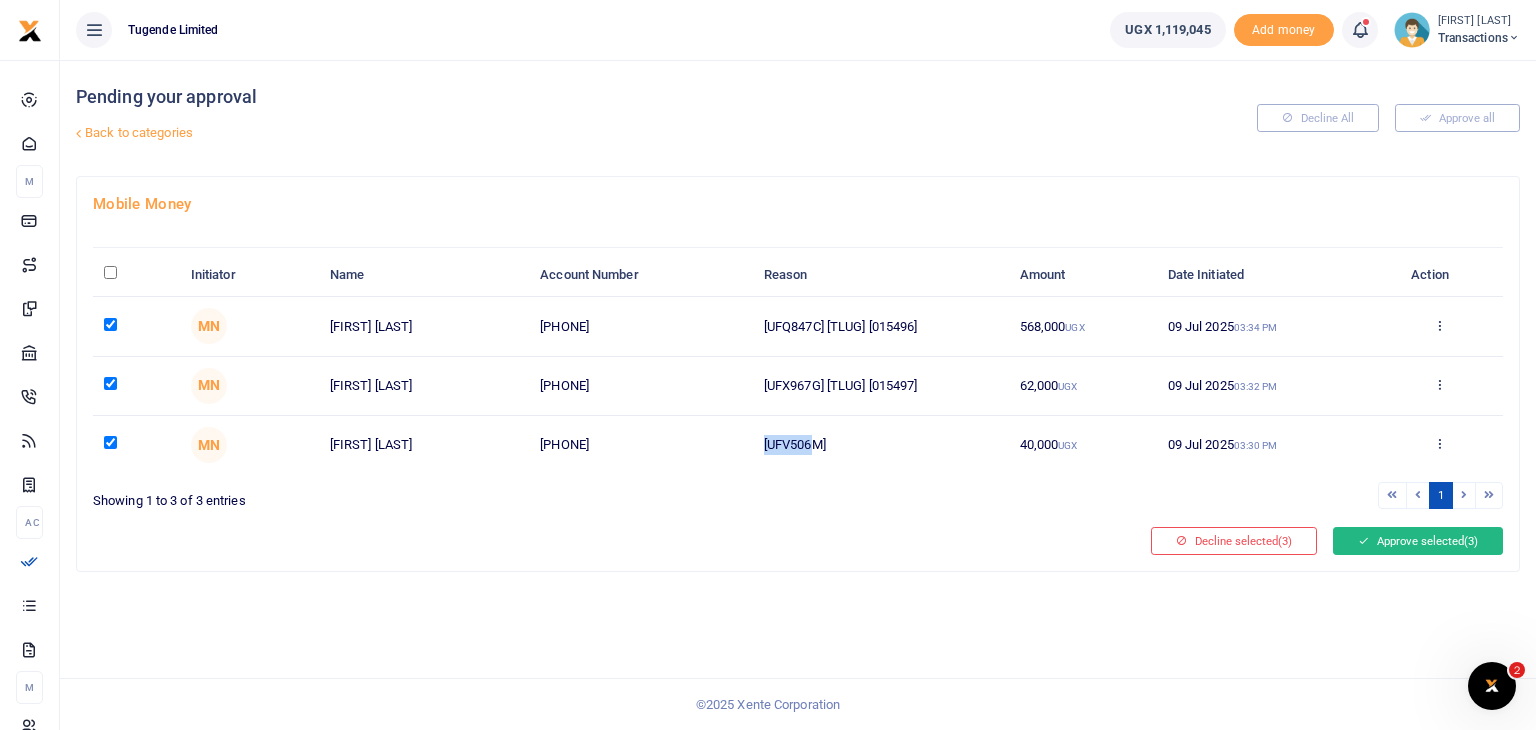click on "Approve selected  (3)" at bounding box center [1418, 541] 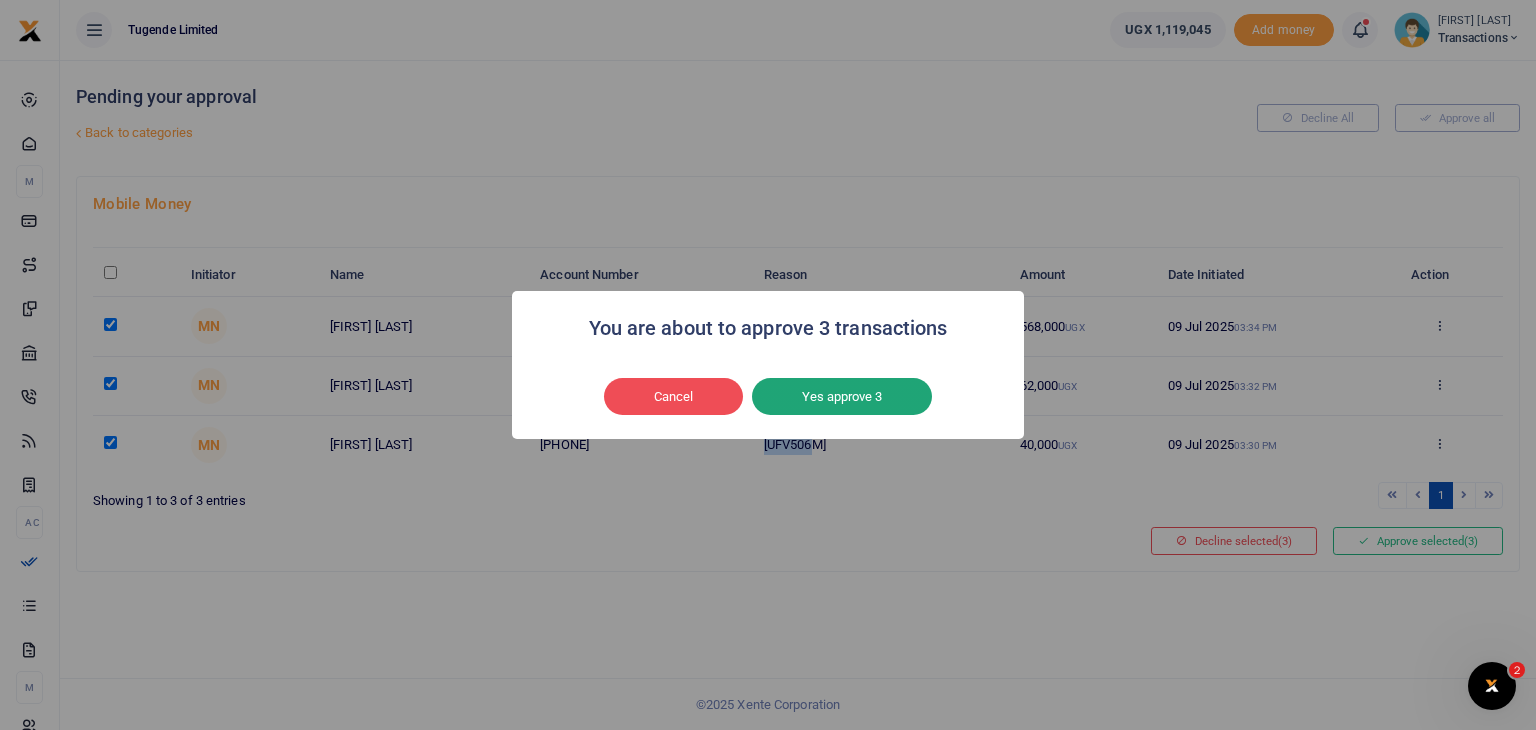 click on "Yes approve 3" at bounding box center (842, 397) 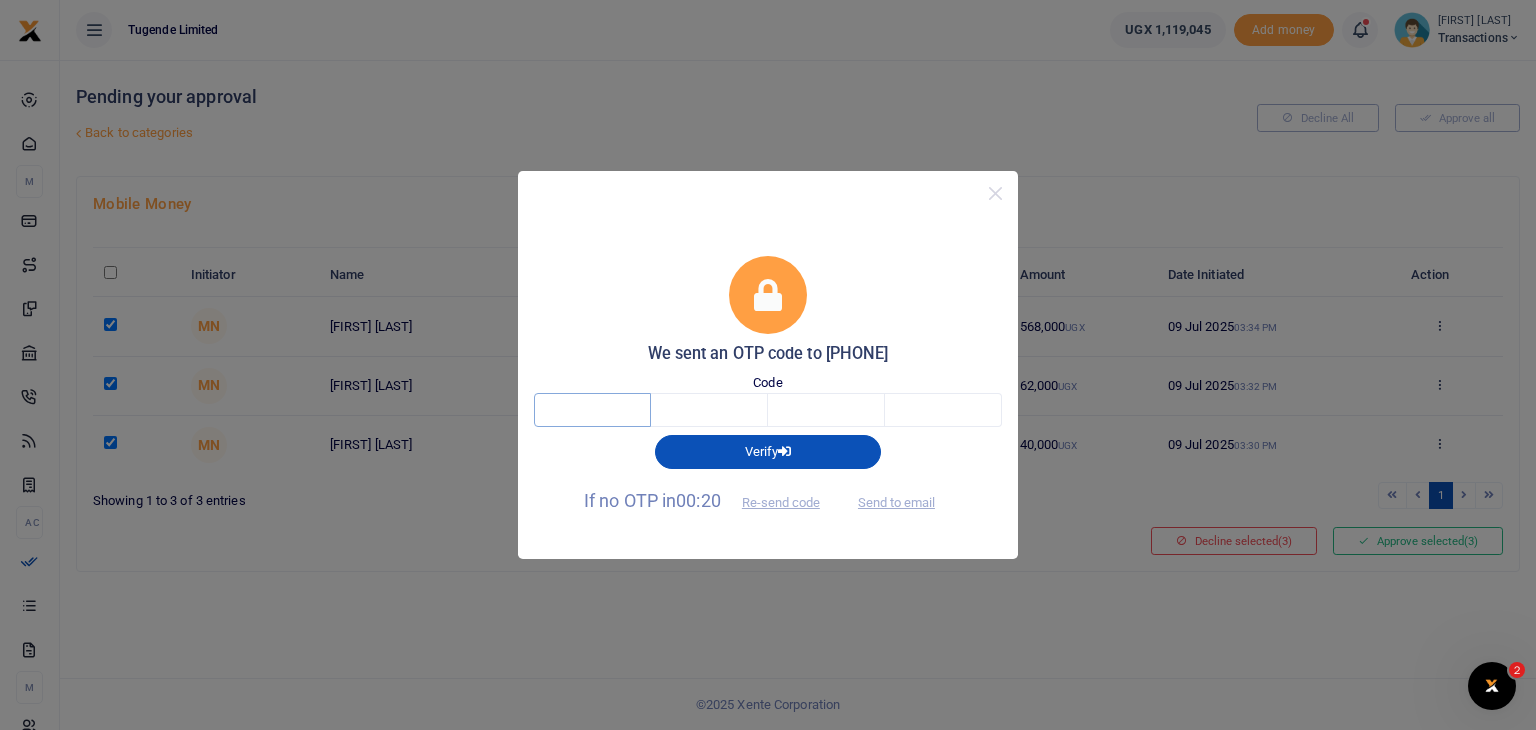 click at bounding box center [592, 410] 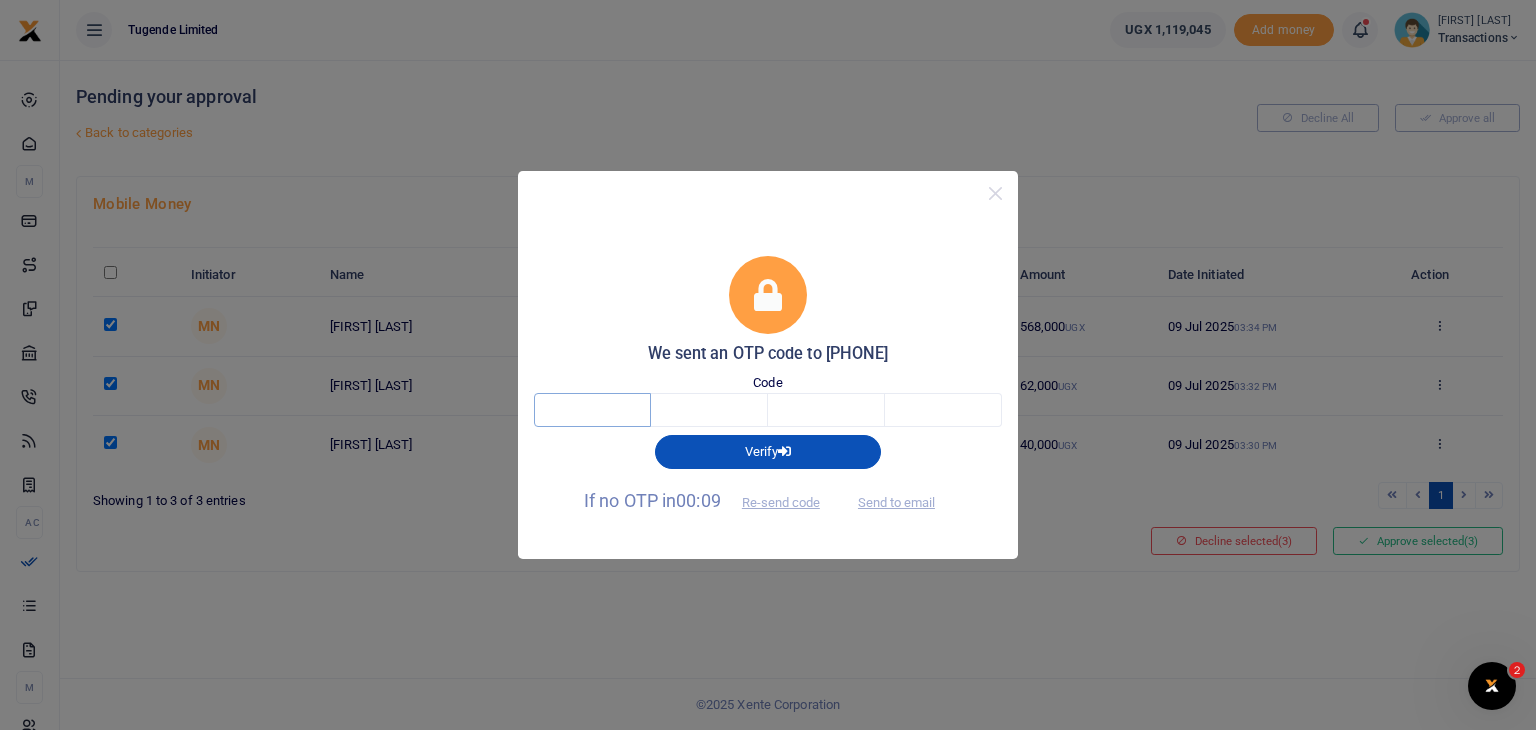 click at bounding box center (592, 410) 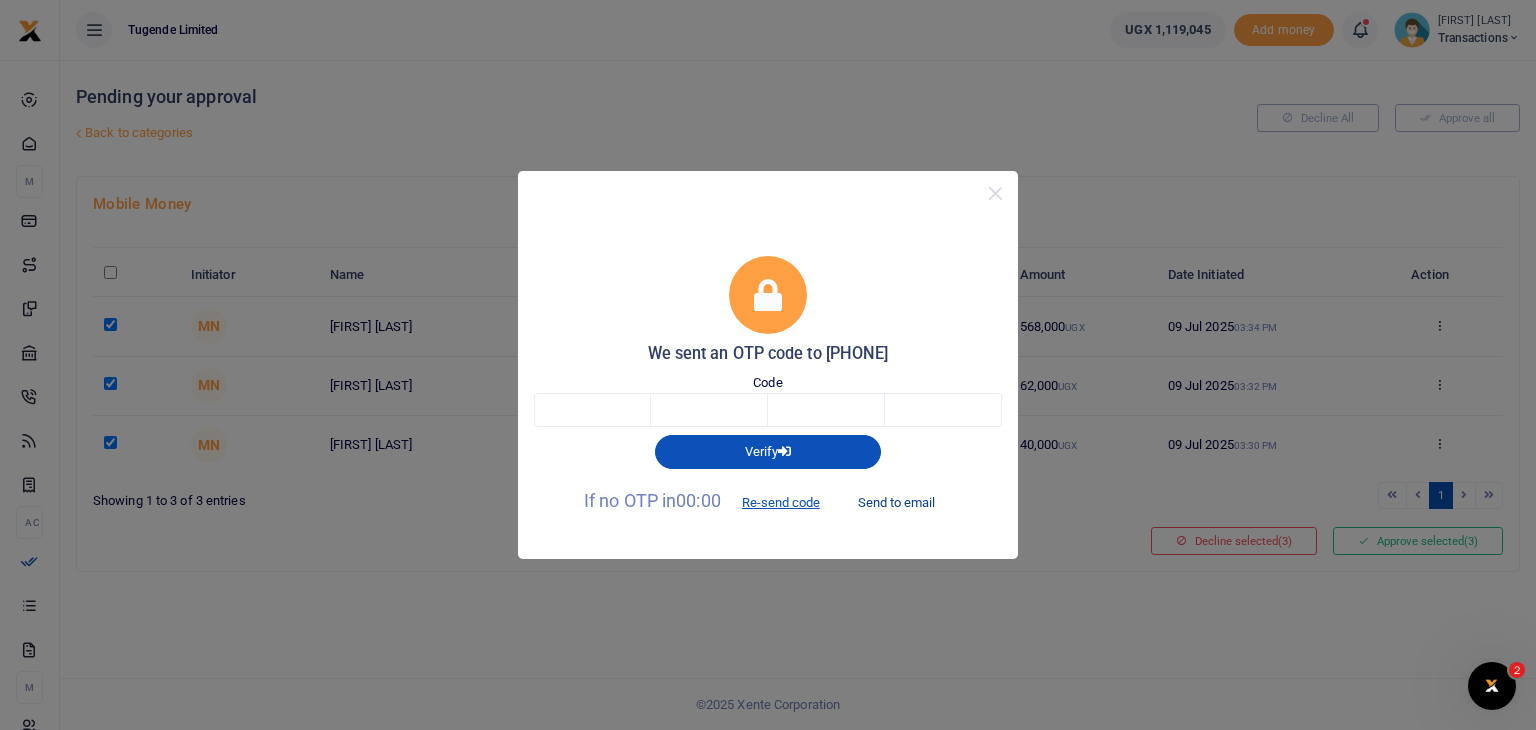 click on "Send to email" at bounding box center (896, 502) 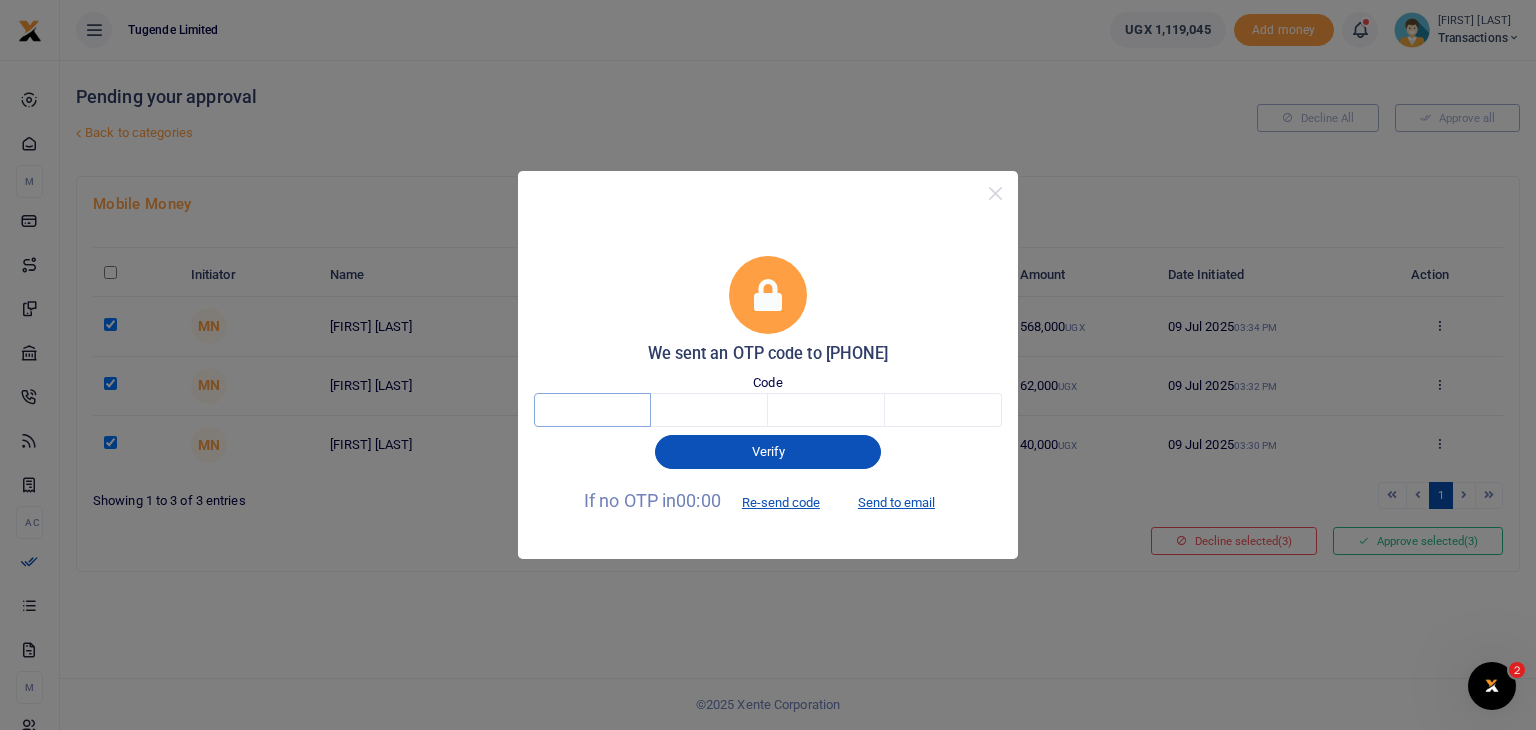 click at bounding box center (592, 410) 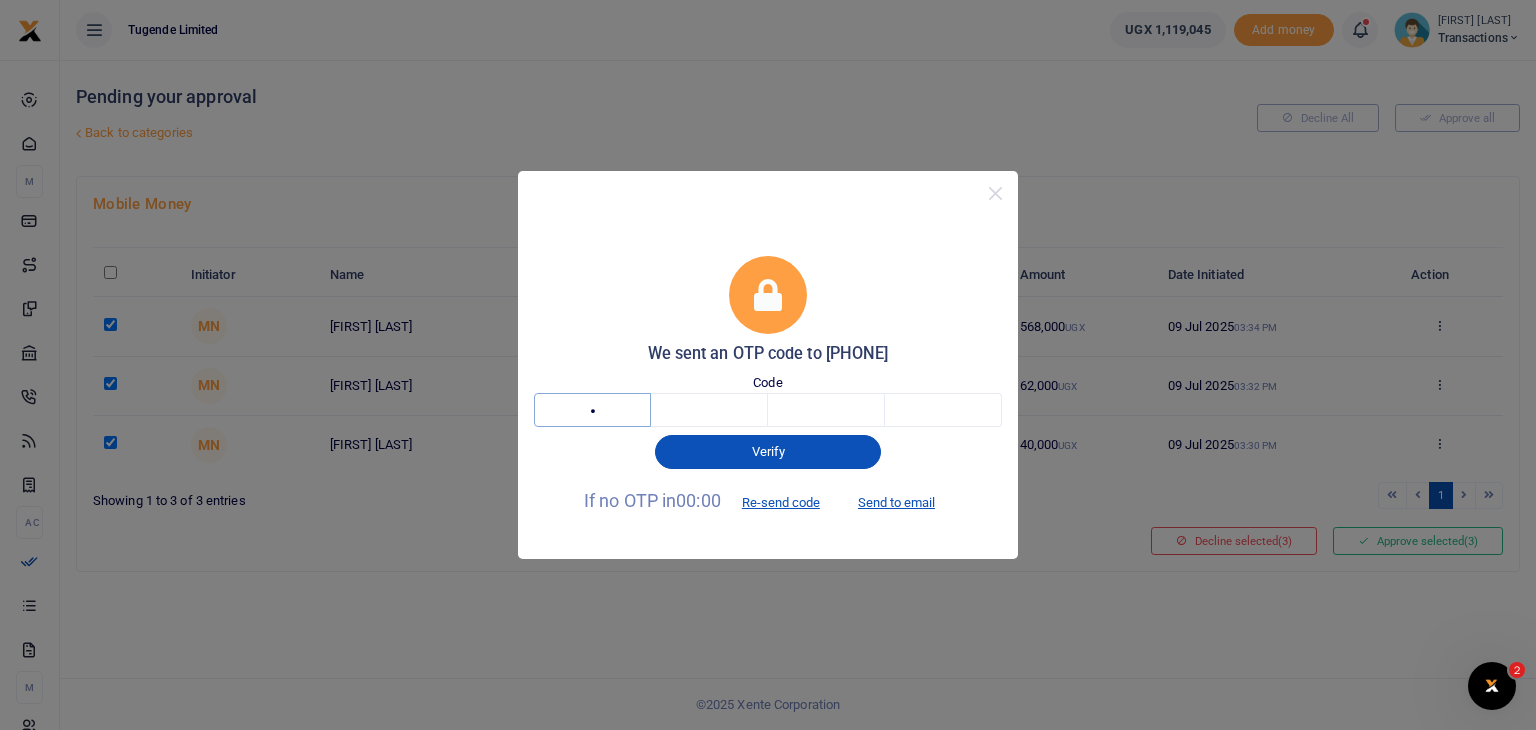 type on "2" 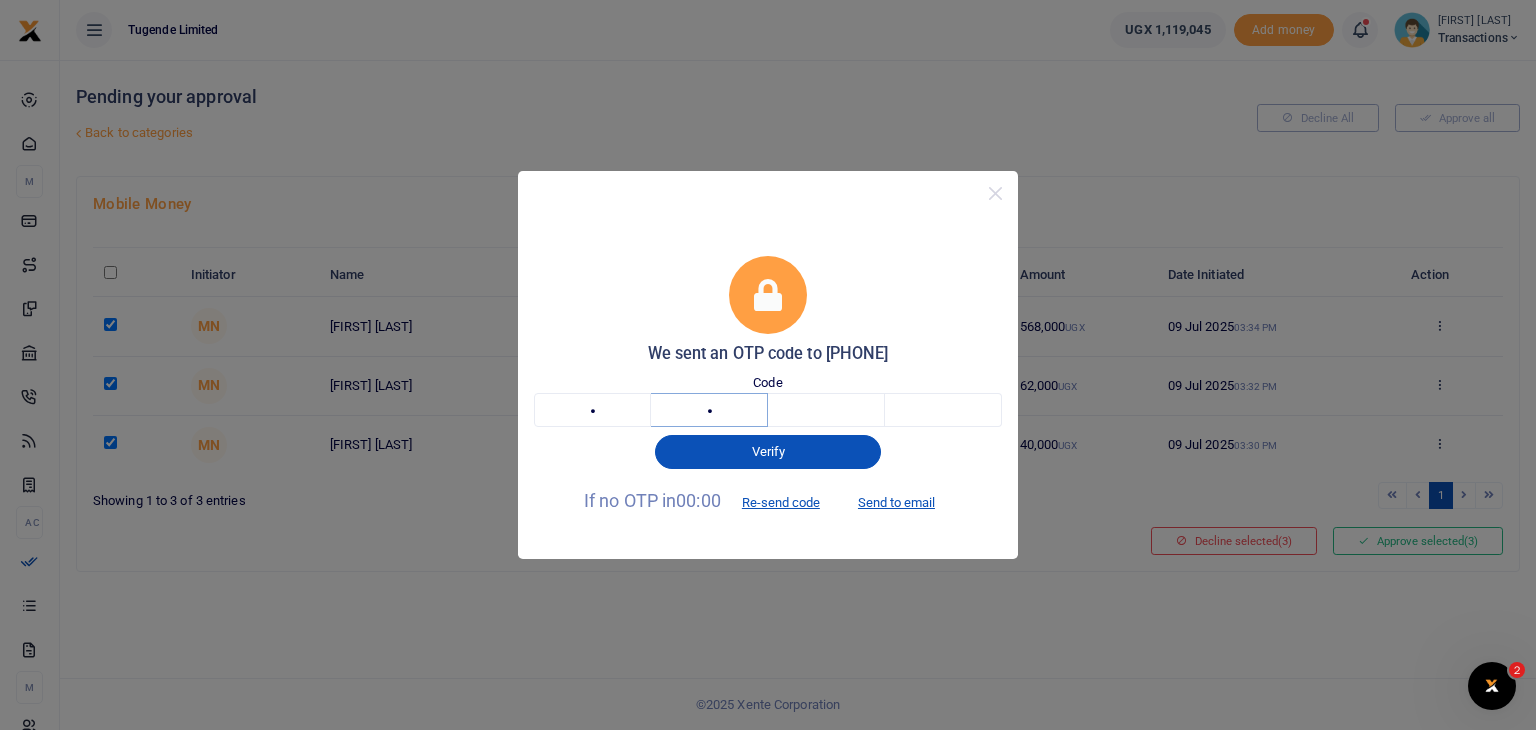 type on "2" 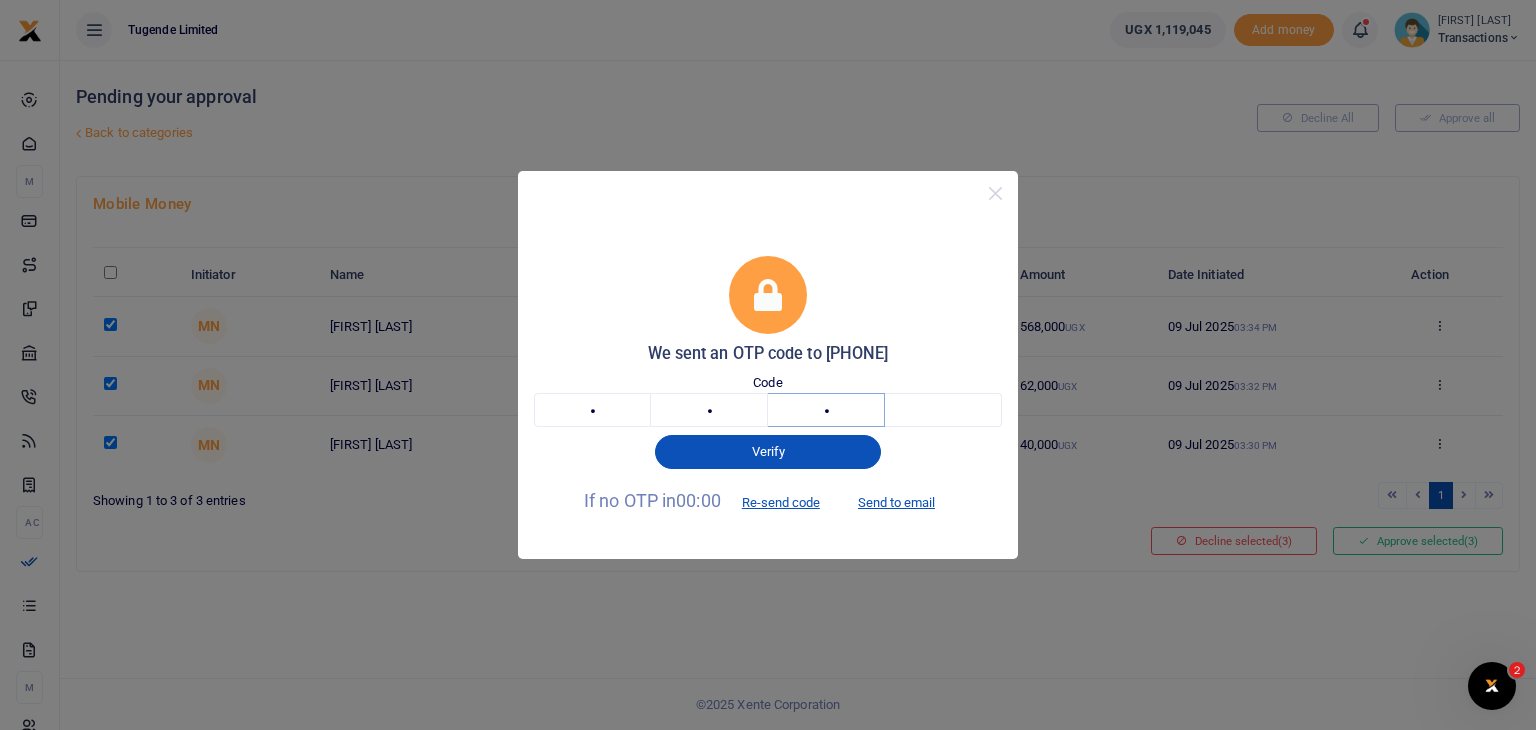 type on "3" 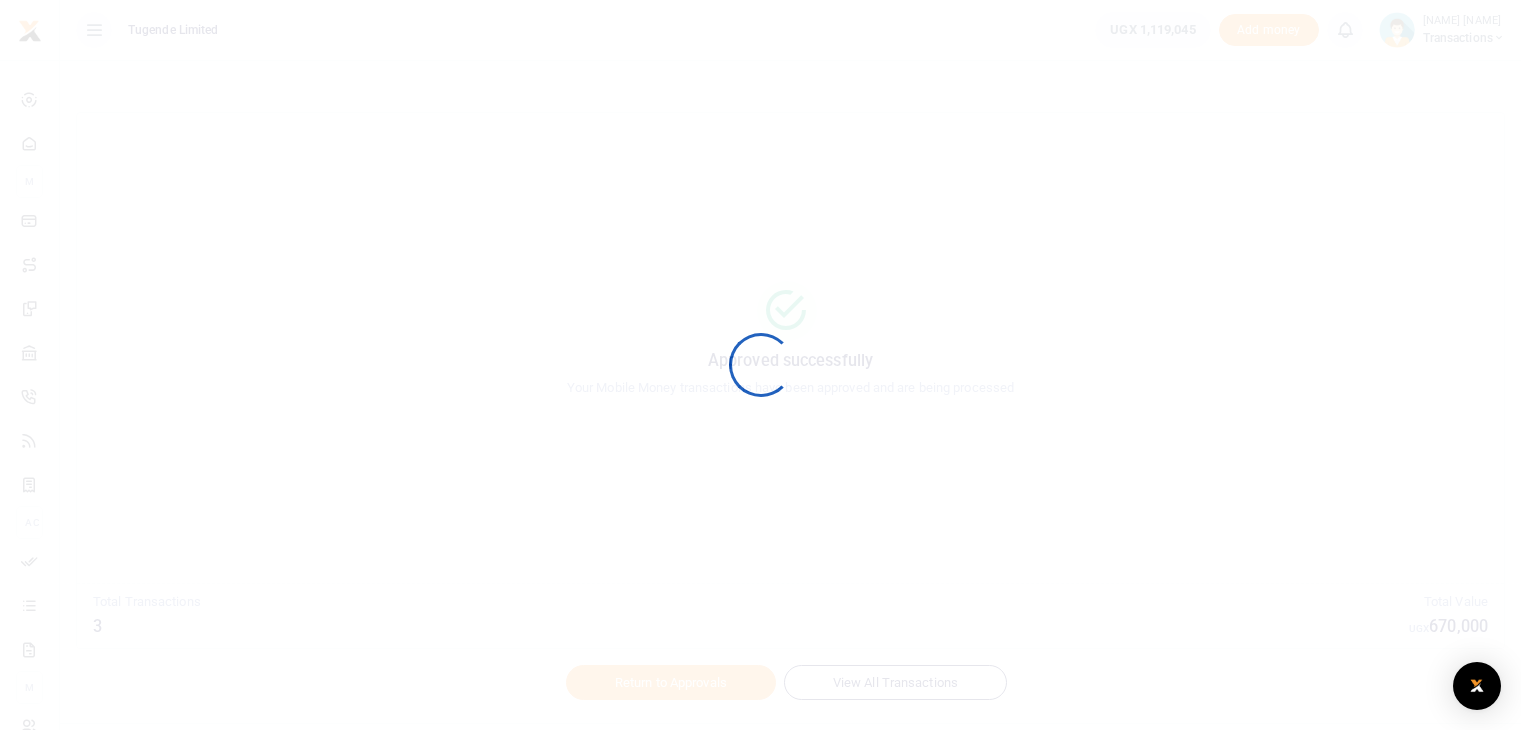 scroll, scrollTop: 0, scrollLeft: 0, axis: both 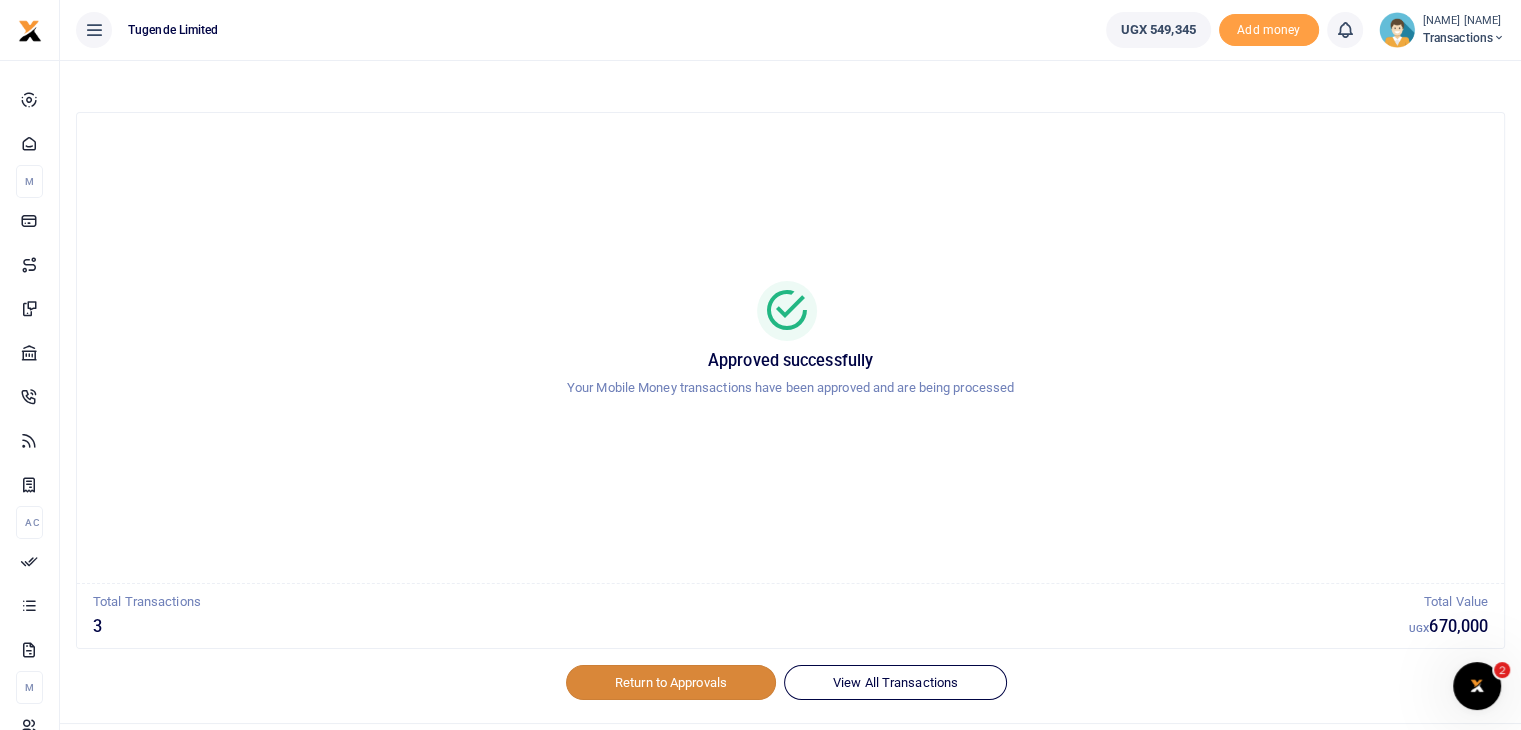 click on "Return to Approvals" at bounding box center (671, 682) 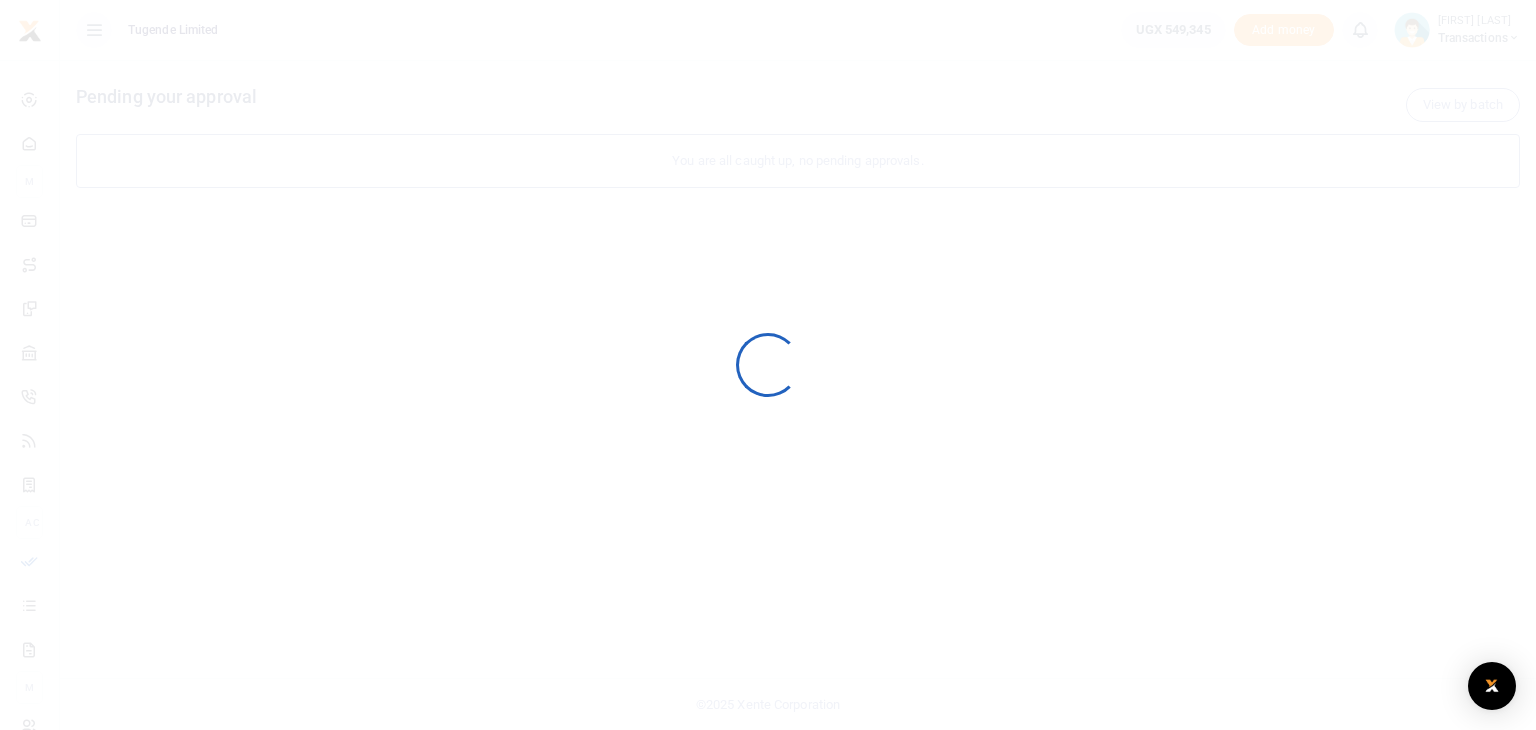 scroll, scrollTop: 0, scrollLeft: 0, axis: both 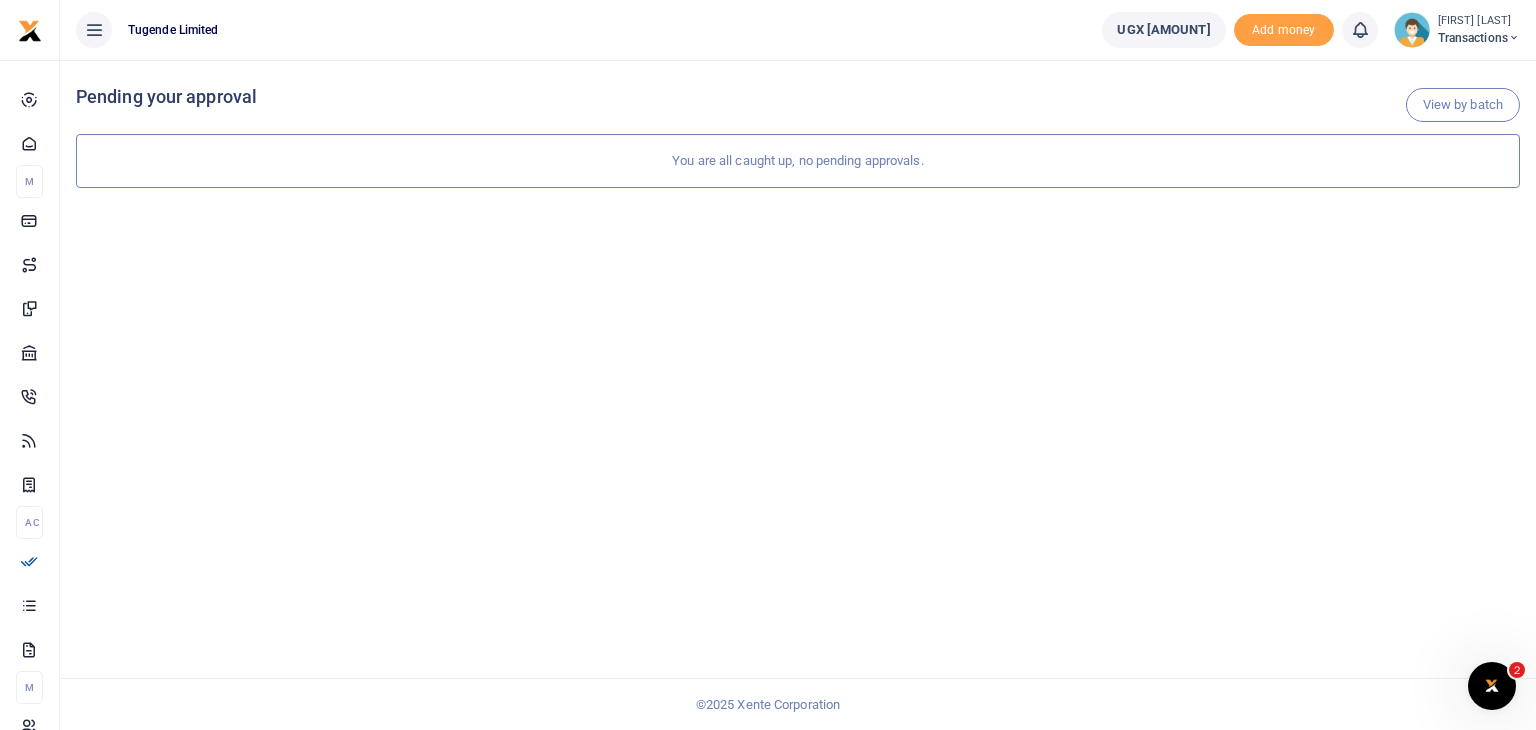click on "[FIRST] [LAST]" at bounding box center [1479, 21] 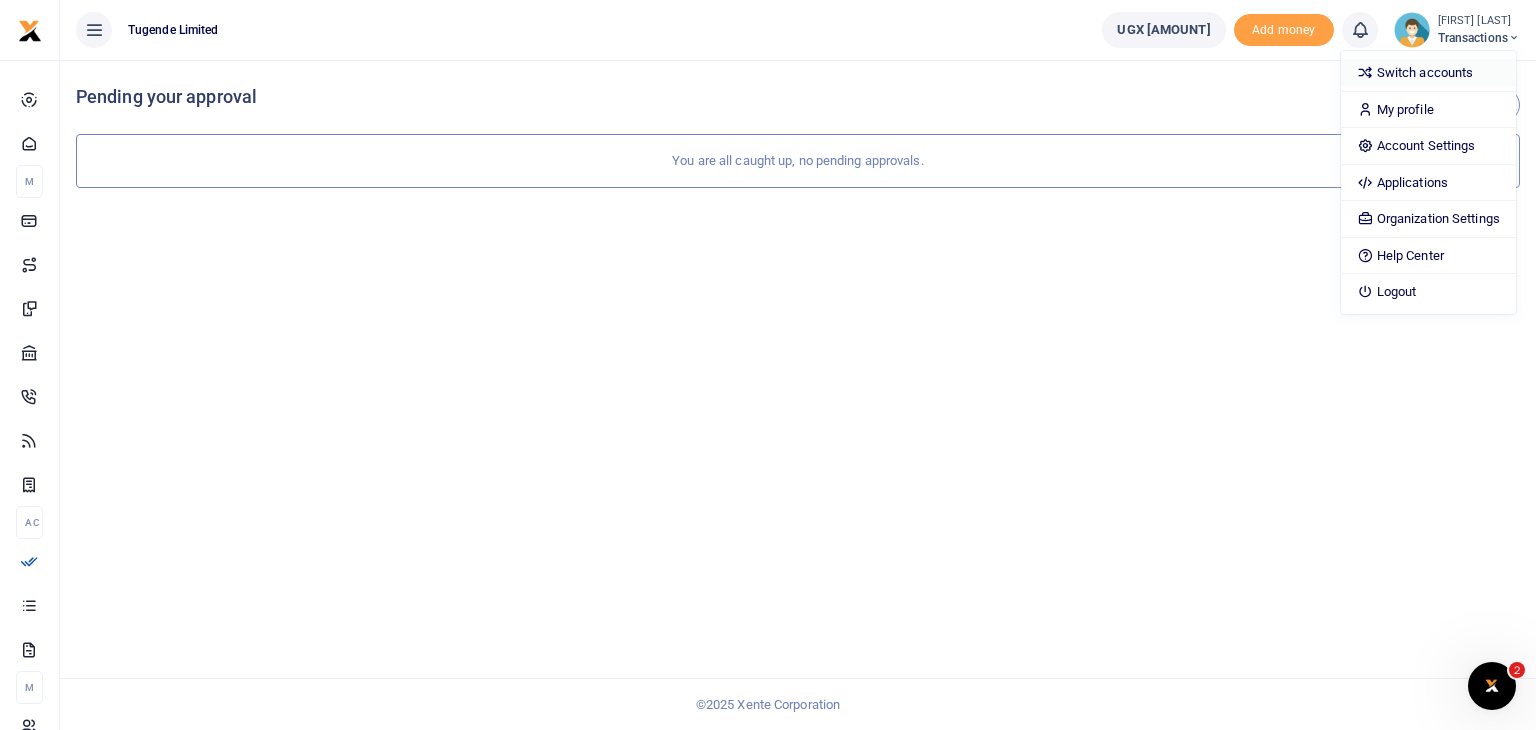 click on "Switch accounts" at bounding box center (1428, 73) 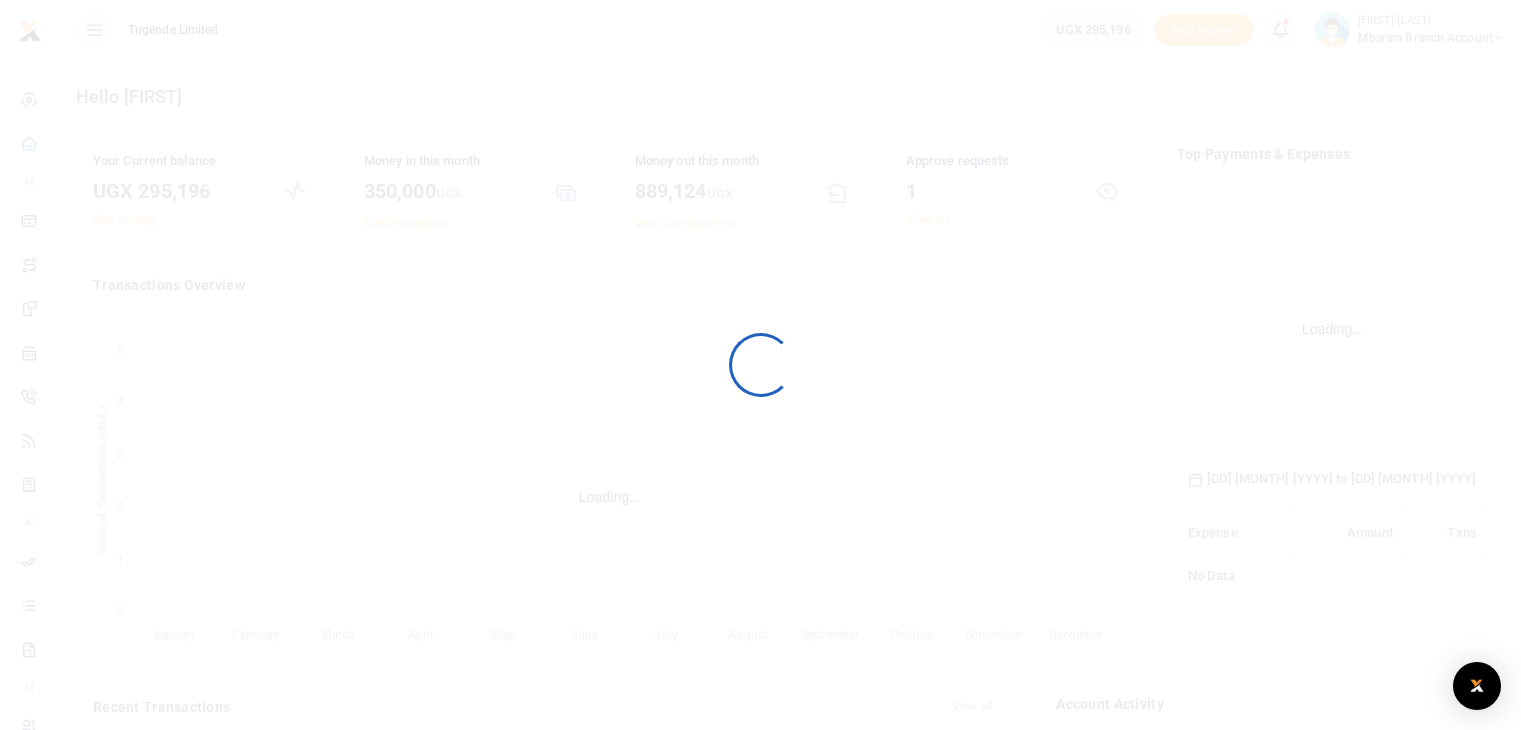 scroll, scrollTop: 0, scrollLeft: 0, axis: both 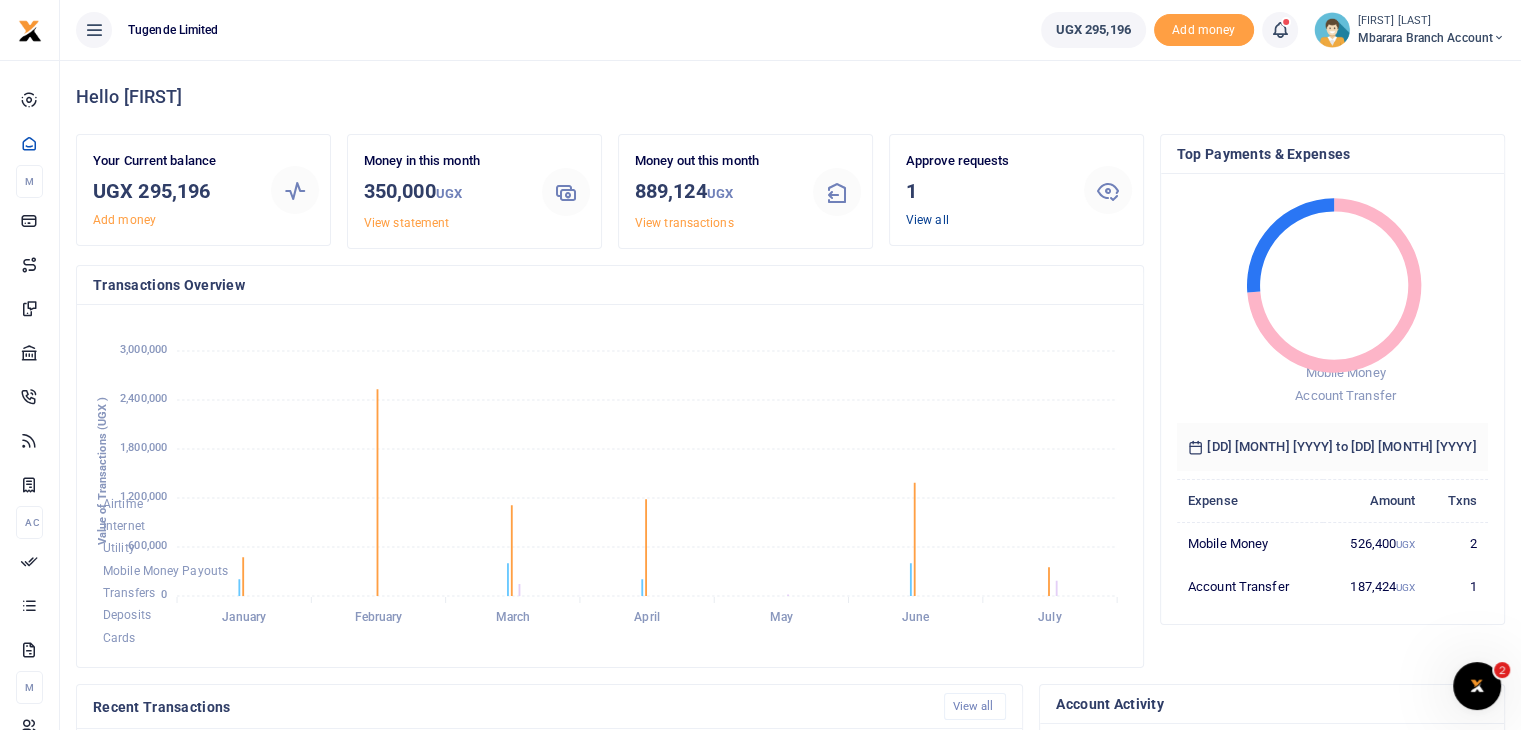 click on "View all" at bounding box center [927, 220] 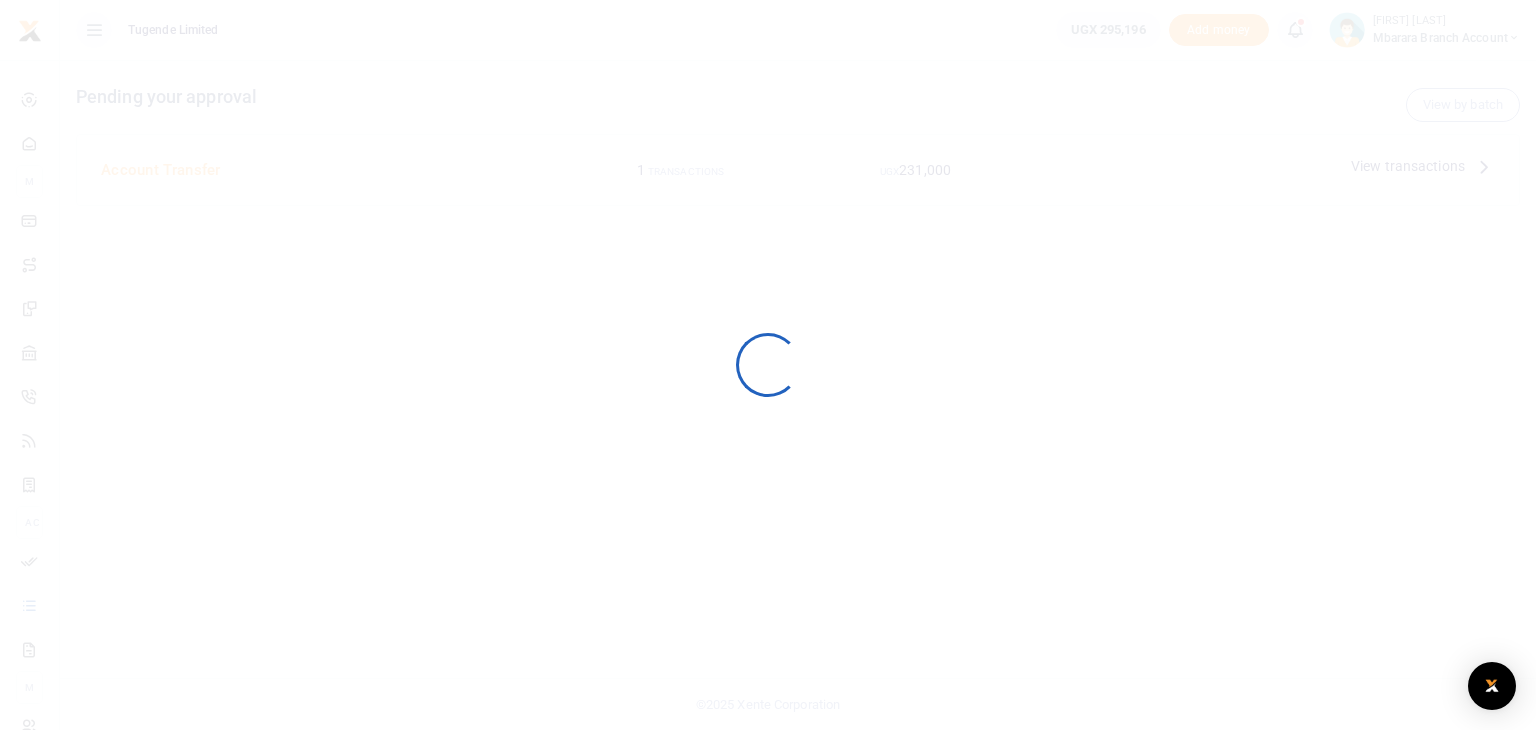 scroll, scrollTop: 0, scrollLeft: 0, axis: both 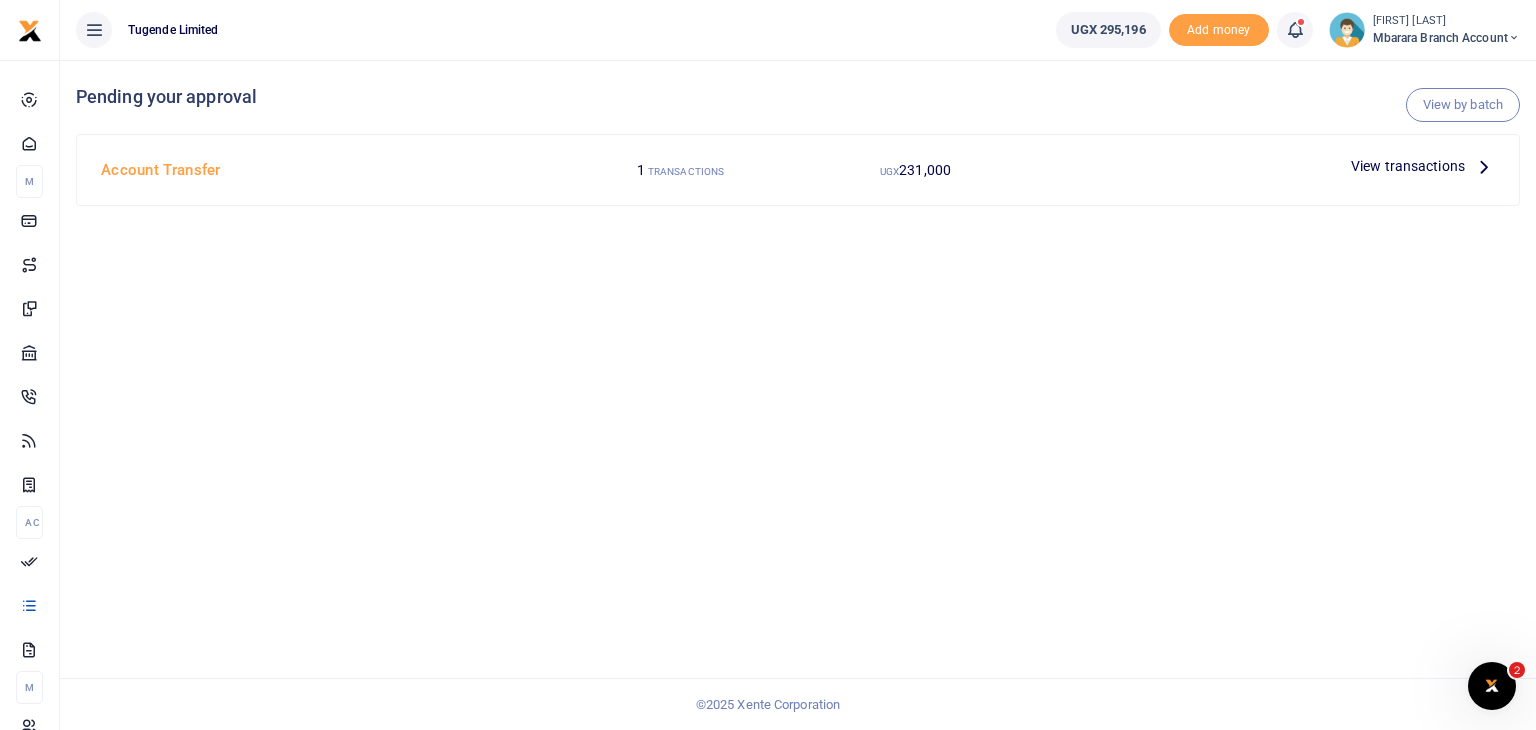 click at bounding box center (768, 365) 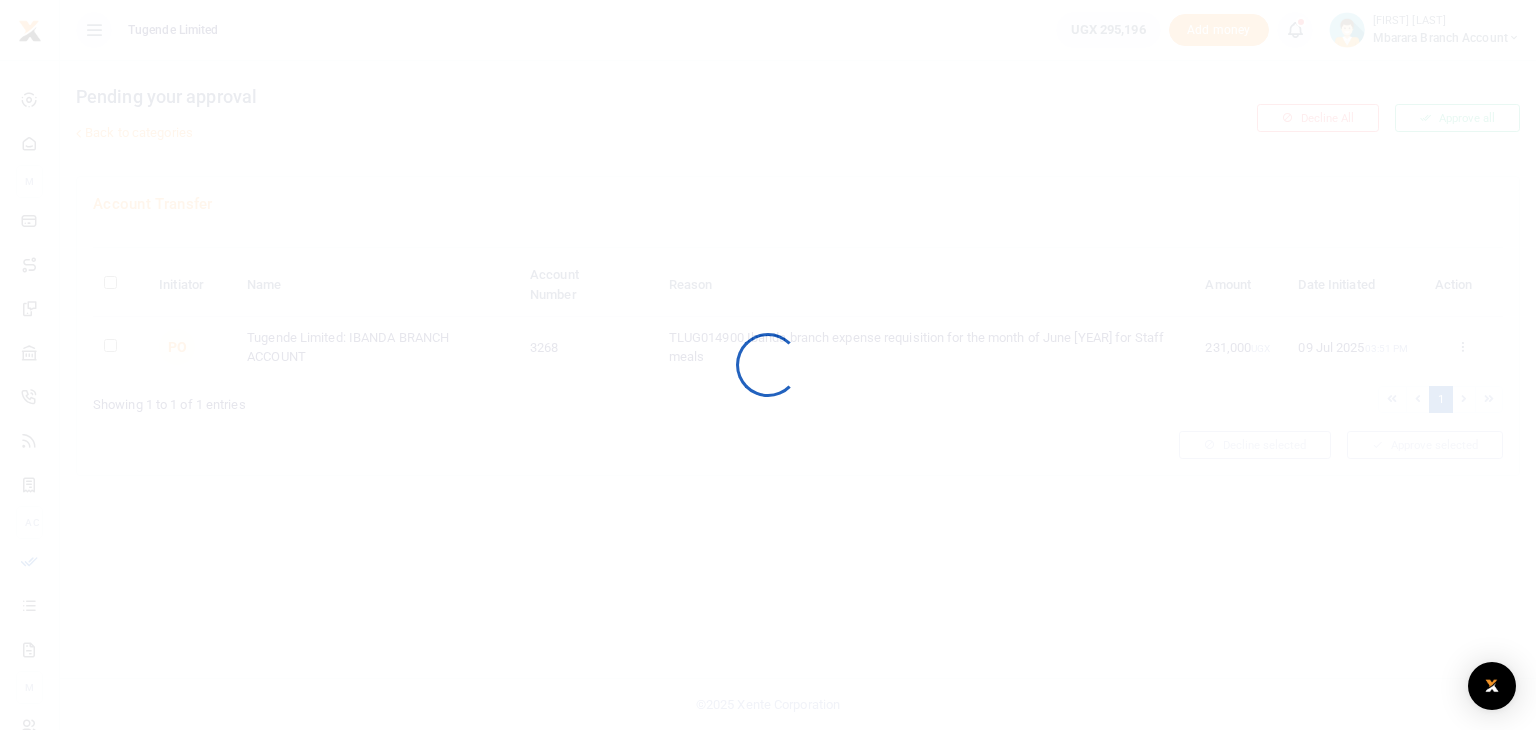 scroll, scrollTop: 0, scrollLeft: 0, axis: both 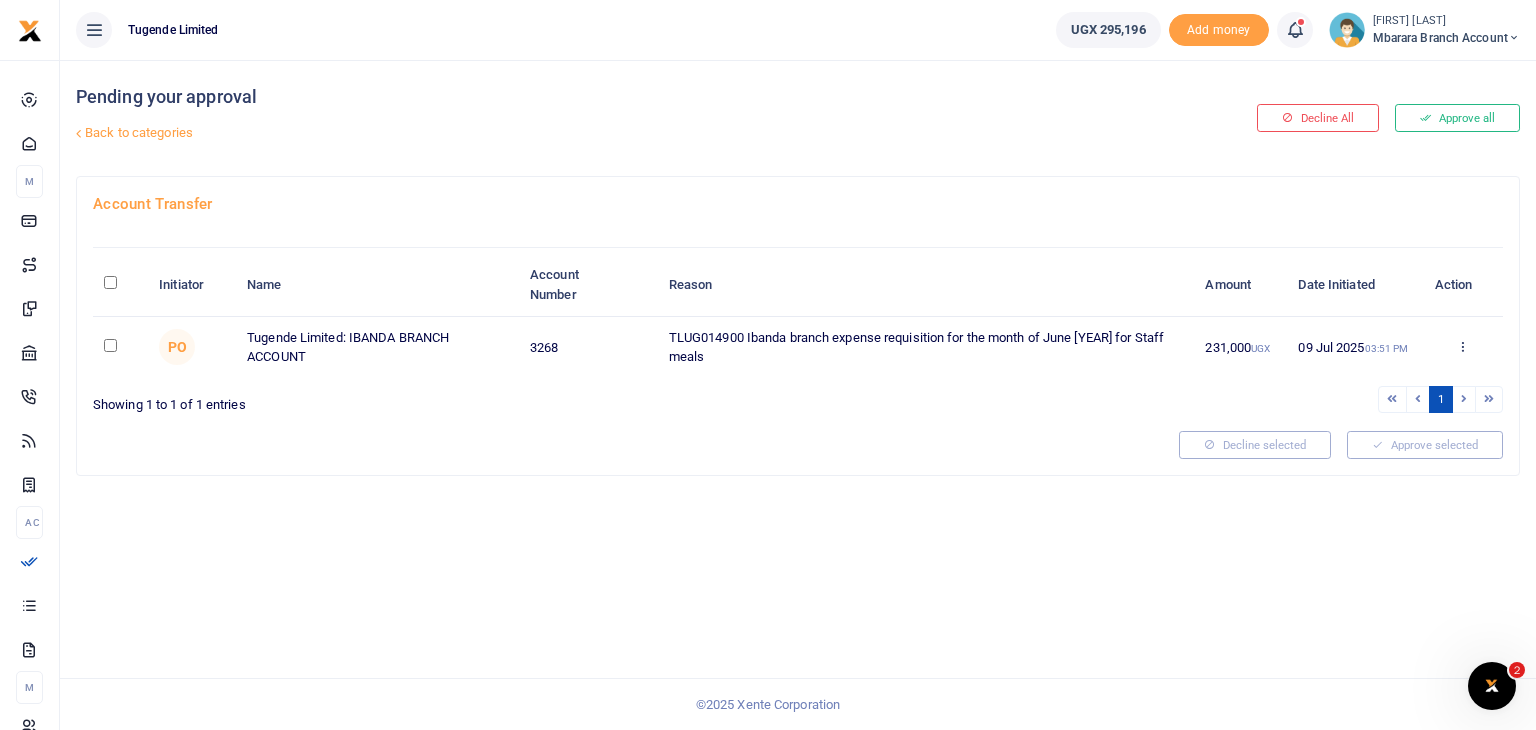 click at bounding box center (768, 365) 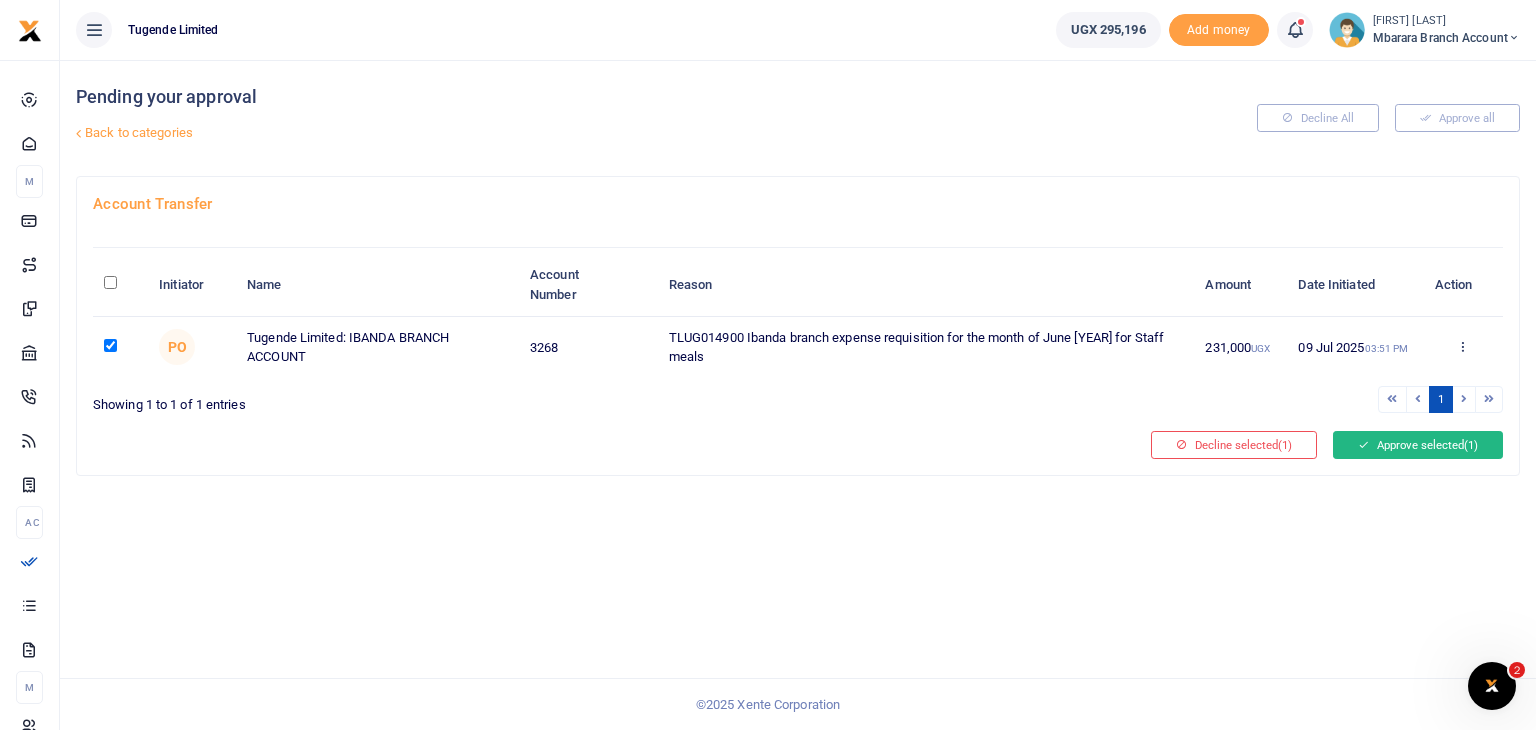 click on "Approve selected  (1)" at bounding box center [1418, 445] 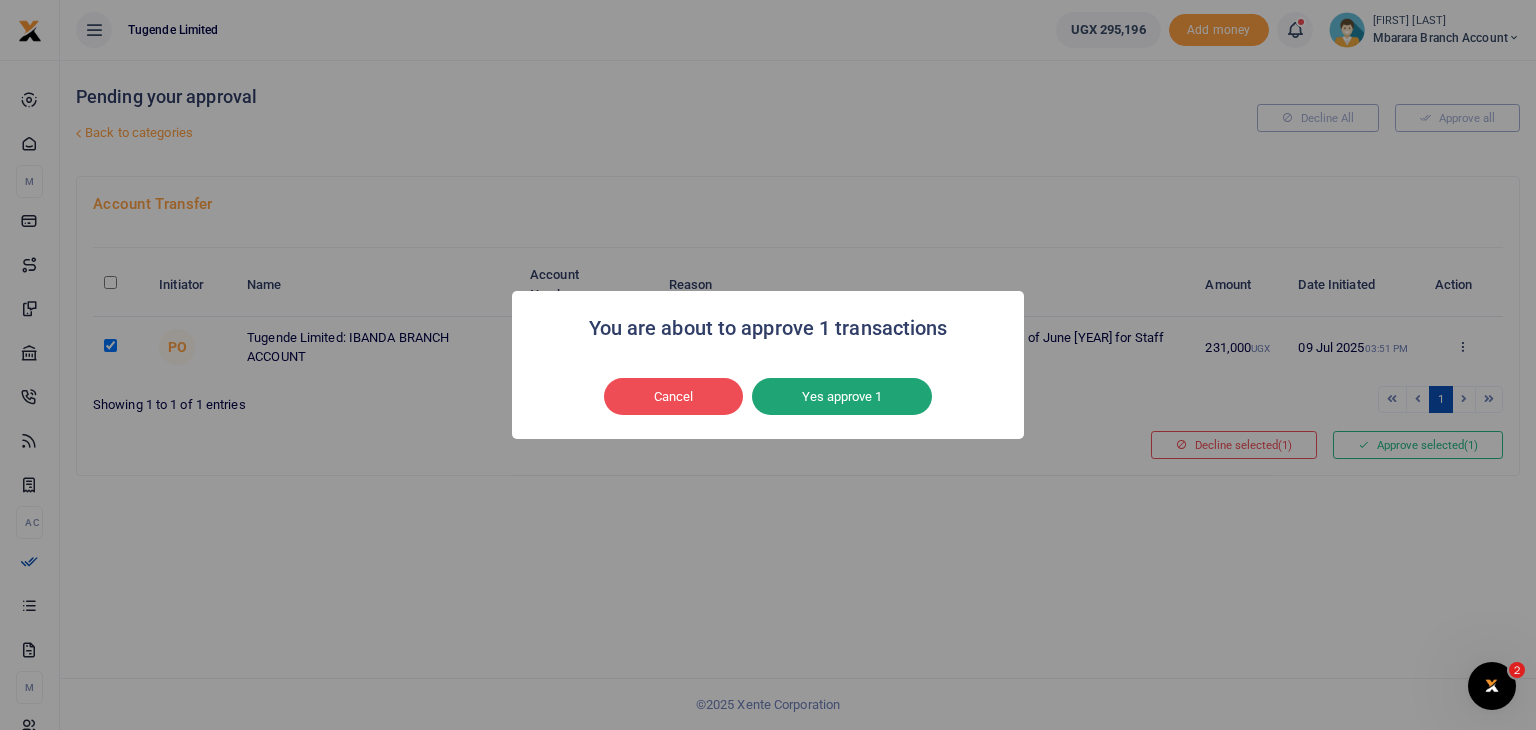 click on "Yes approve 1" at bounding box center [842, 397] 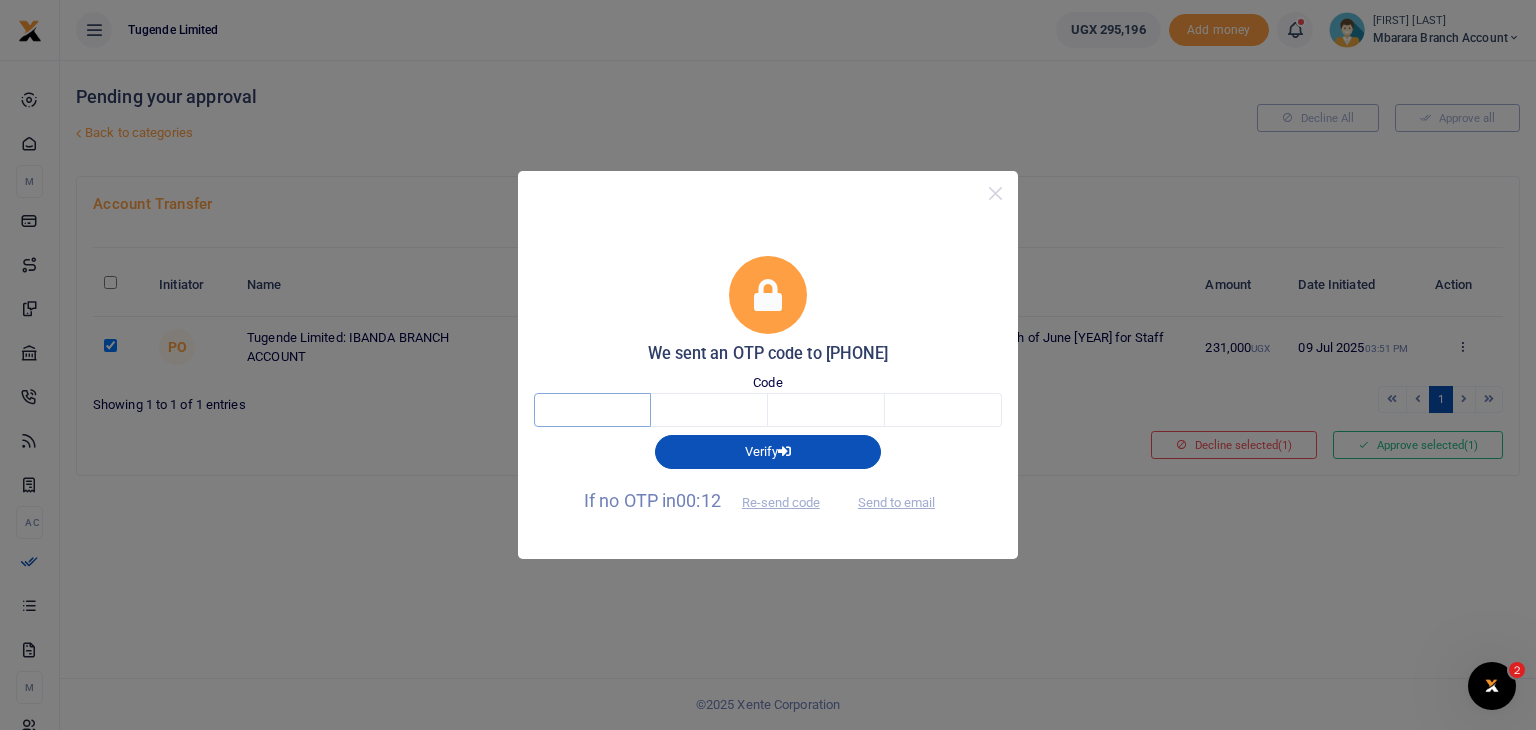 click at bounding box center (592, 410) 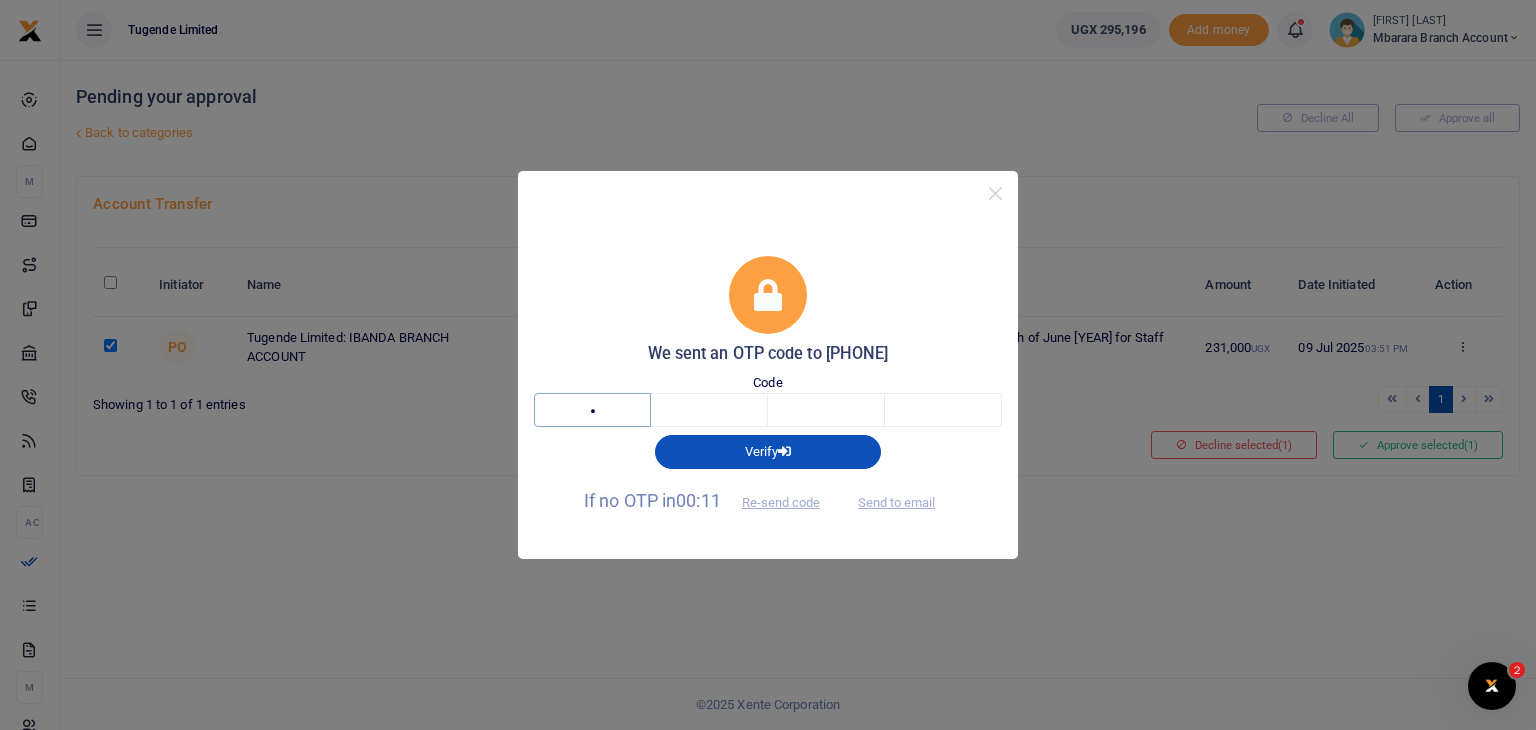 type on "5" 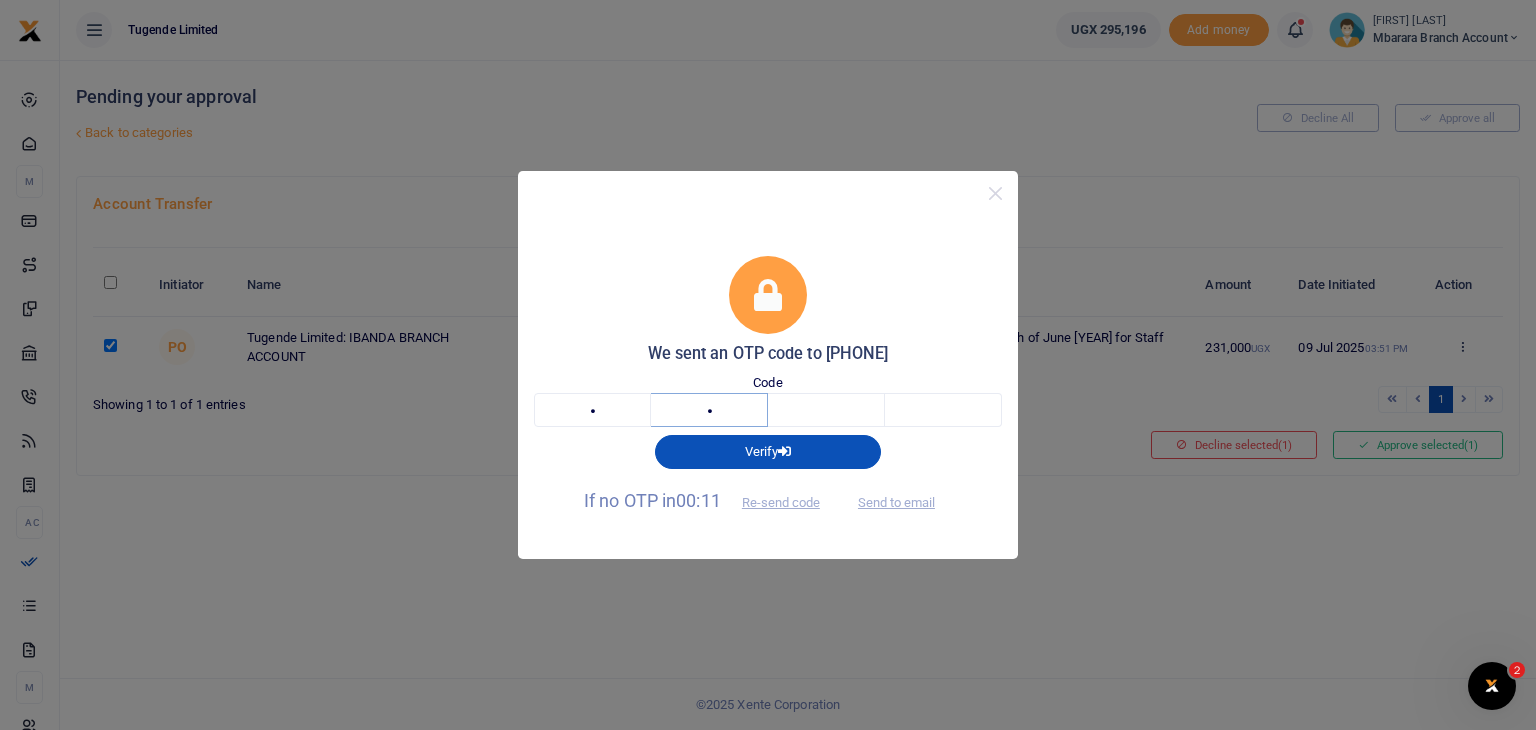 type on "0" 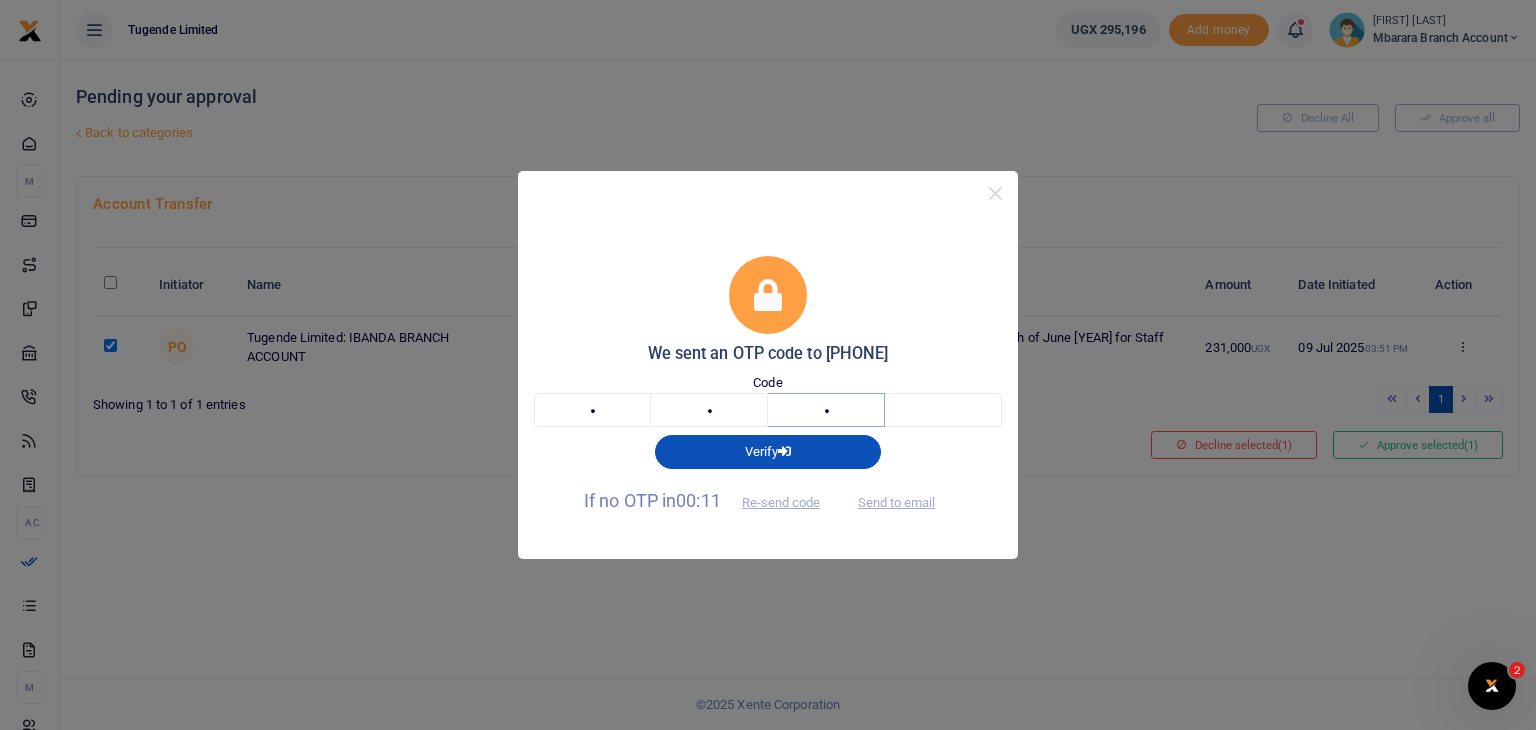 type on "2" 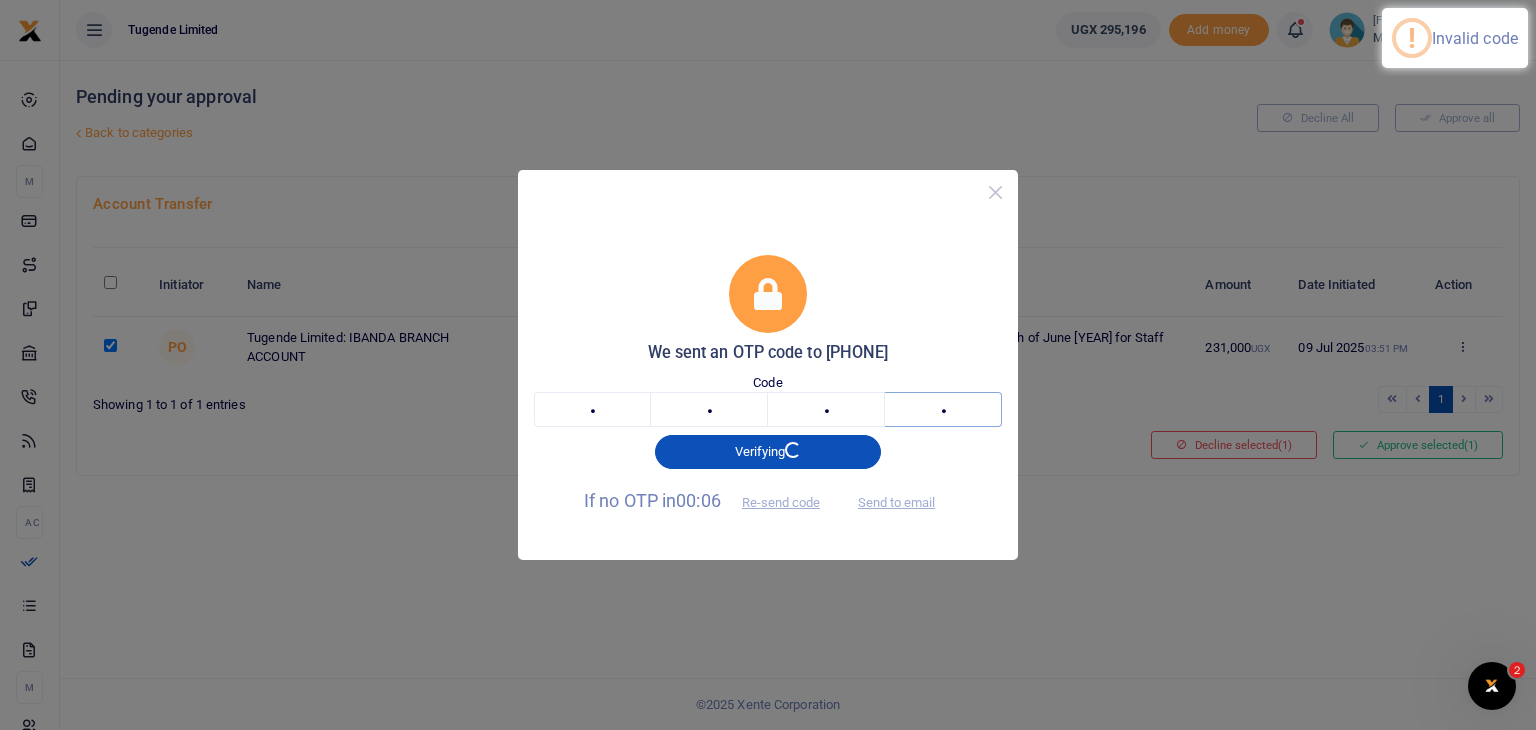 type on "4" 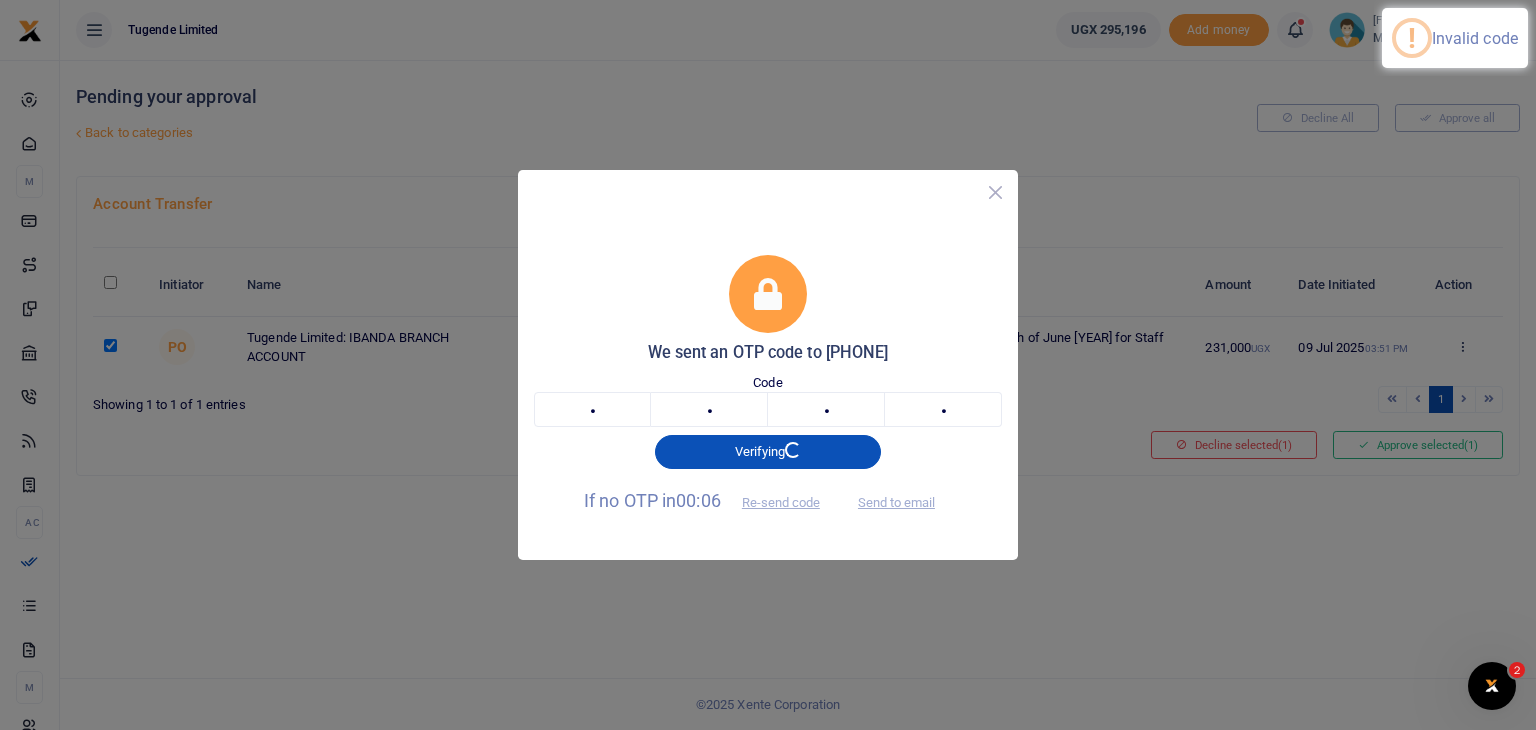 click at bounding box center (995, 192) 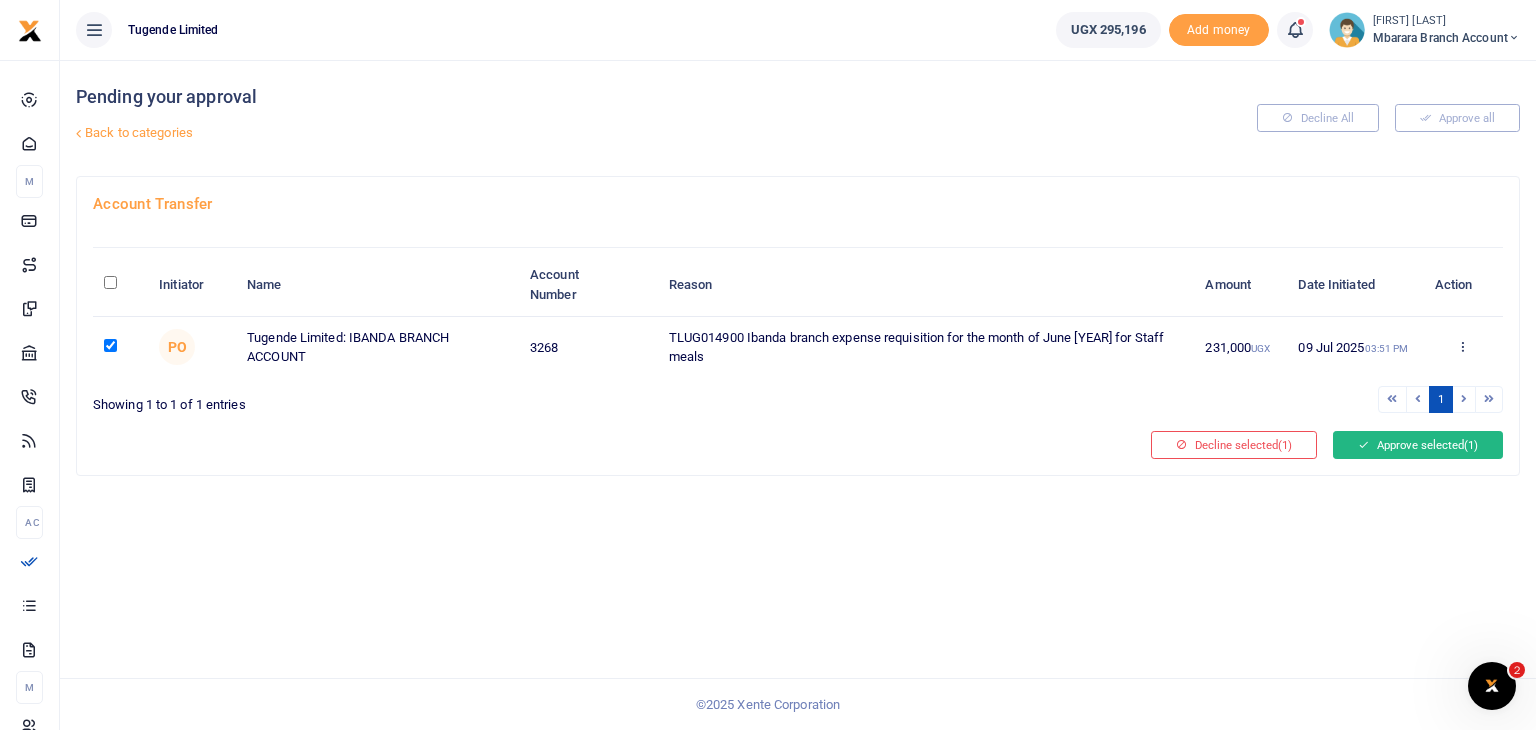click on "Approve selected  (1)" at bounding box center [1418, 445] 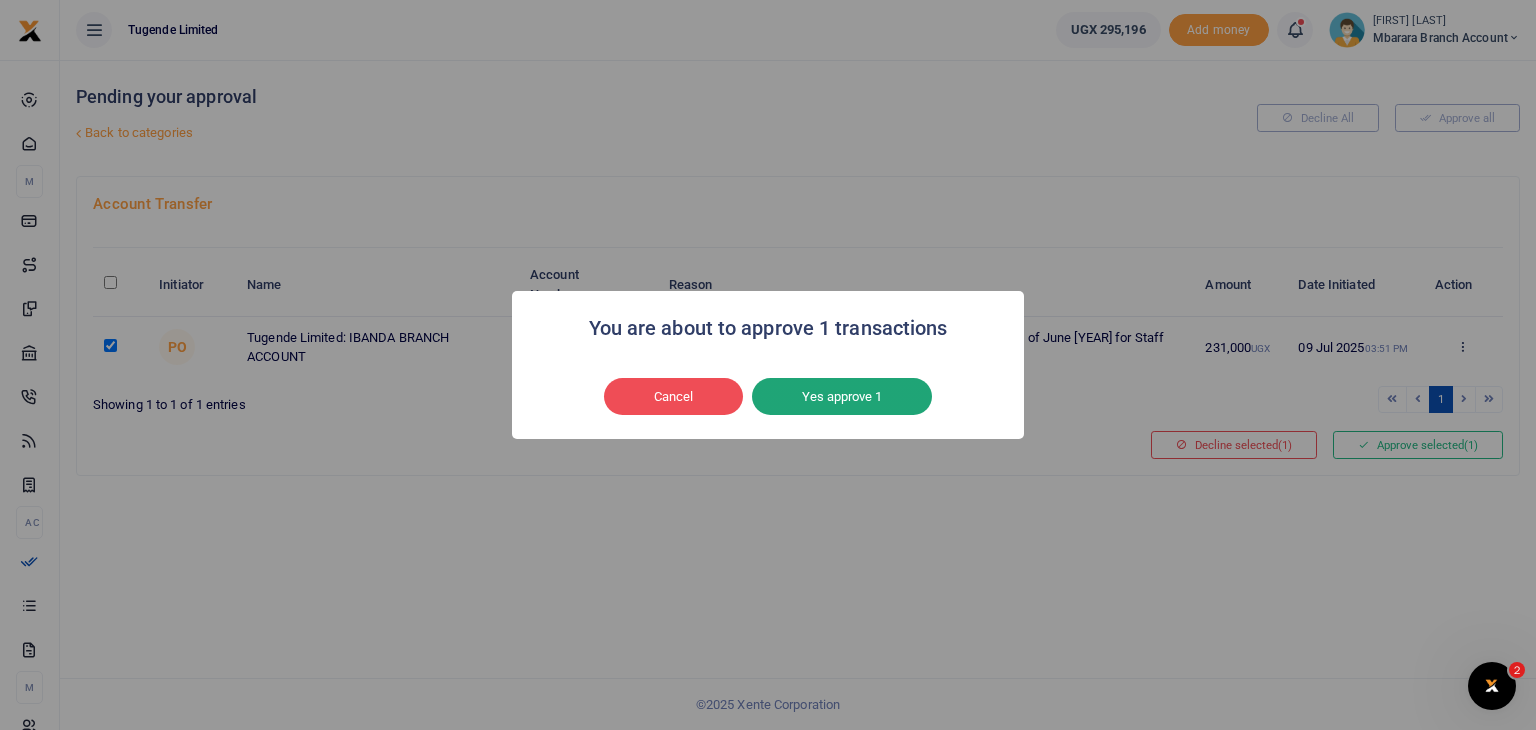 click on "Yes approve 1" at bounding box center [842, 397] 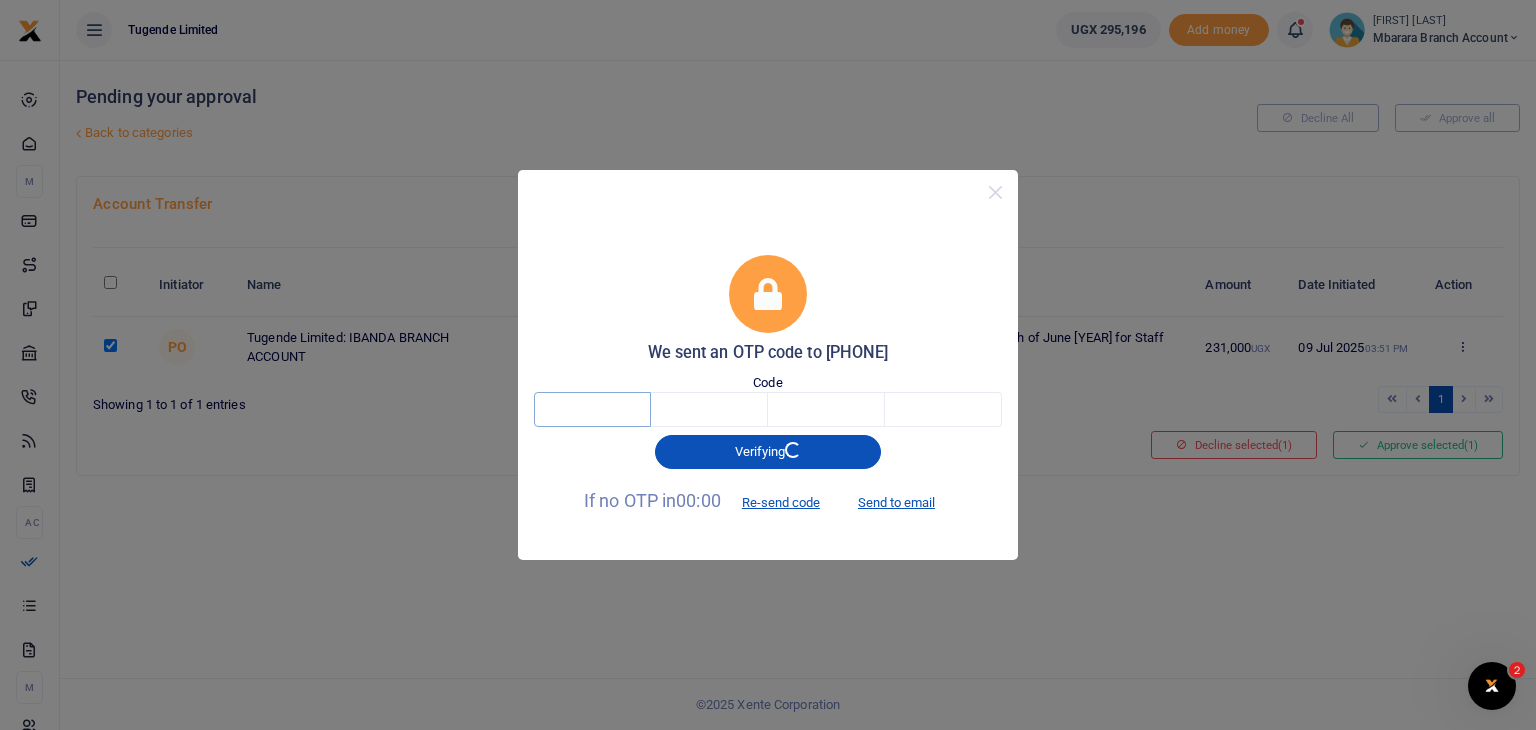 click at bounding box center (592, 409) 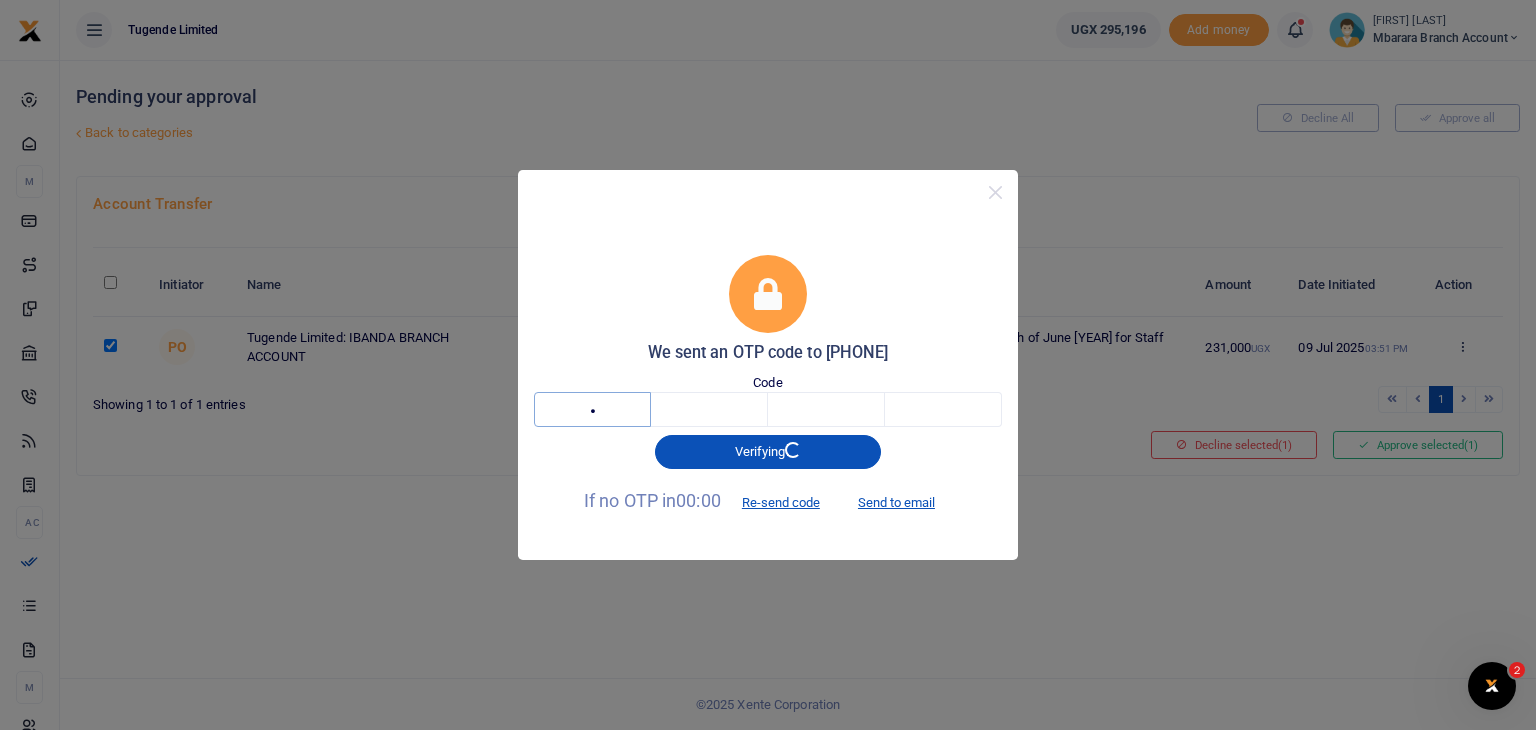 type on "7" 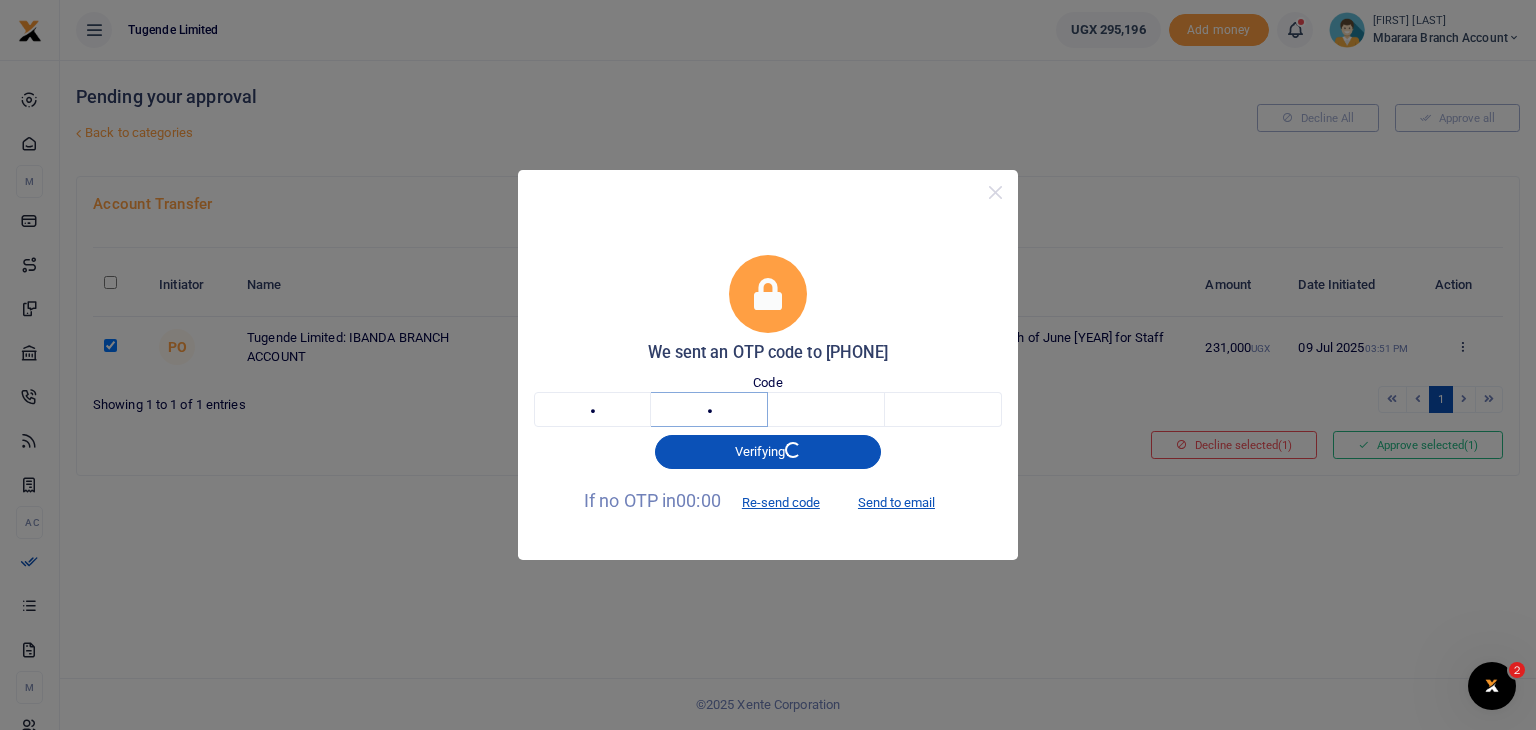 type on "7" 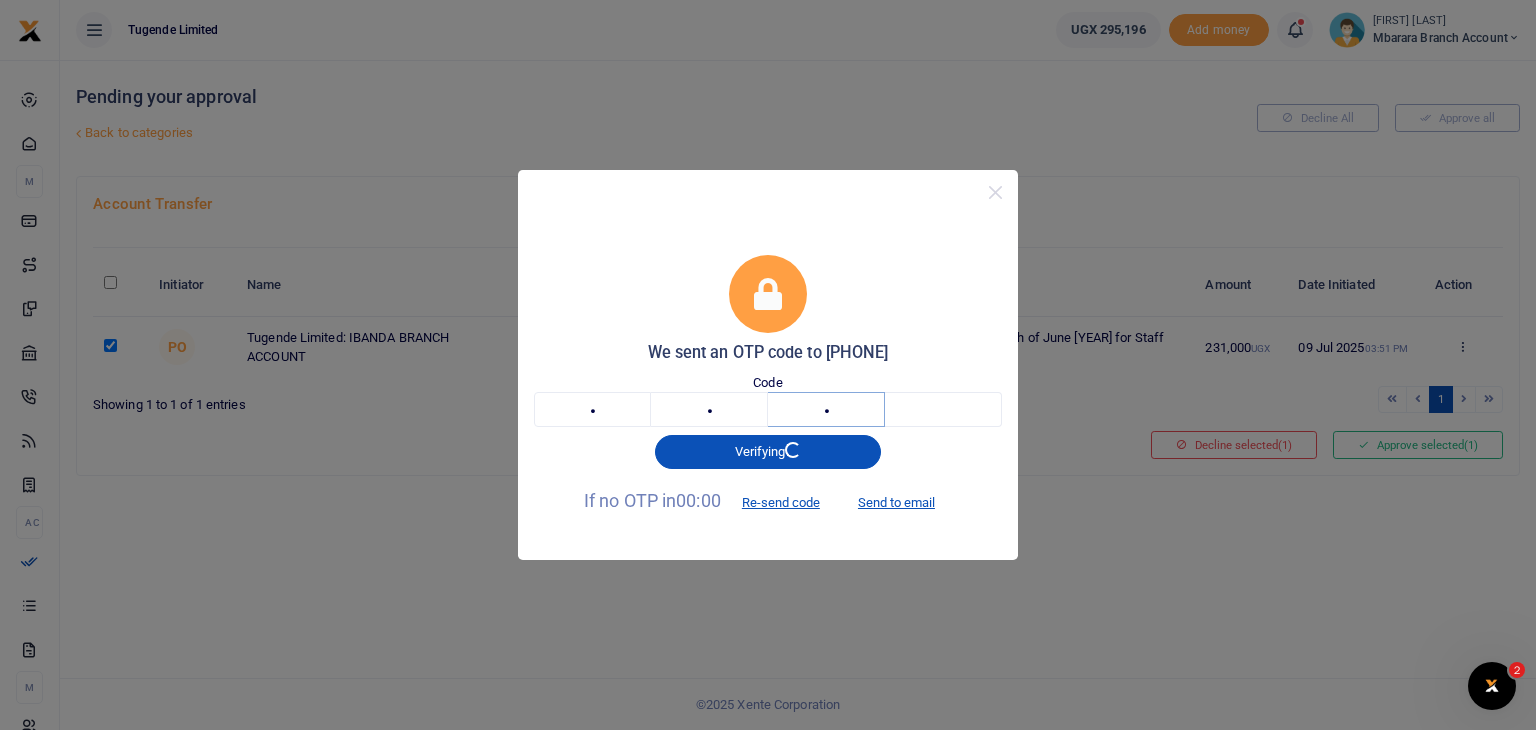 type on "6" 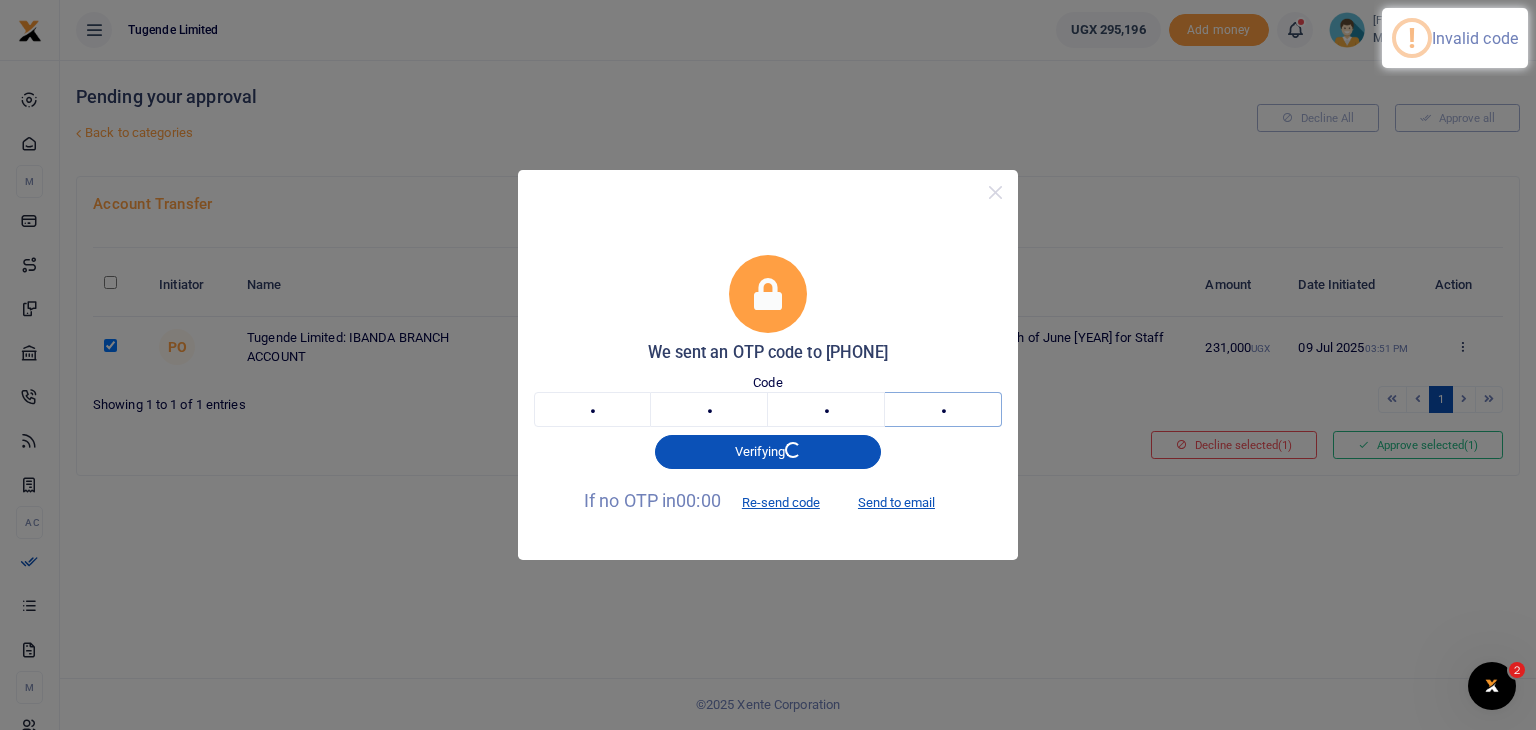 type on "9" 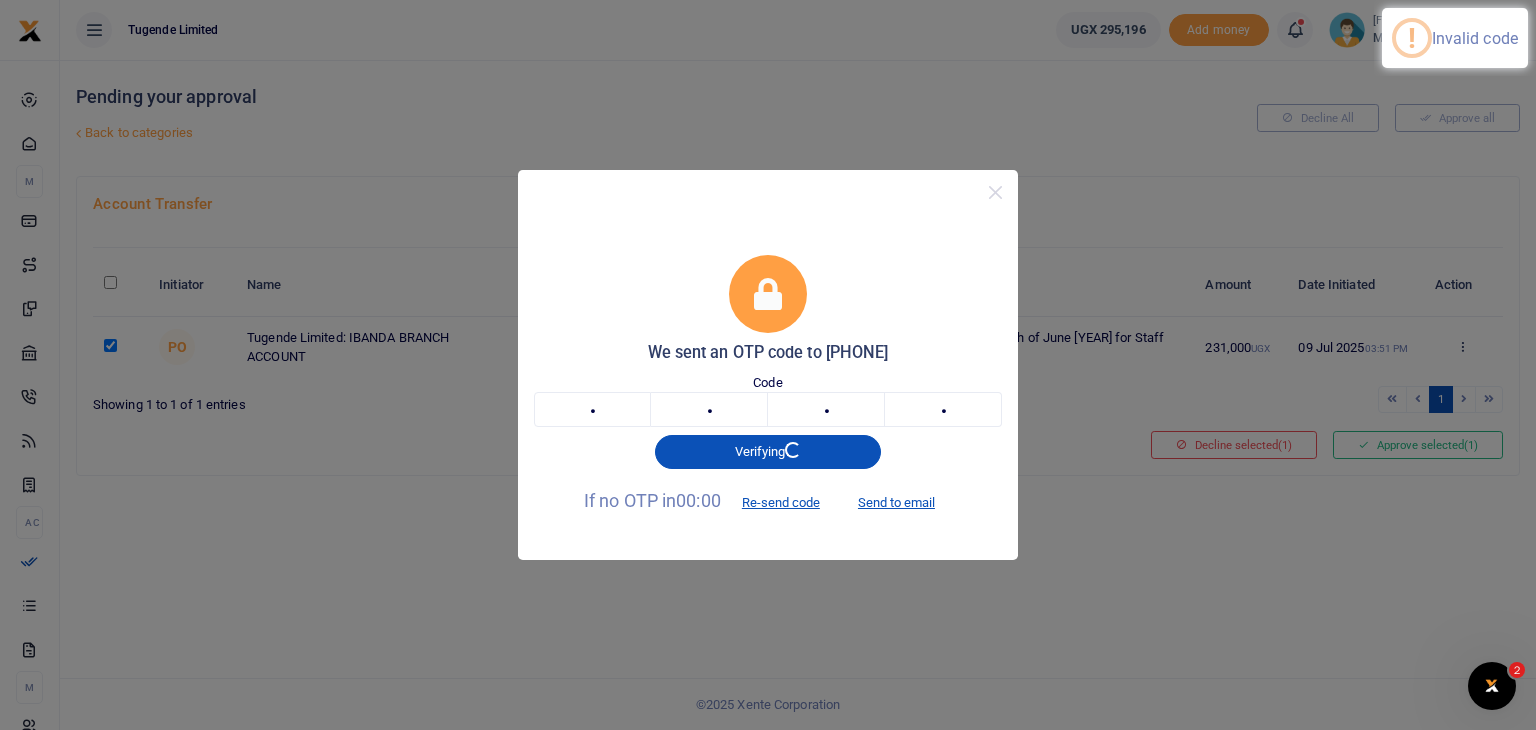 click on "We sent an OTP code to [PHONE]
Code
7 7 6 9 7769
Verifying
If no OTP in  00:00   Re-send code
Send to email" at bounding box center [768, 365] 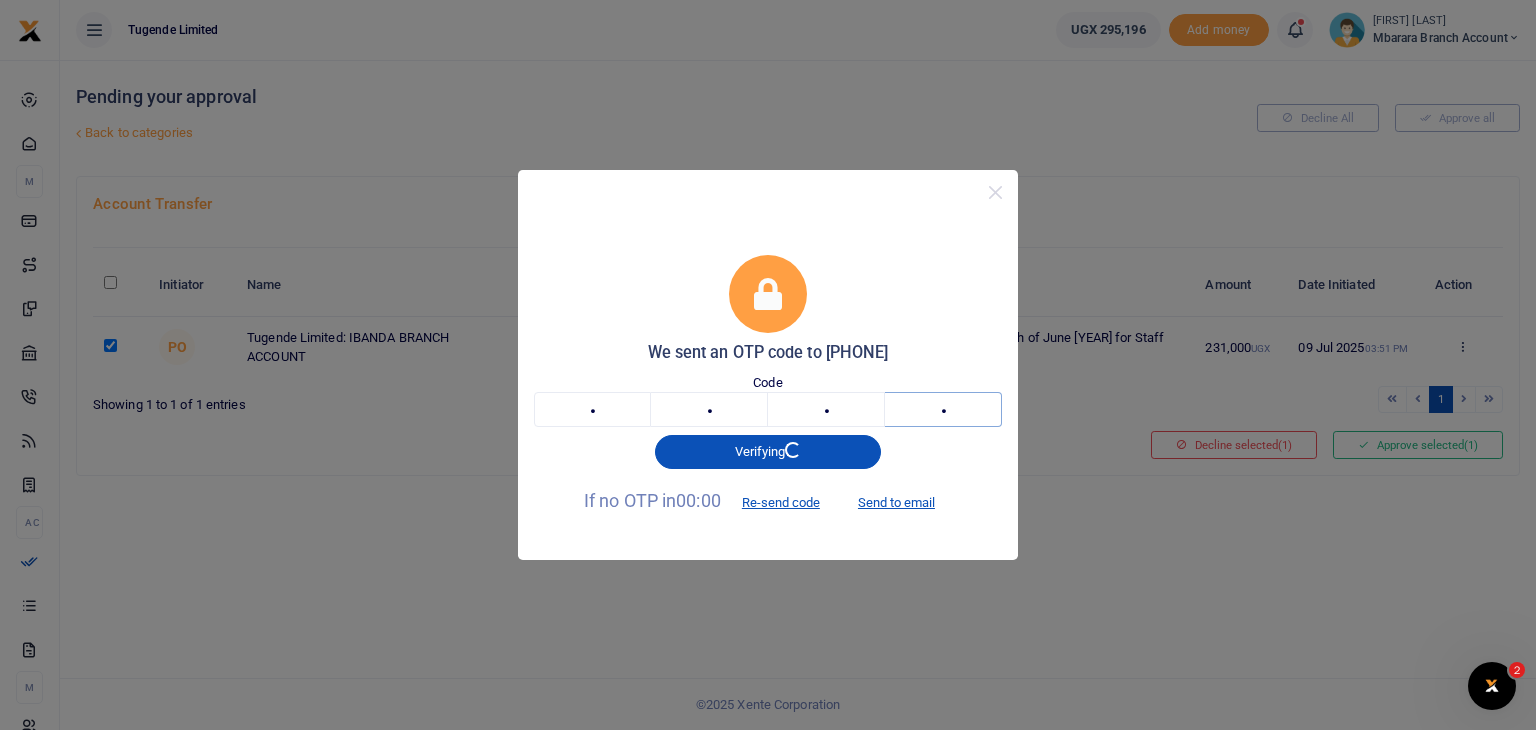 click on "9" at bounding box center (943, 409) 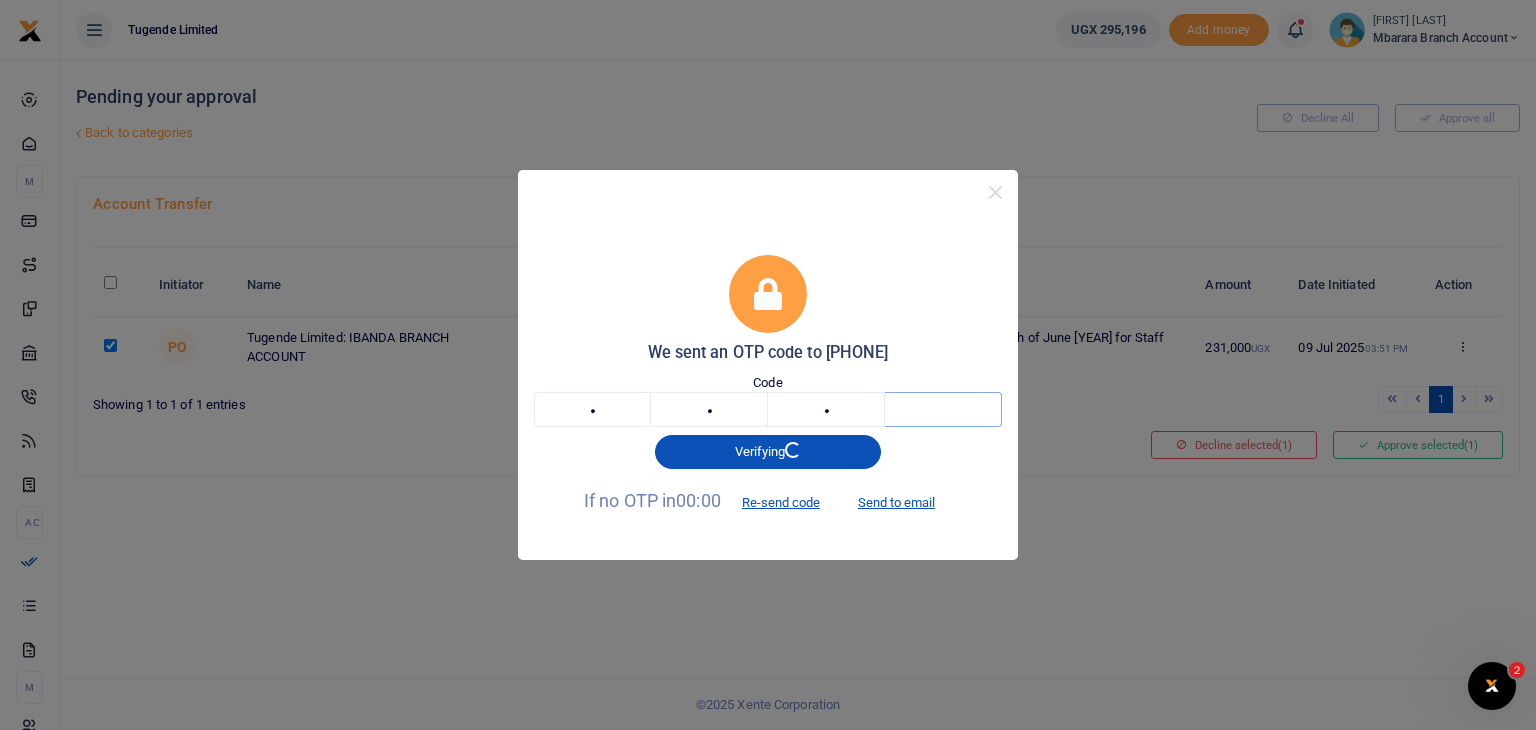 type 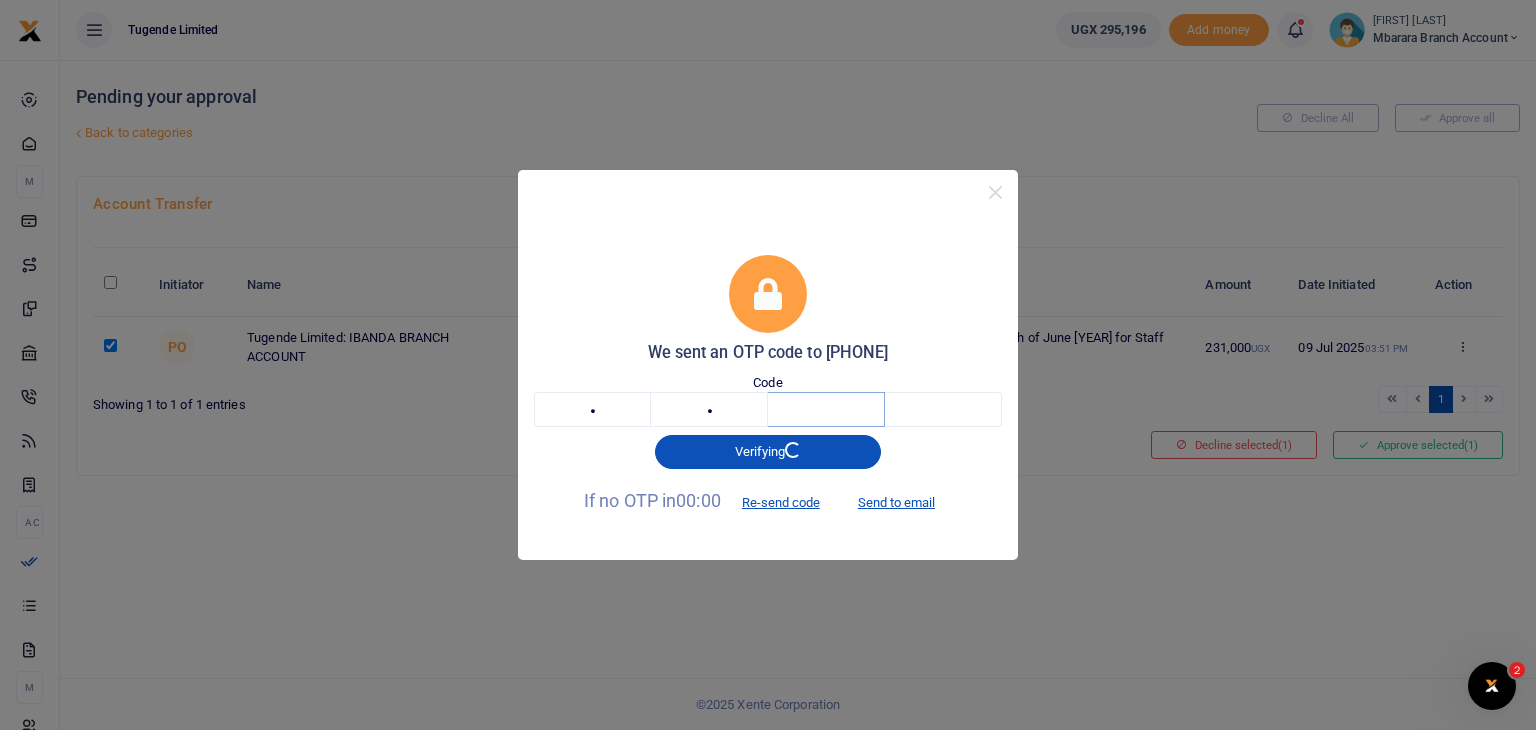 type 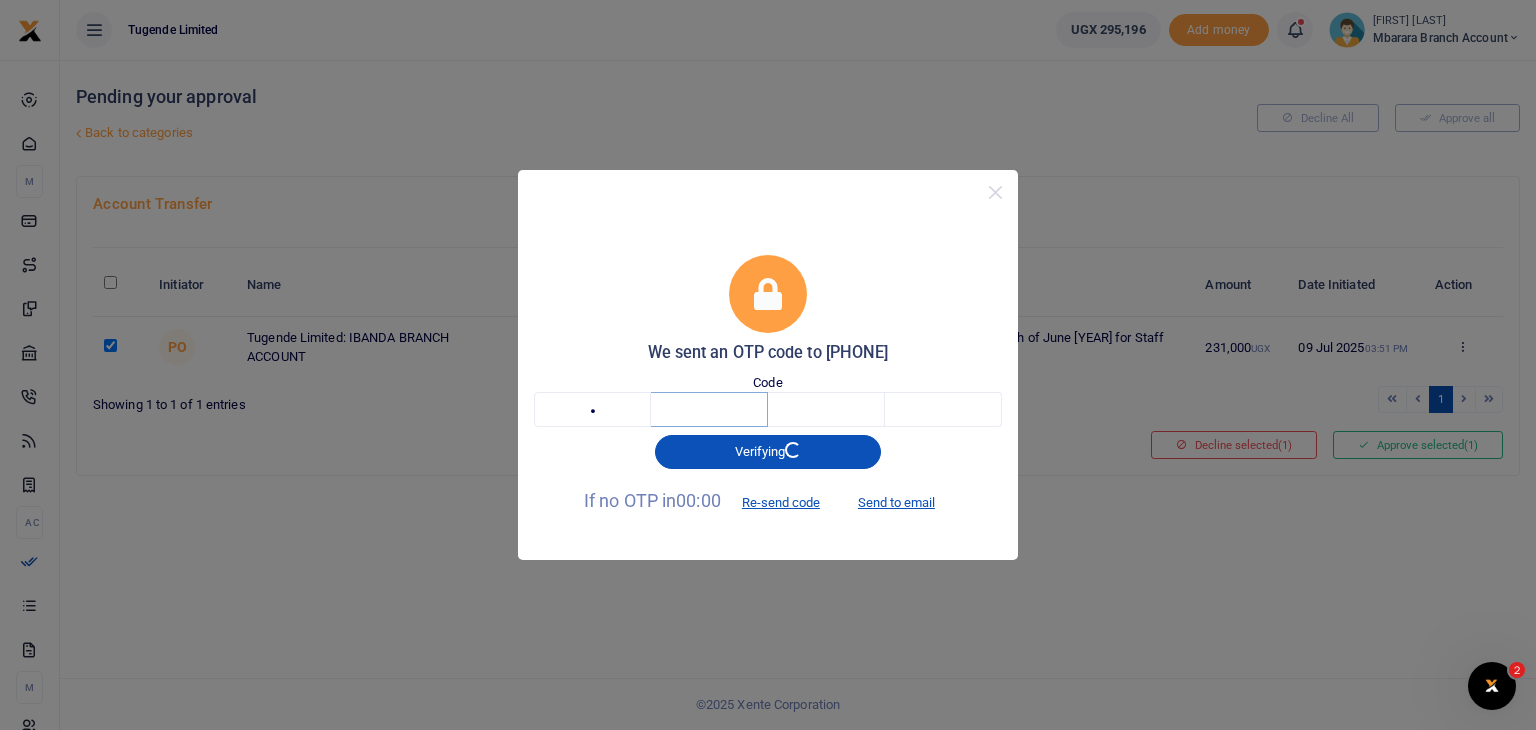 type 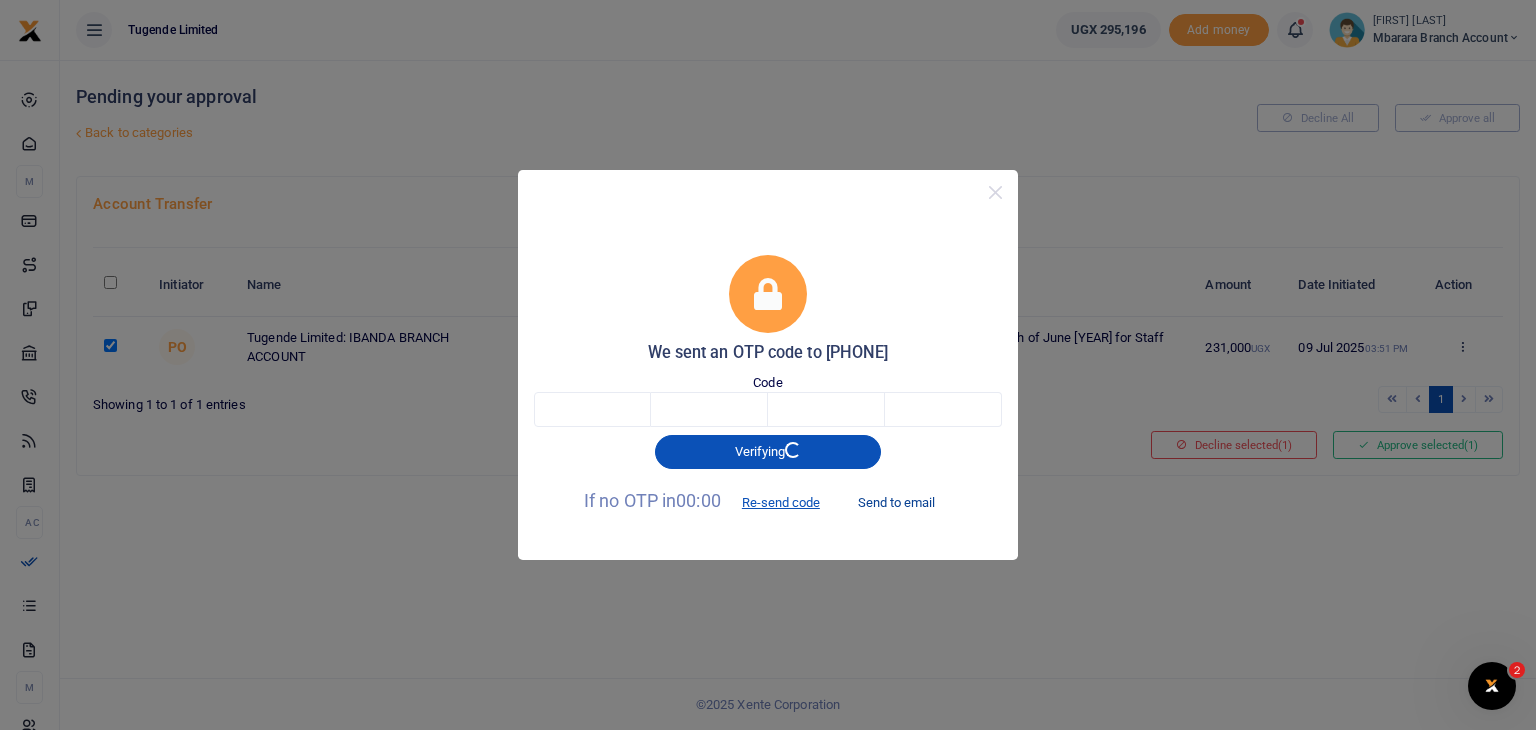 click on "Send to email" at bounding box center [896, 502] 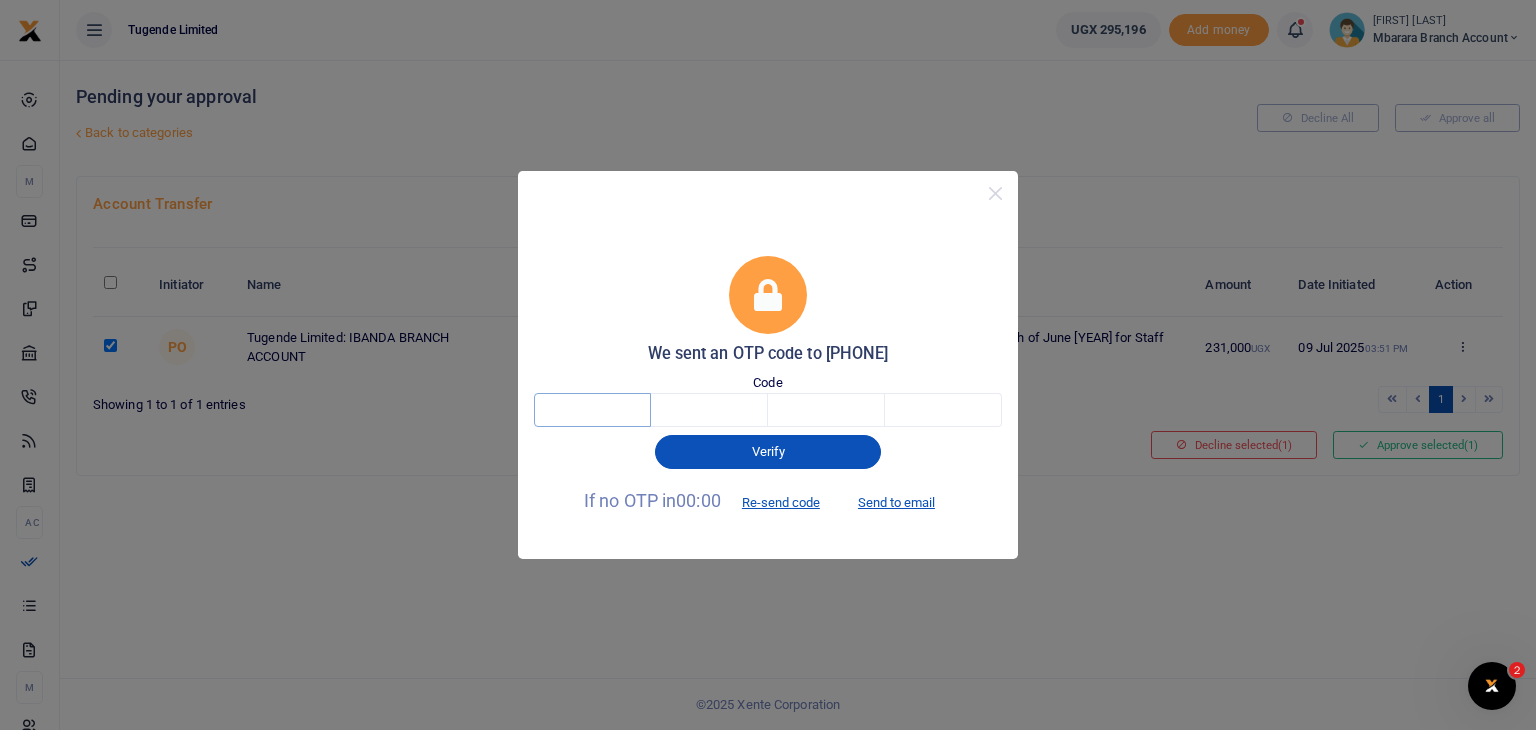 click at bounding box center (592, 410) 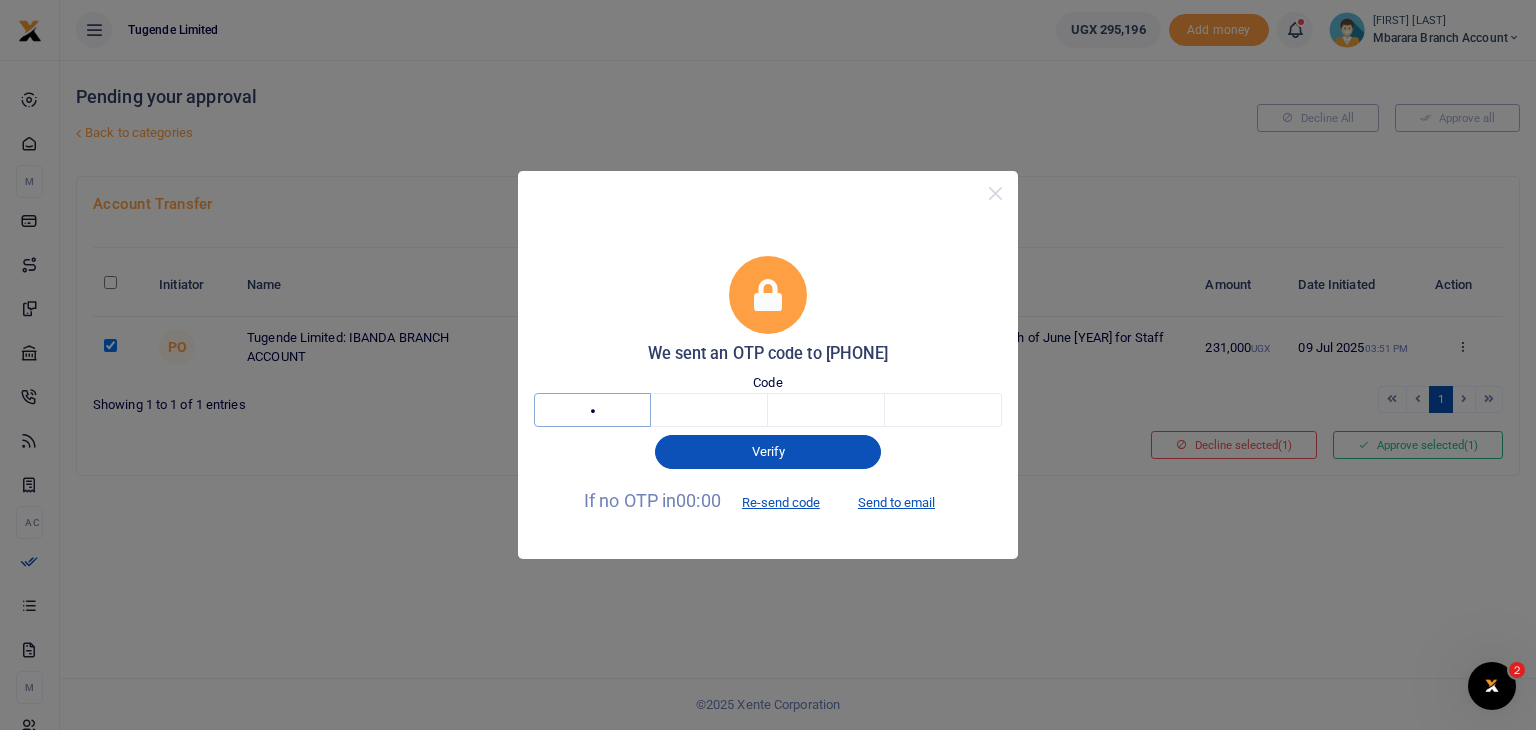 type on "5" 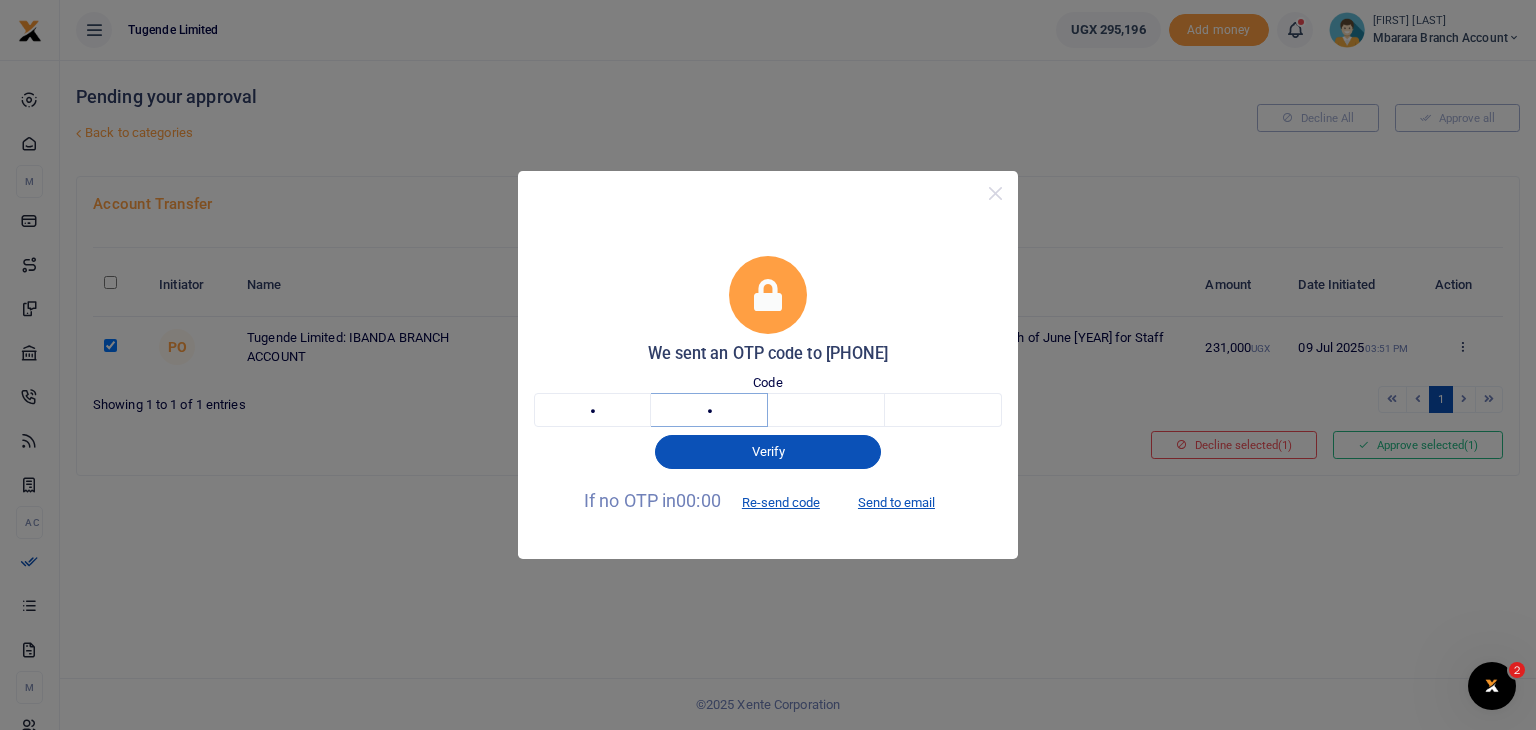 type on "6" 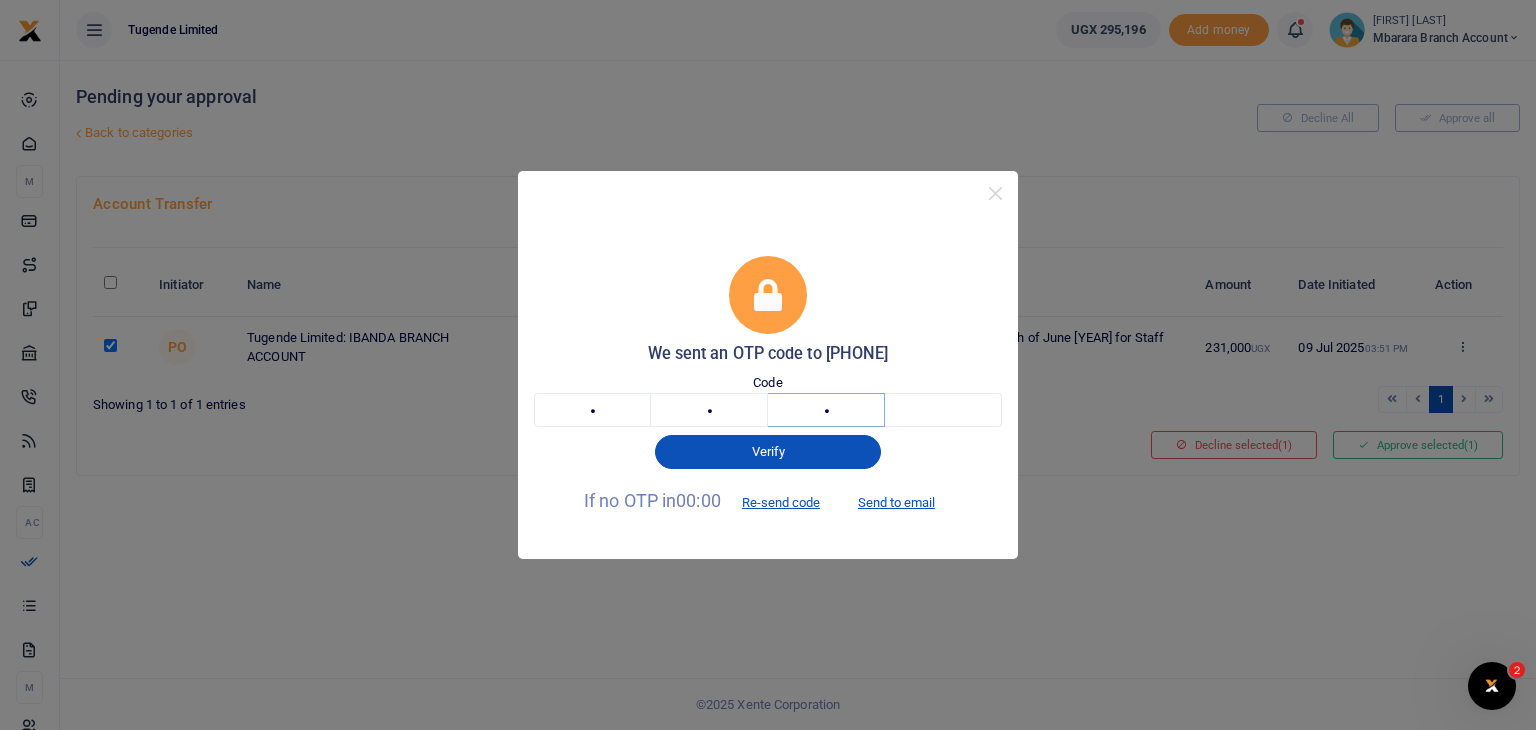 type on "3" 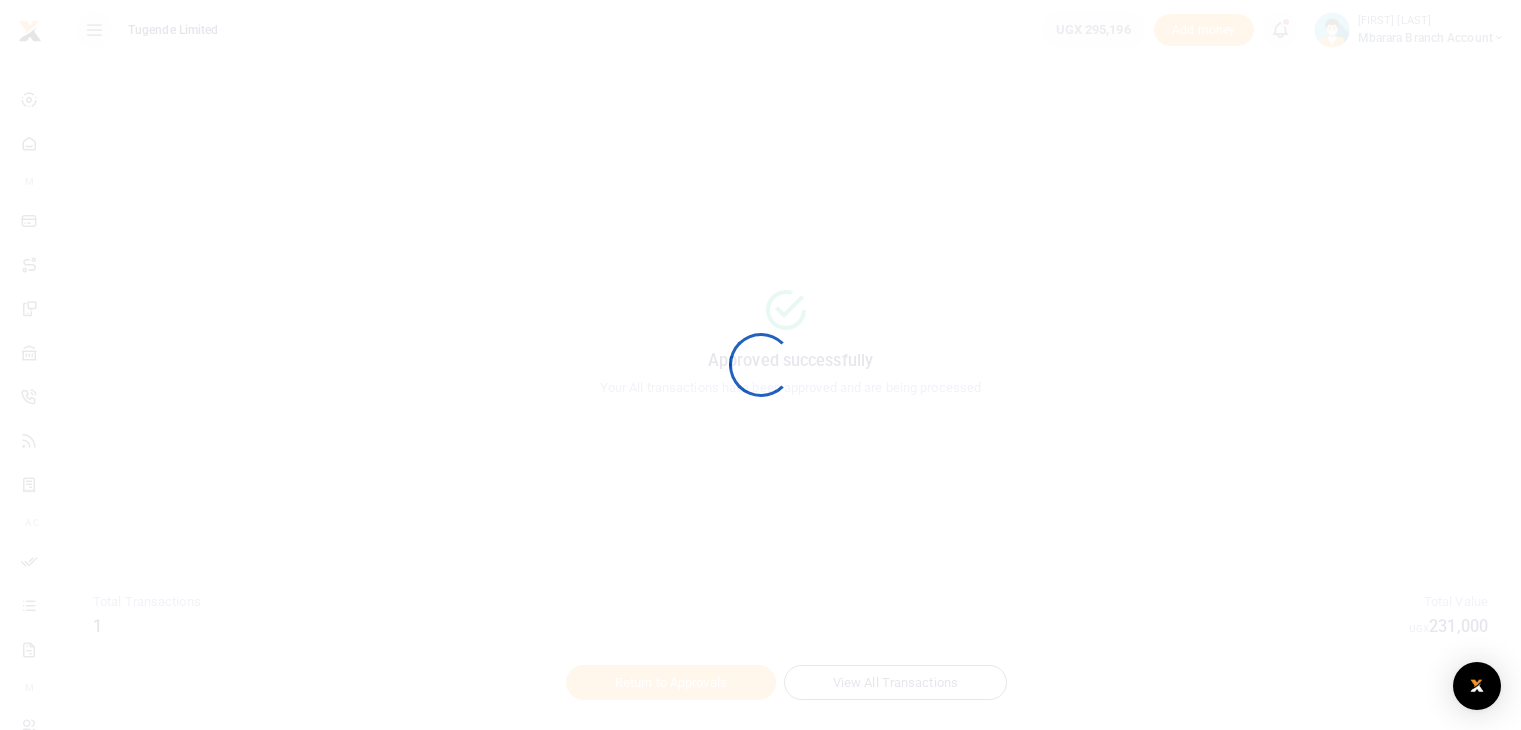 scroll, scrollTop: 0, scrollLeft: 0, axis: both 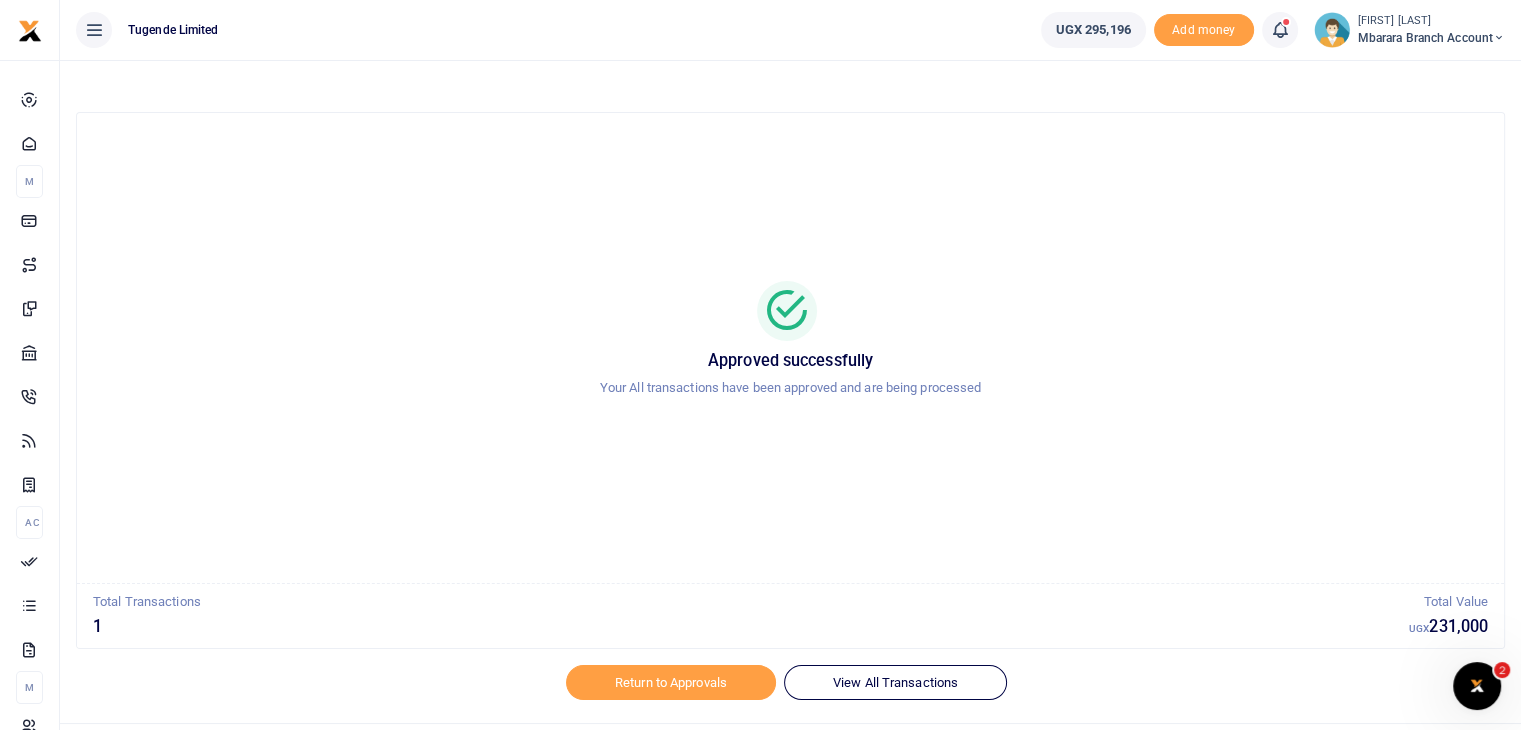 click on "[FIRST] [LAST]" at bounding box center (1431, 21) 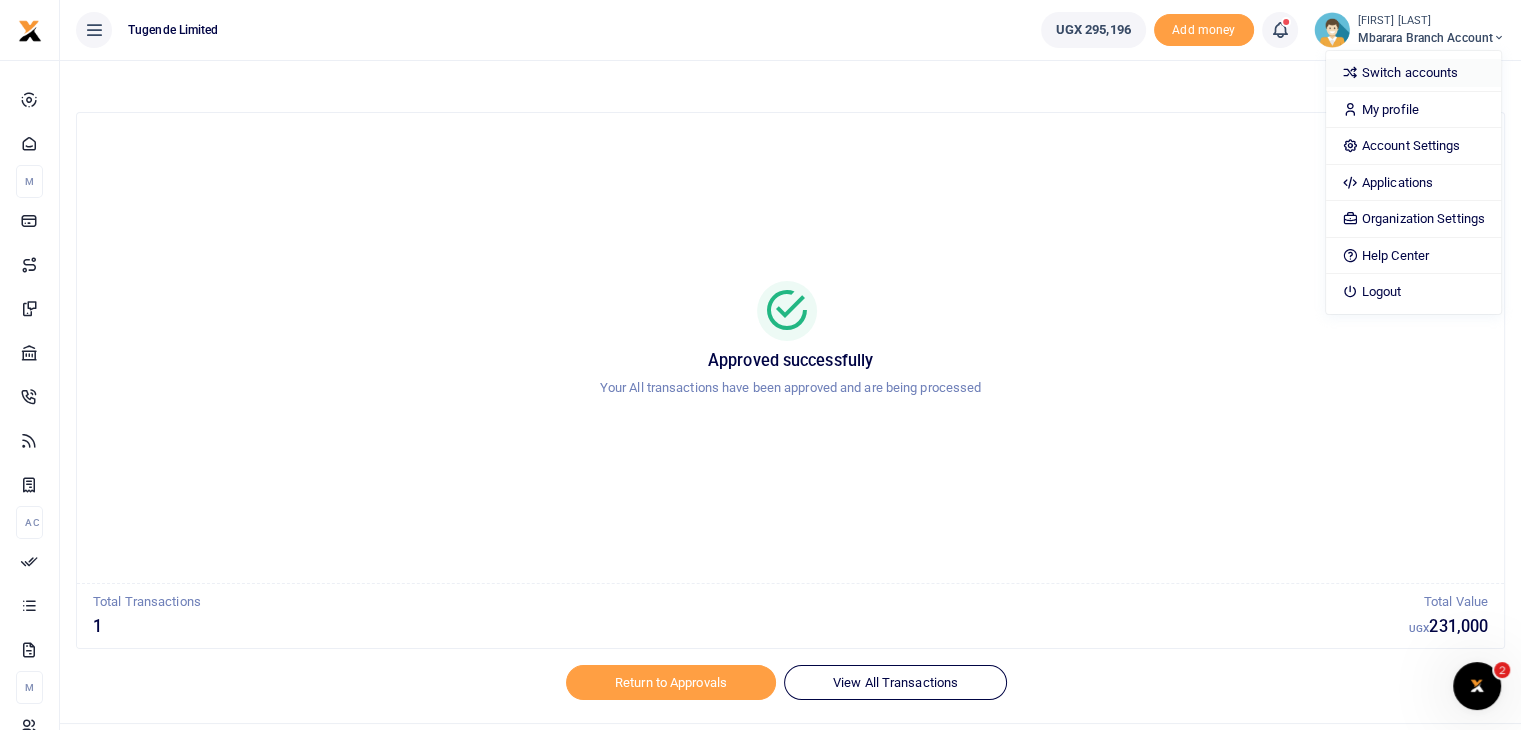 click on "Switch accounts" at bounding box center [1413, 73] 